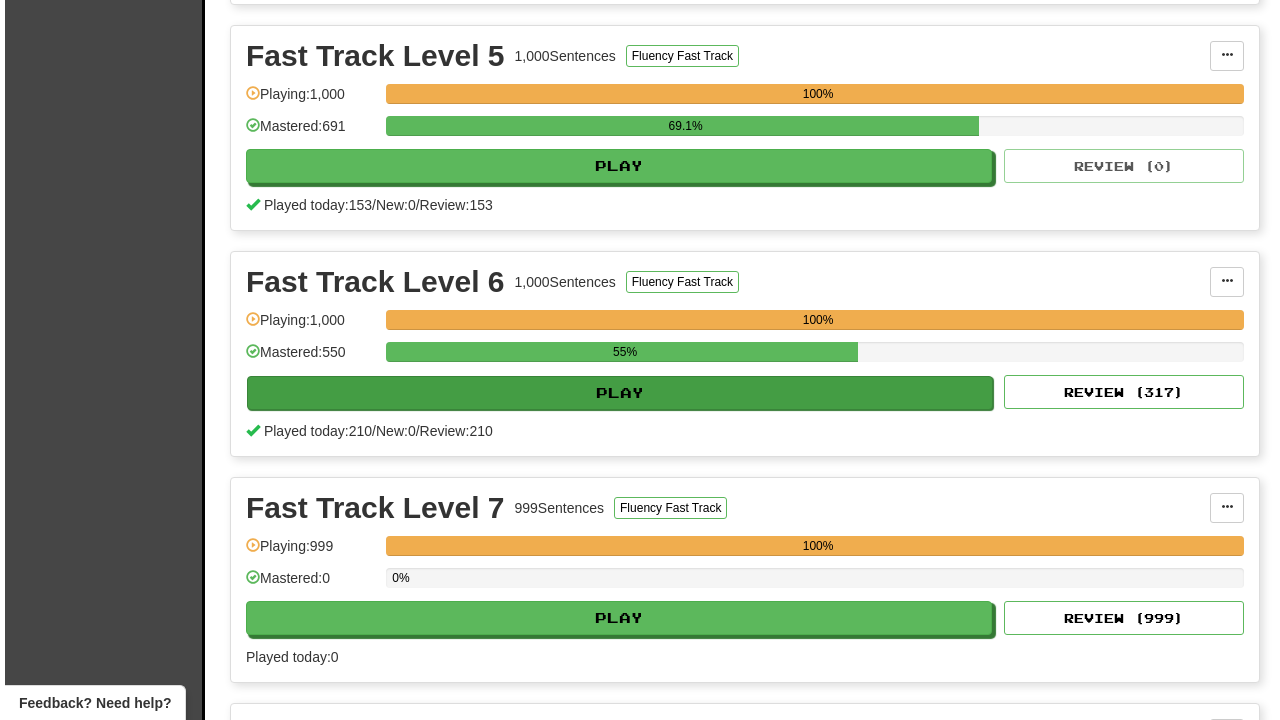 scroll, scrollTop: 1492, scrollLeft: 0, axis: vertical 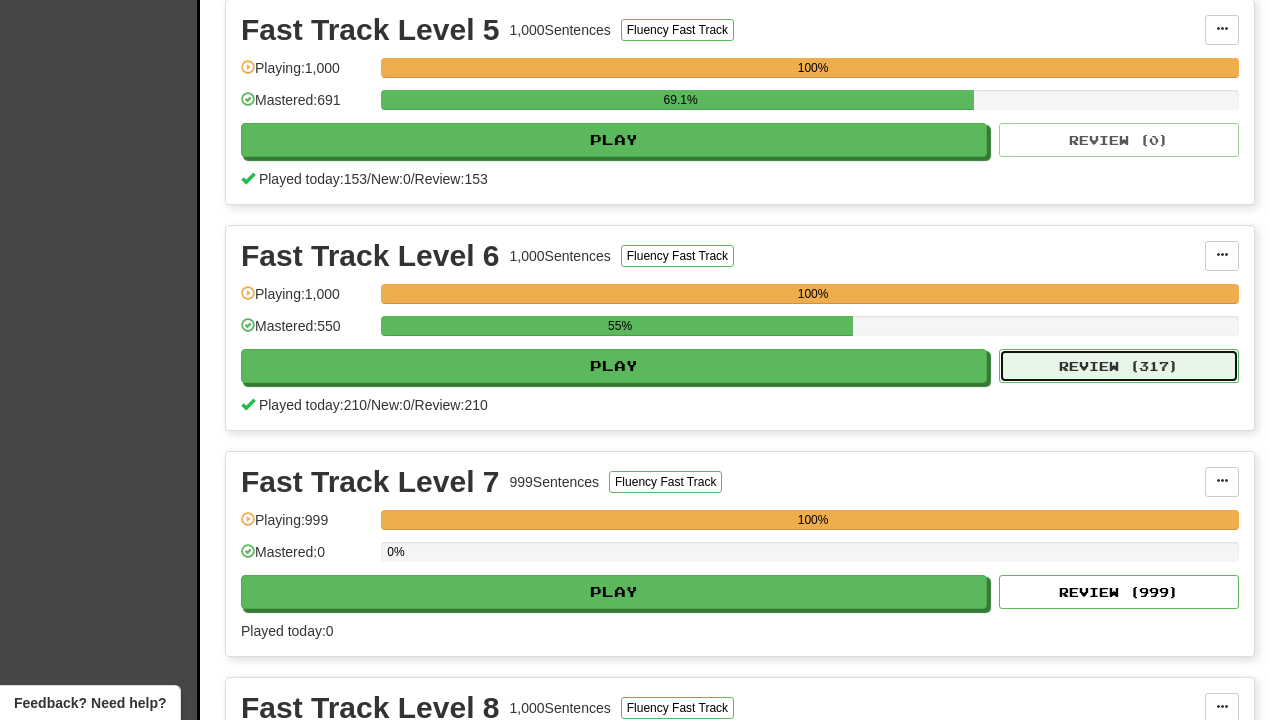 click on "Review ( 317 )" at bounding box center (1119, 366) 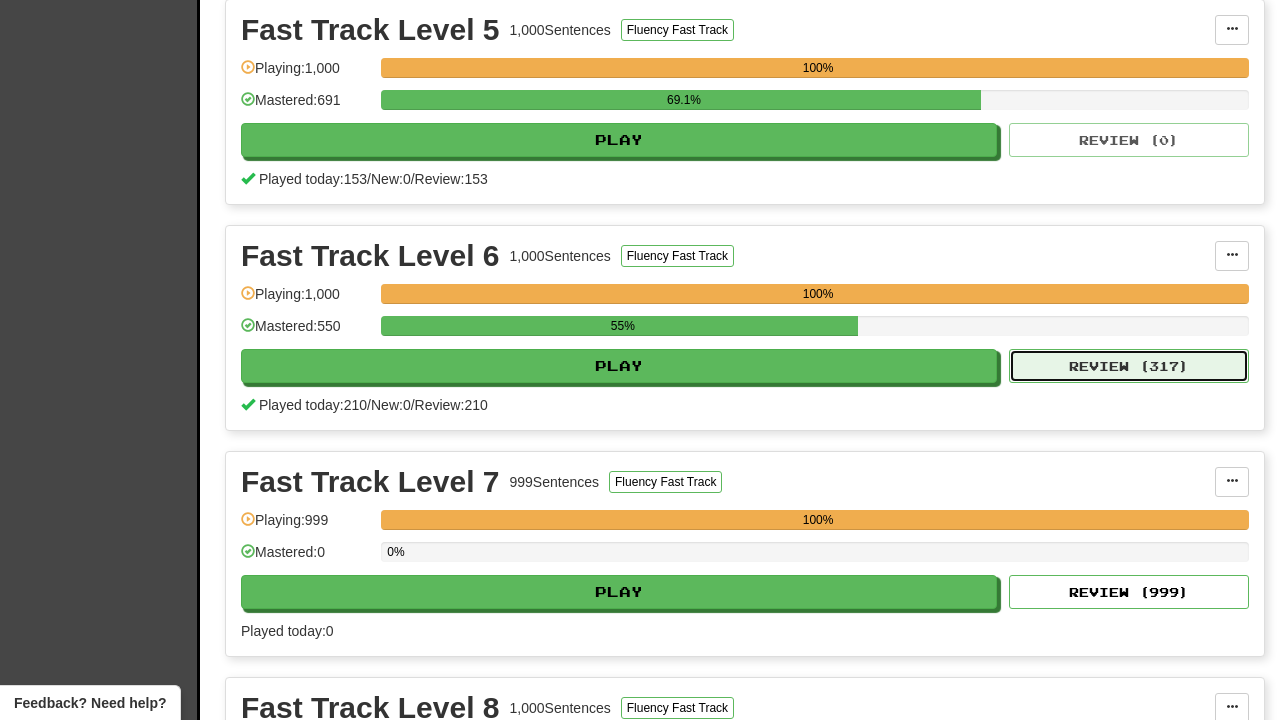 select on "********" 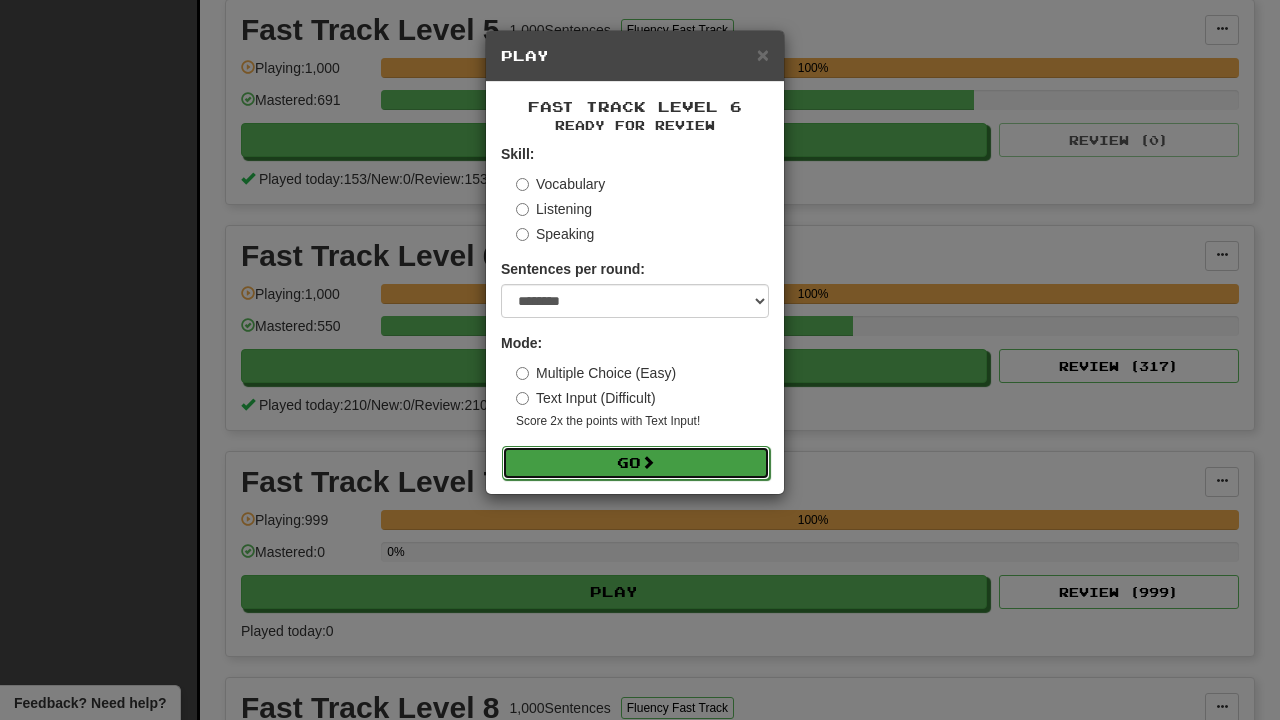 click on "Go" at bounding box center (636, 463) 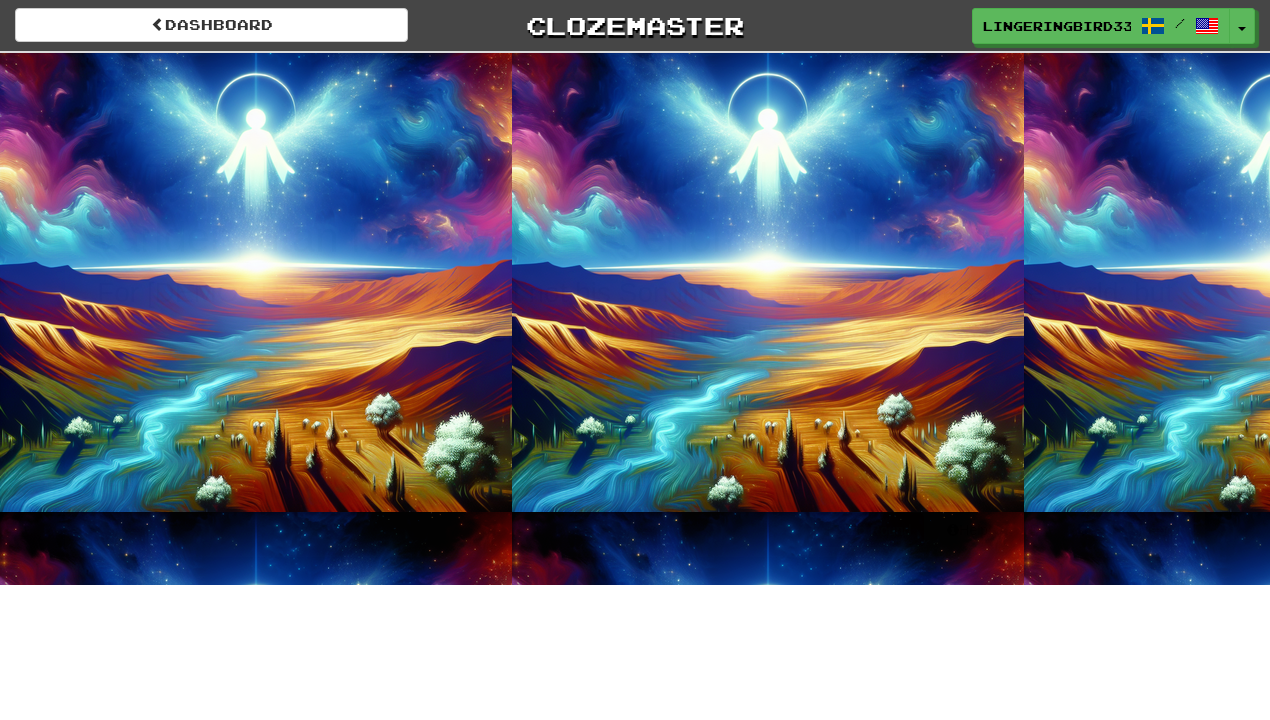 scroll, scrollTop: 0, scrollLeft: 0, axis: both 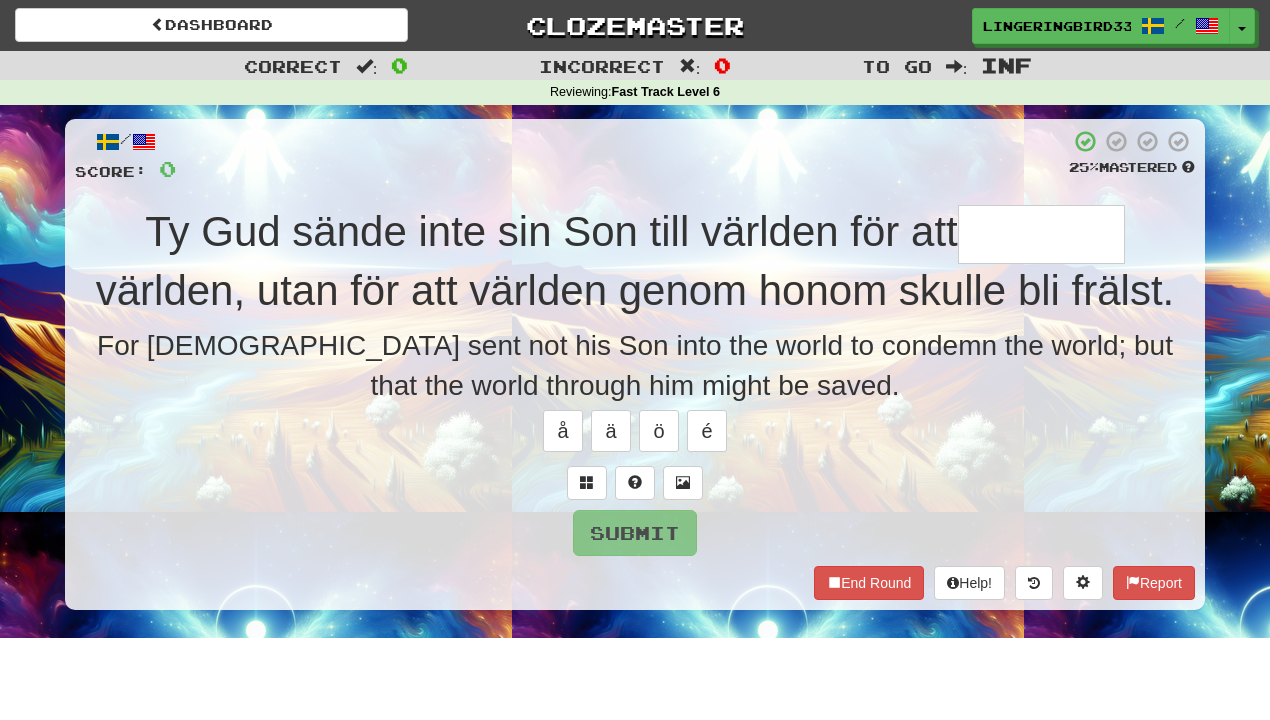 type on "*" 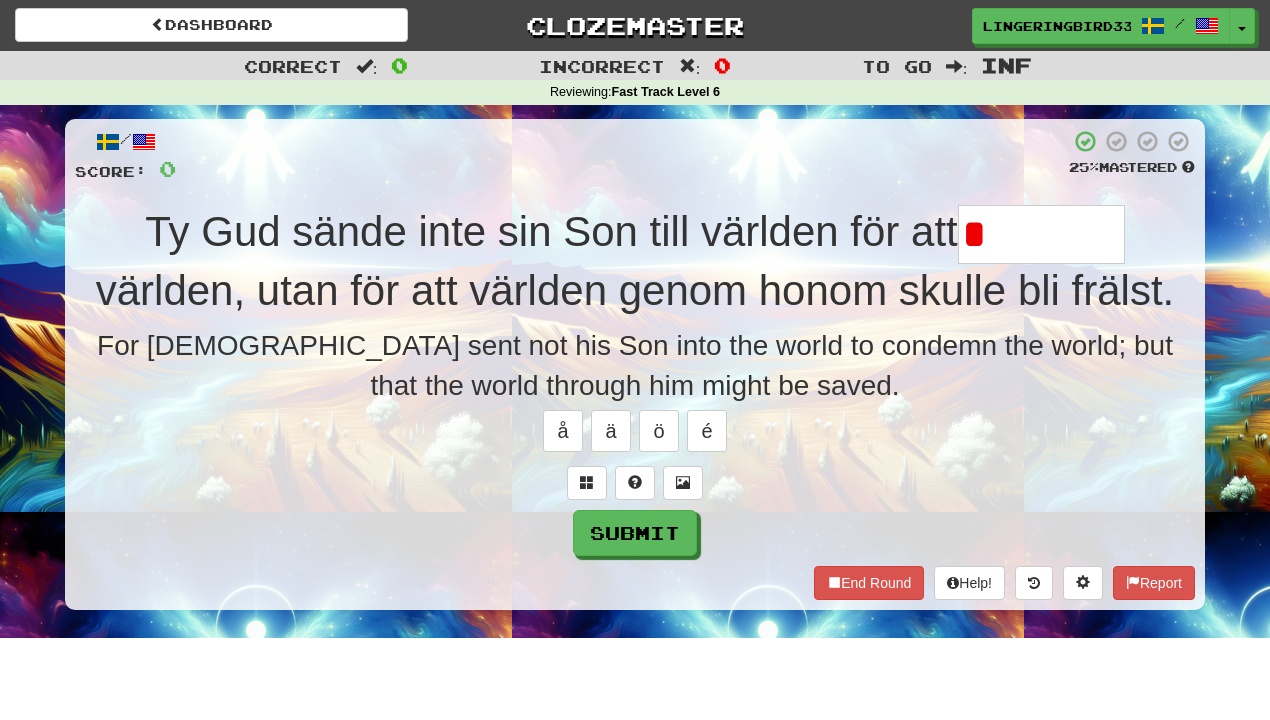 type on "*******" 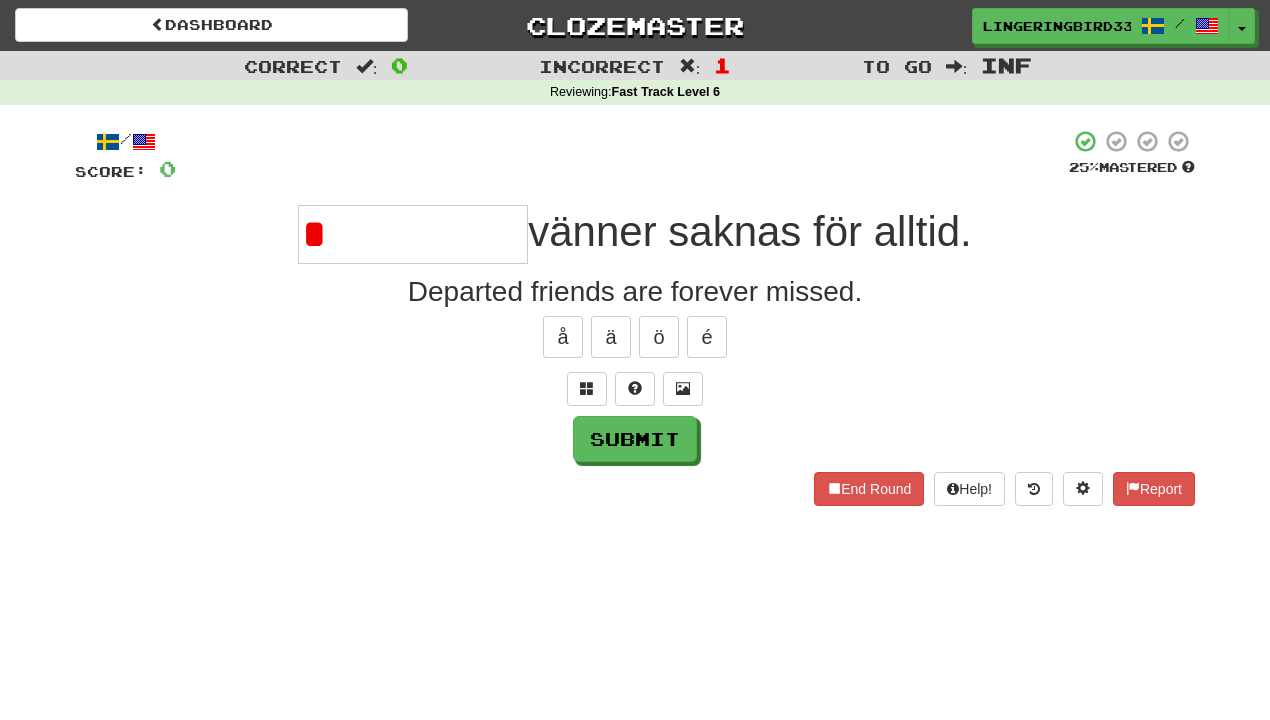 type on "**********" 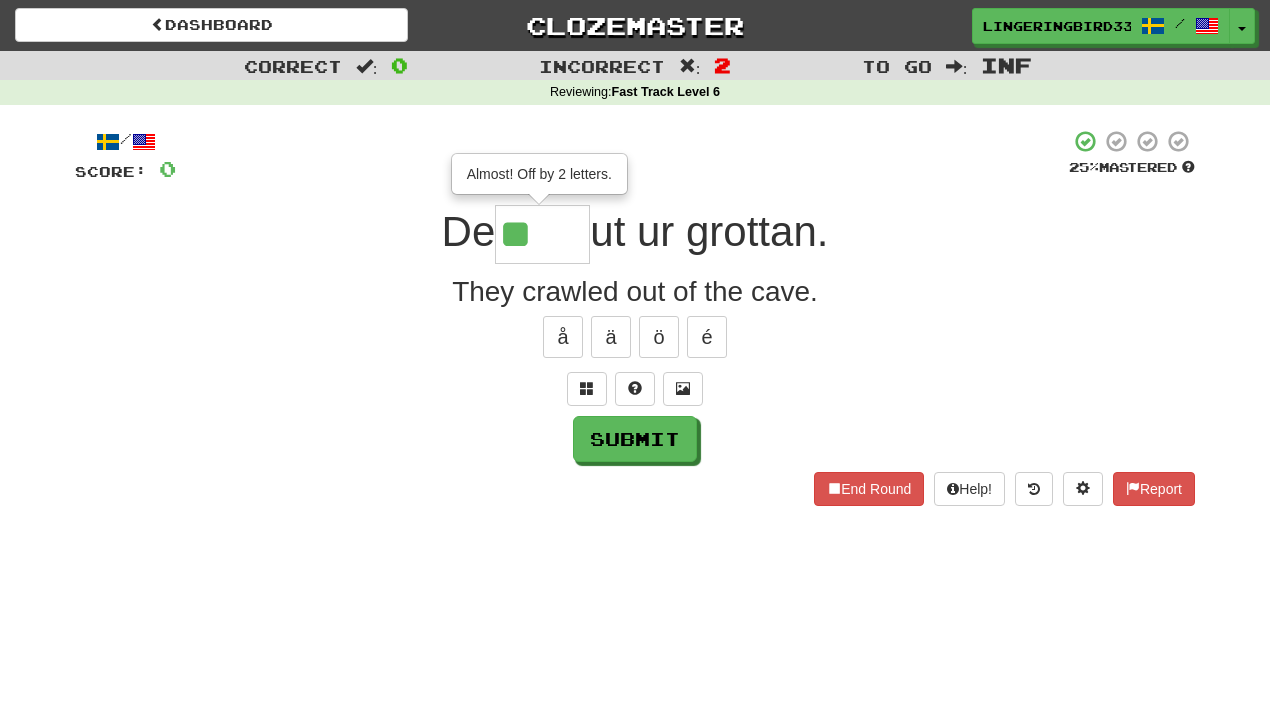 type on "****" 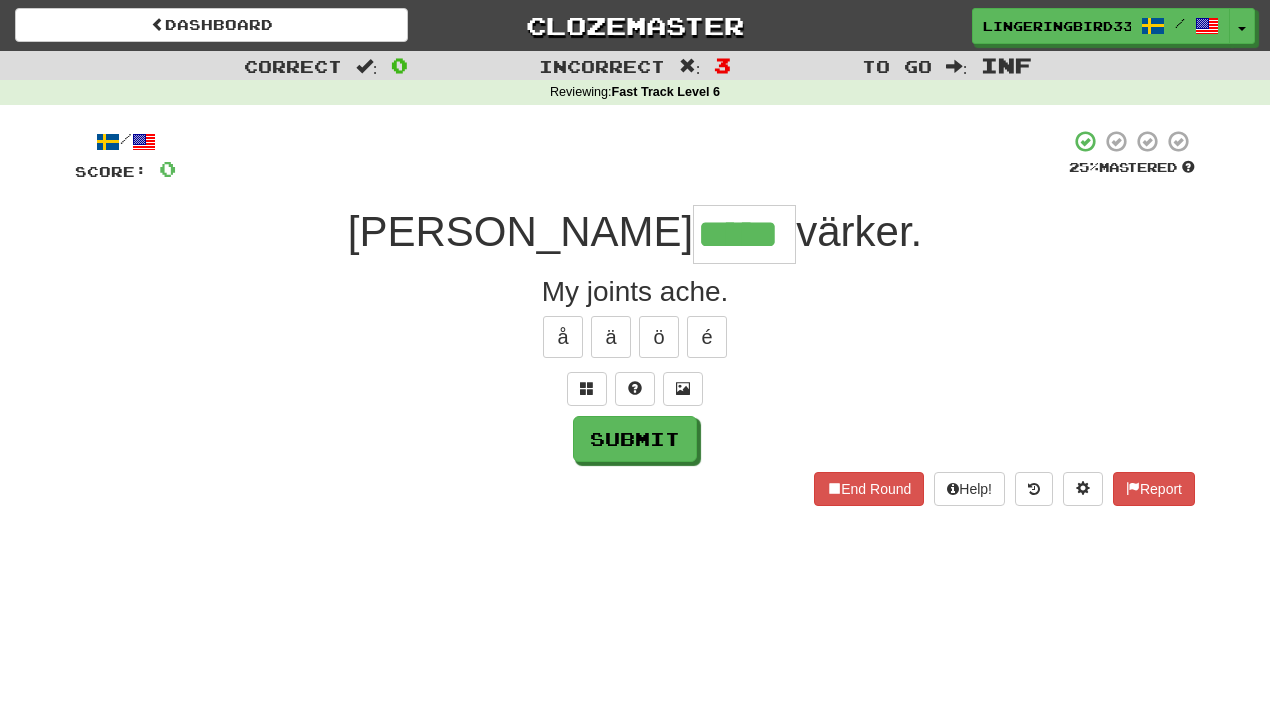 type on "*****" 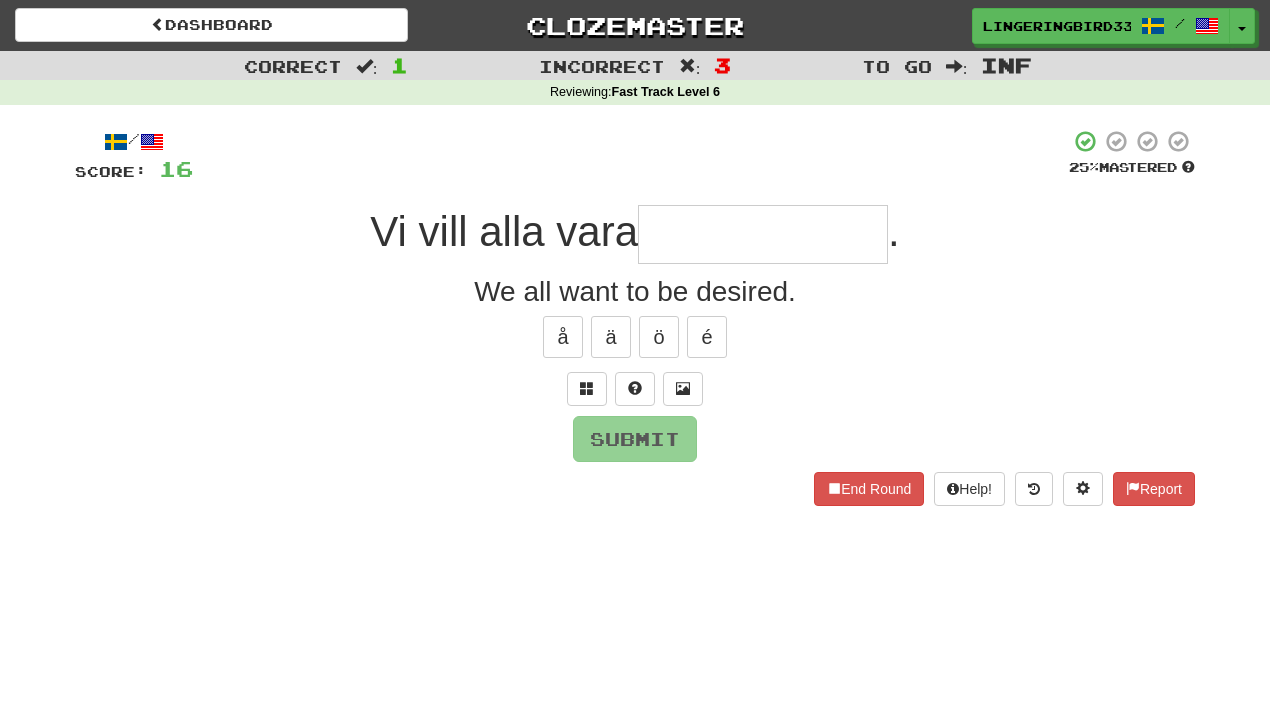 type on "**********" 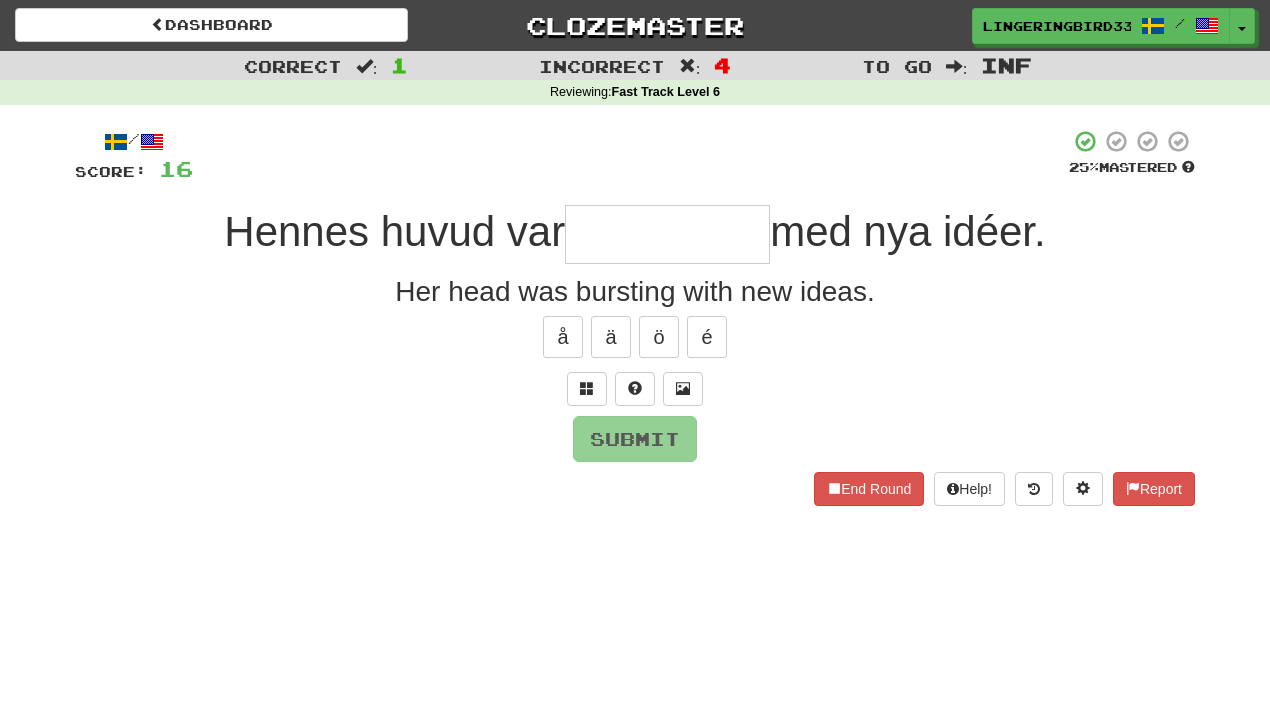 type on "*" 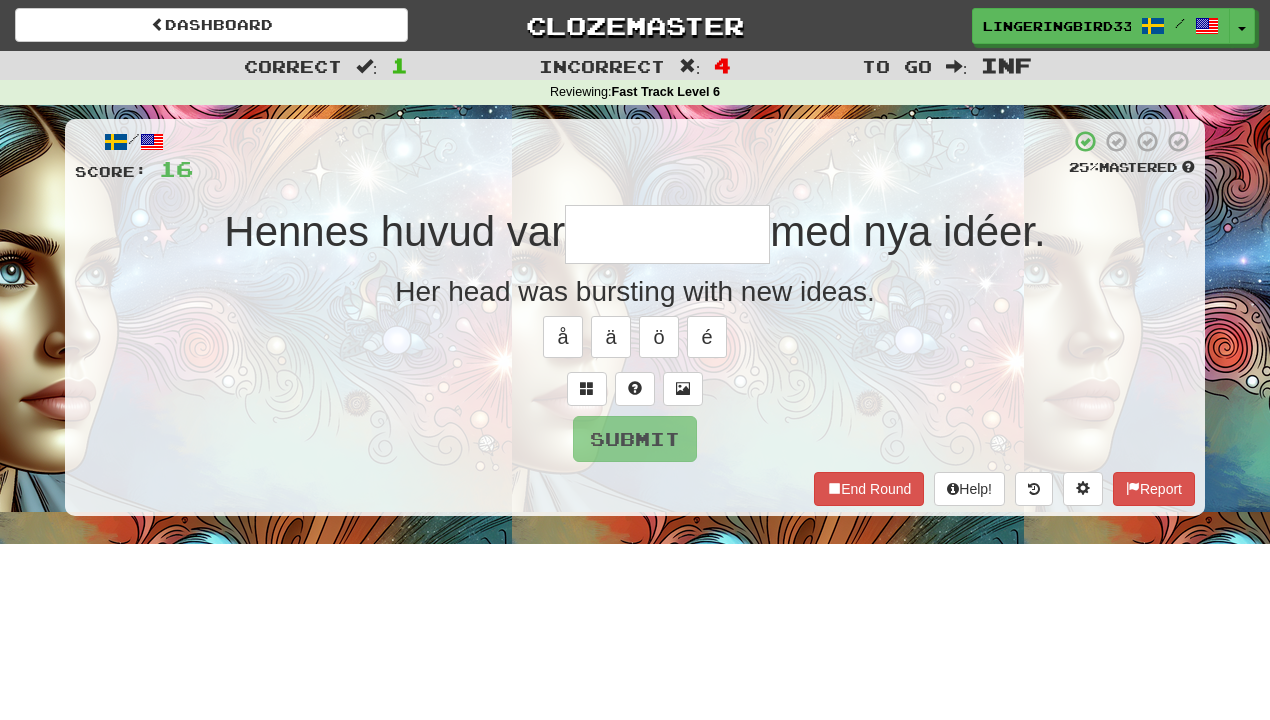 type on "**********" 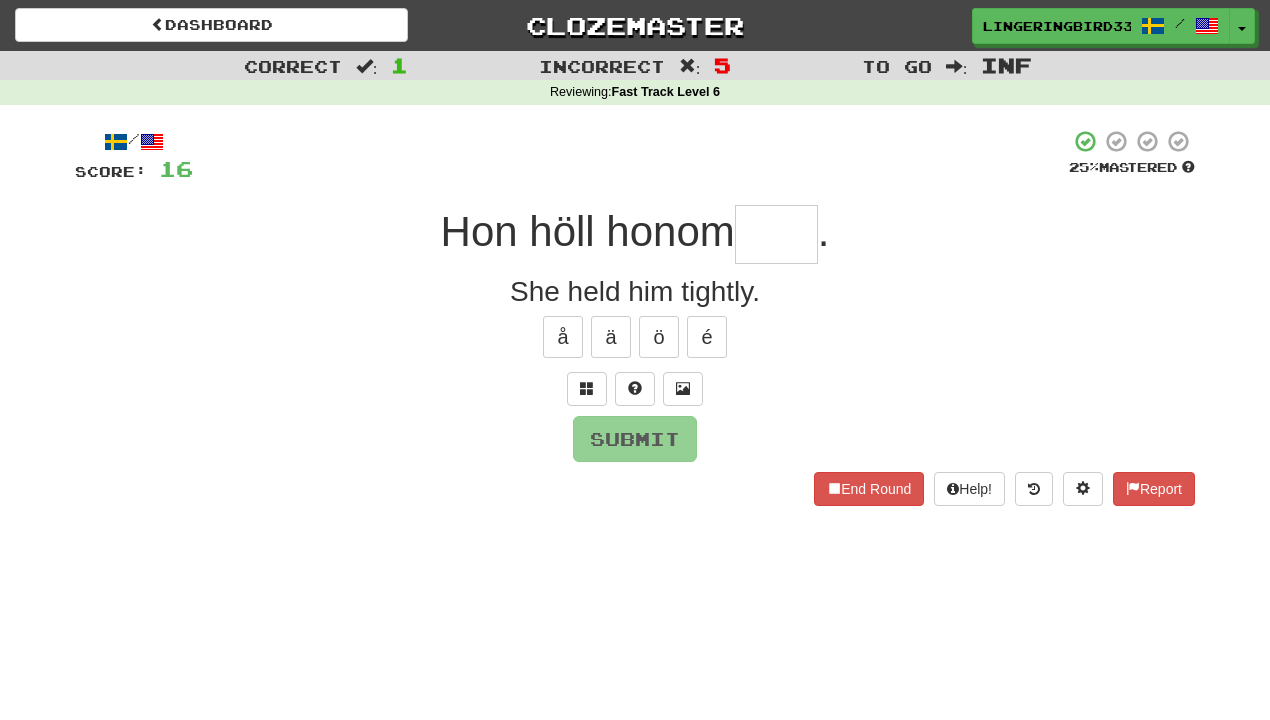 type on "*" 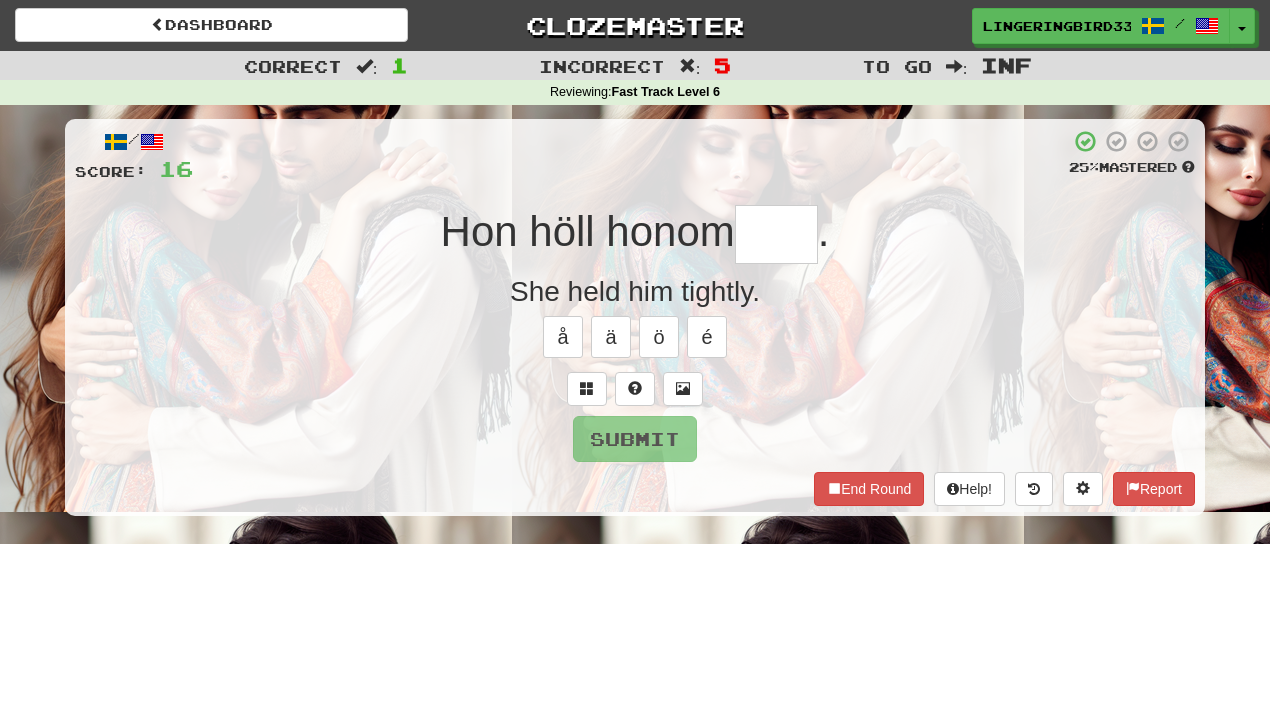 type on "****" 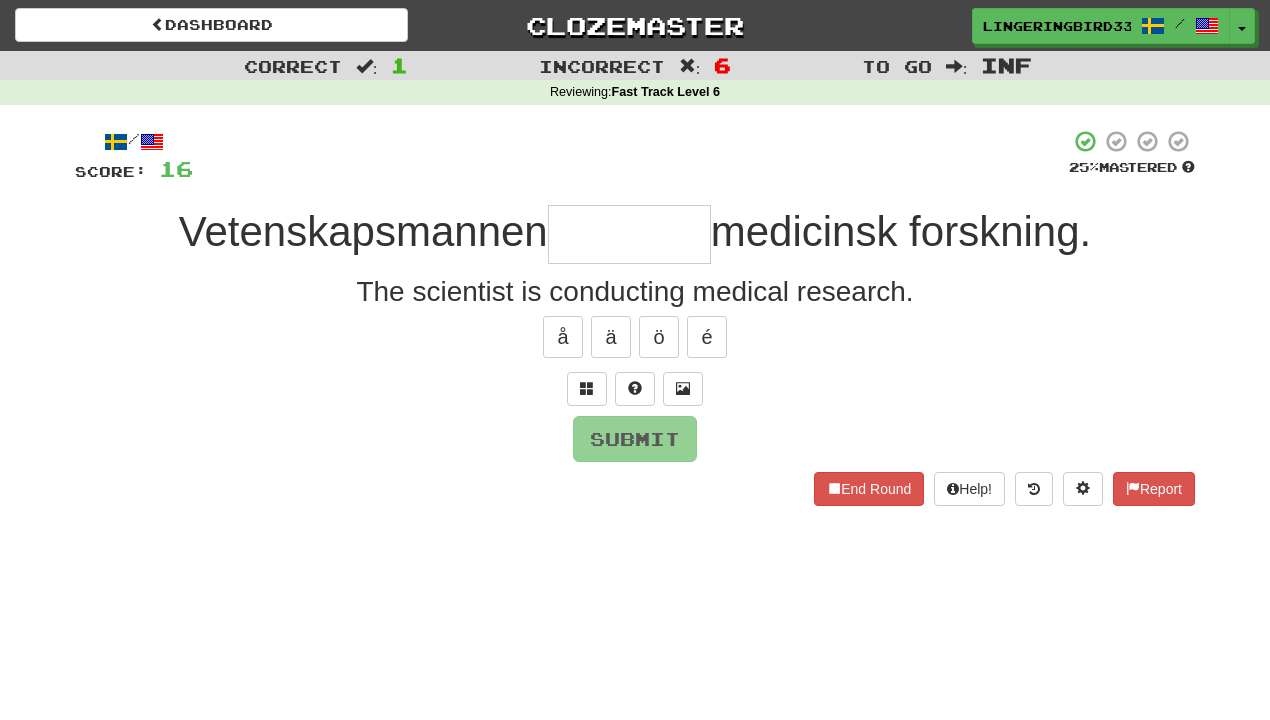 type on "********" 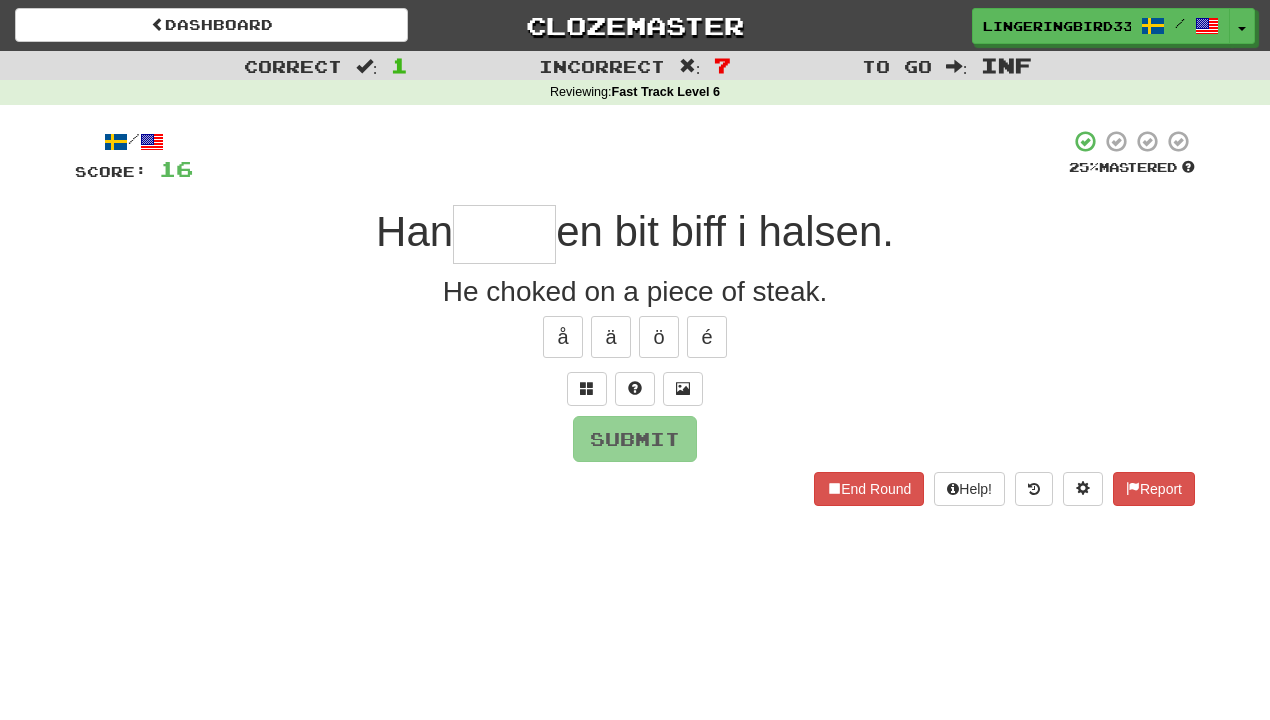 type on "*" 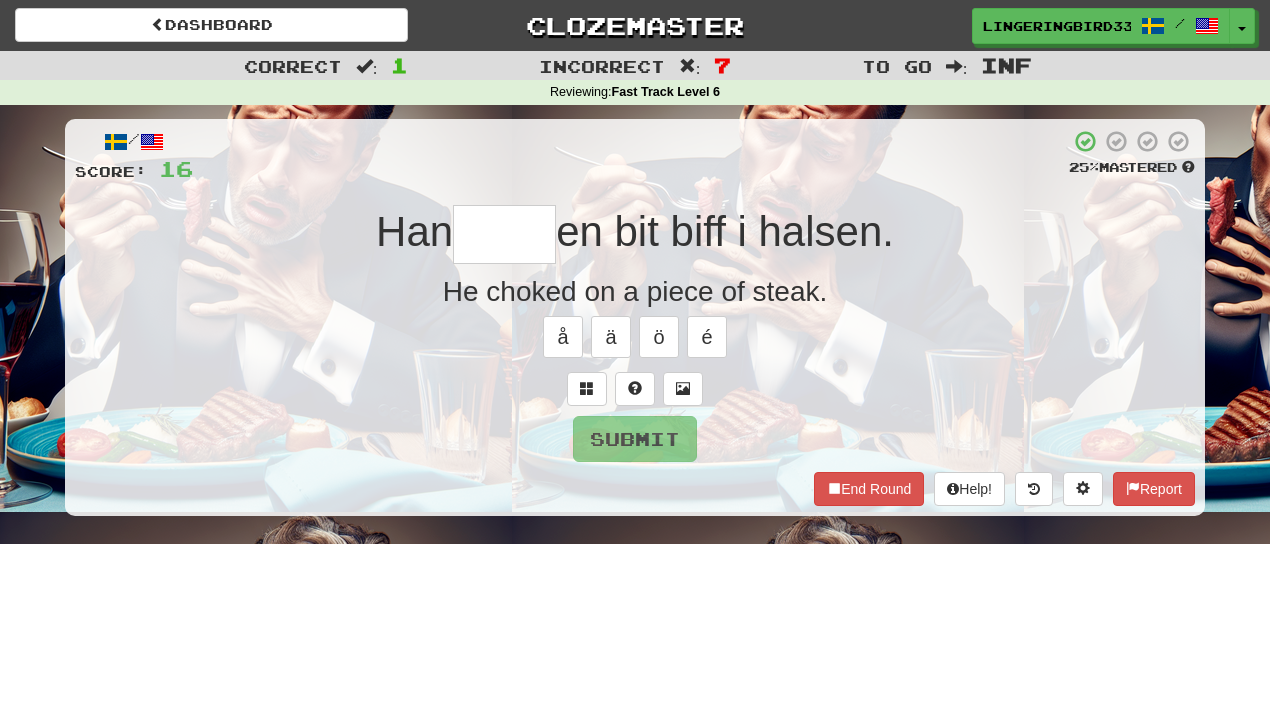type on "*****" 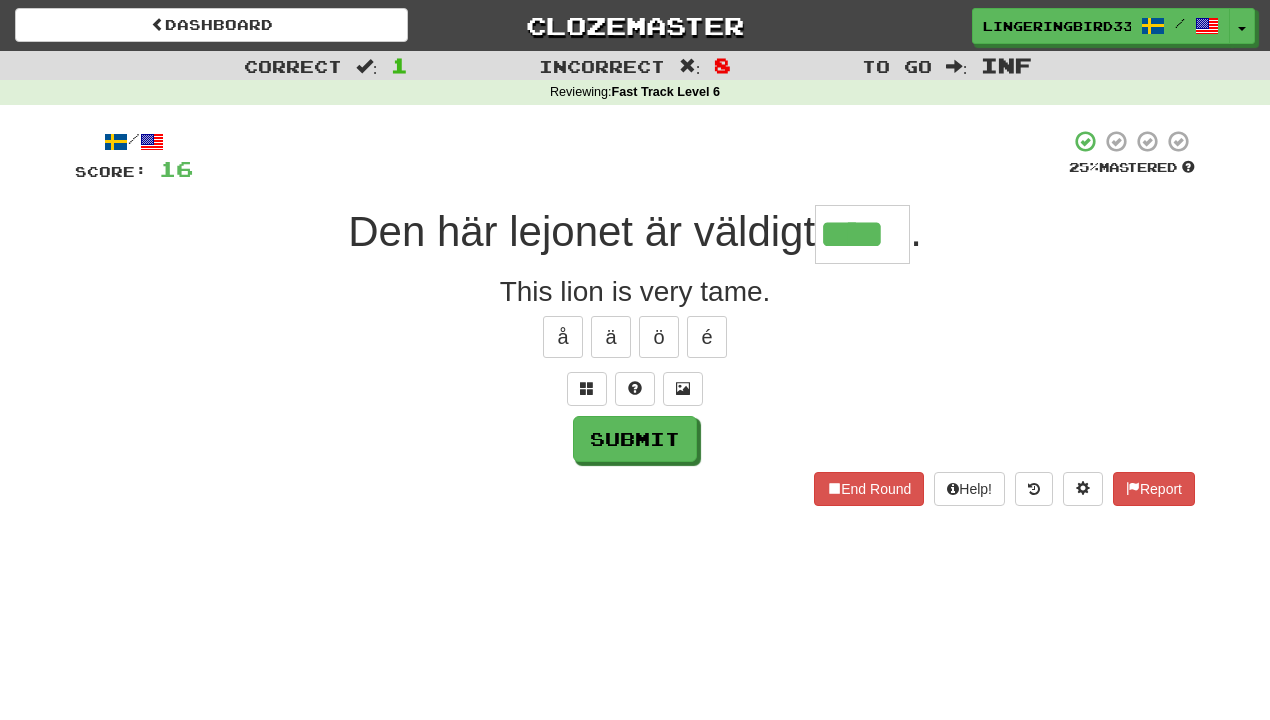 type on "****" 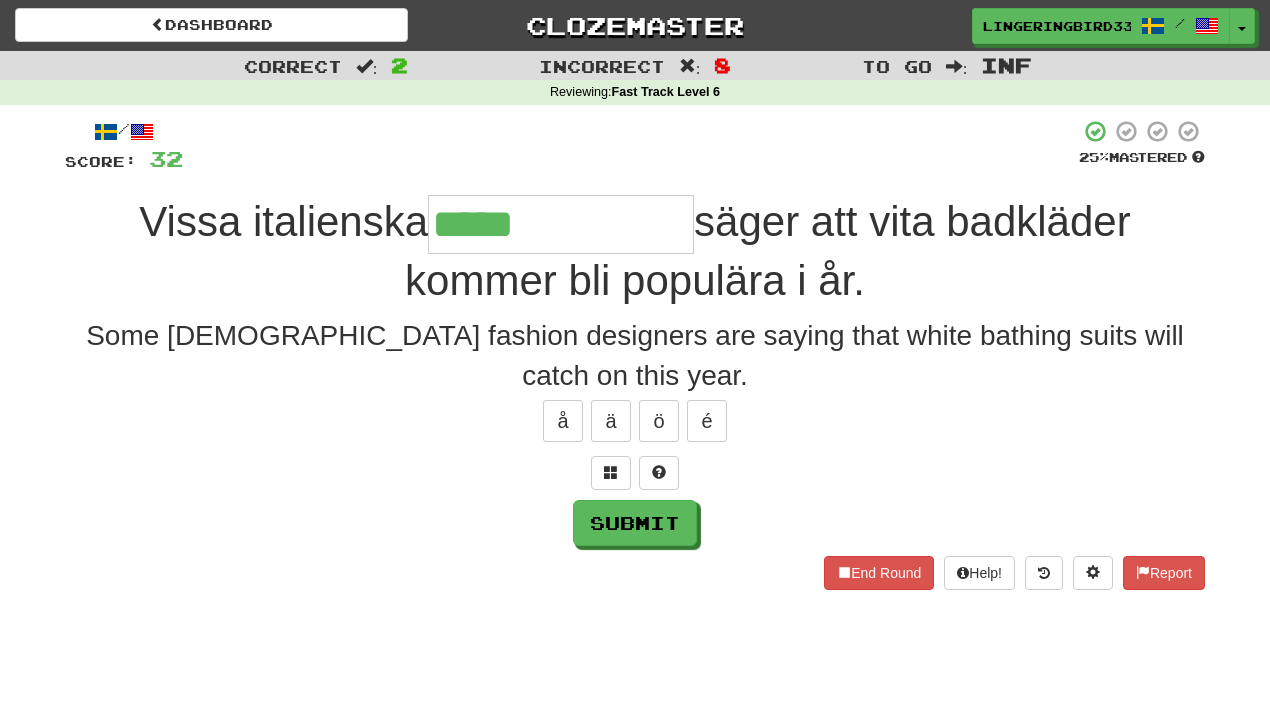 type on "**********" 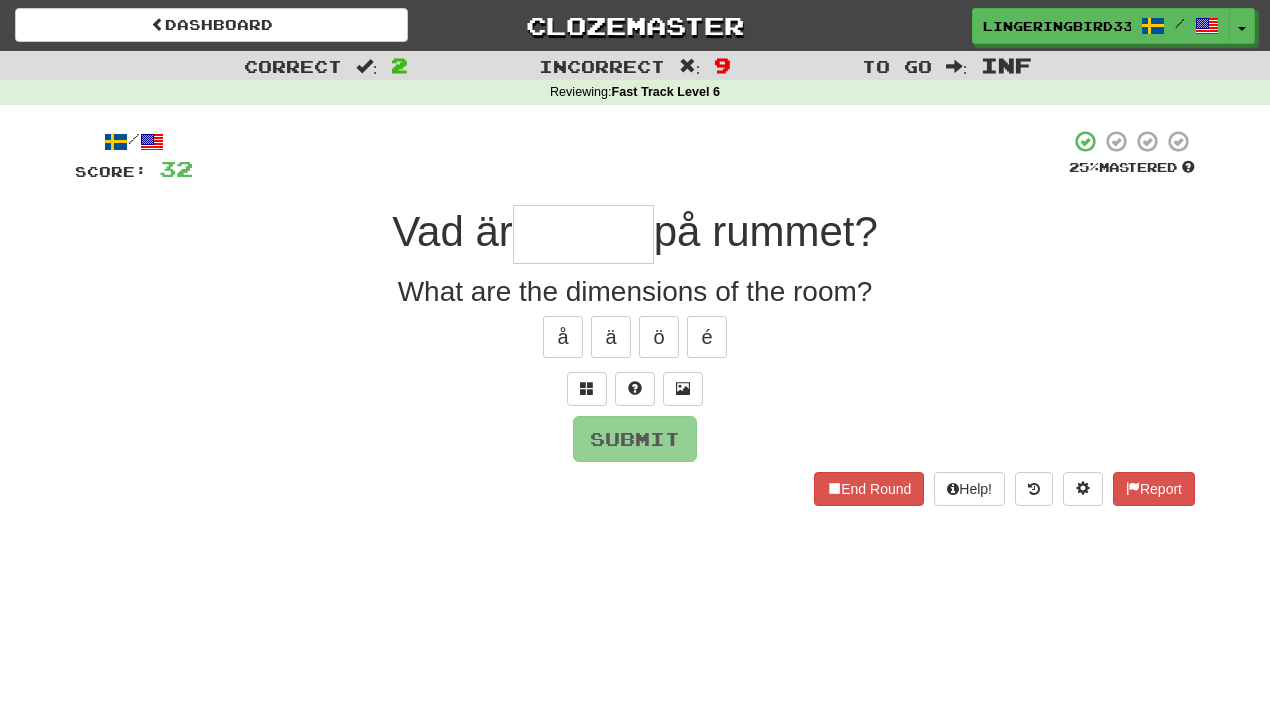 type on "******" 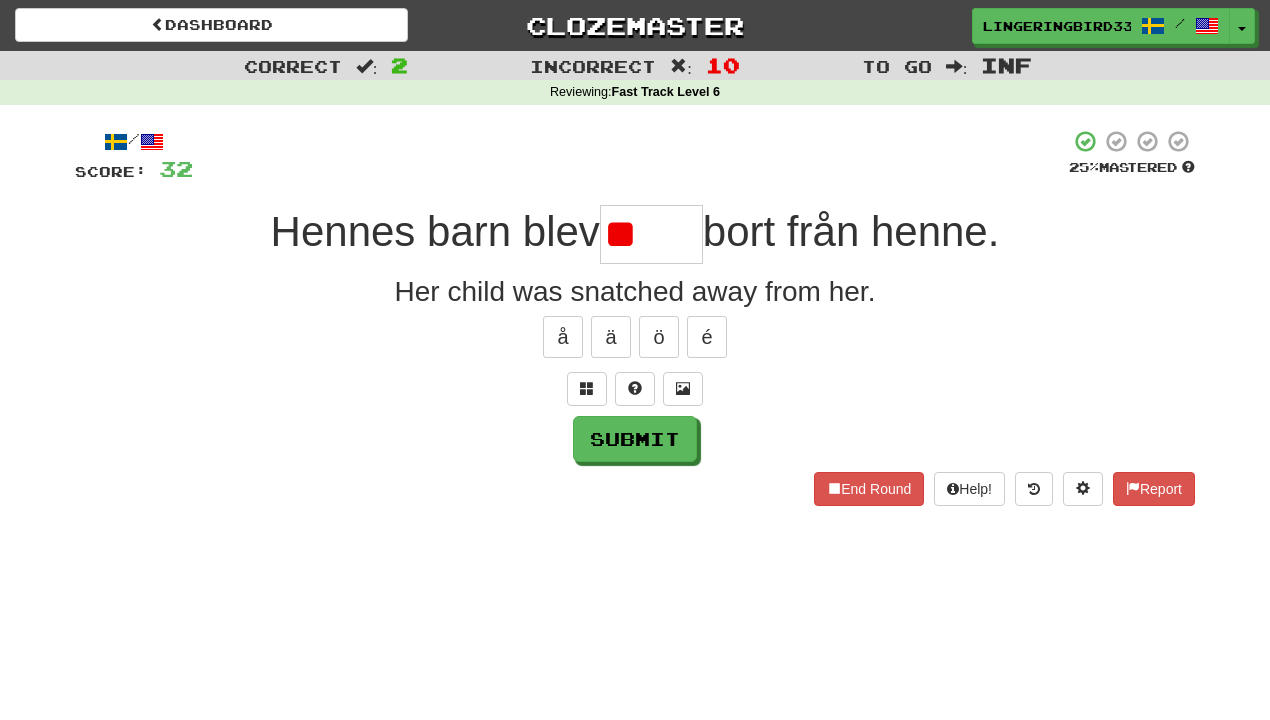 type on "*****" 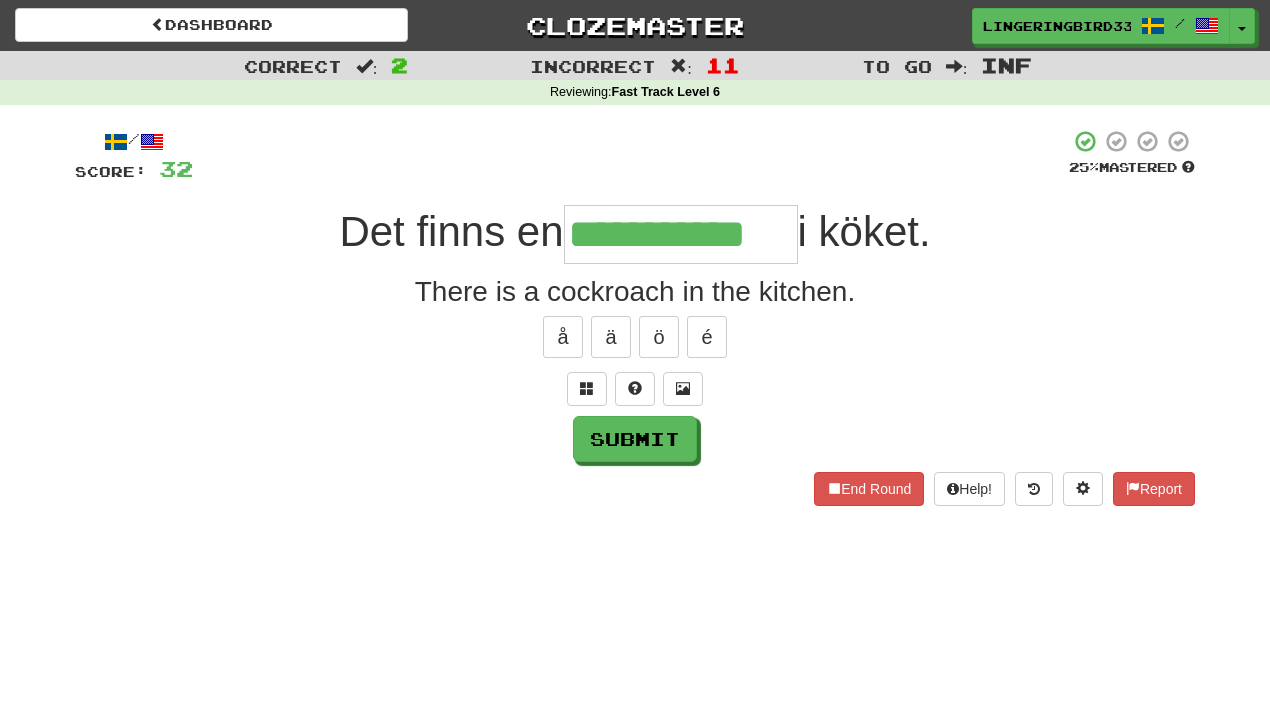 type on "**********" 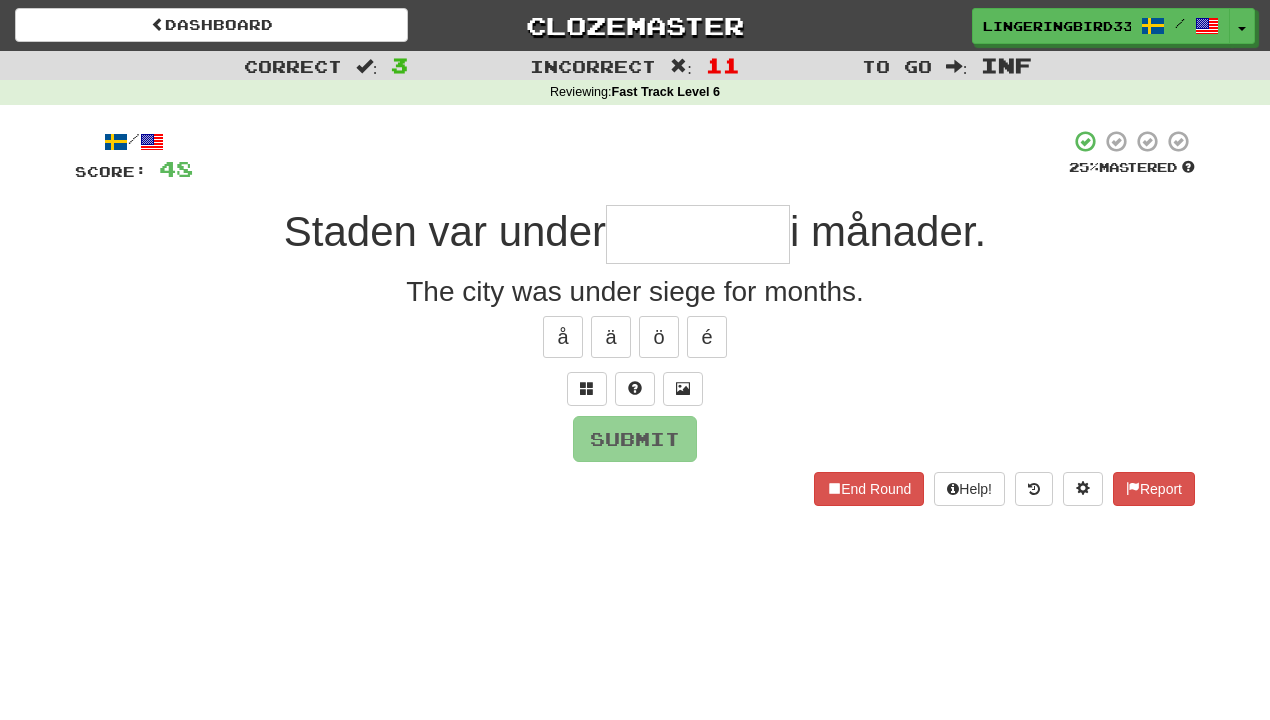 type on "*" 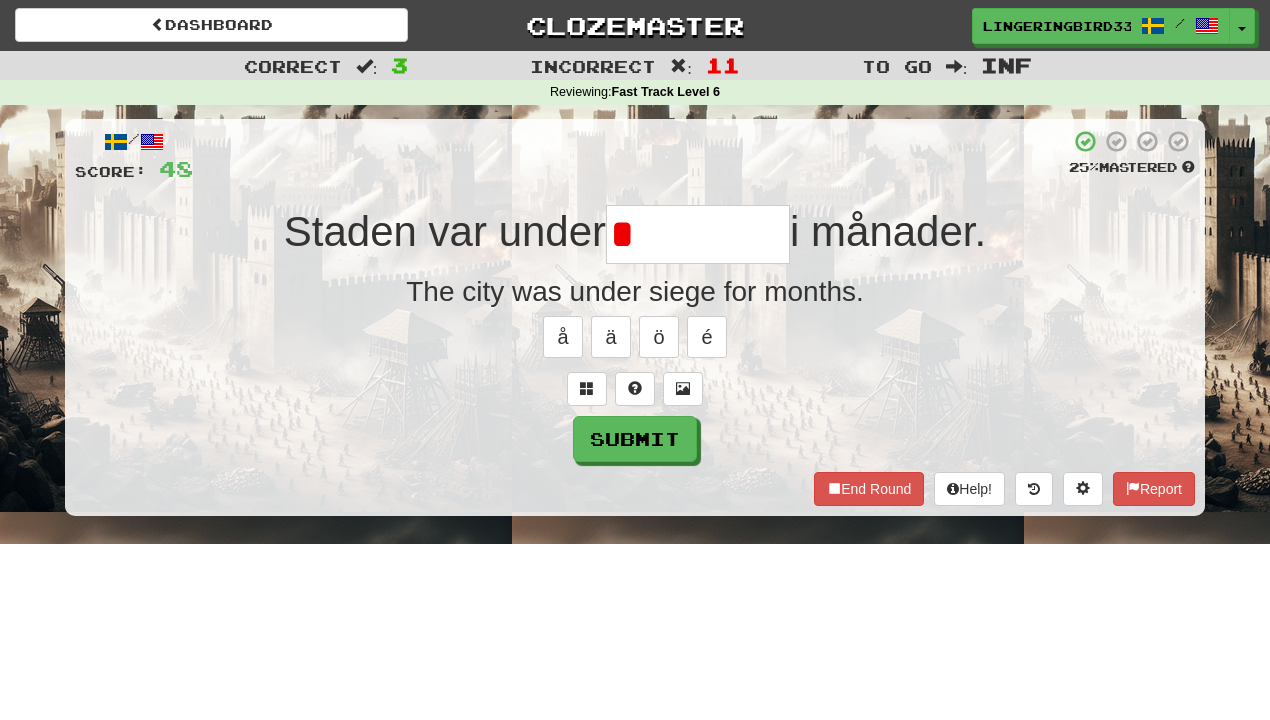 type on "*********" 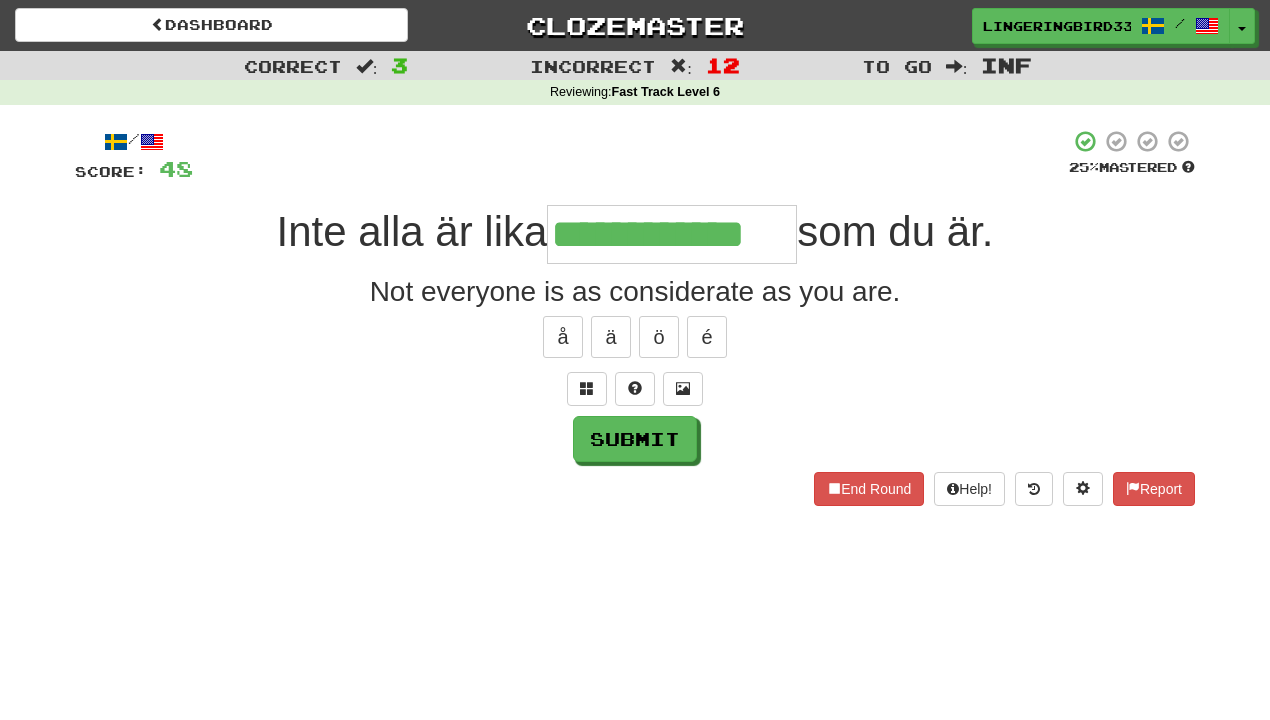 type on "**********" 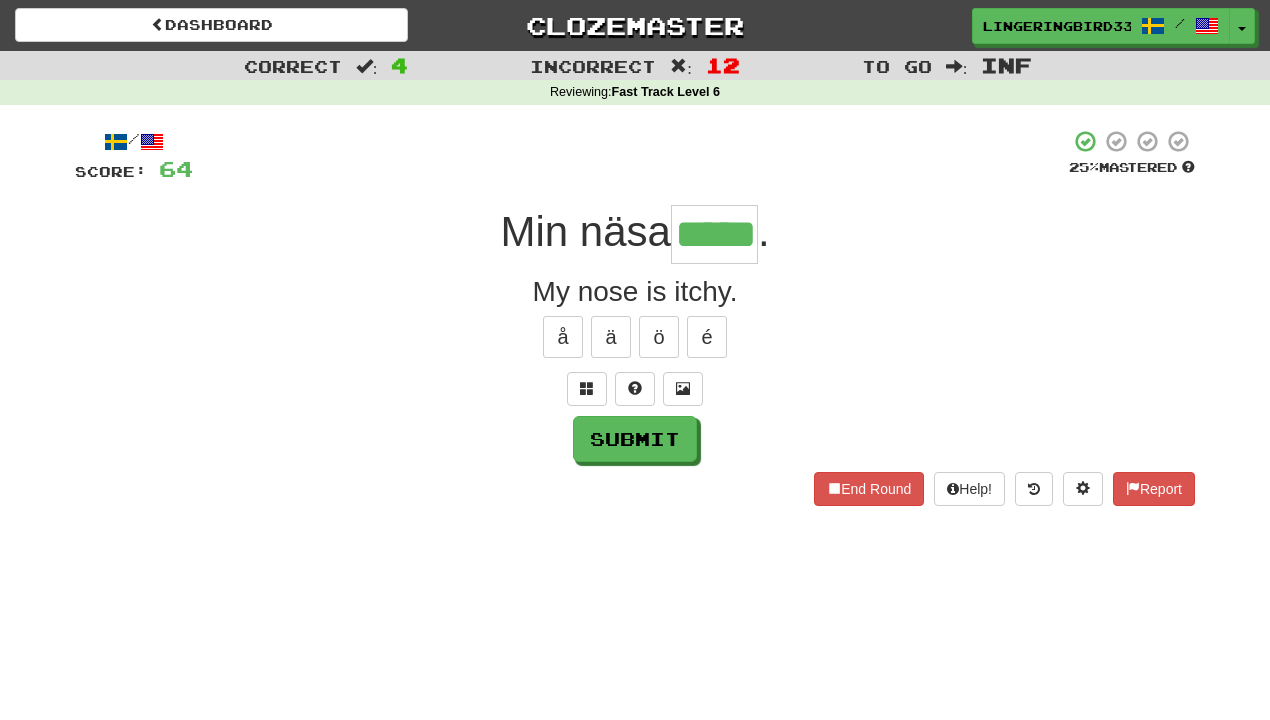 type on "*****" 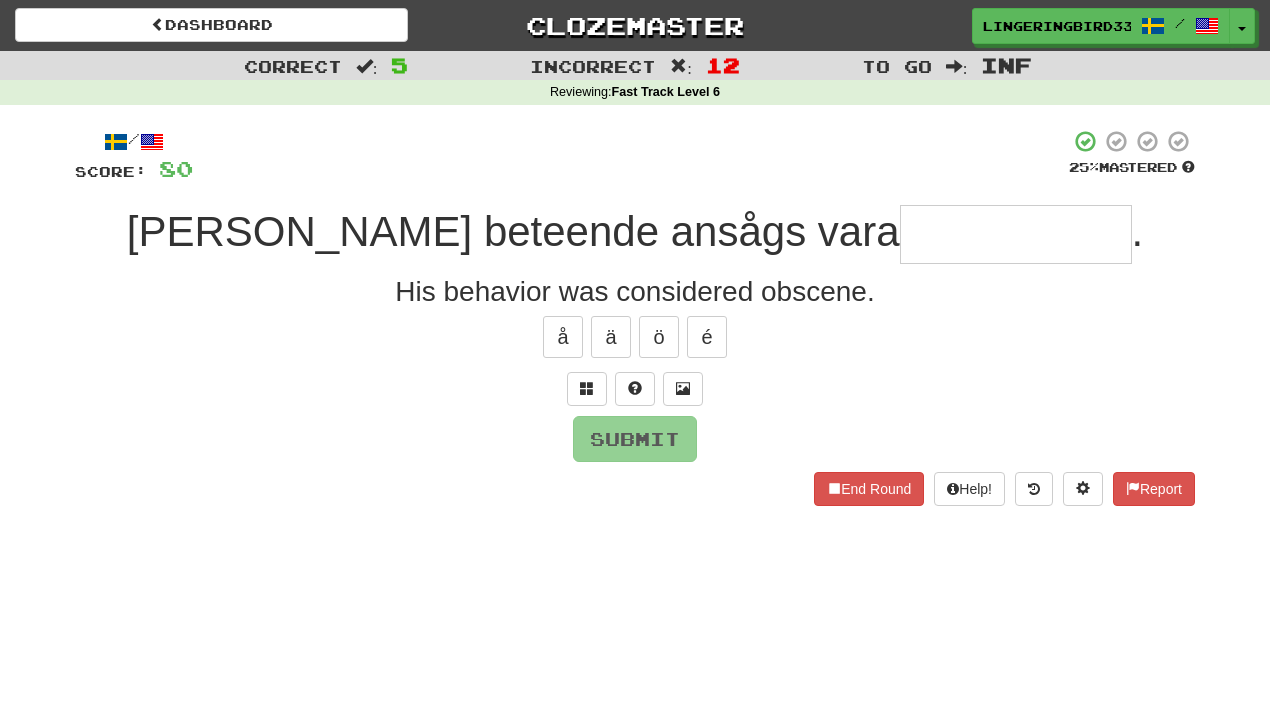type on "**********" 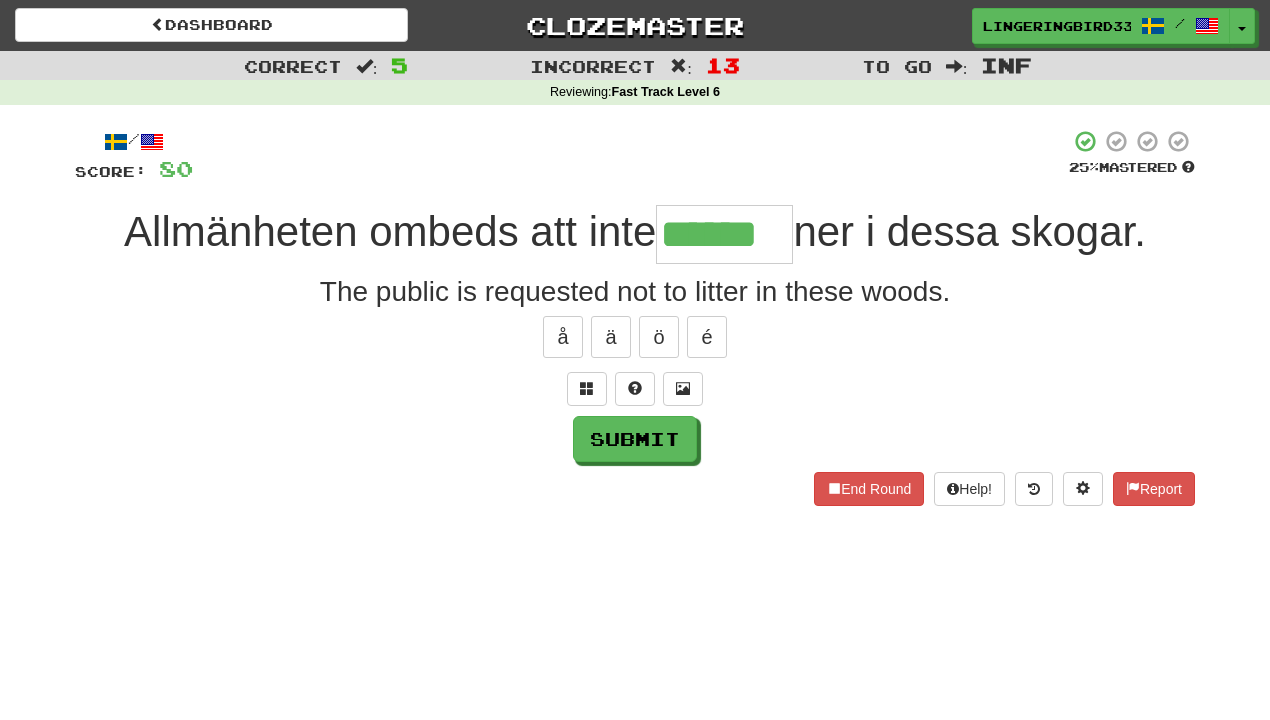 type on "******" 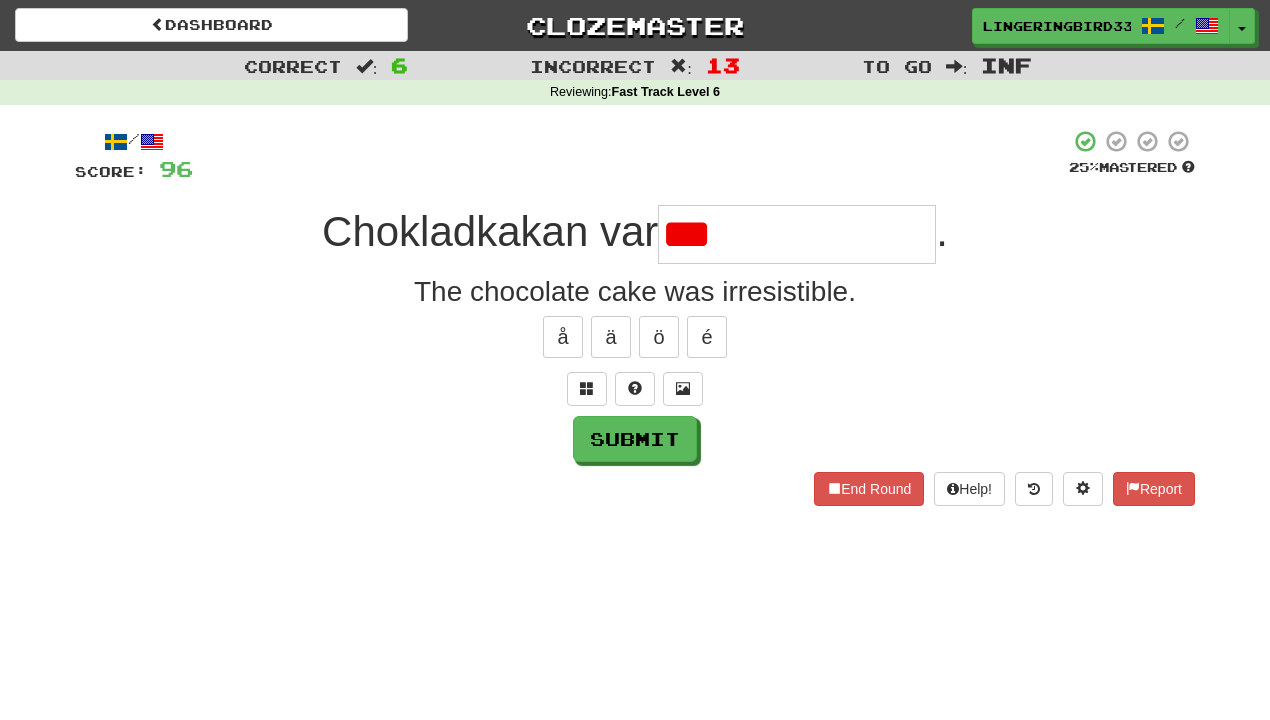type on "**********" 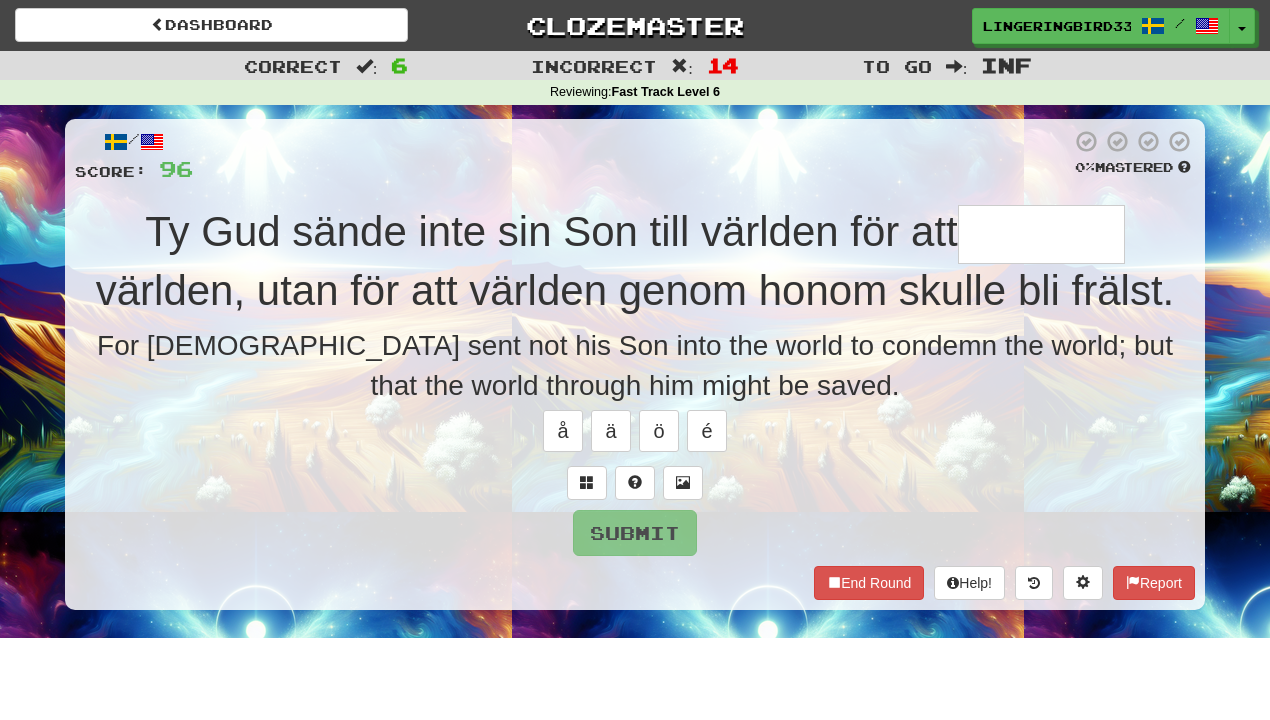 type on "*" 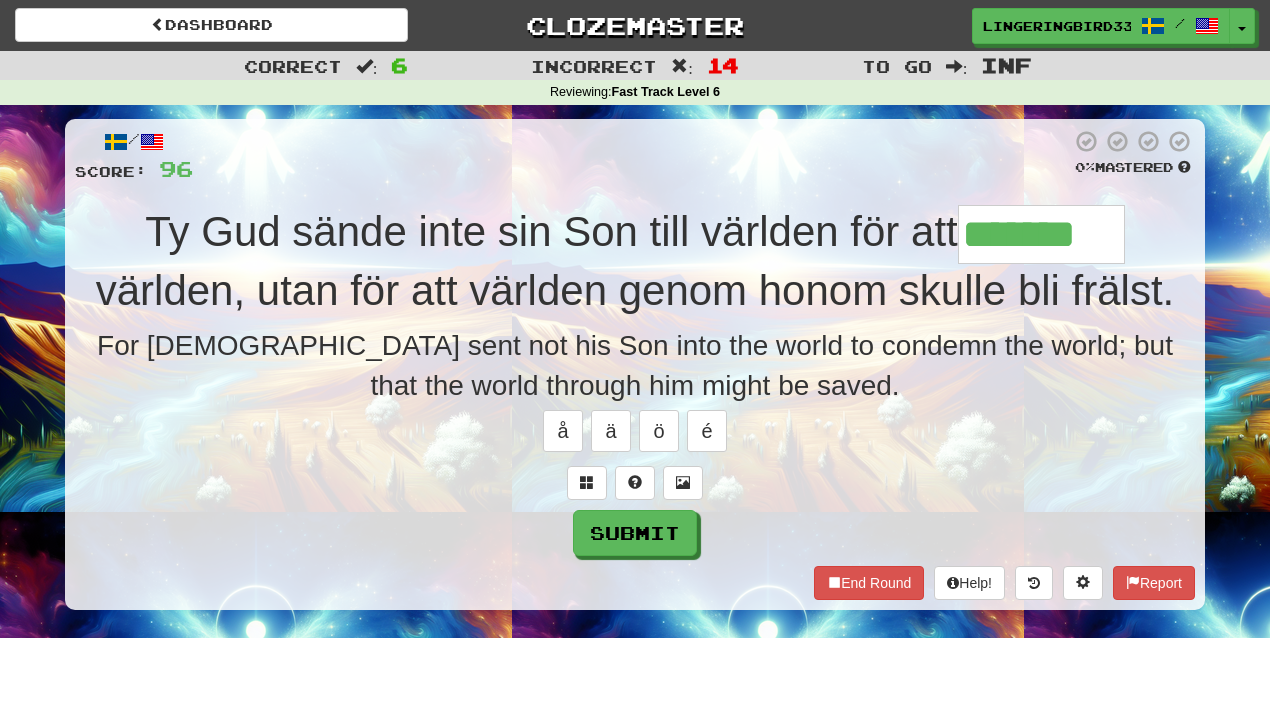 type on "*******" 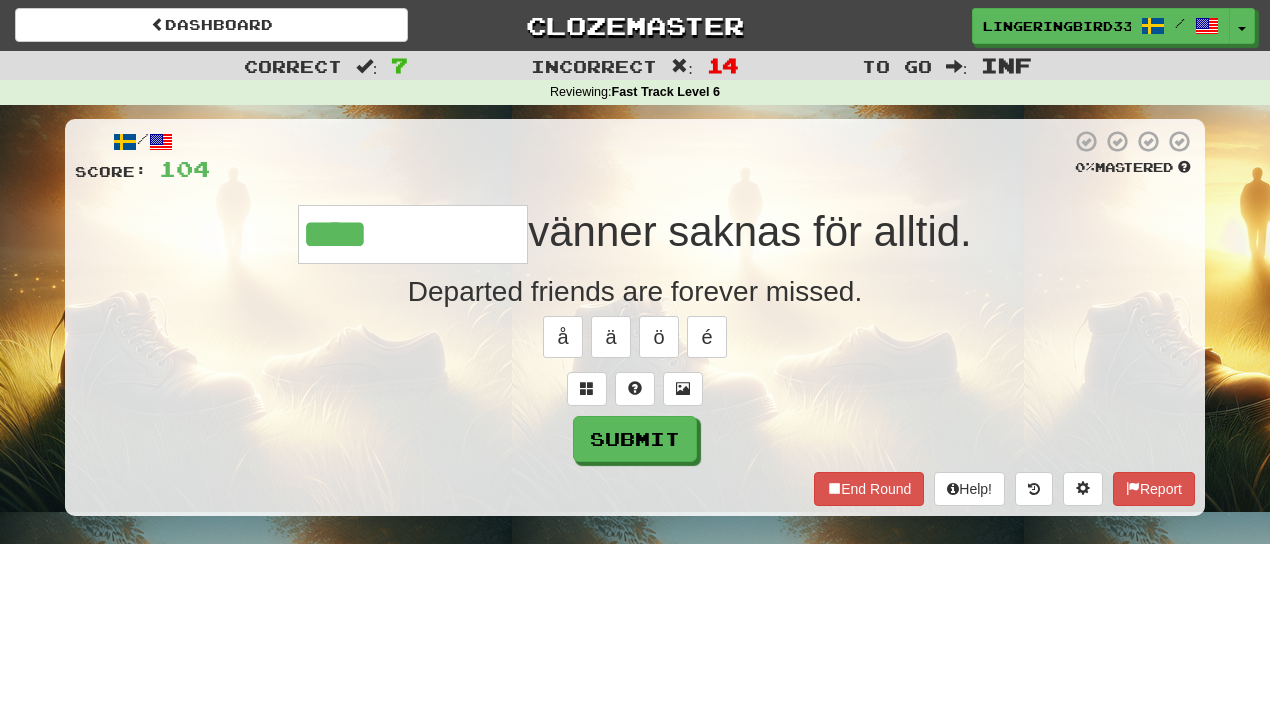 type on "**********" 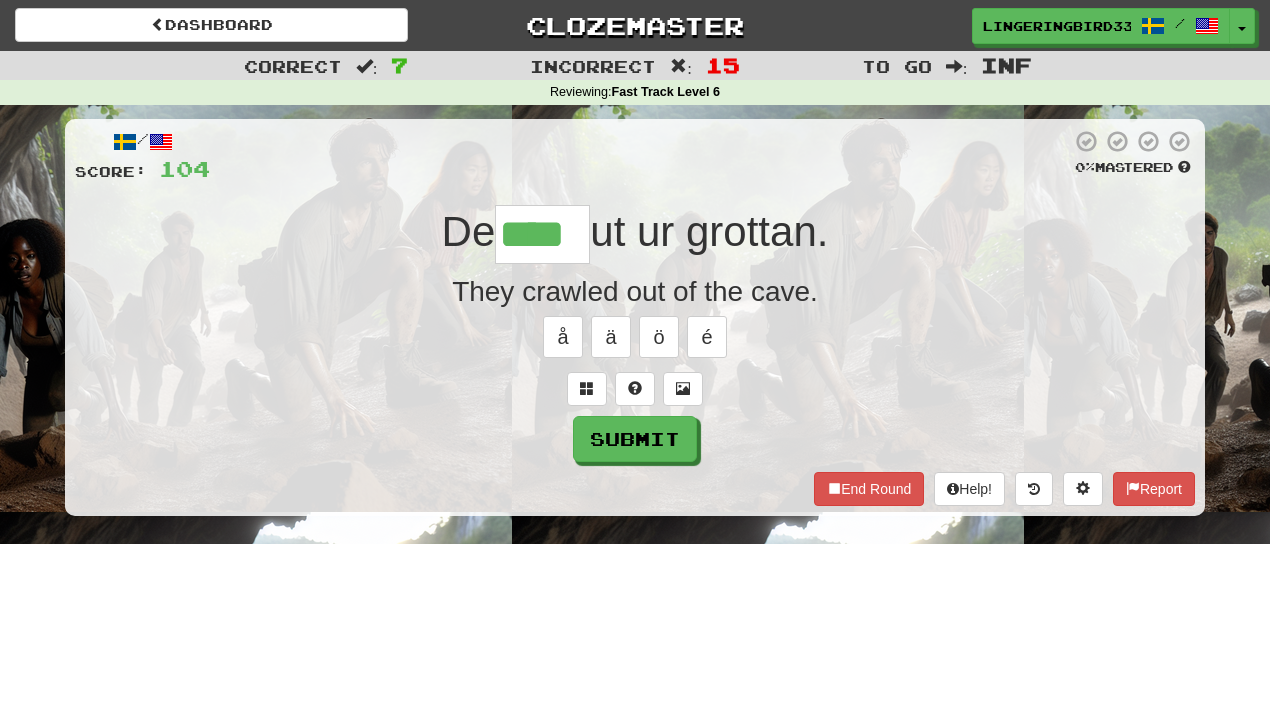 type on "****" 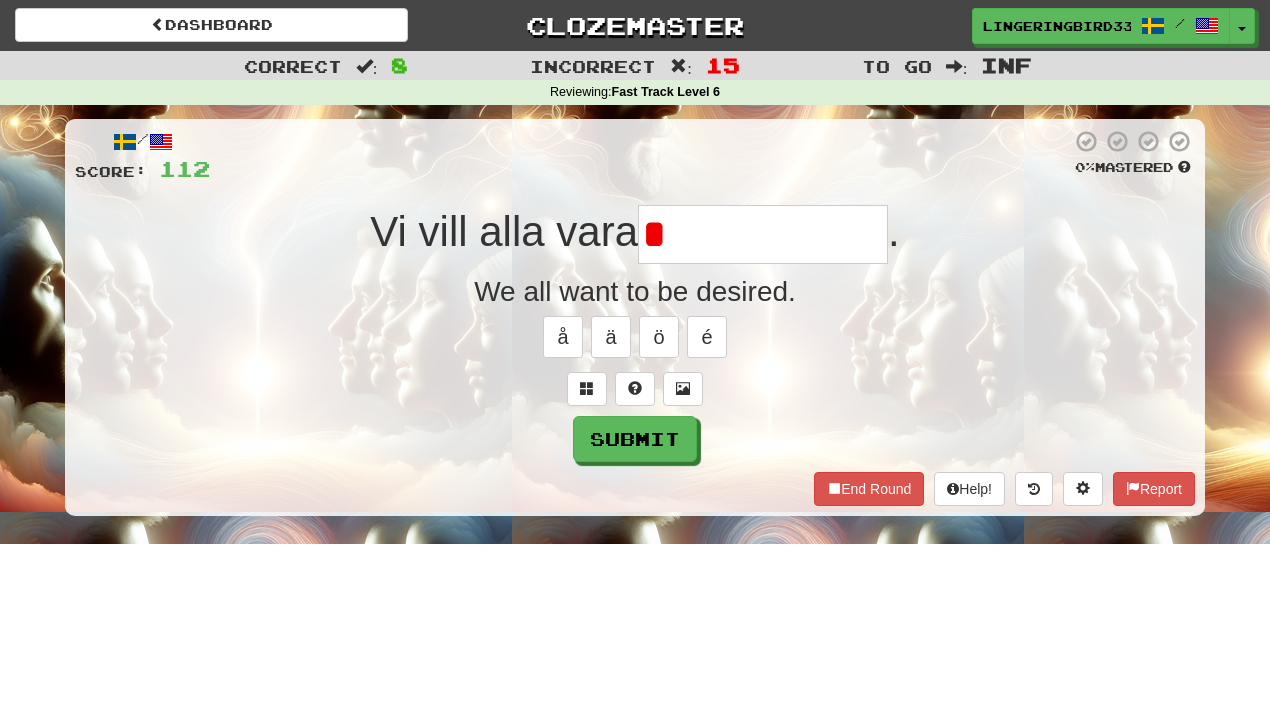 type on "**********" 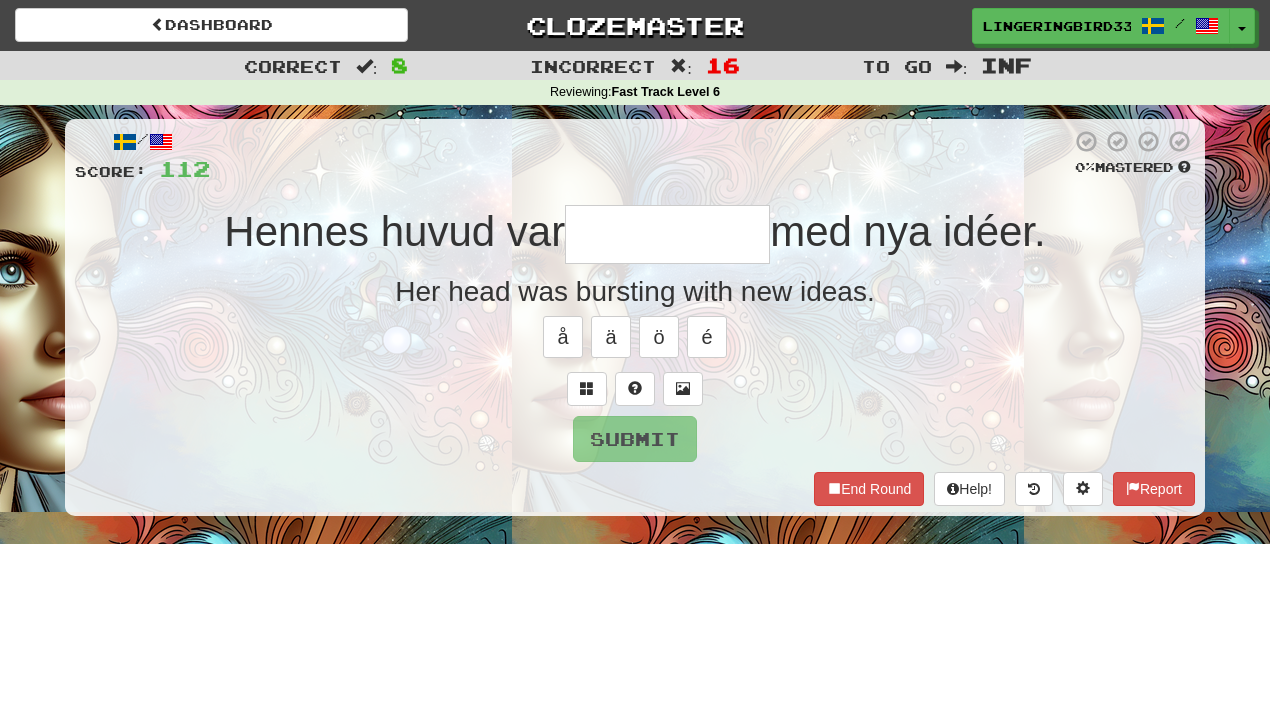 type on "**********" 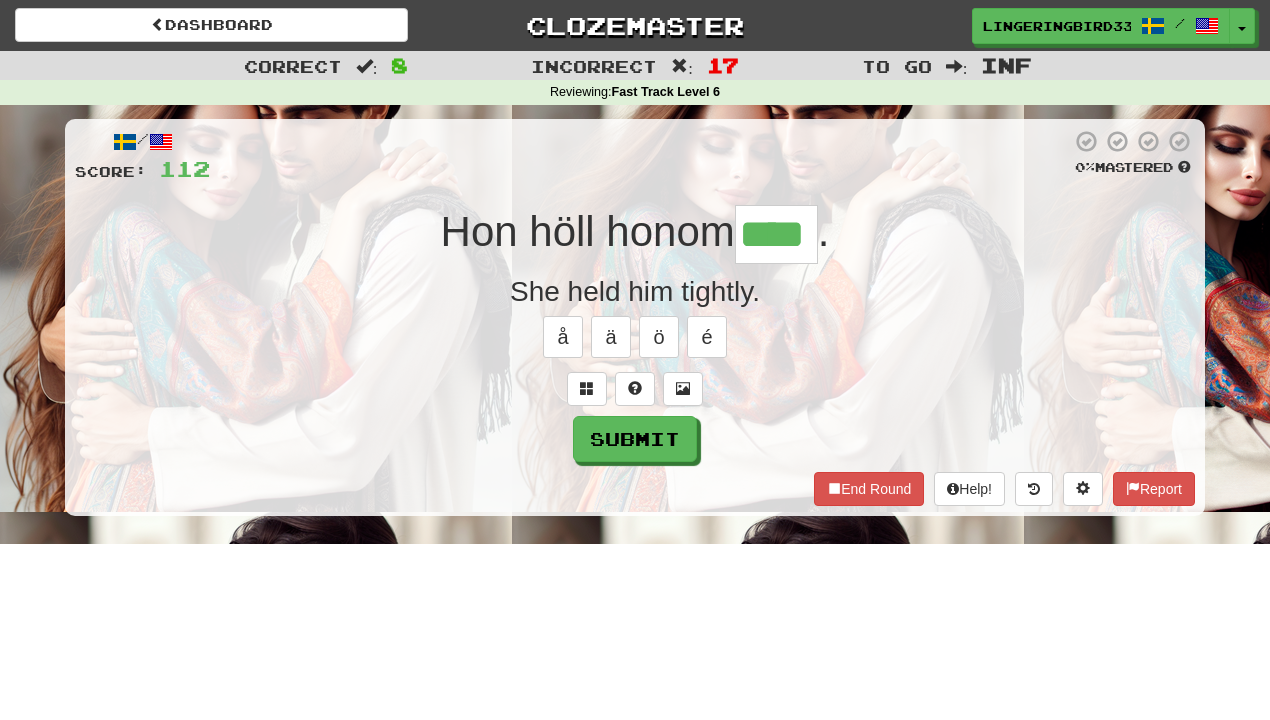 type on "****" 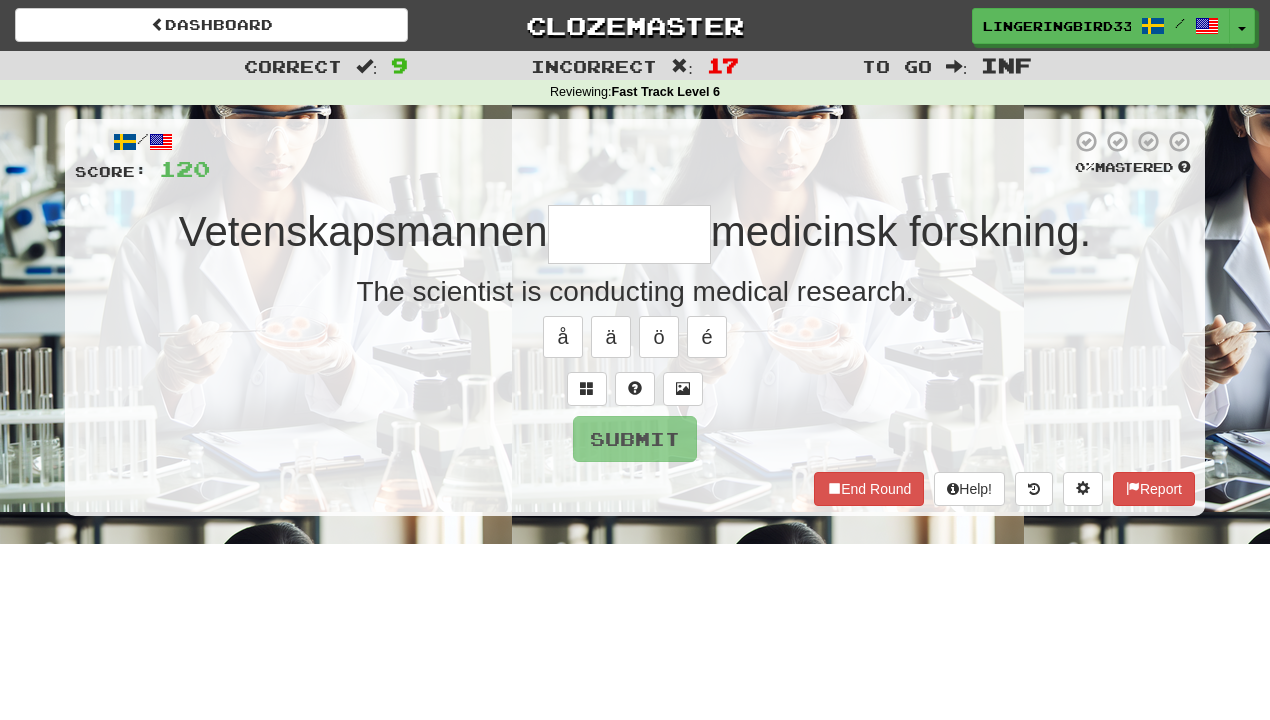 type on "********" 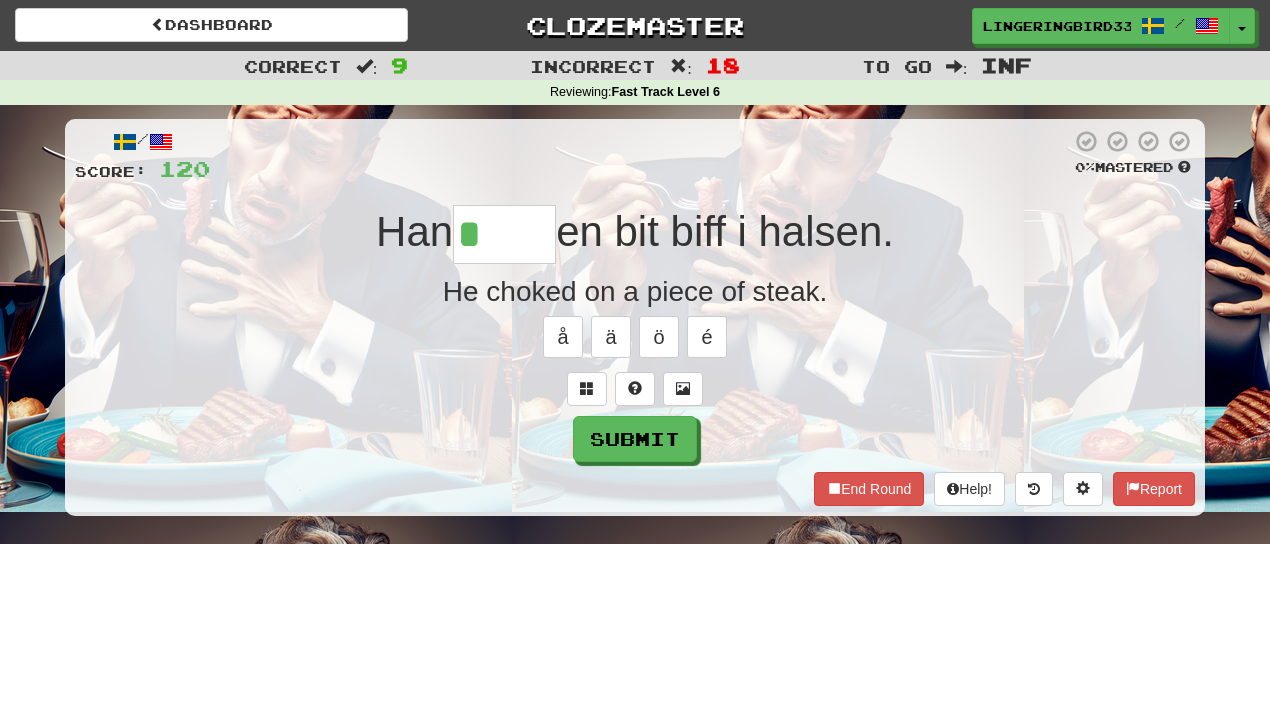 type on "*****" 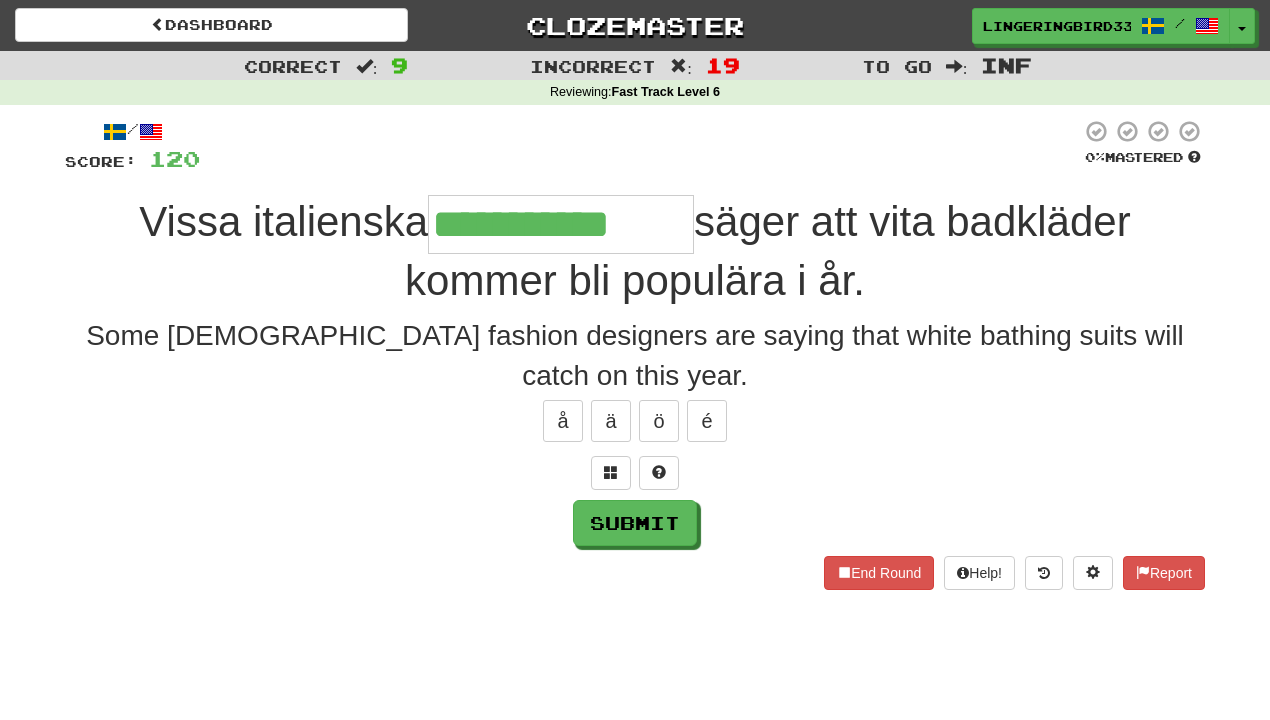type on "**********" 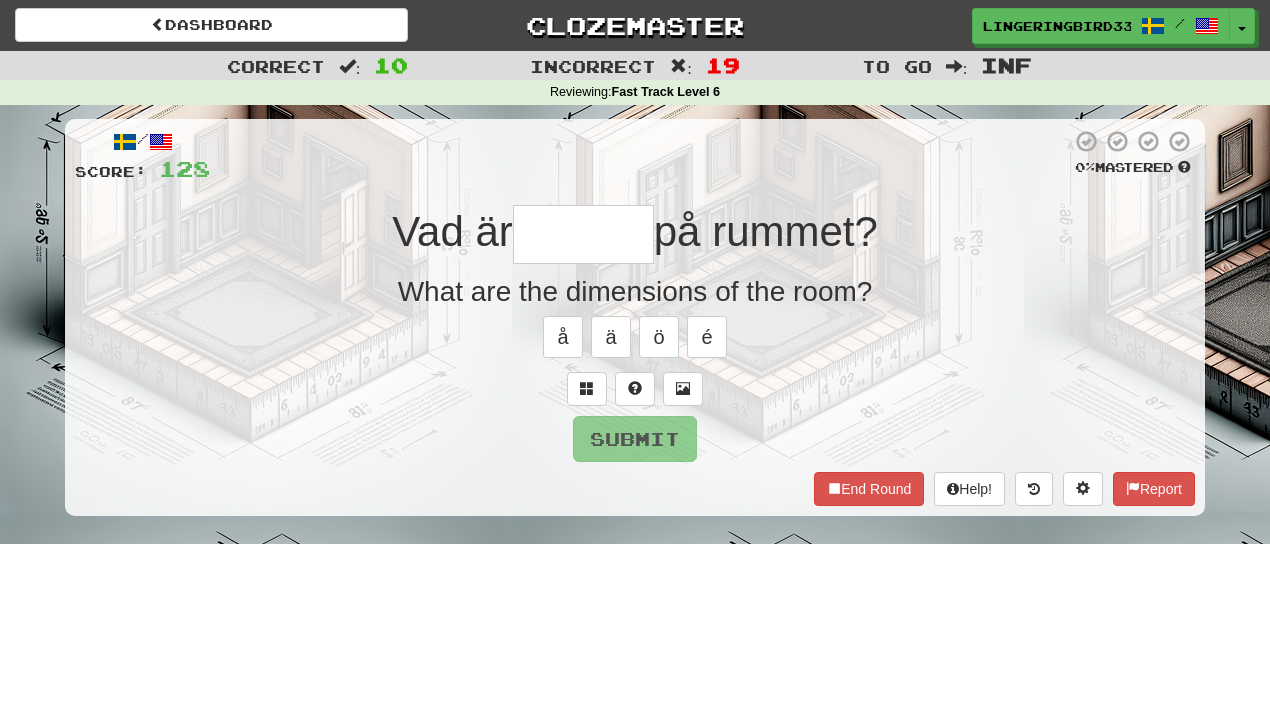 type on "******" 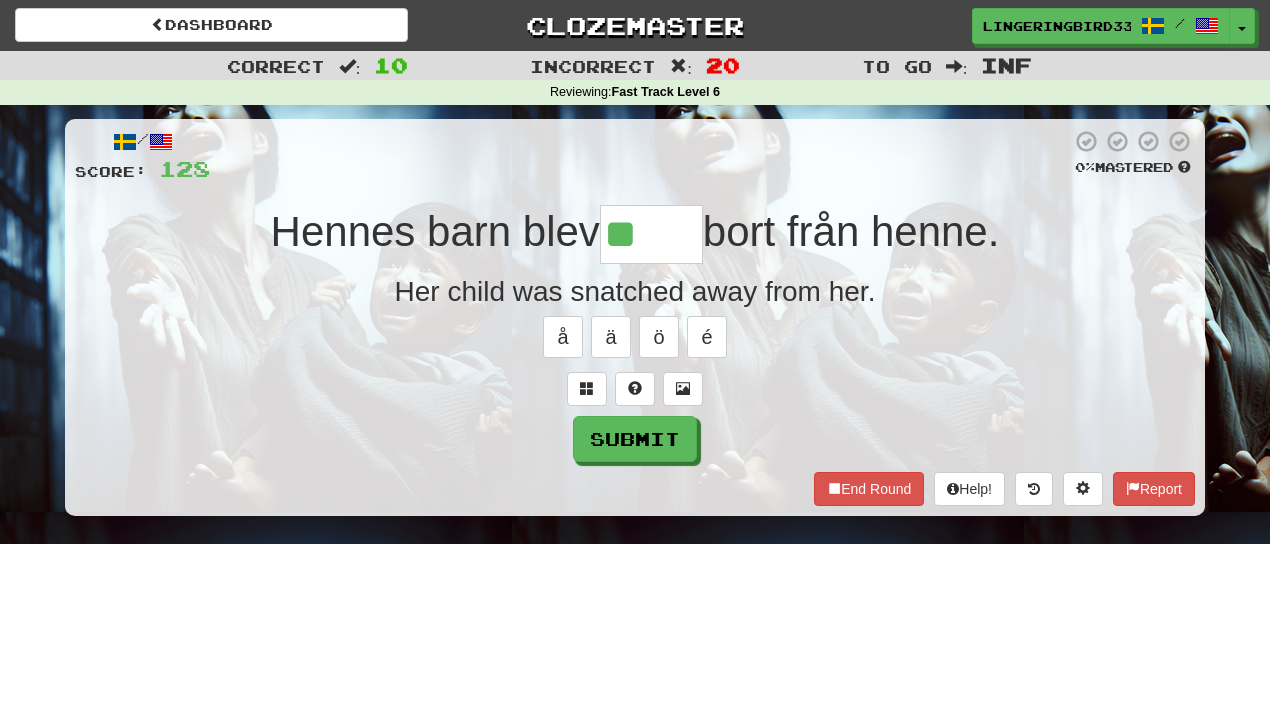 type on "*****" 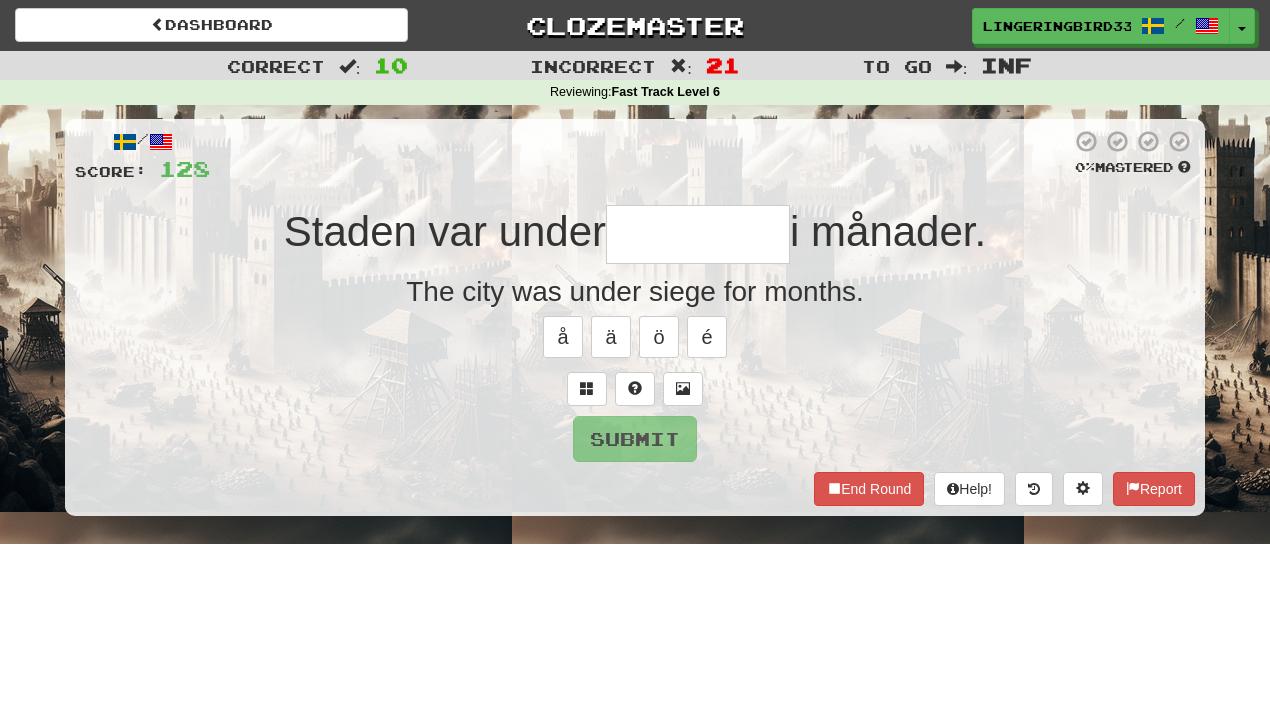 type on "*********" 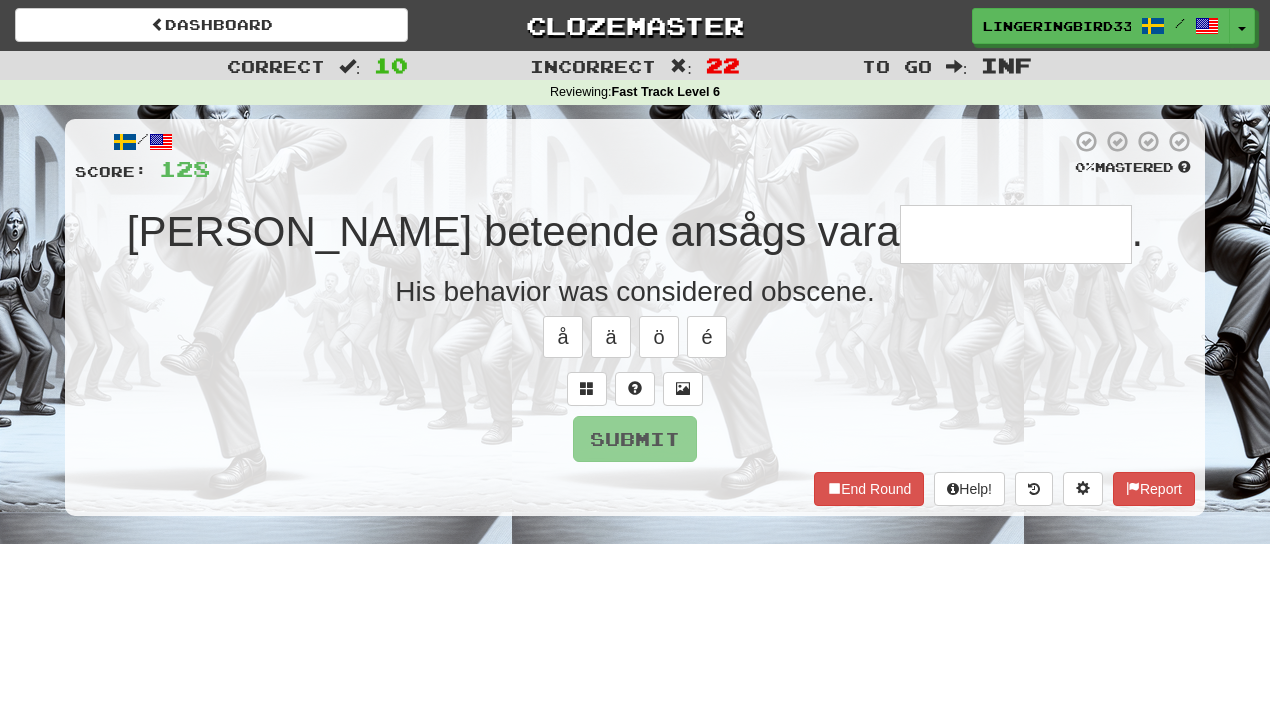 type on "**********" 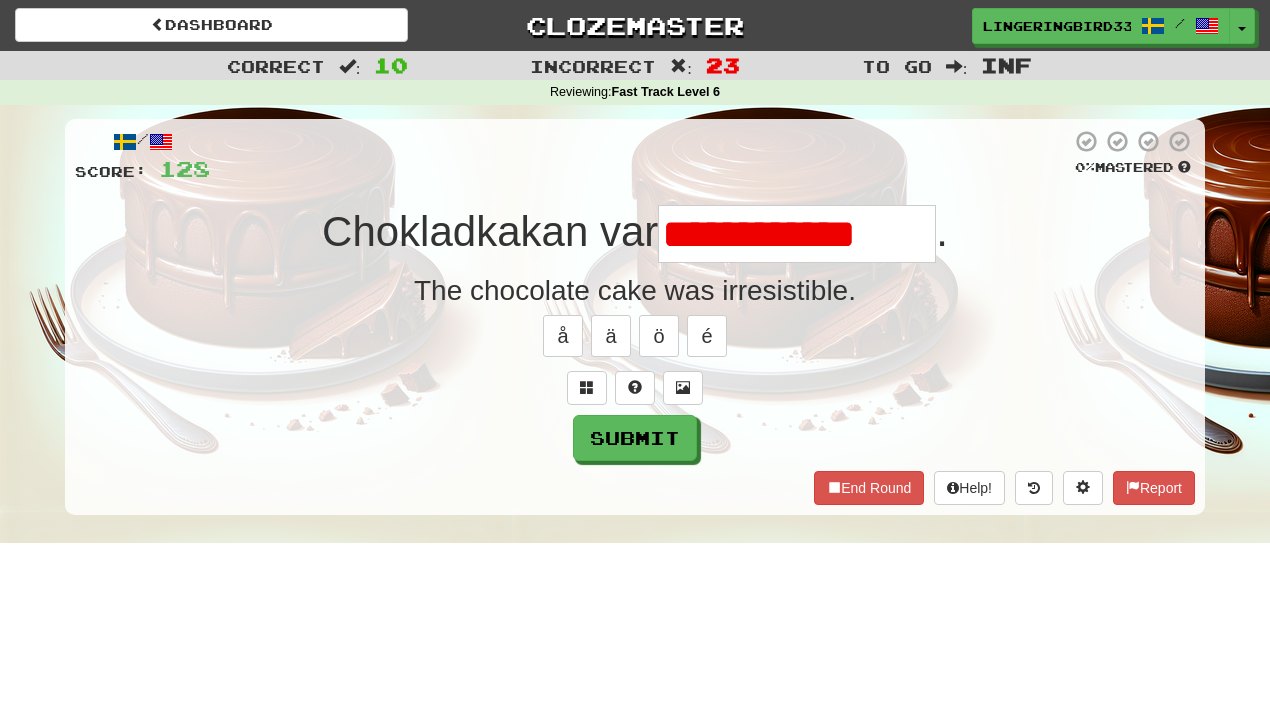 scroll, scrollTop: 0, scrollLeft: 0, axis: both 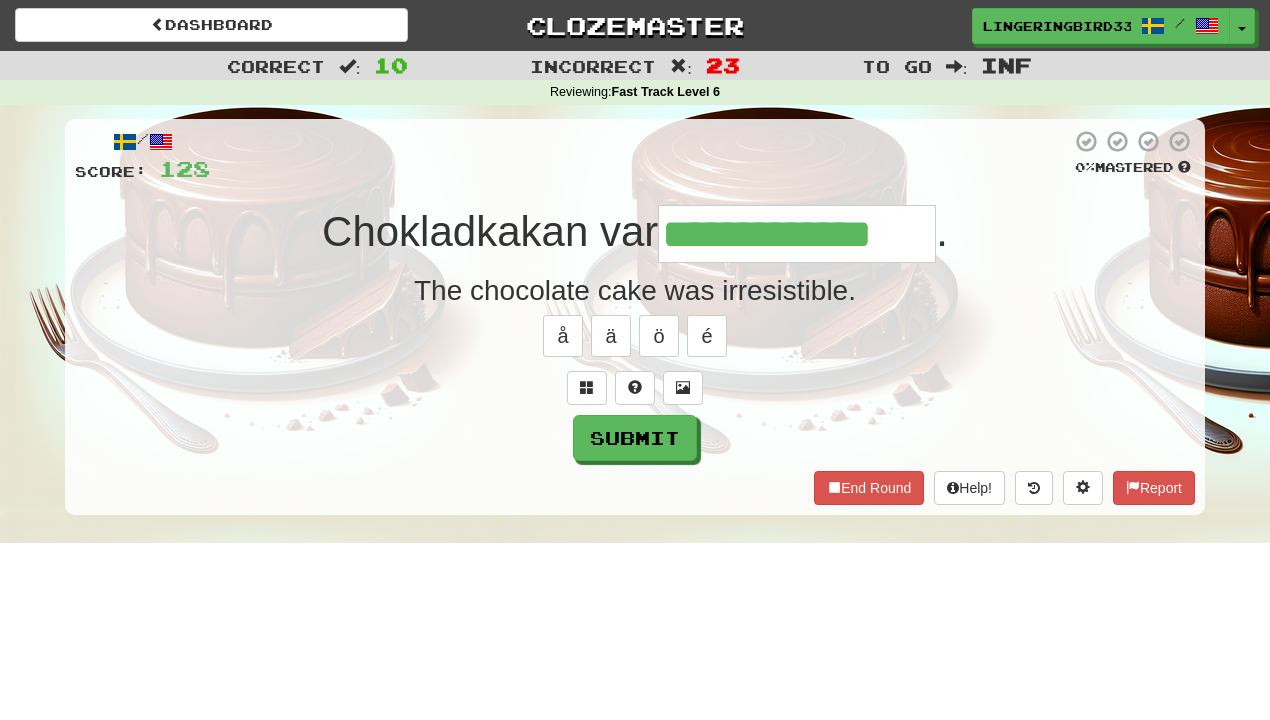 type on "**********" 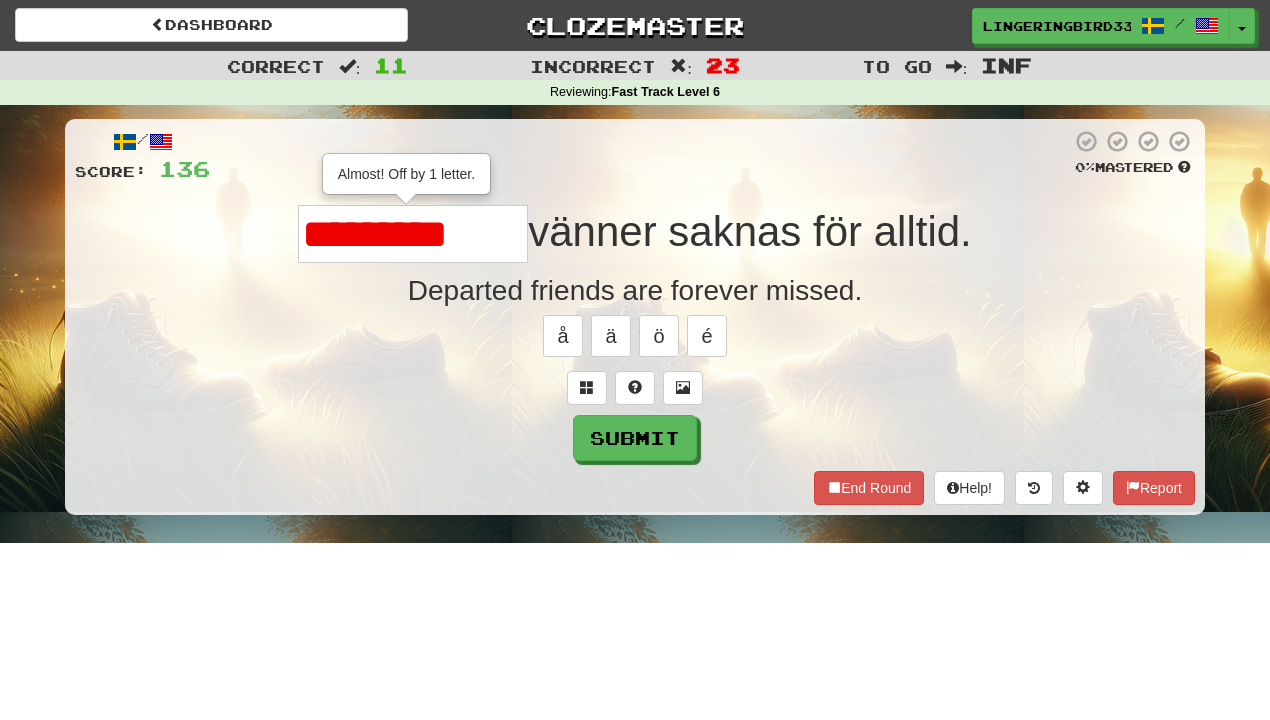 type on "**********" 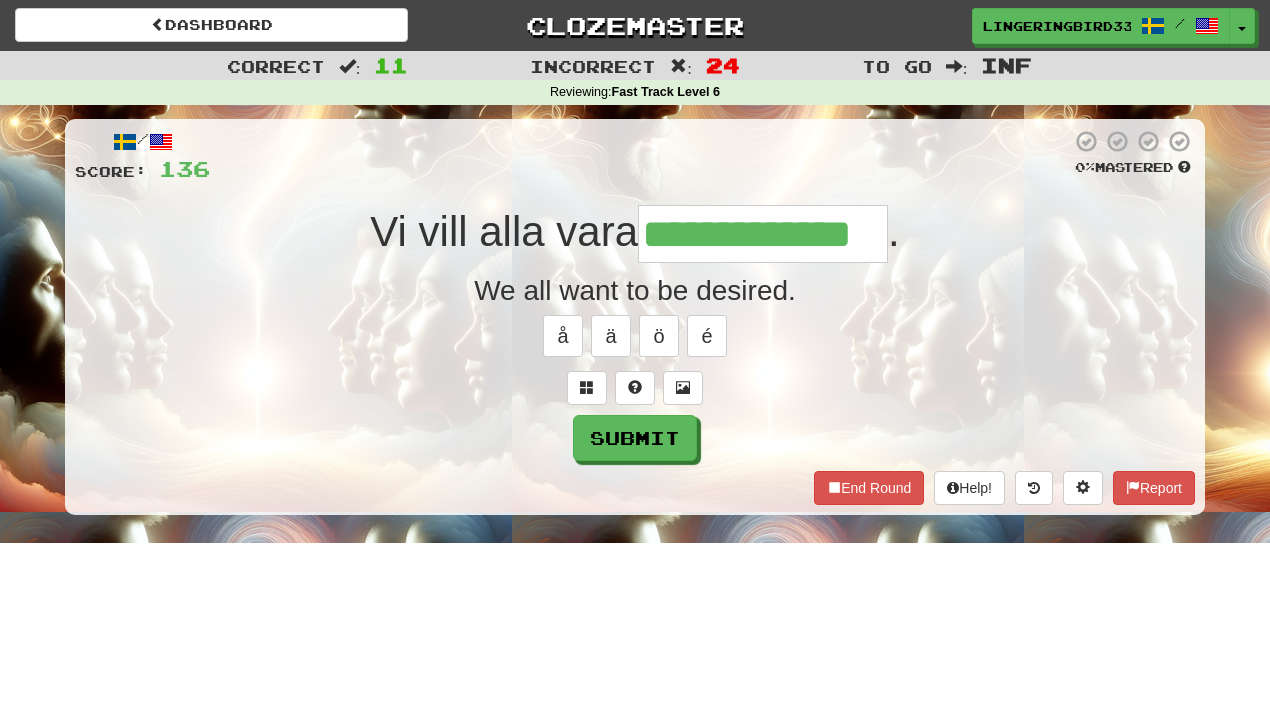 type on "**********" 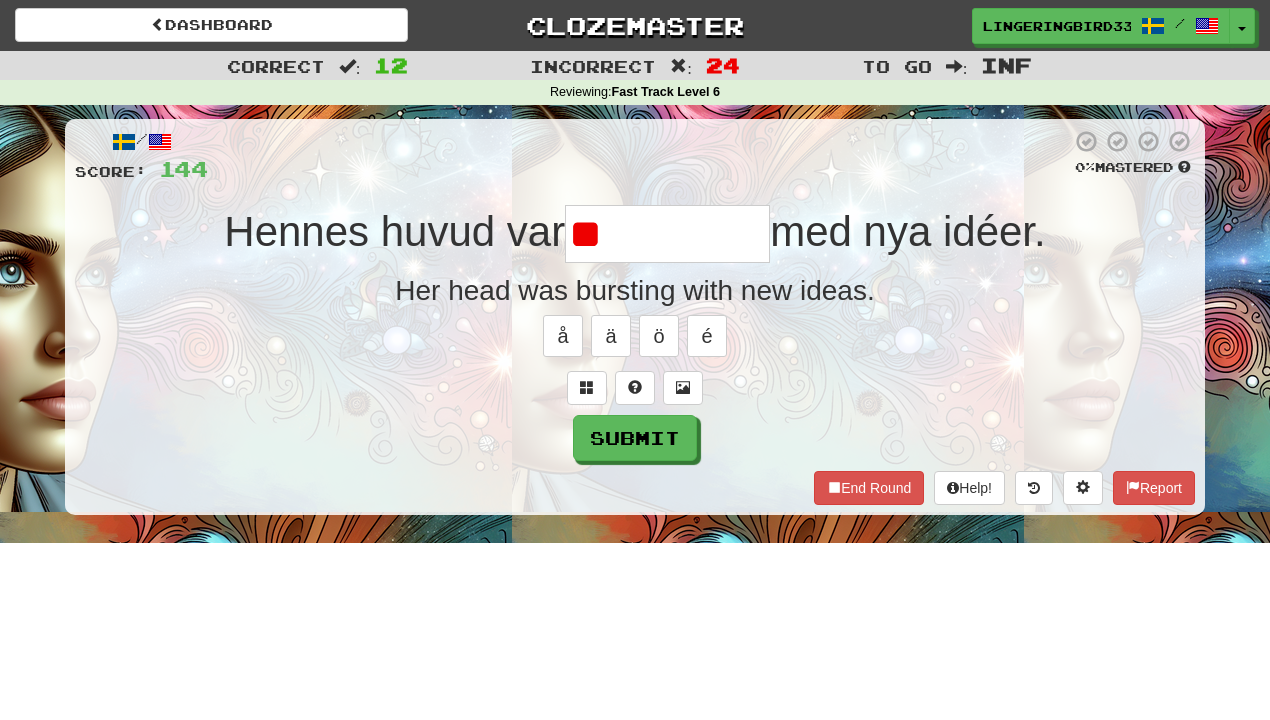 type on "*" 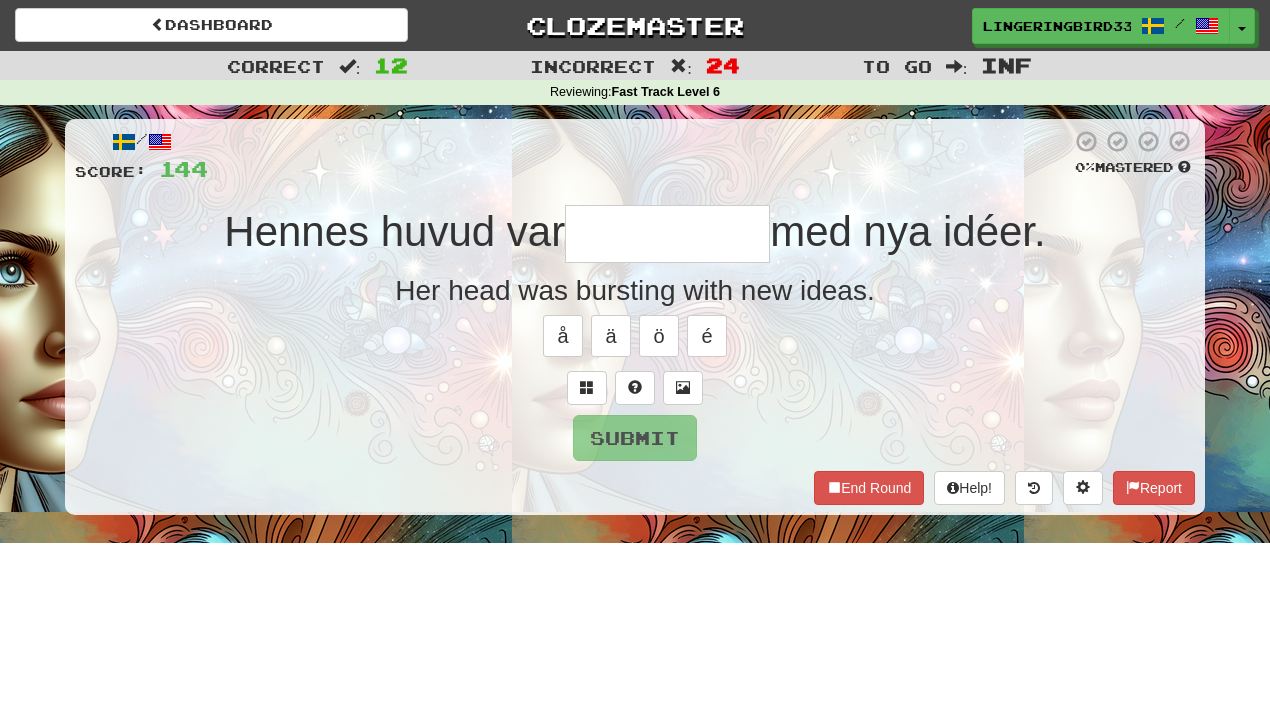 type on "**********" 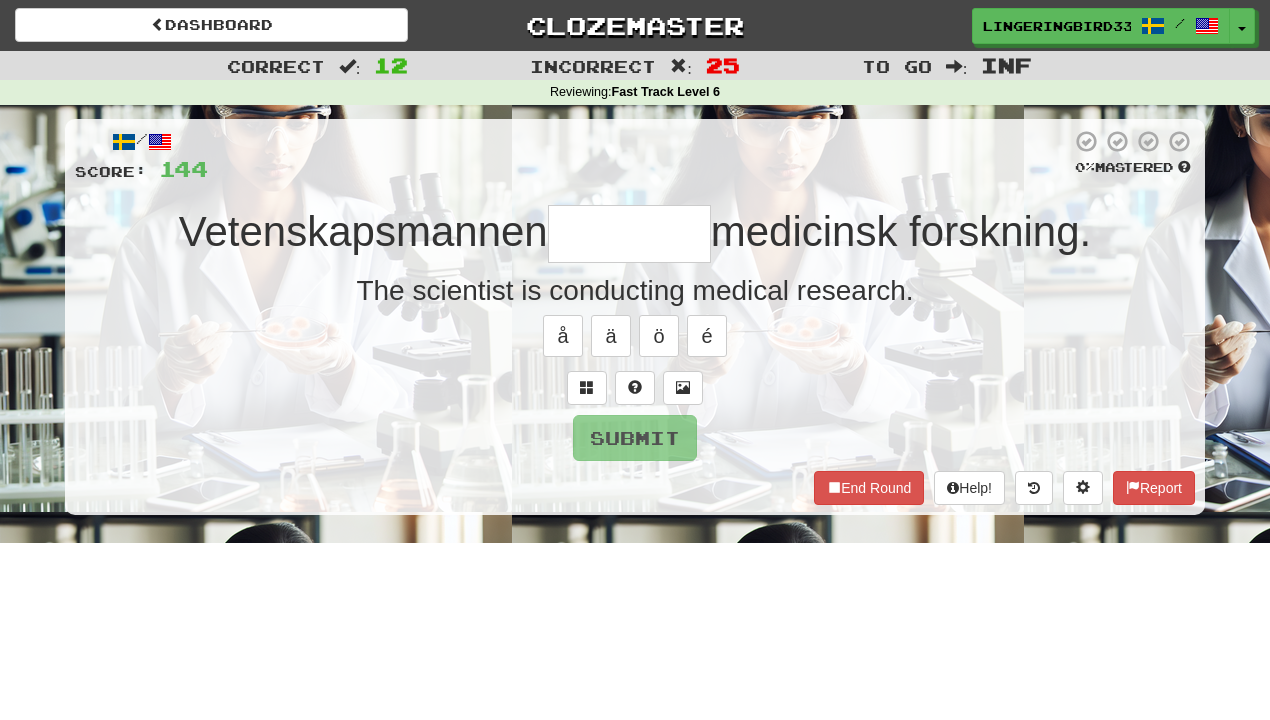 type on "********" 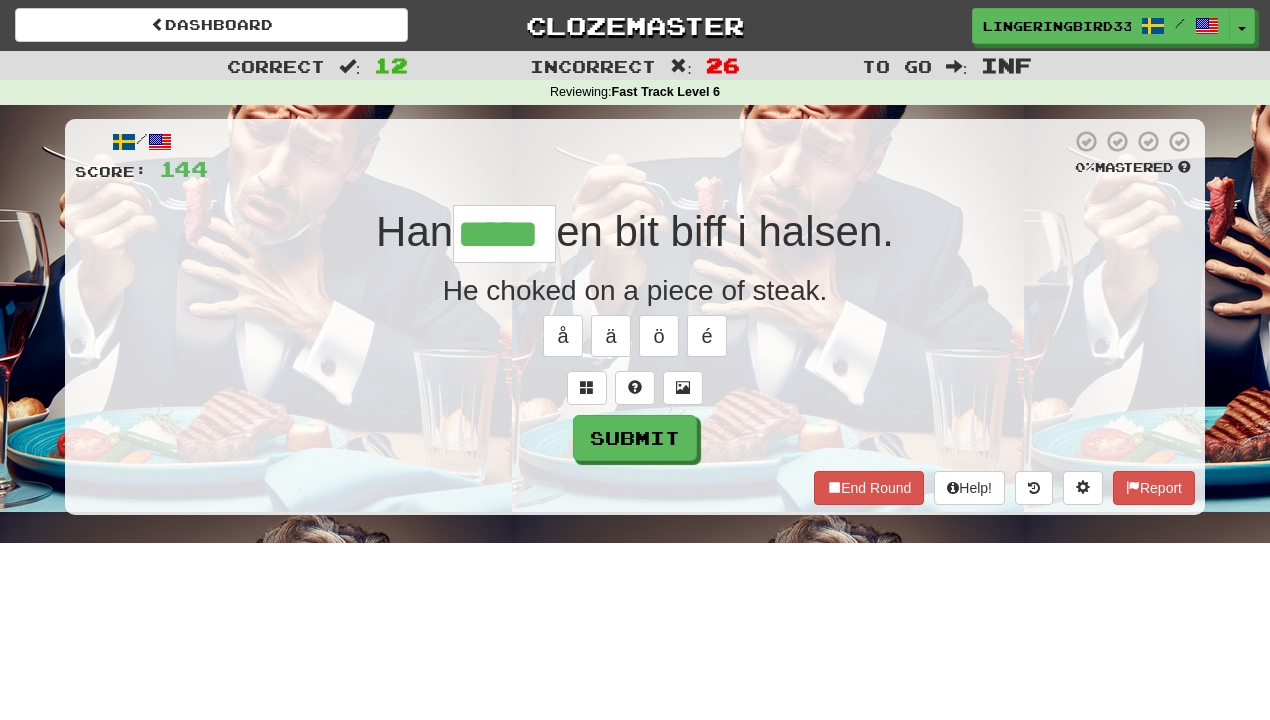 type on "*****" 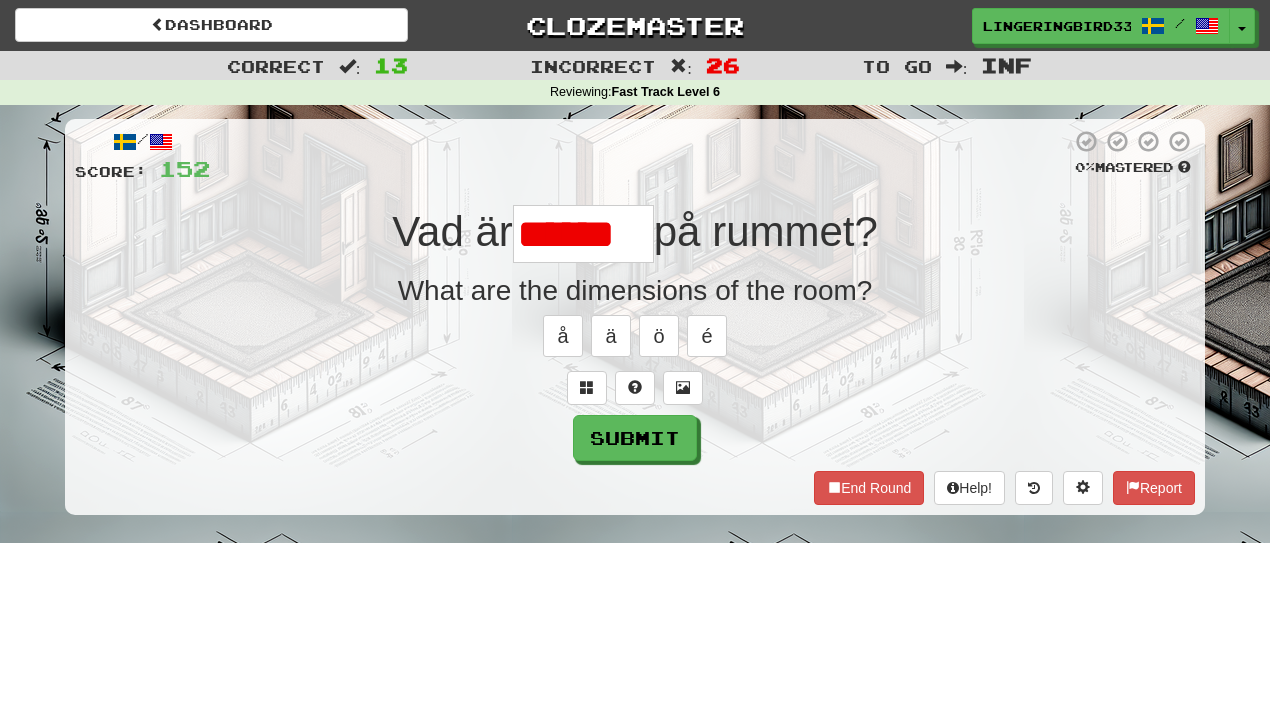 scroll, scrollTop: 0, scrollLeft: 0, axis: both 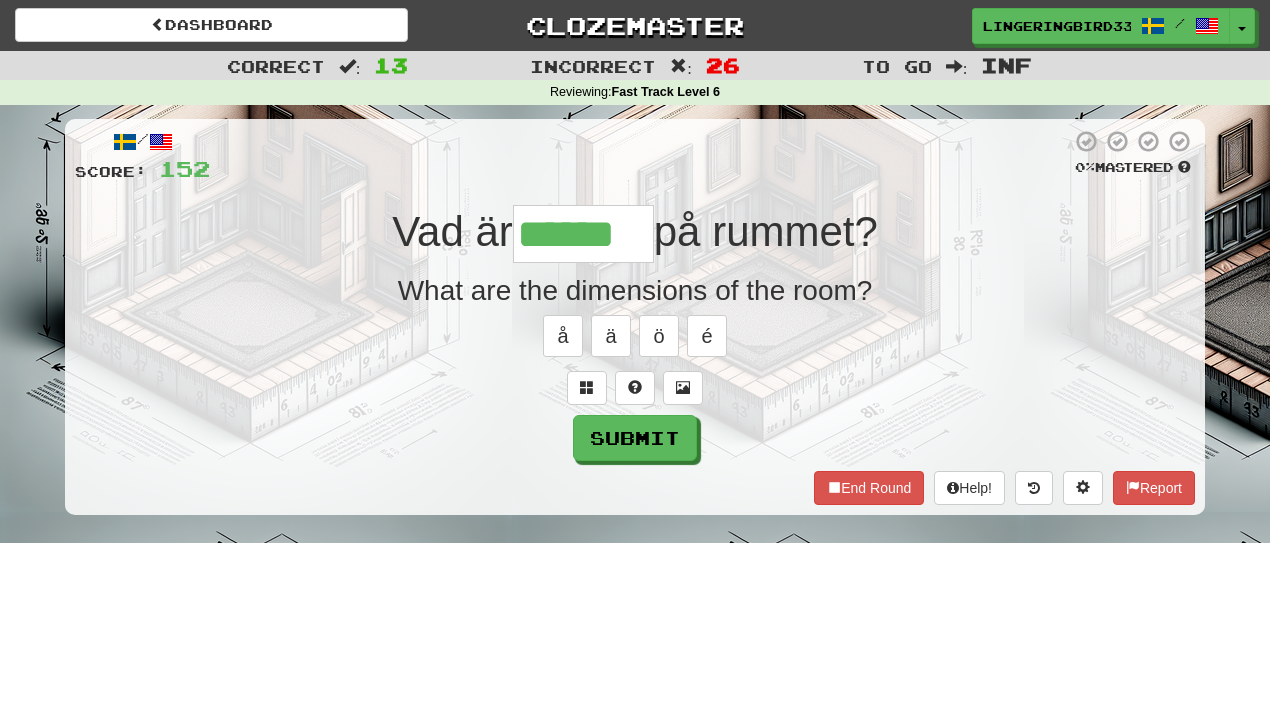 type on "******" 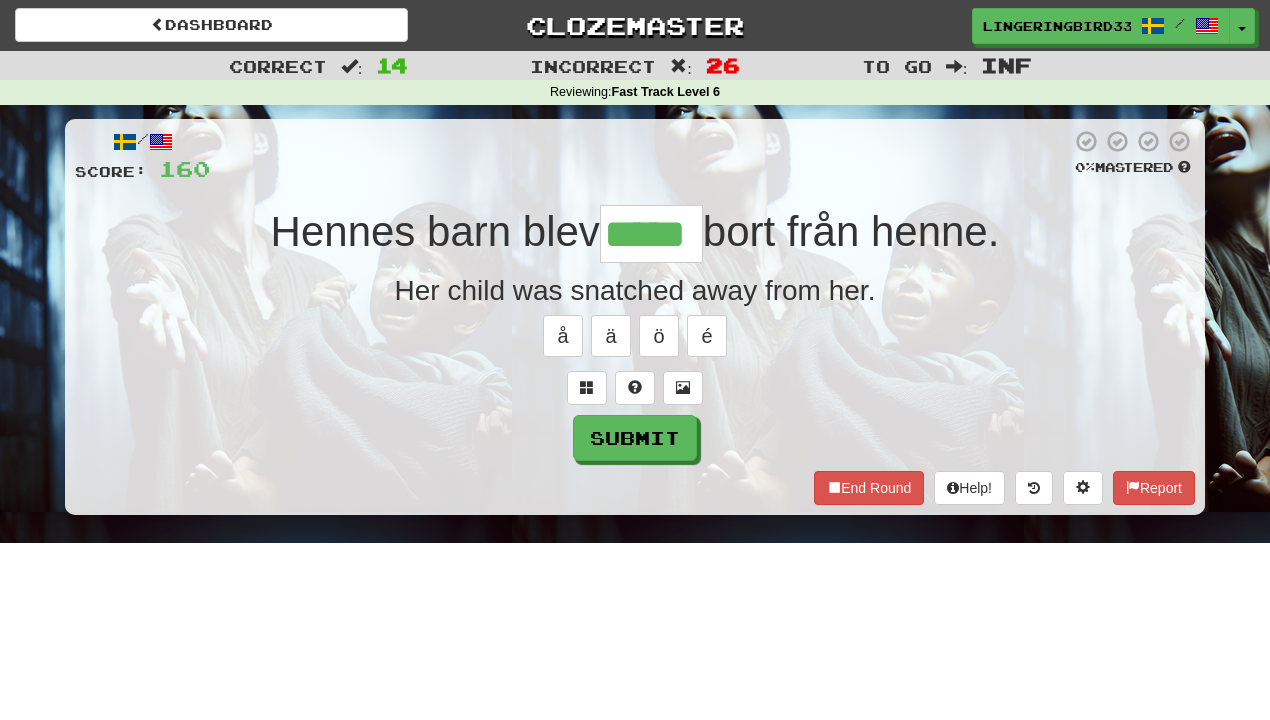 type on "*****" 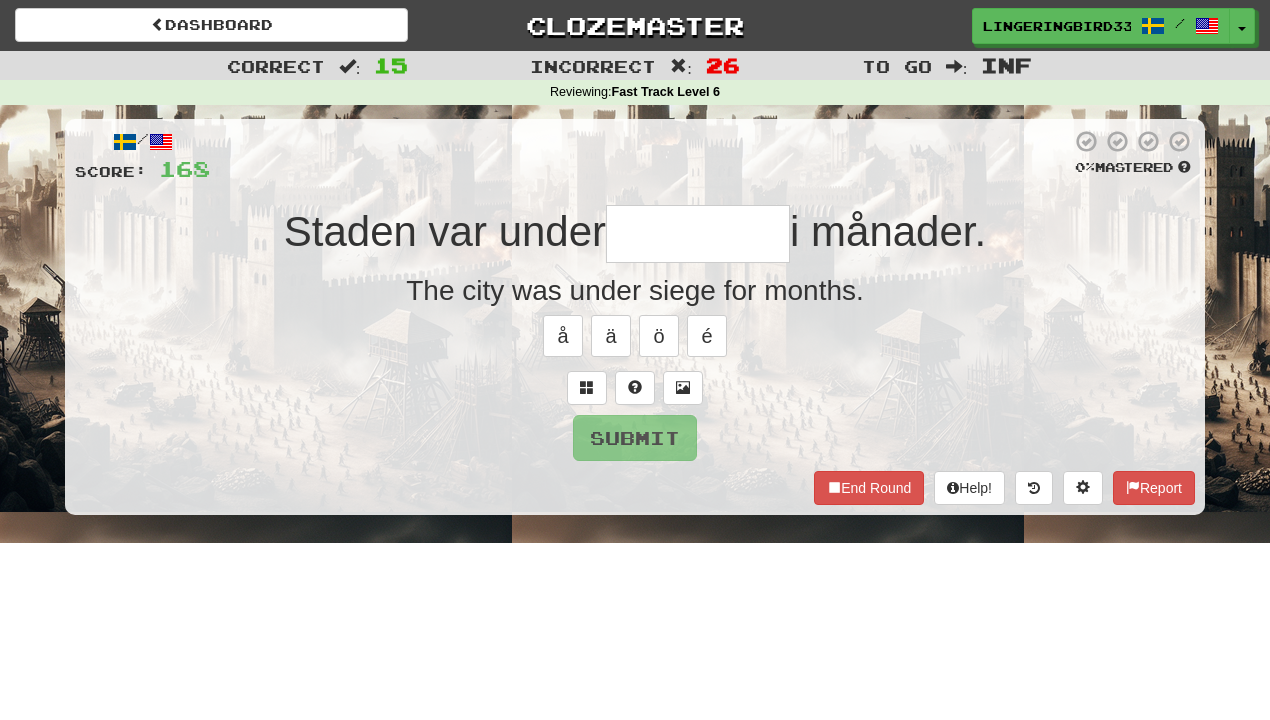 type on "*" 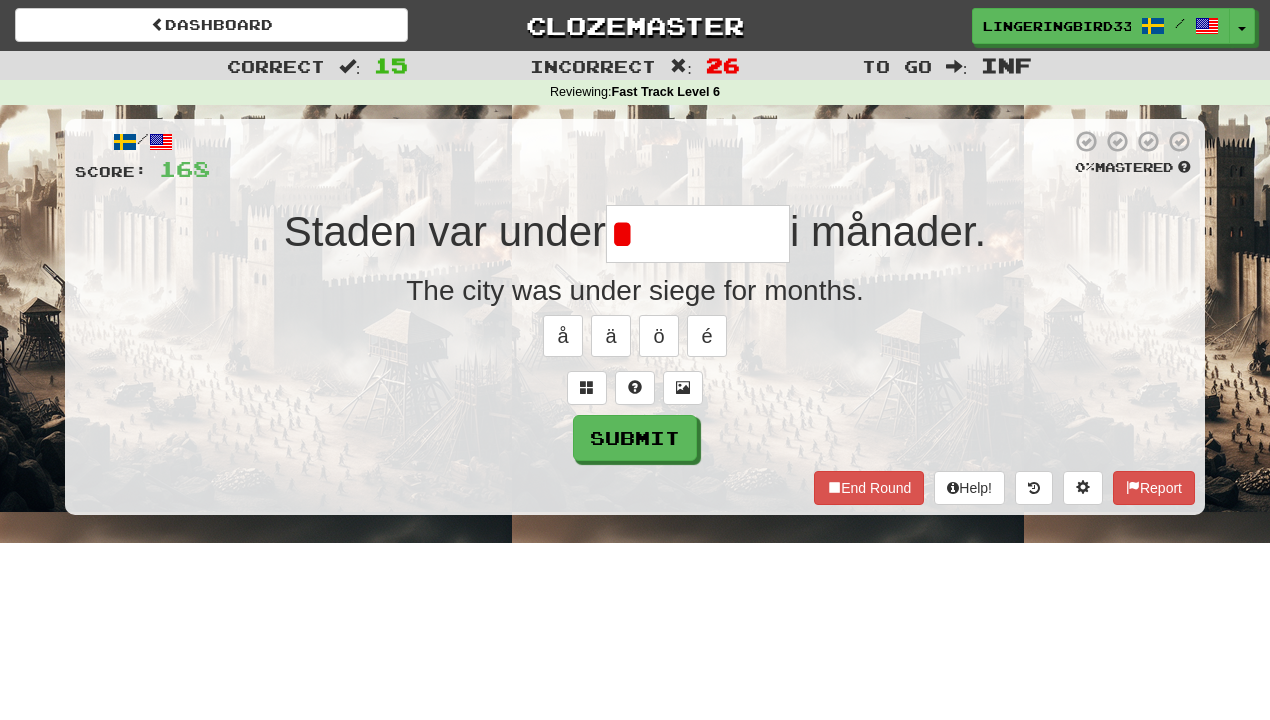 type on "*********" 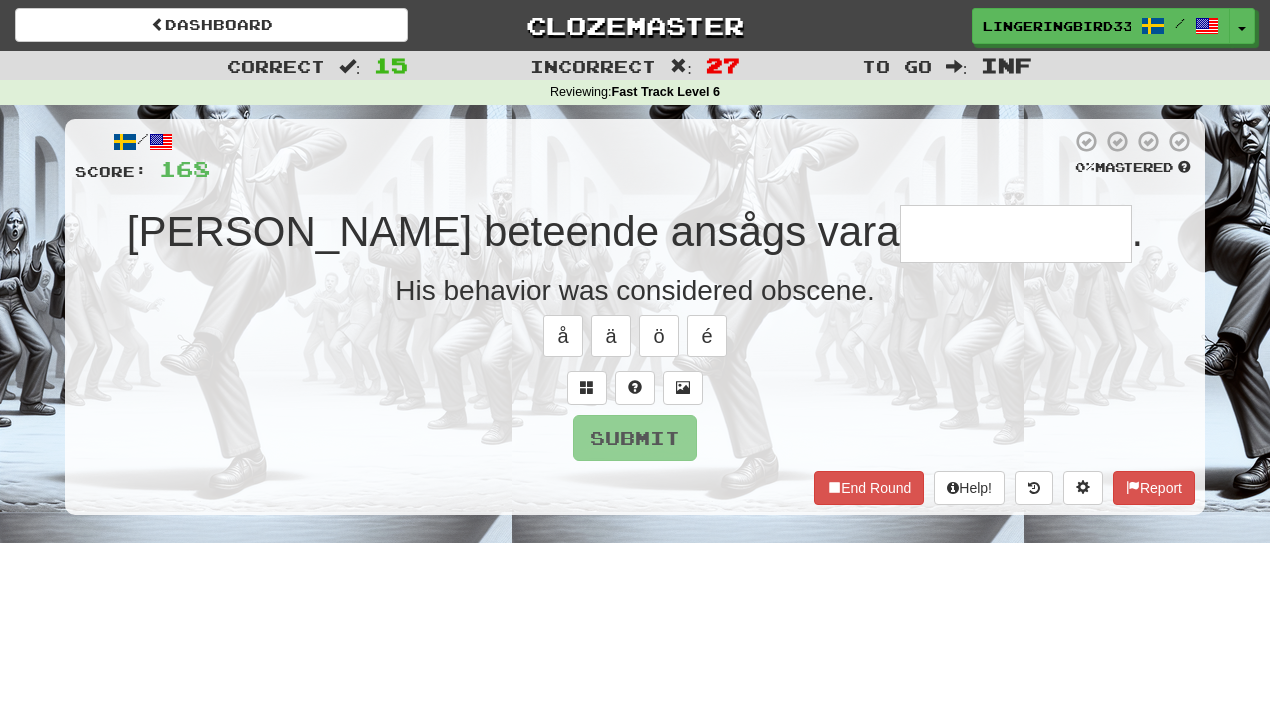 type on "**********" 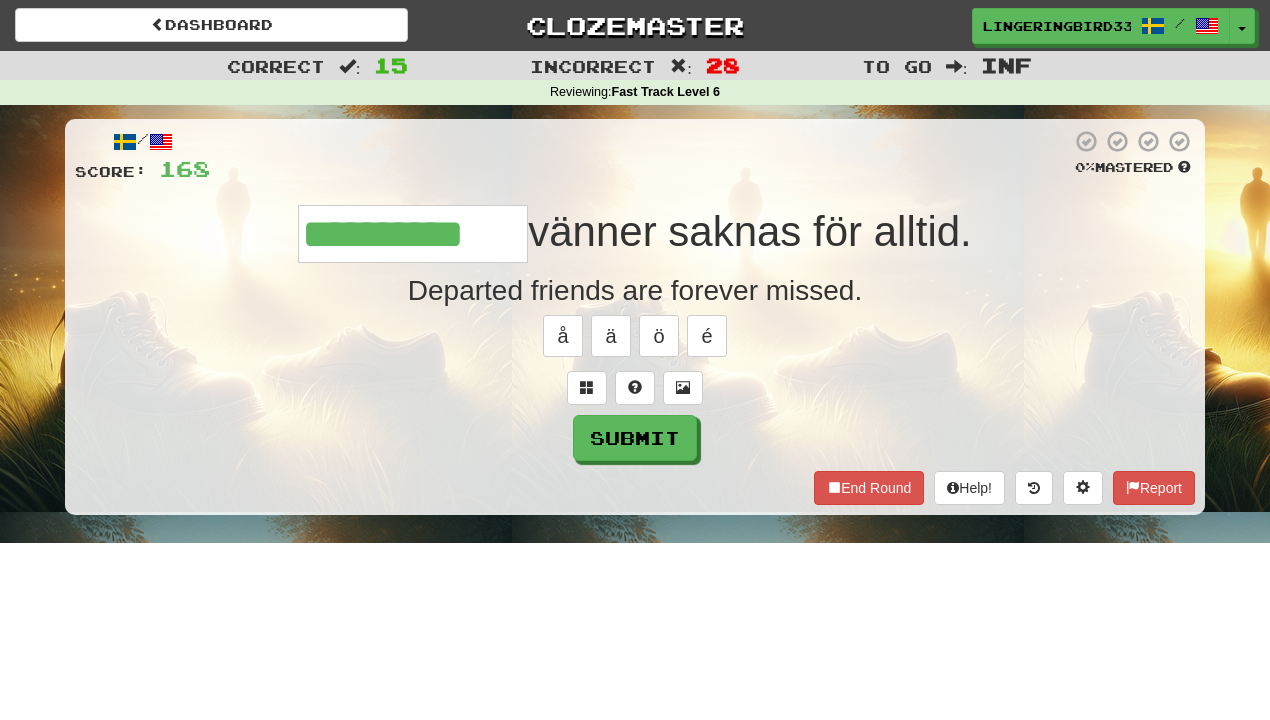 type on "**********" 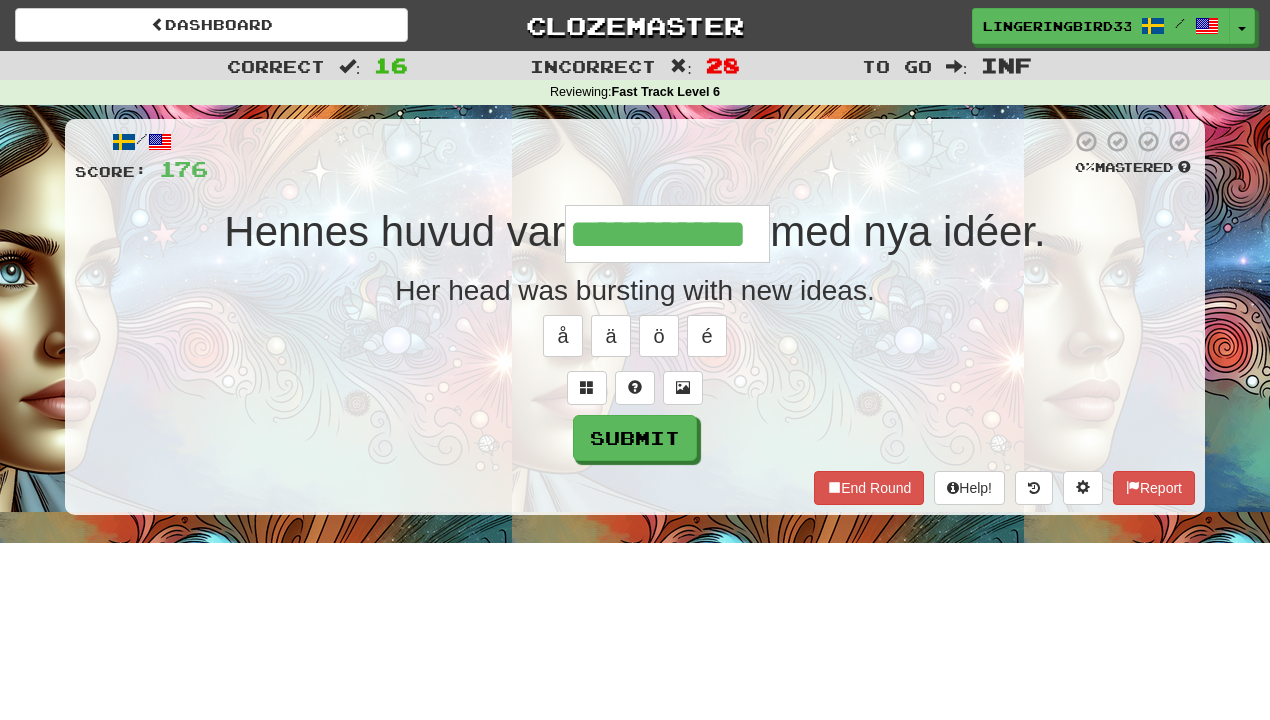 type on "**********" 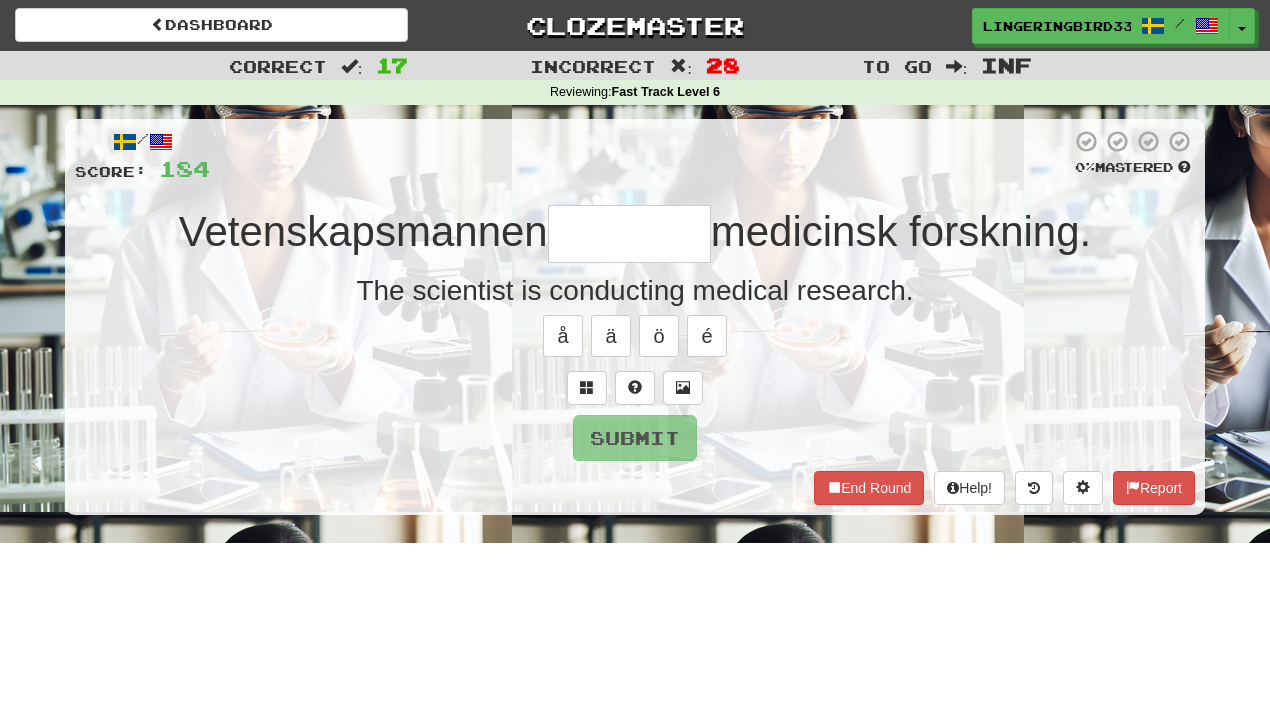 type on "*" 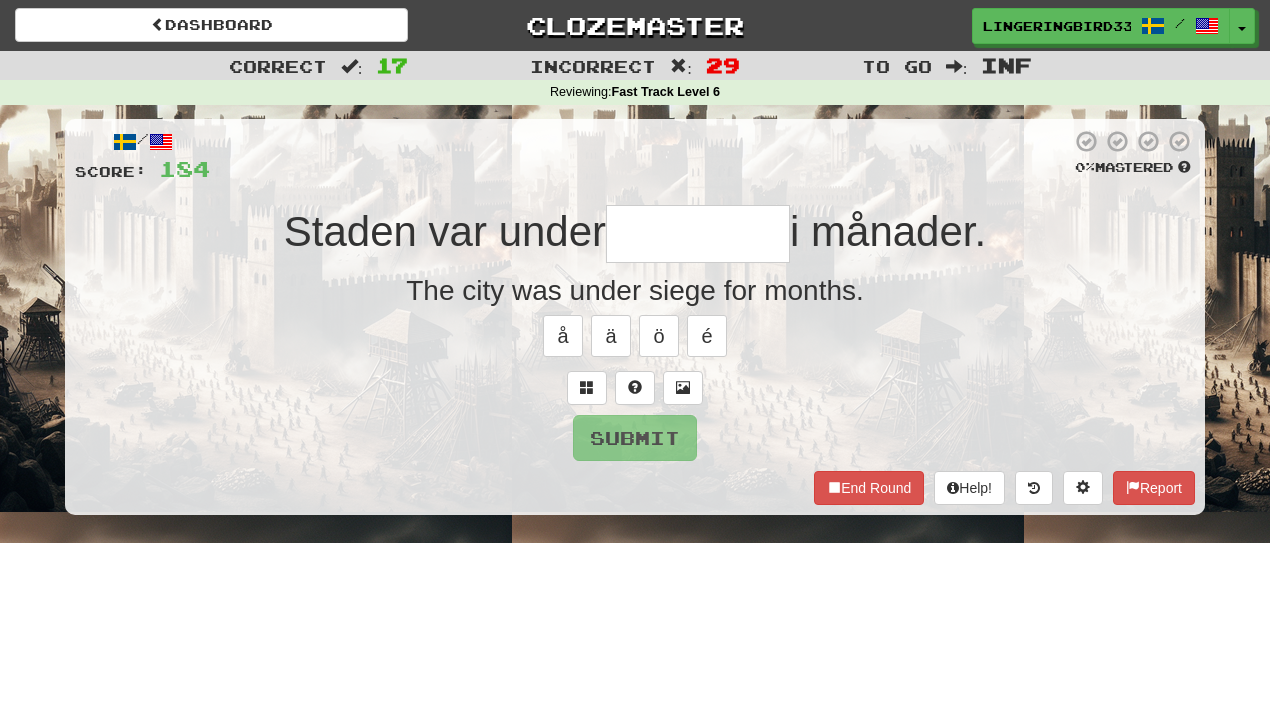 type on "*********" 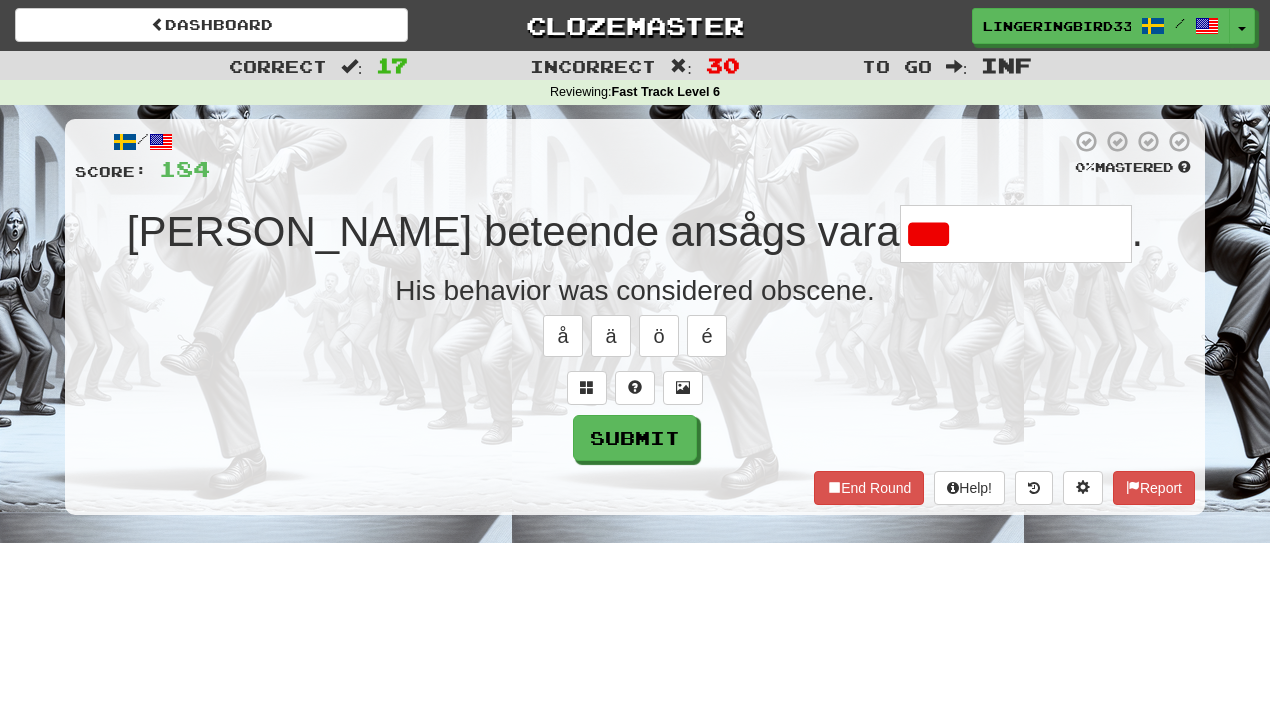 type on "**********" 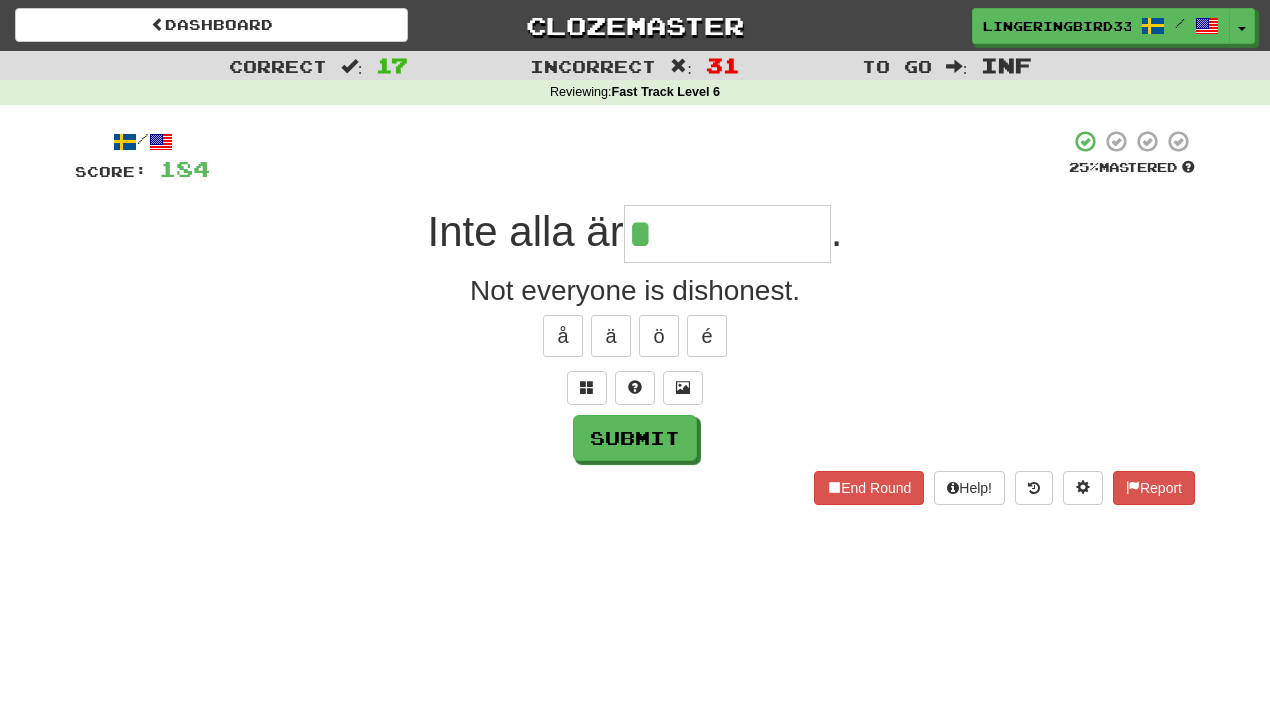 type on "**********" 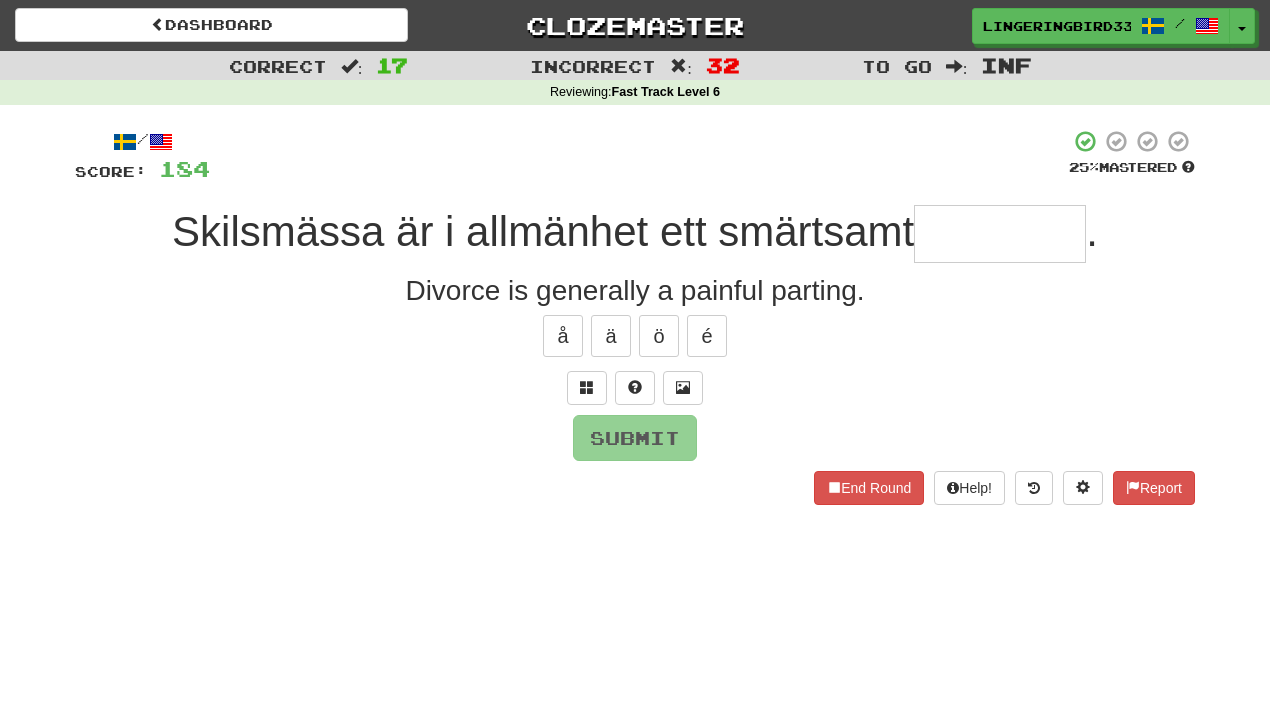 type on "********" 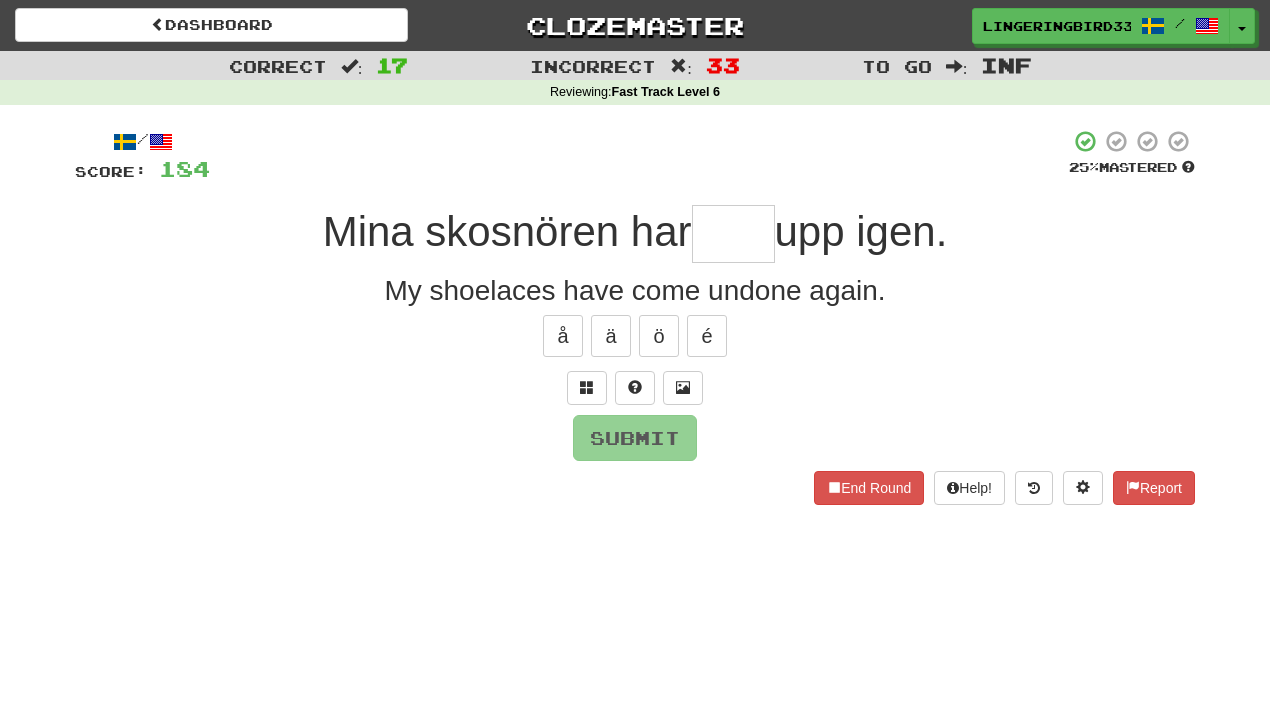 type on "*" 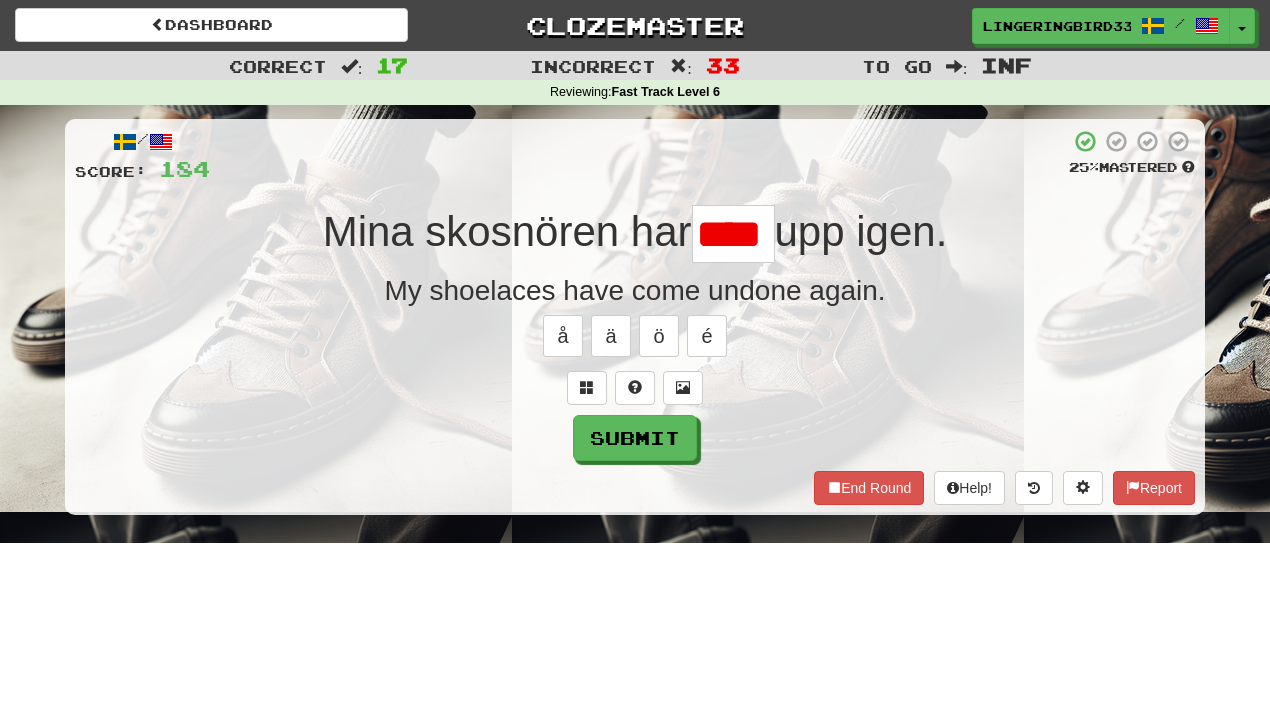 scroll, scrollTop: 0, scrollLeft: 2, axis: horizontal 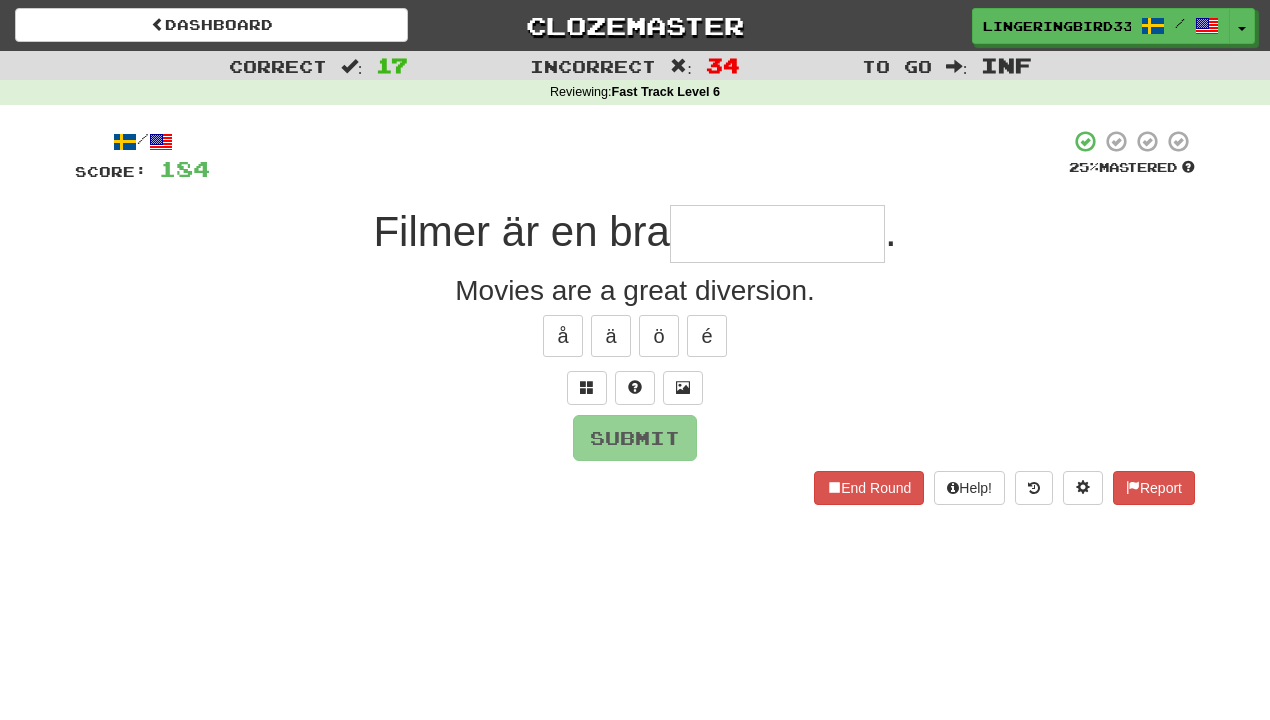 type on "**********" 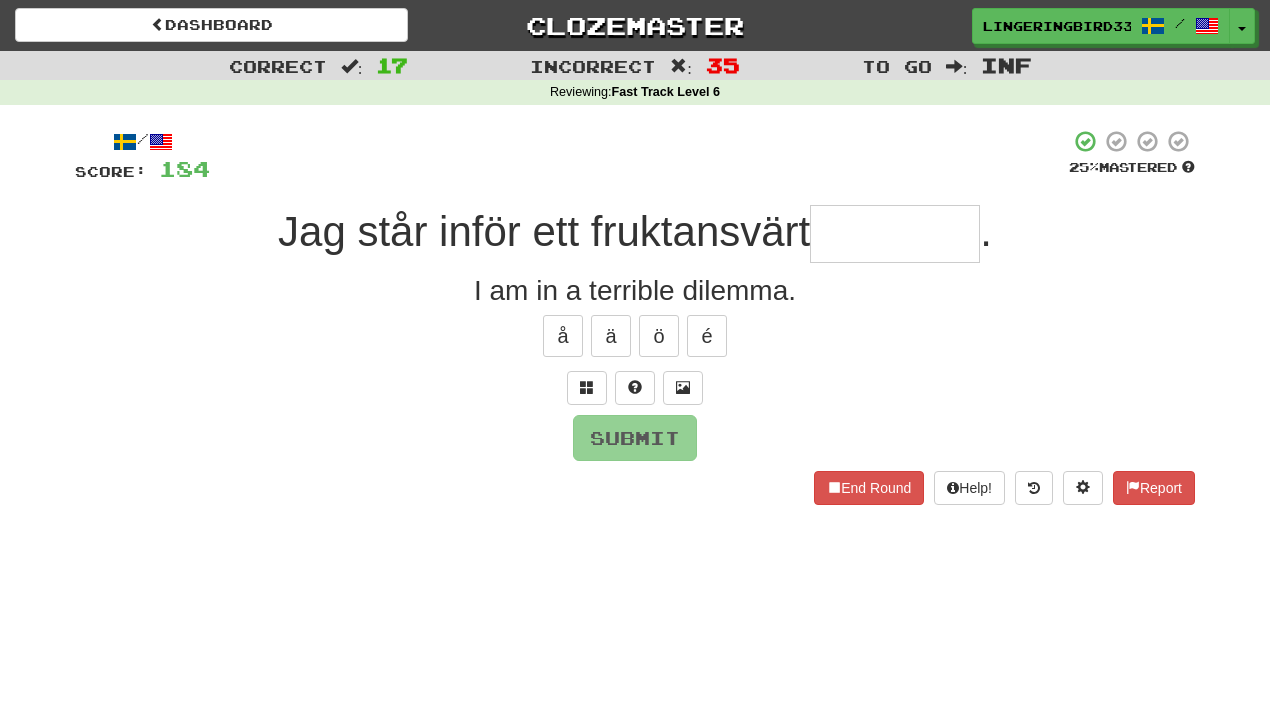 type on "*******" 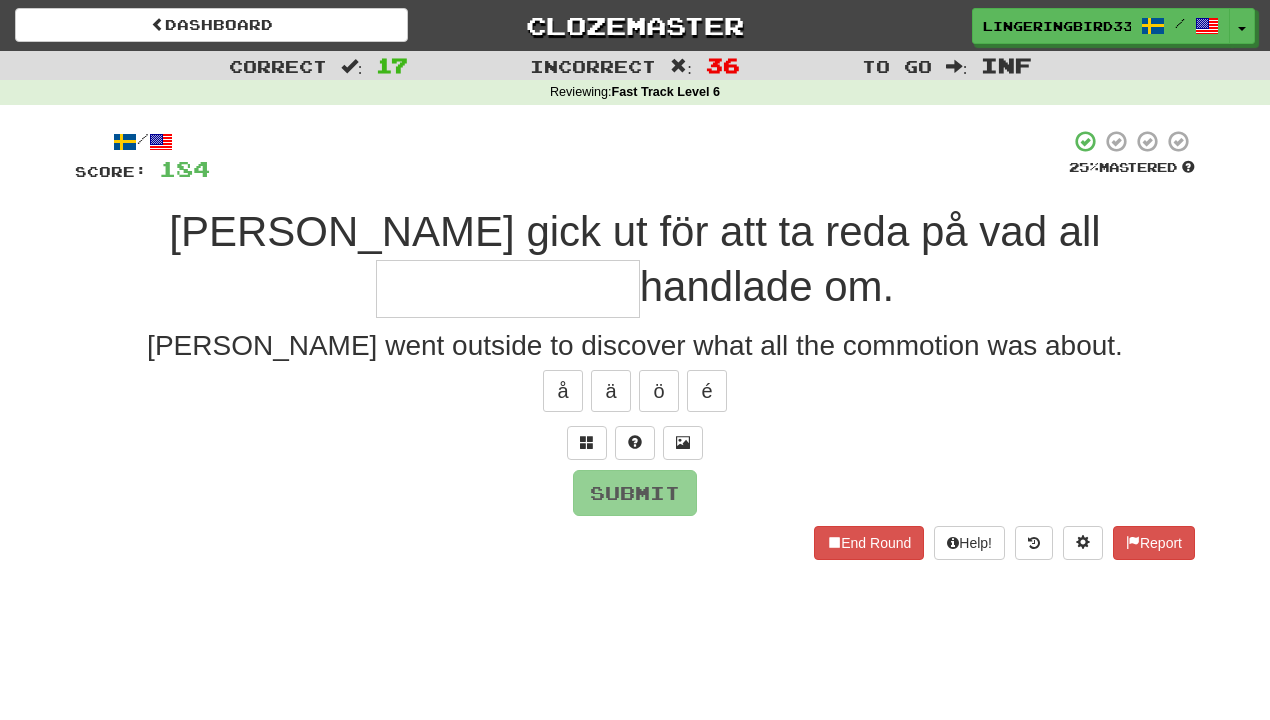 type on "**********" 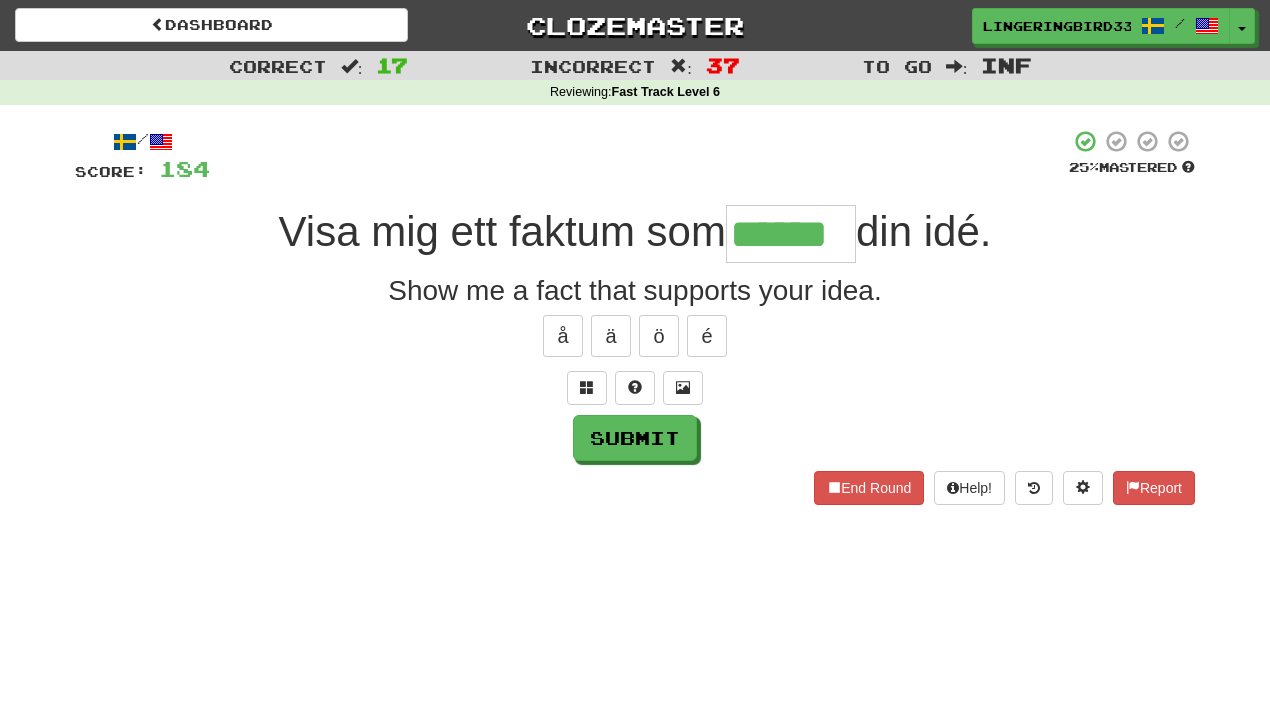 type on "******" 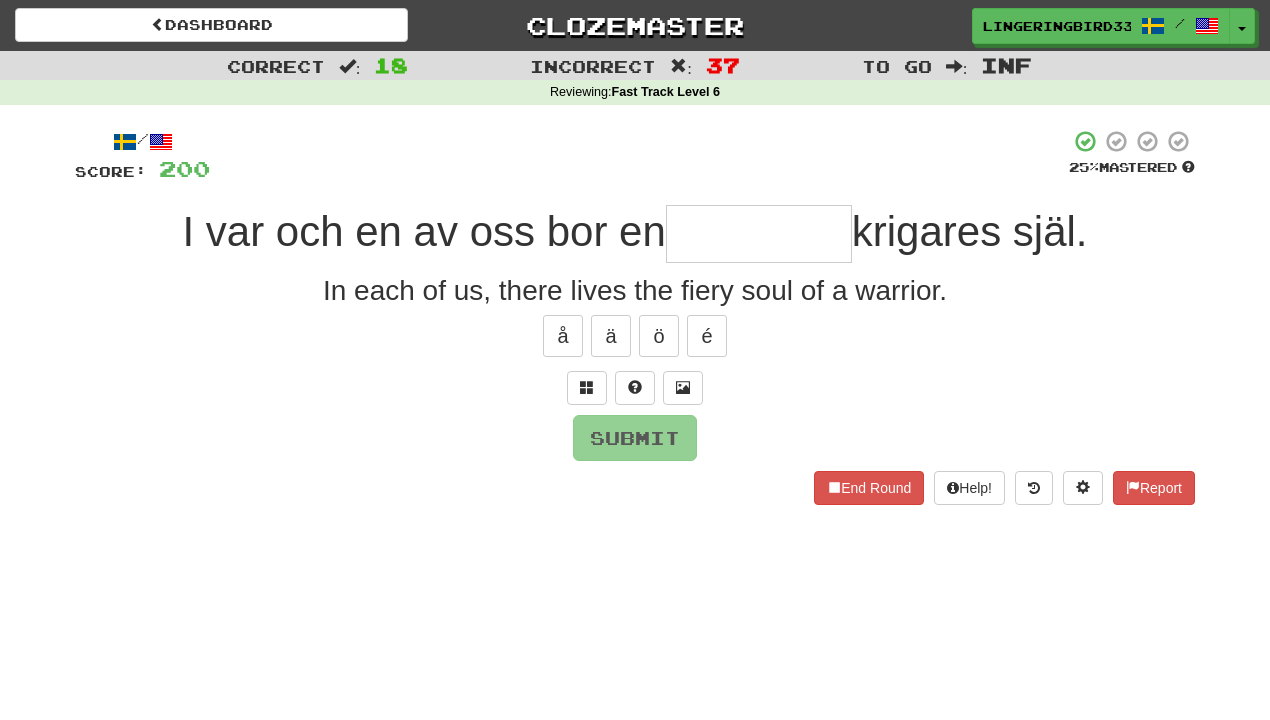 type on "*" 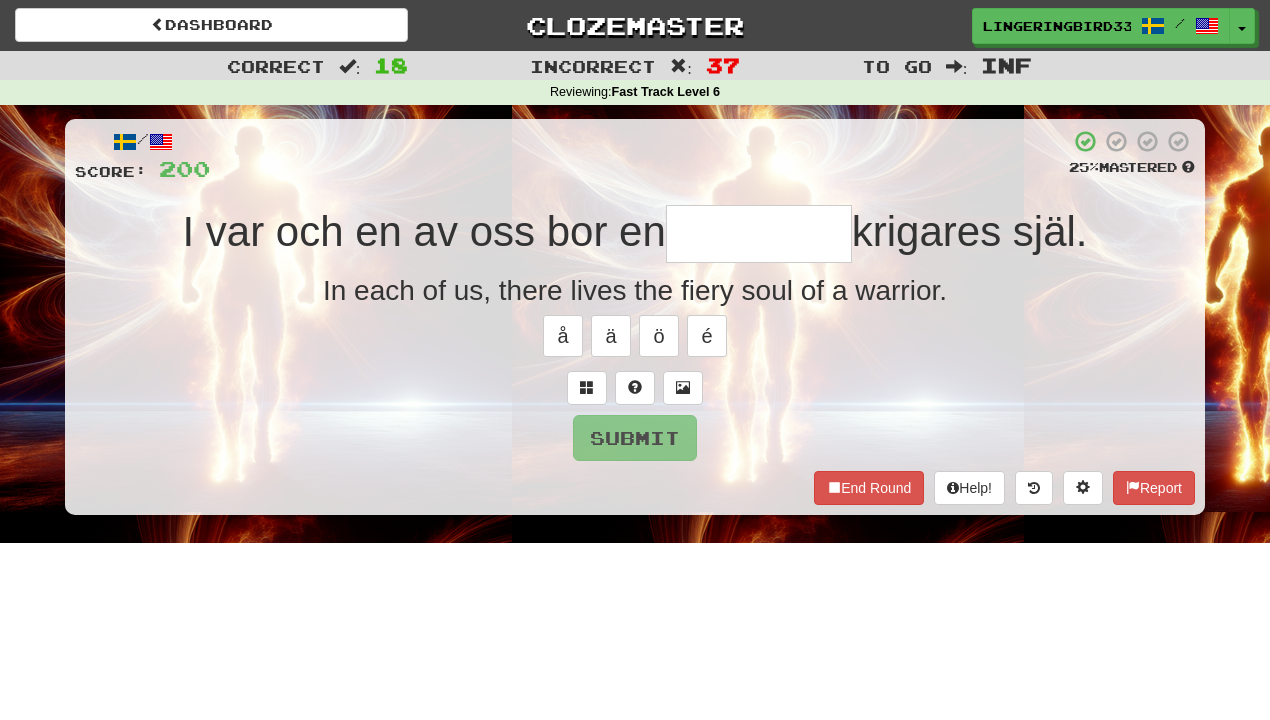 type on "*" 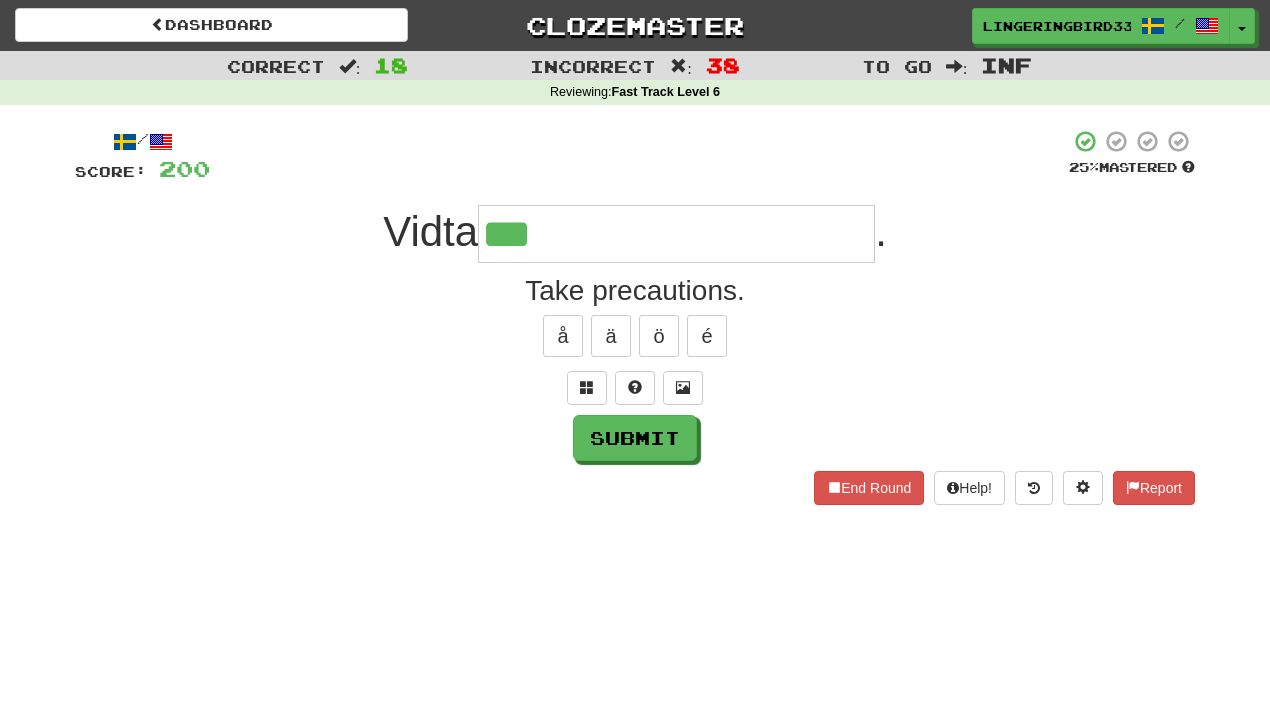 type on "**********" 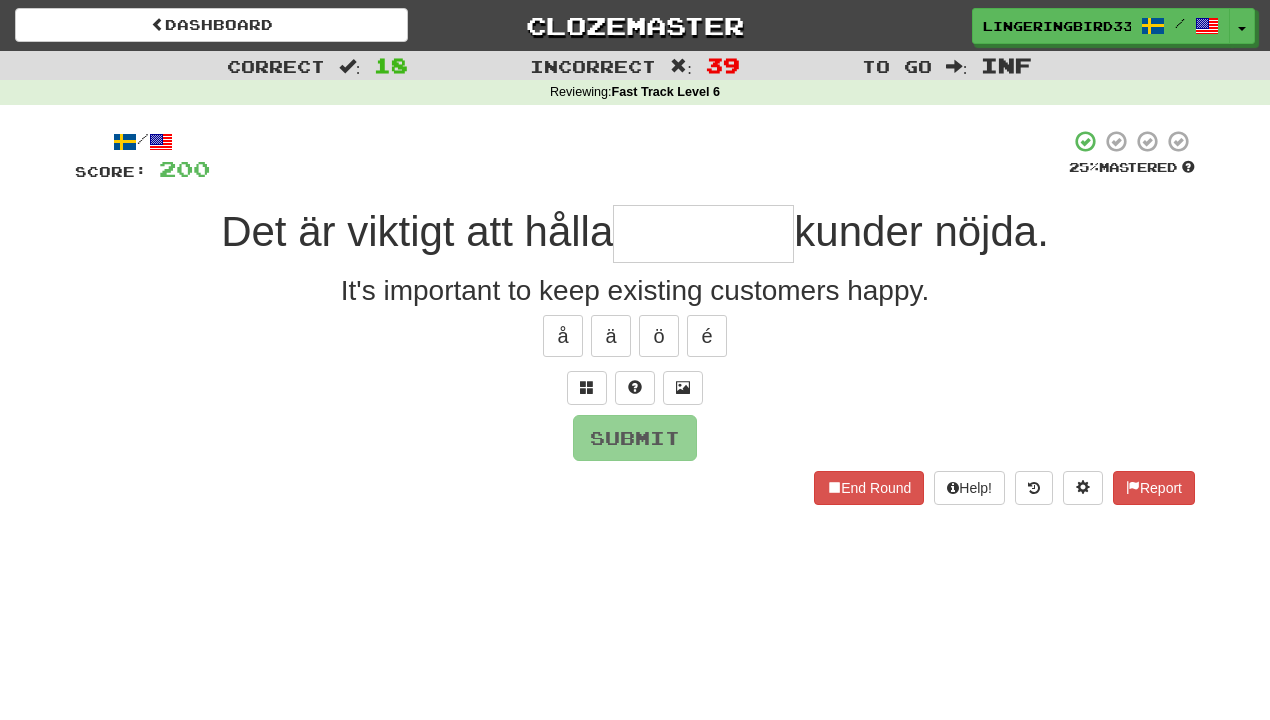 type on "**********" 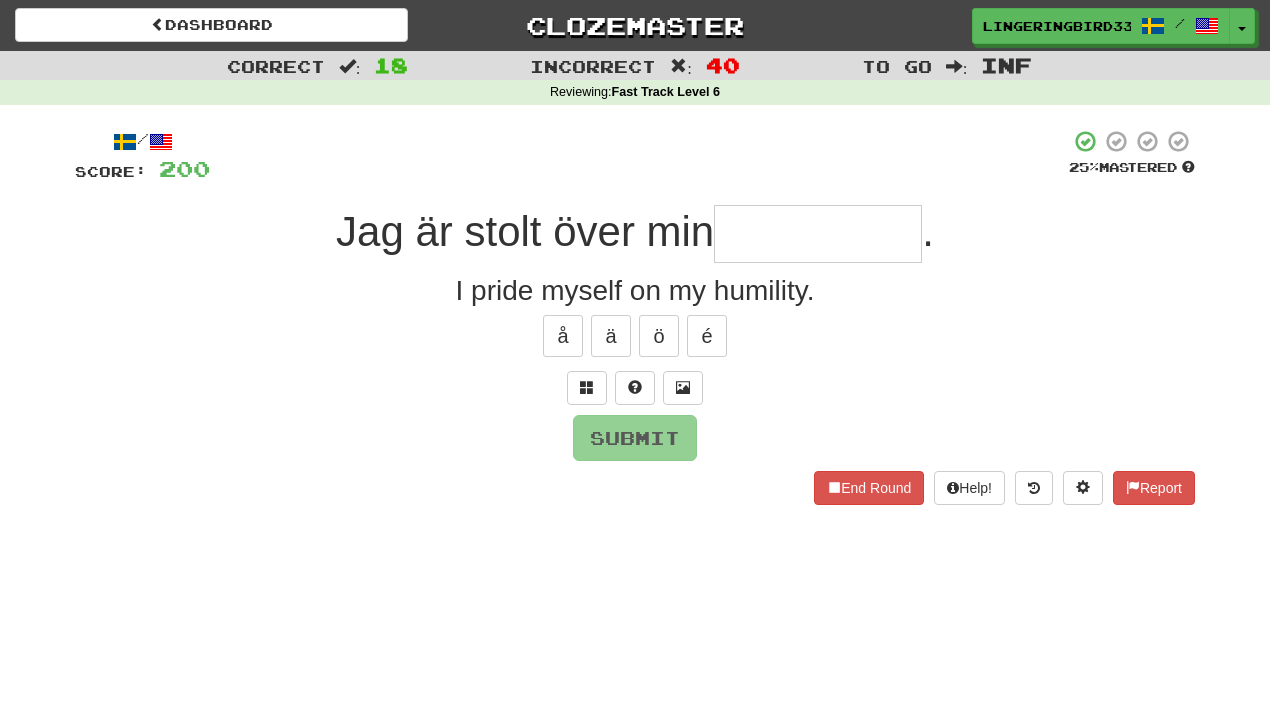 type on "*" 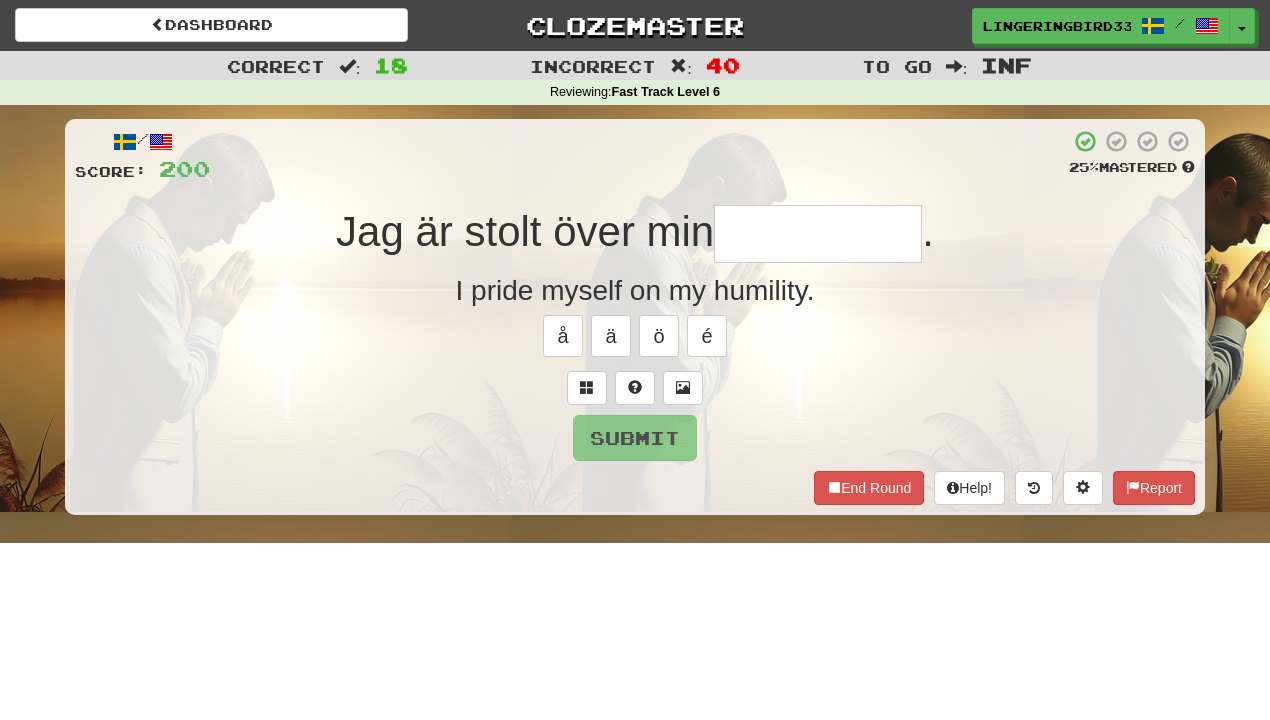 type on "*********" 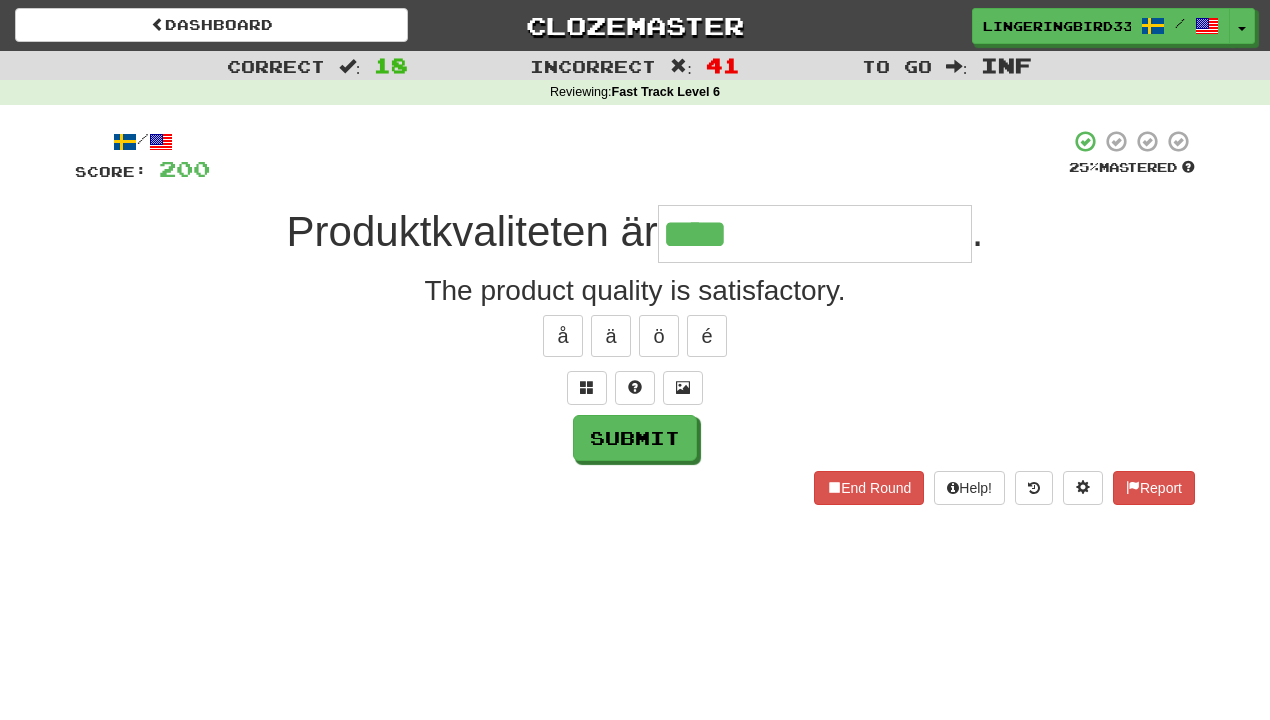 type on "**********" 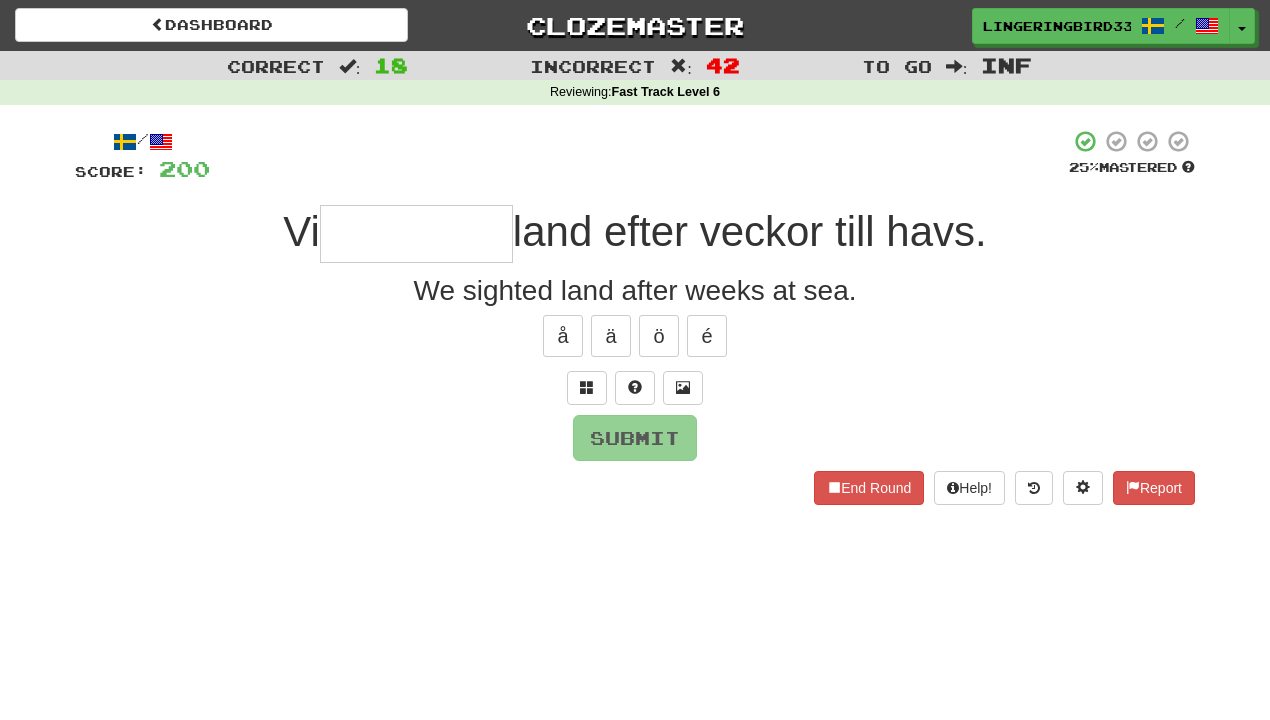 type on "********" 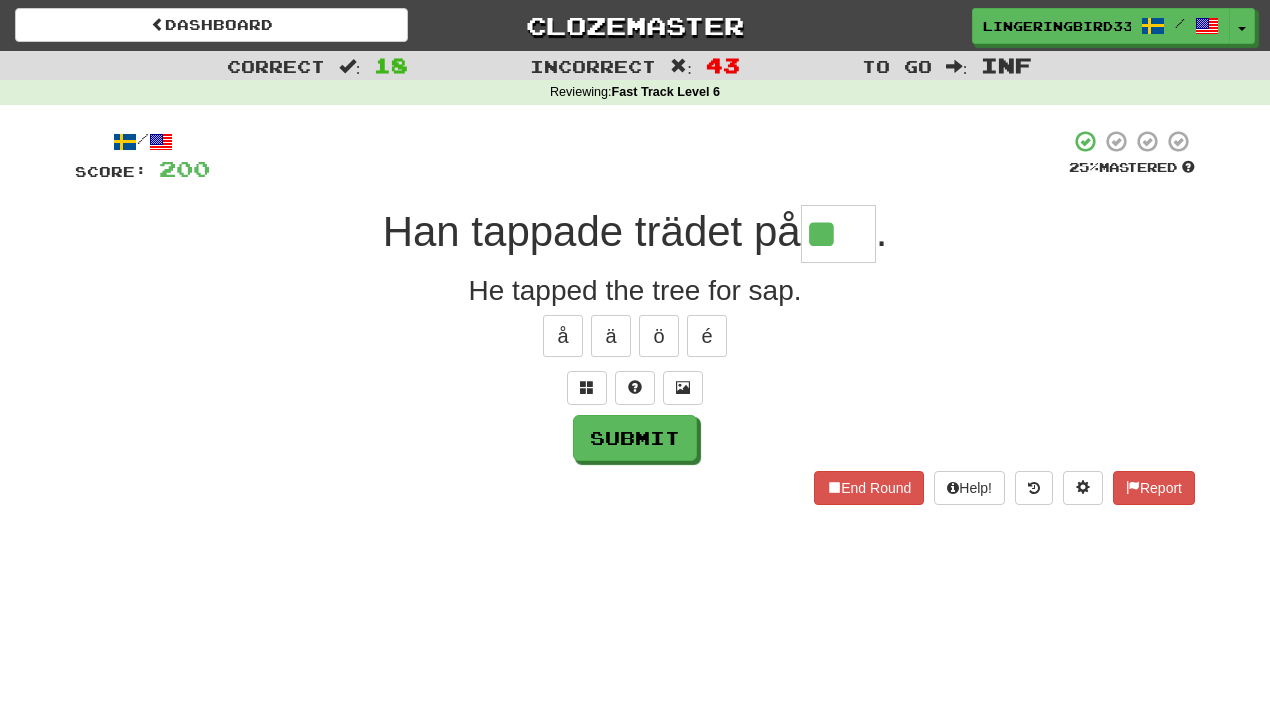 scroll, scrollTop: 0, scrollLeft: 0, axis: both 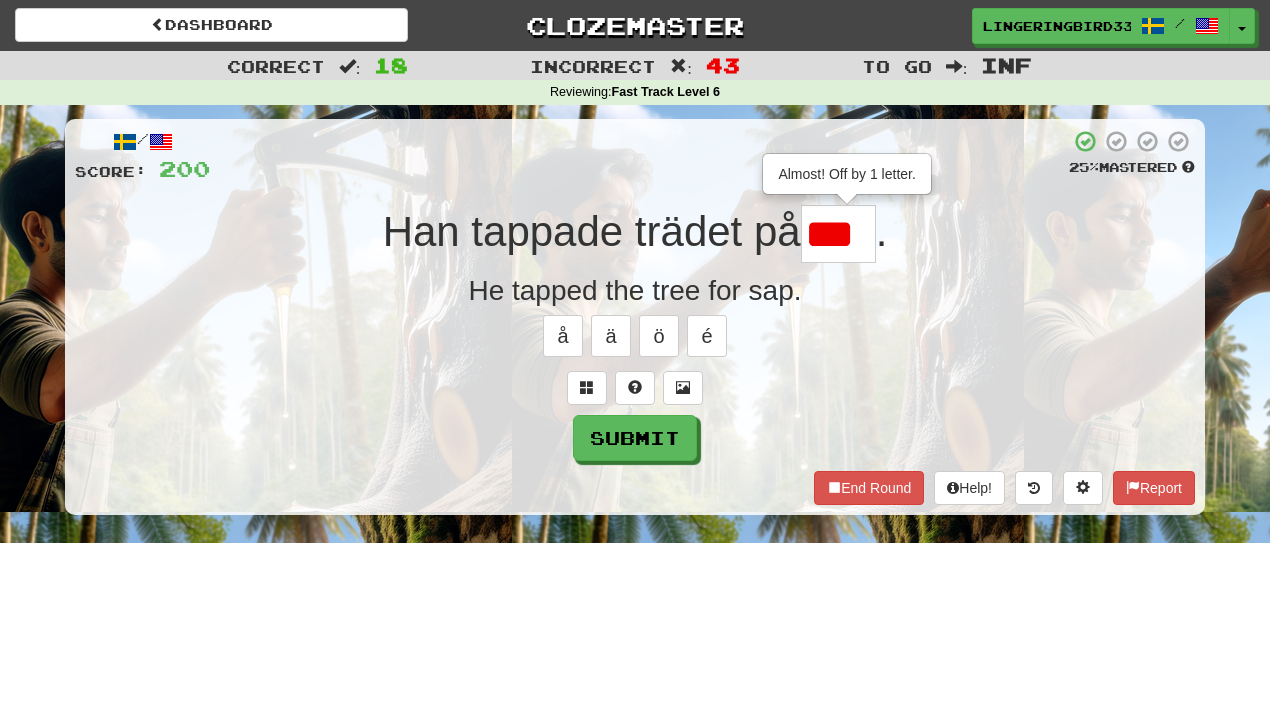 type on "***" 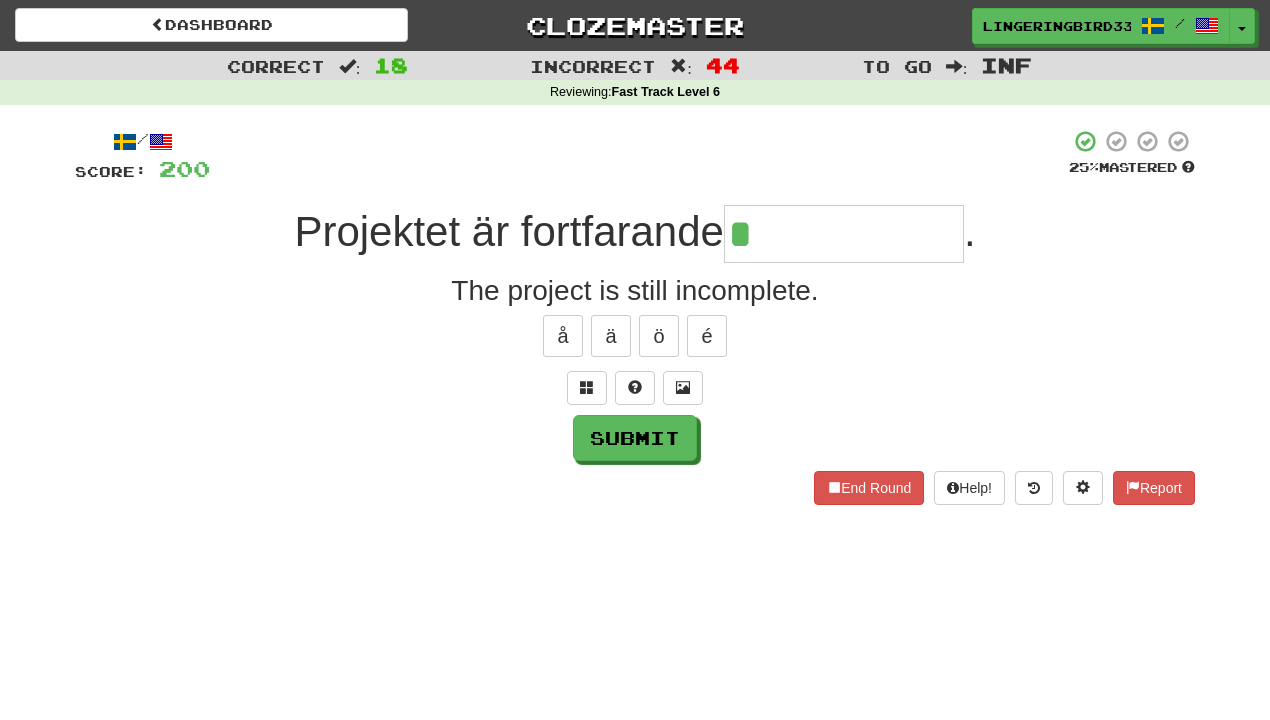 type on "**********" 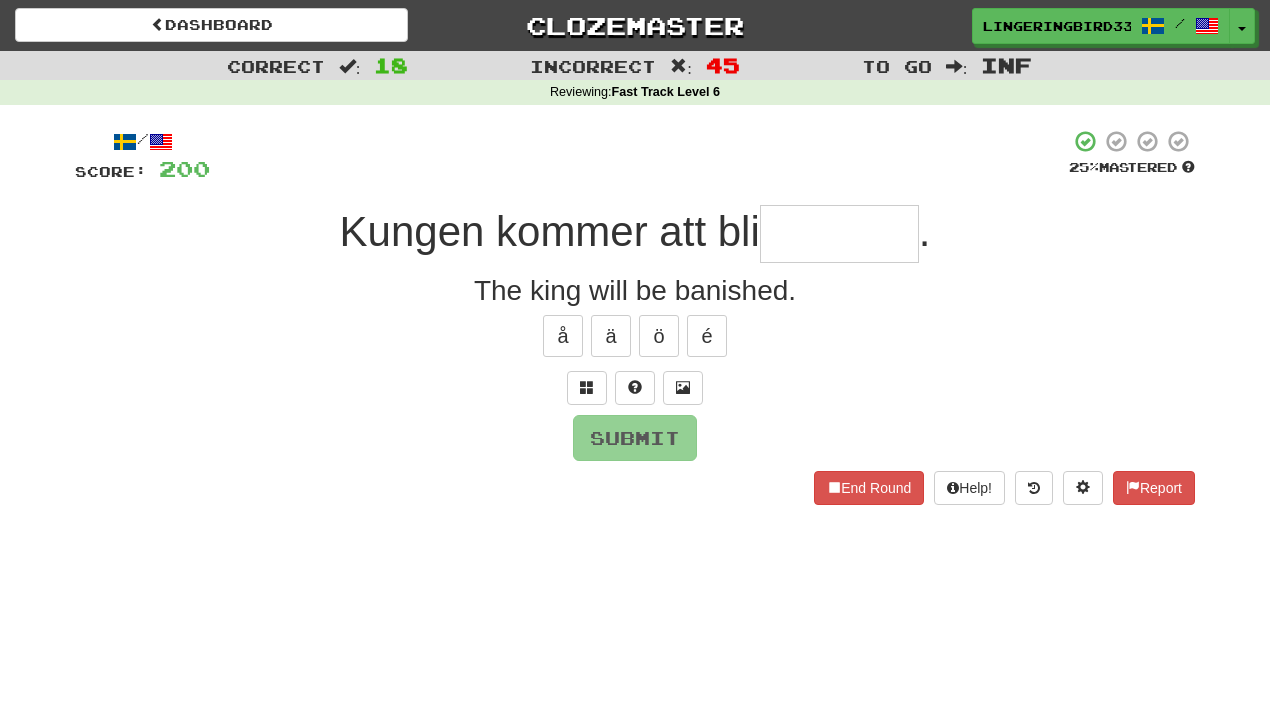 type on "********" 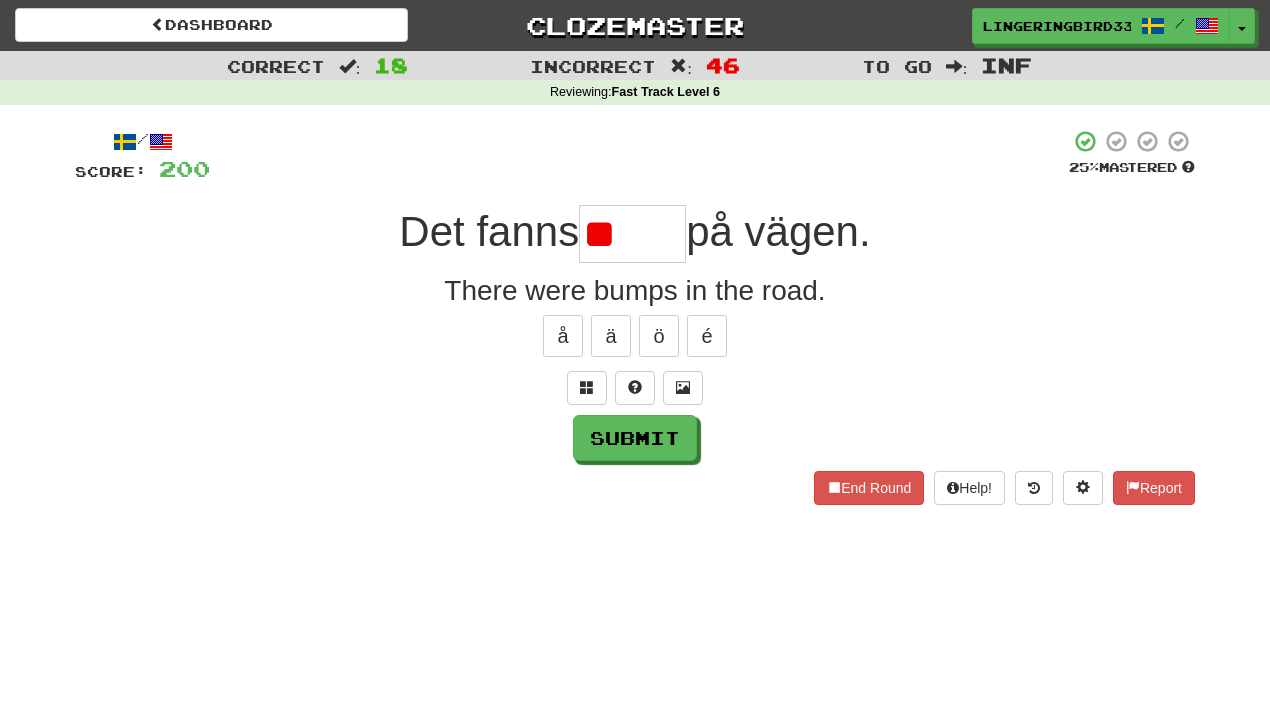 type on "*" 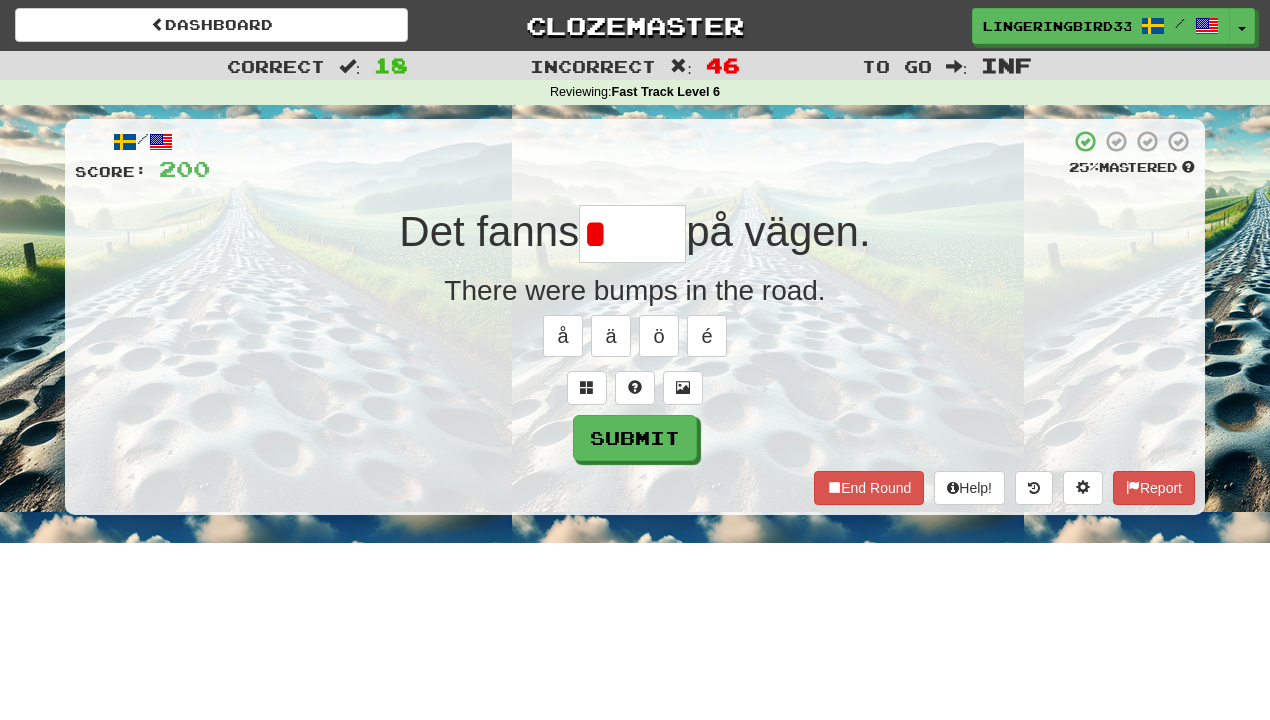 type on "****" 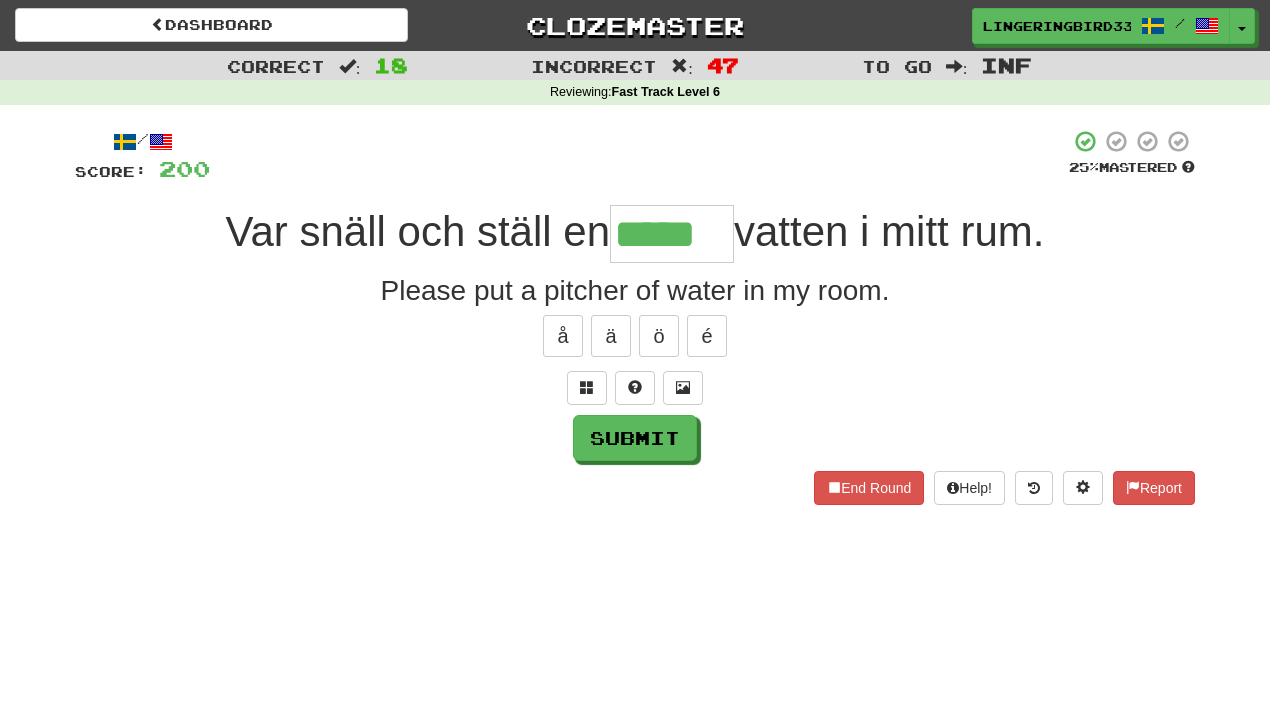 type on "*****" 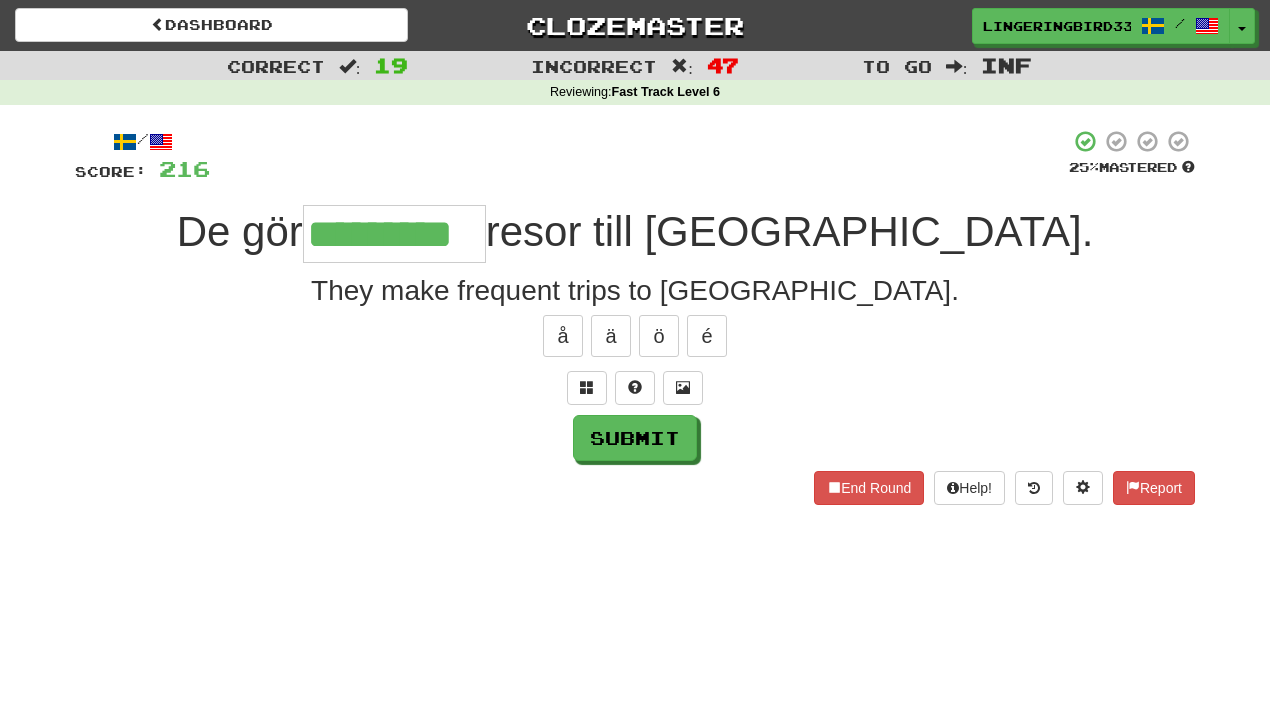 type on "*********" 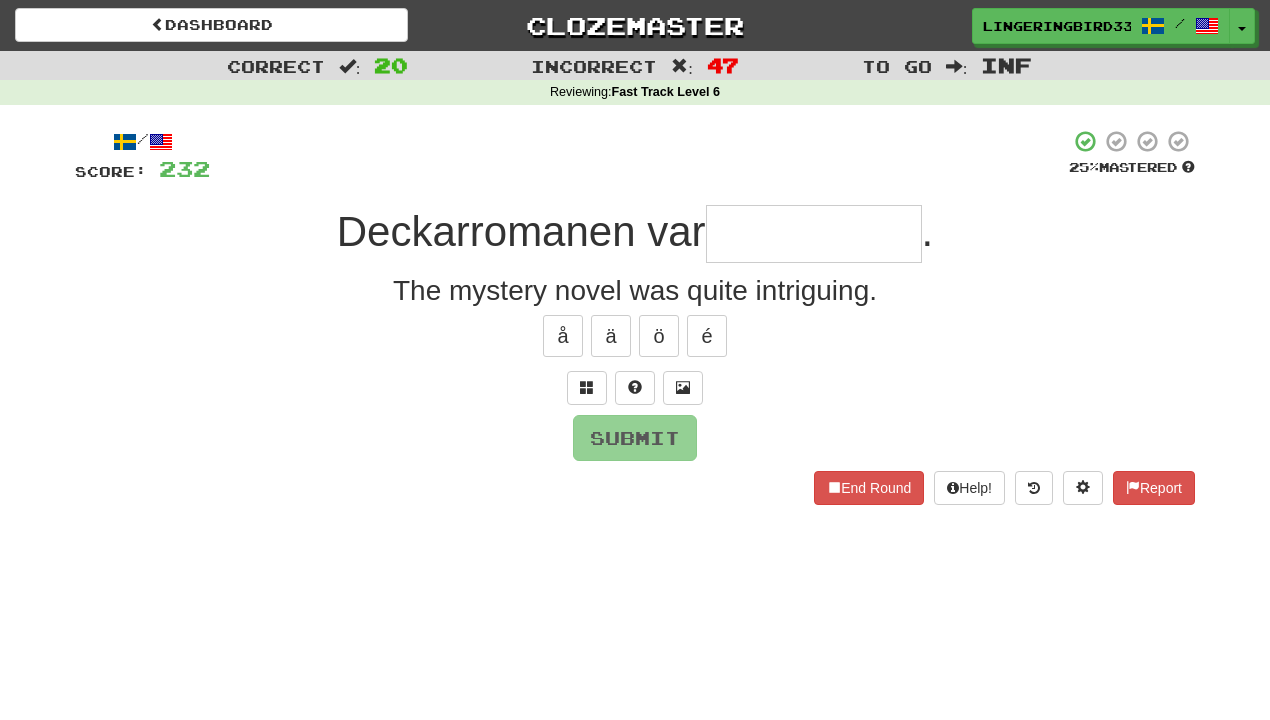 type on "**********" 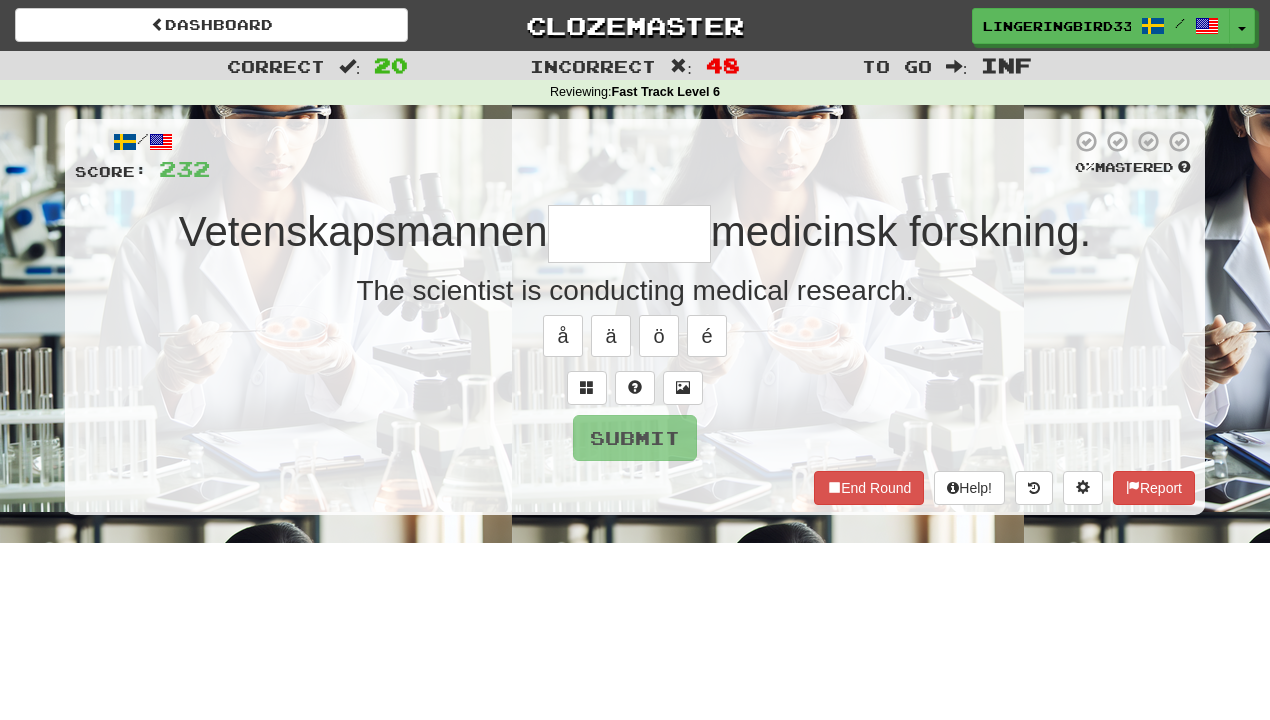 type on "*" 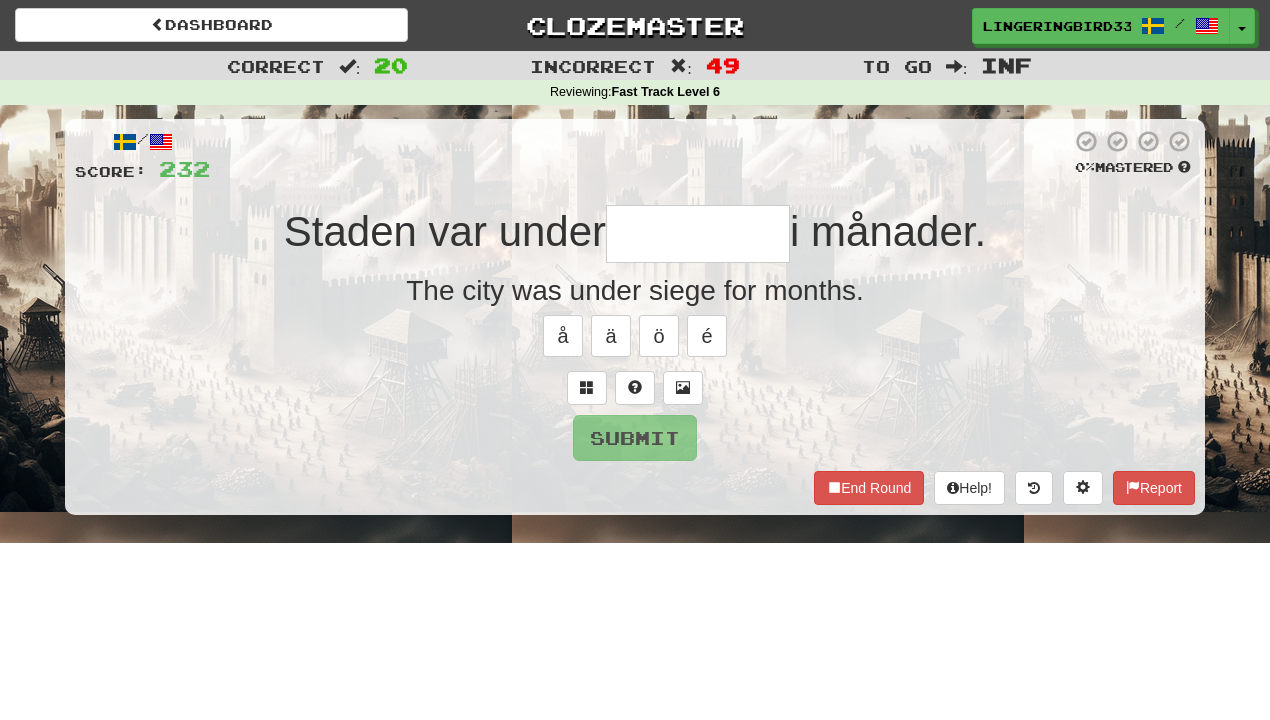 type on "*********" 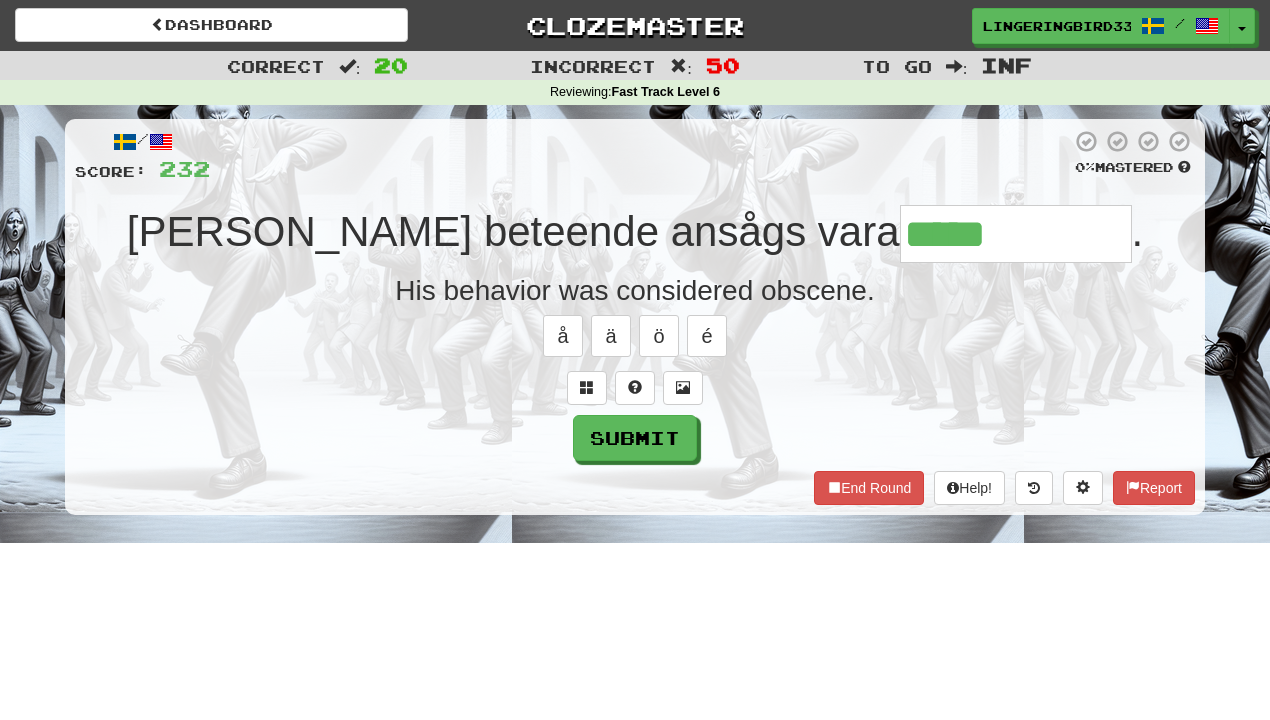 type on "**********" 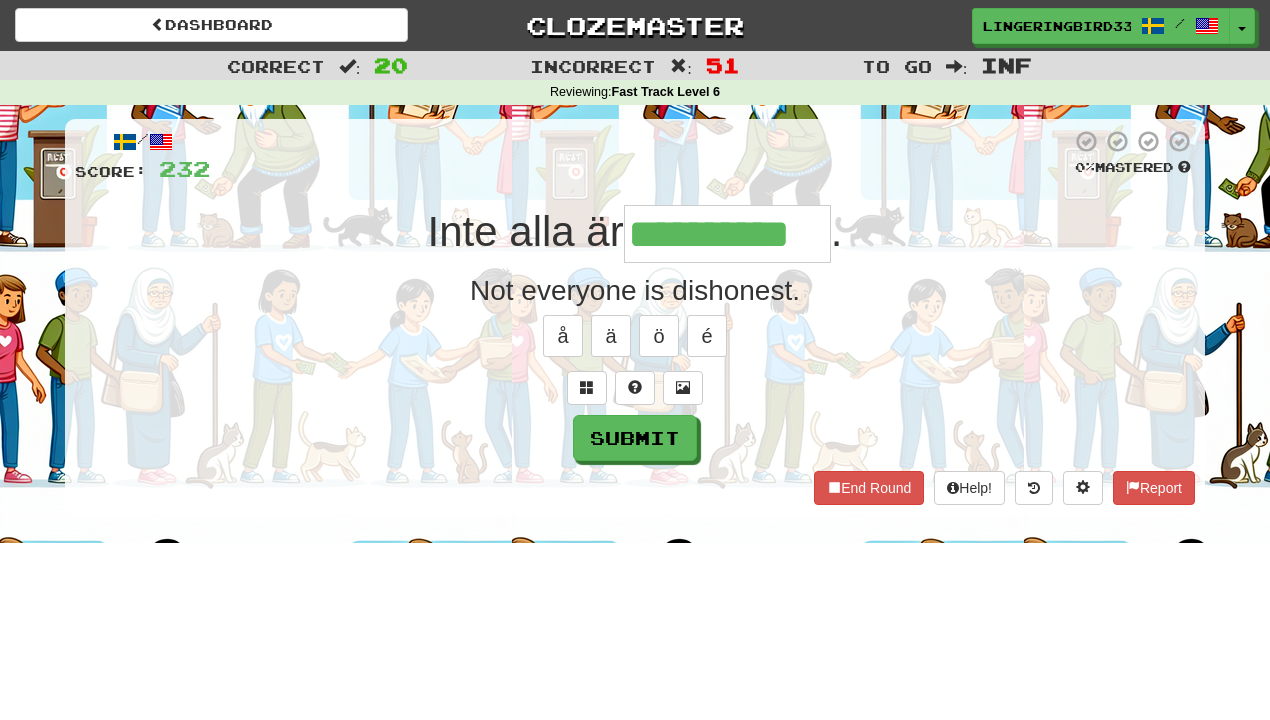 type on "**********" 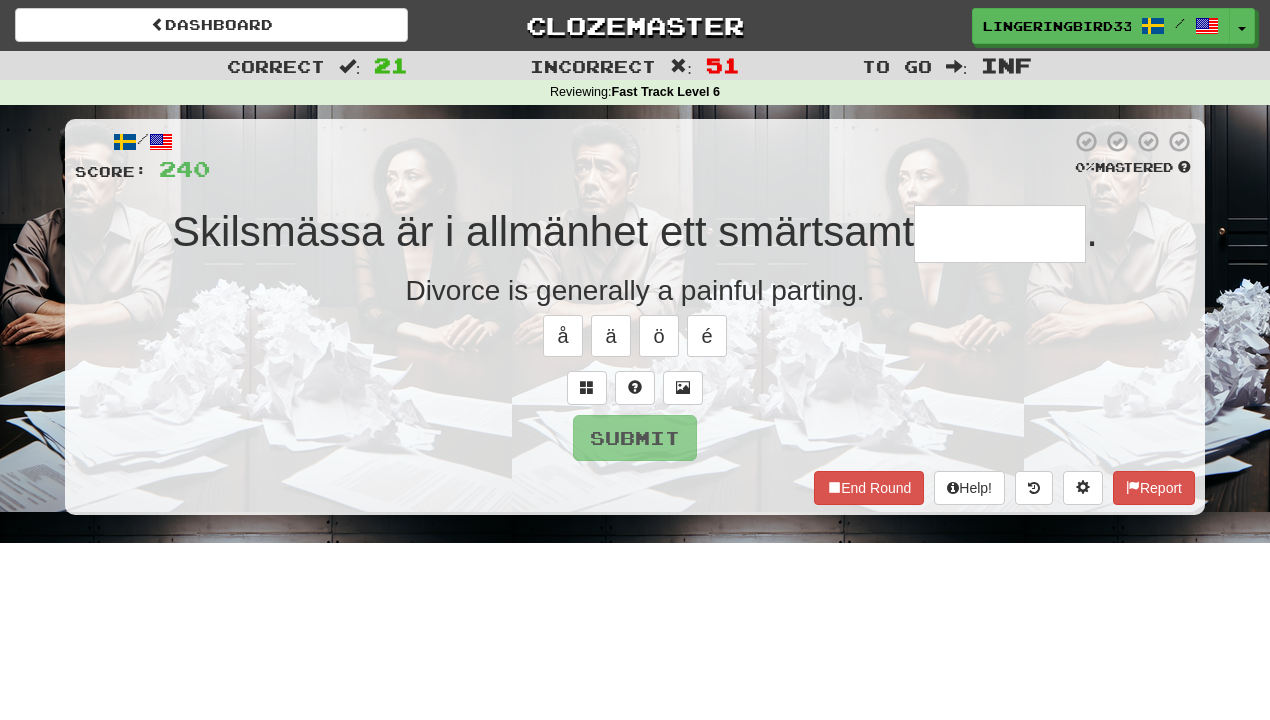 type on "*" 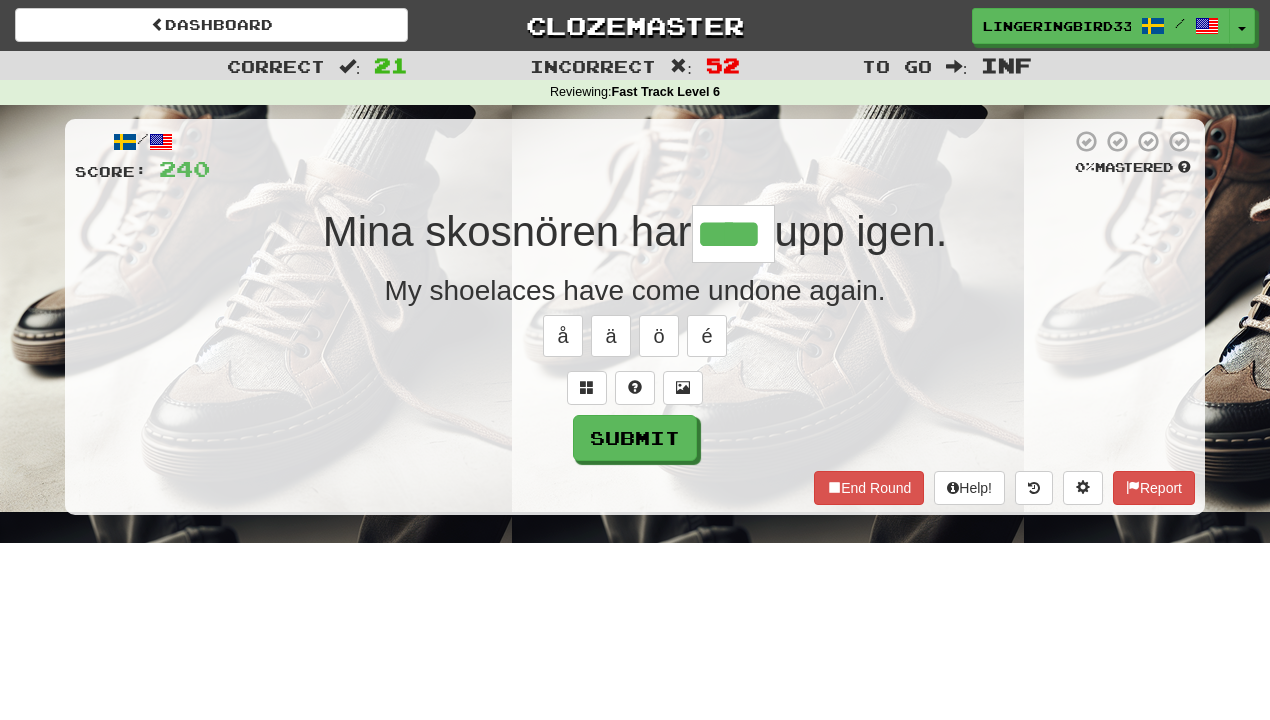 type on "****" 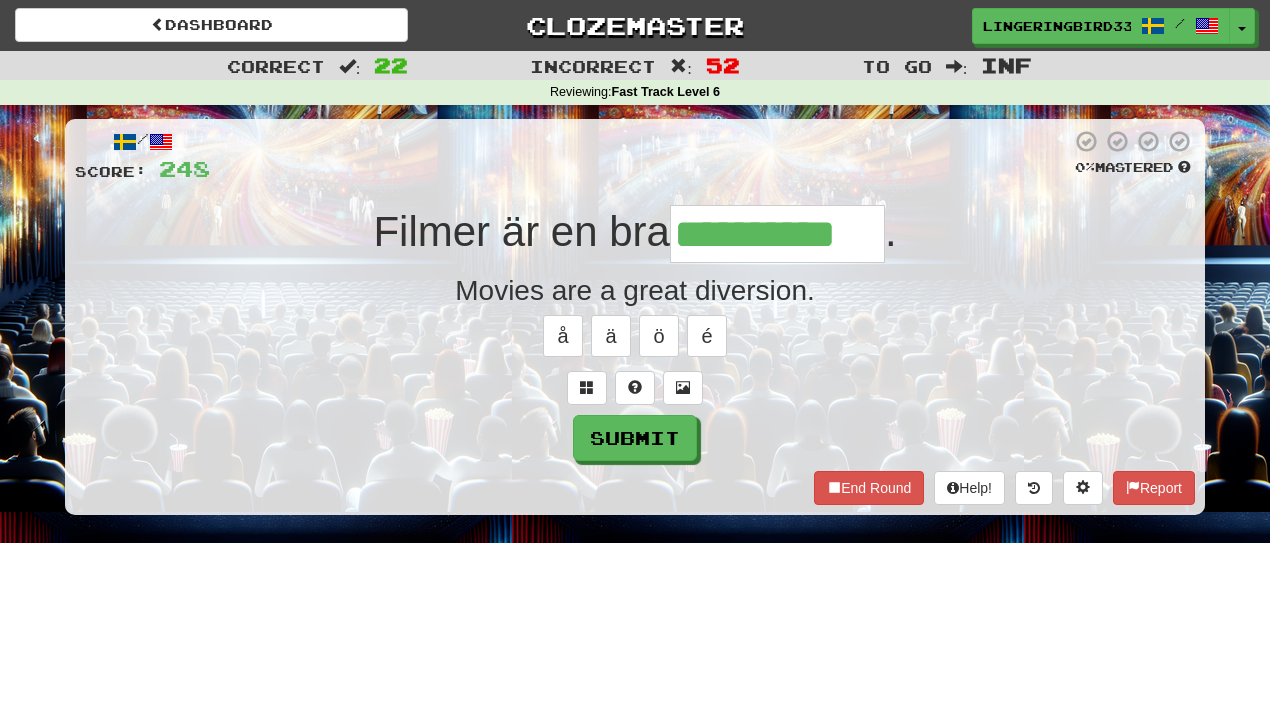 type on "**********" 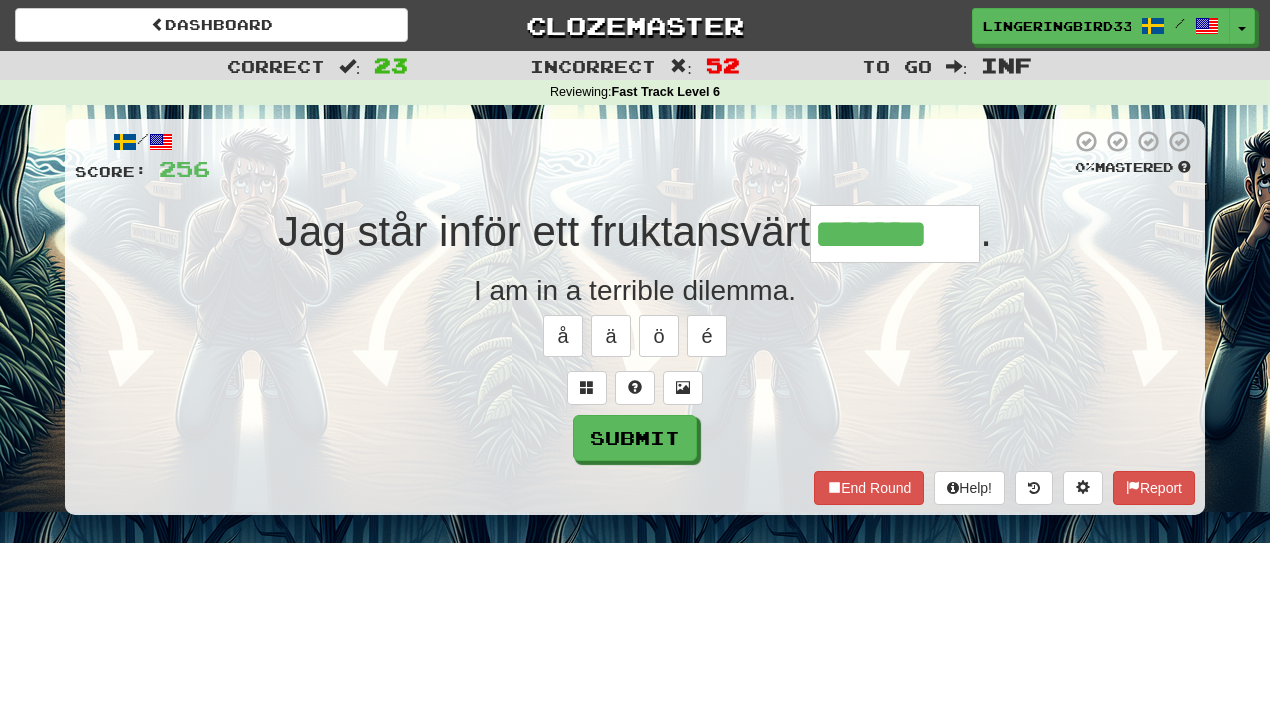 type on "*******" 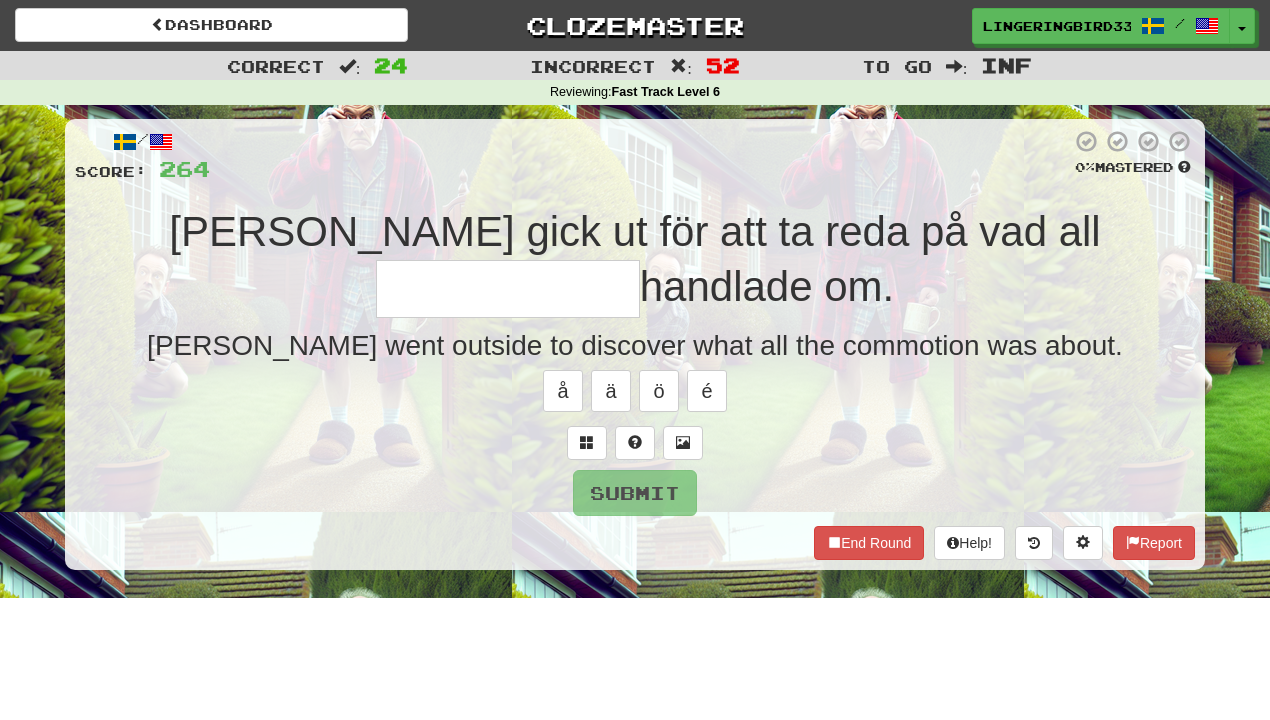 type on "**********" 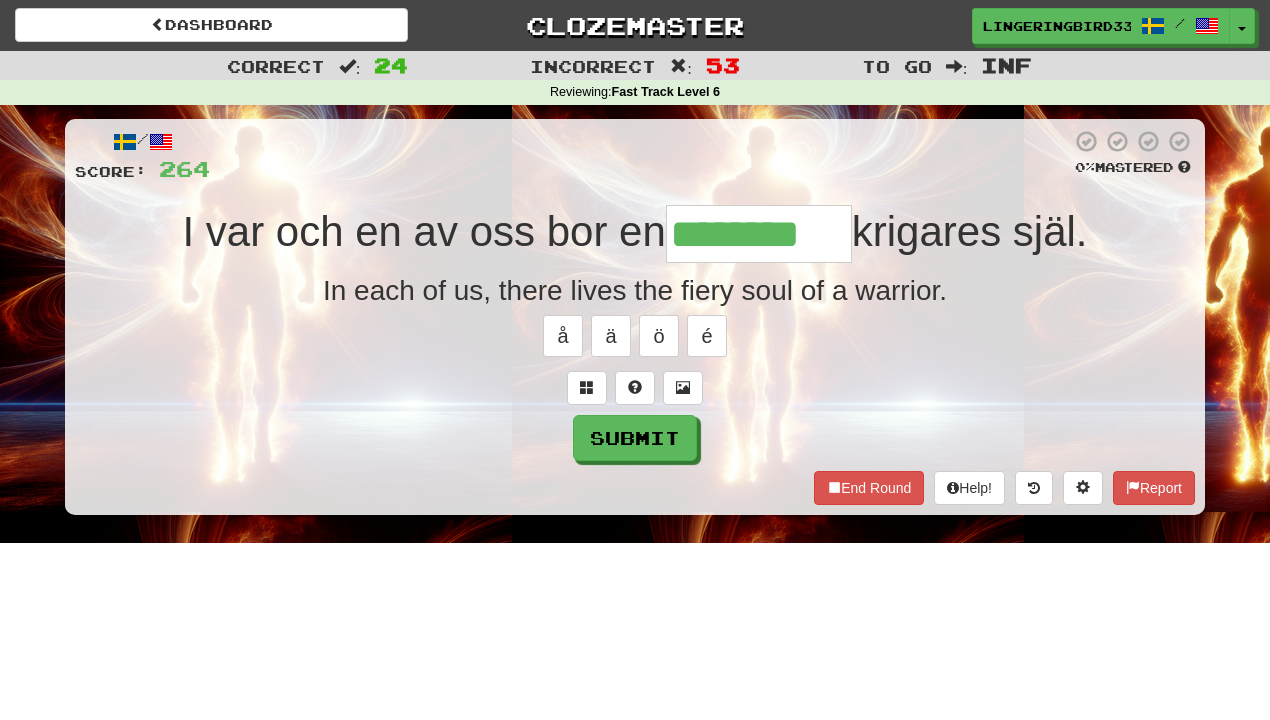 type on "********" 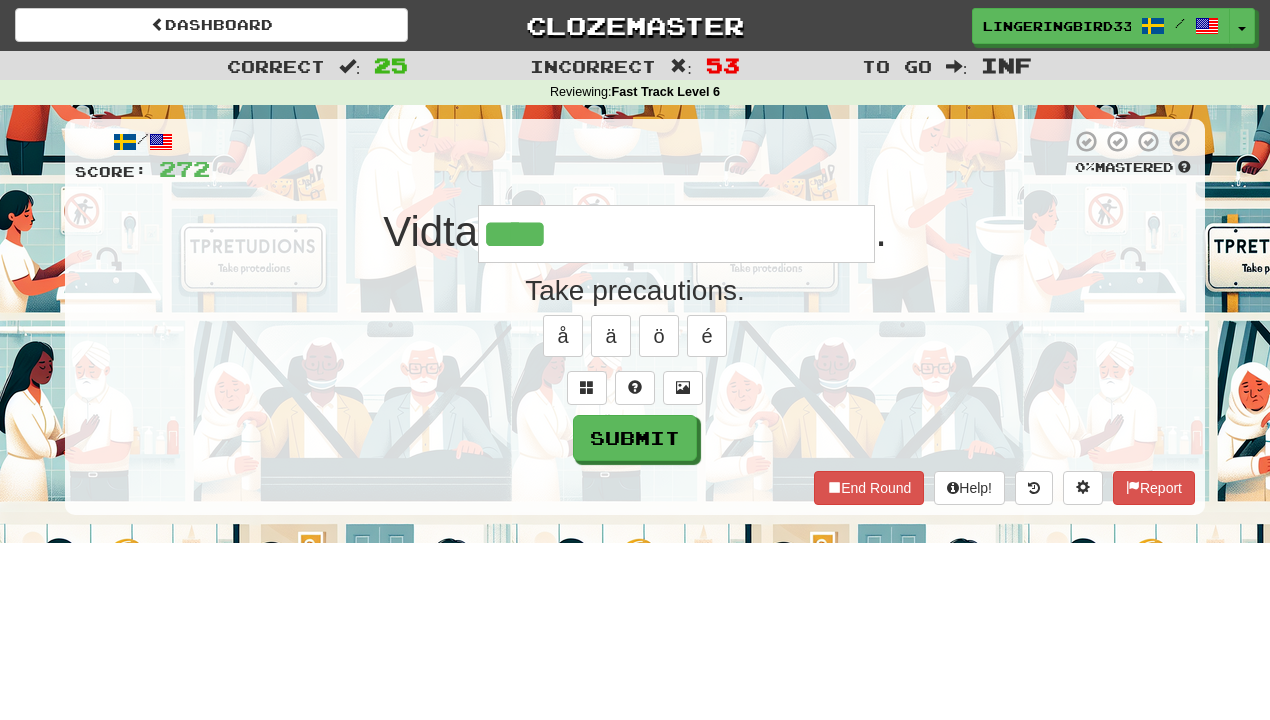 type on "**********" 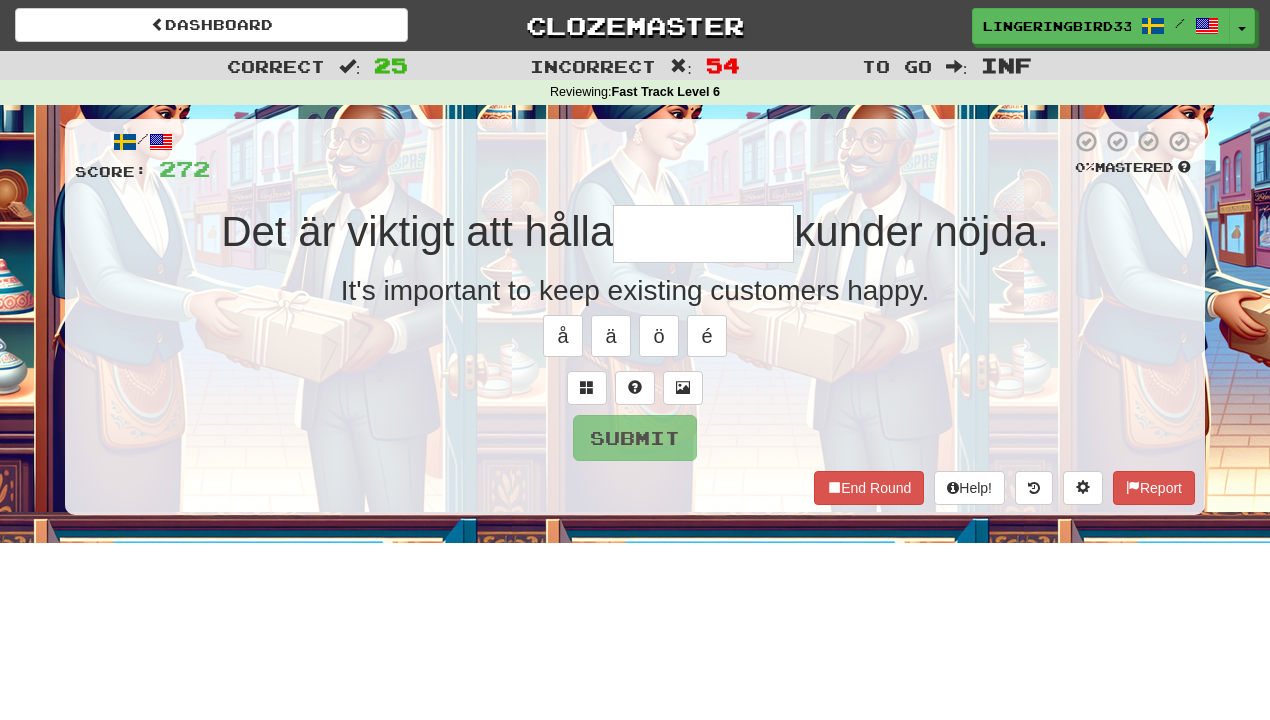 type on "*" 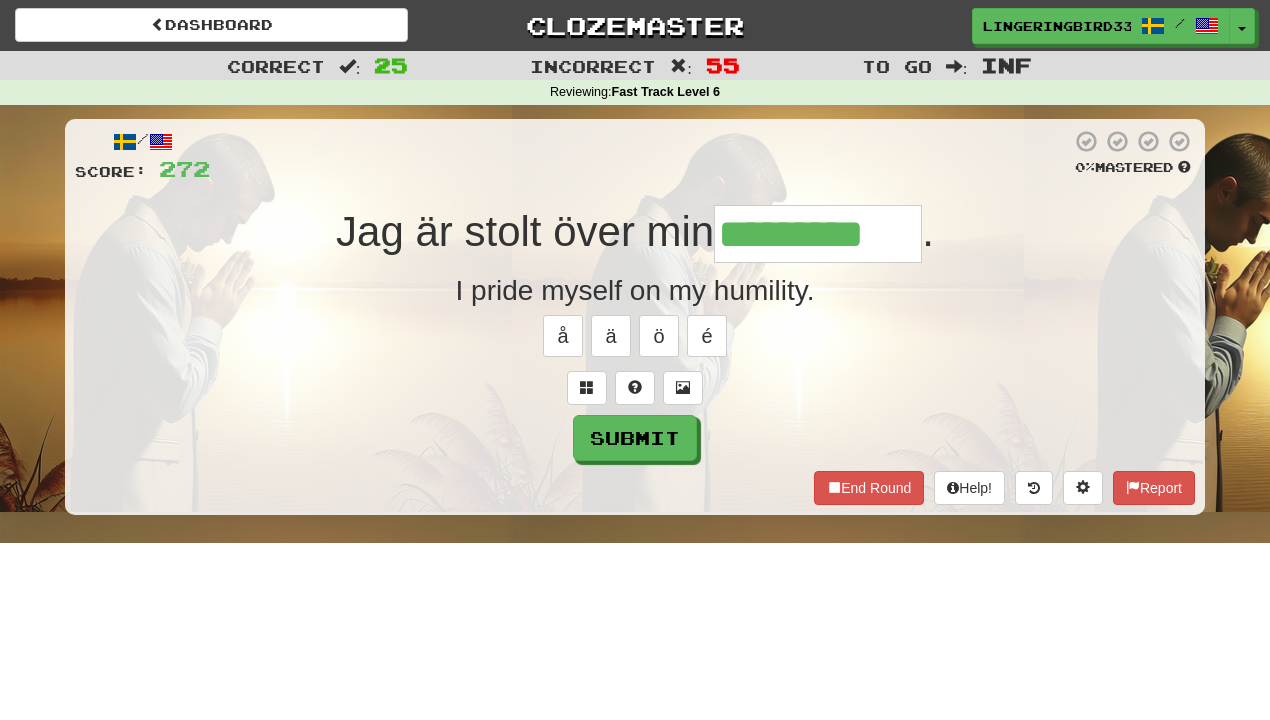 type on "*********" 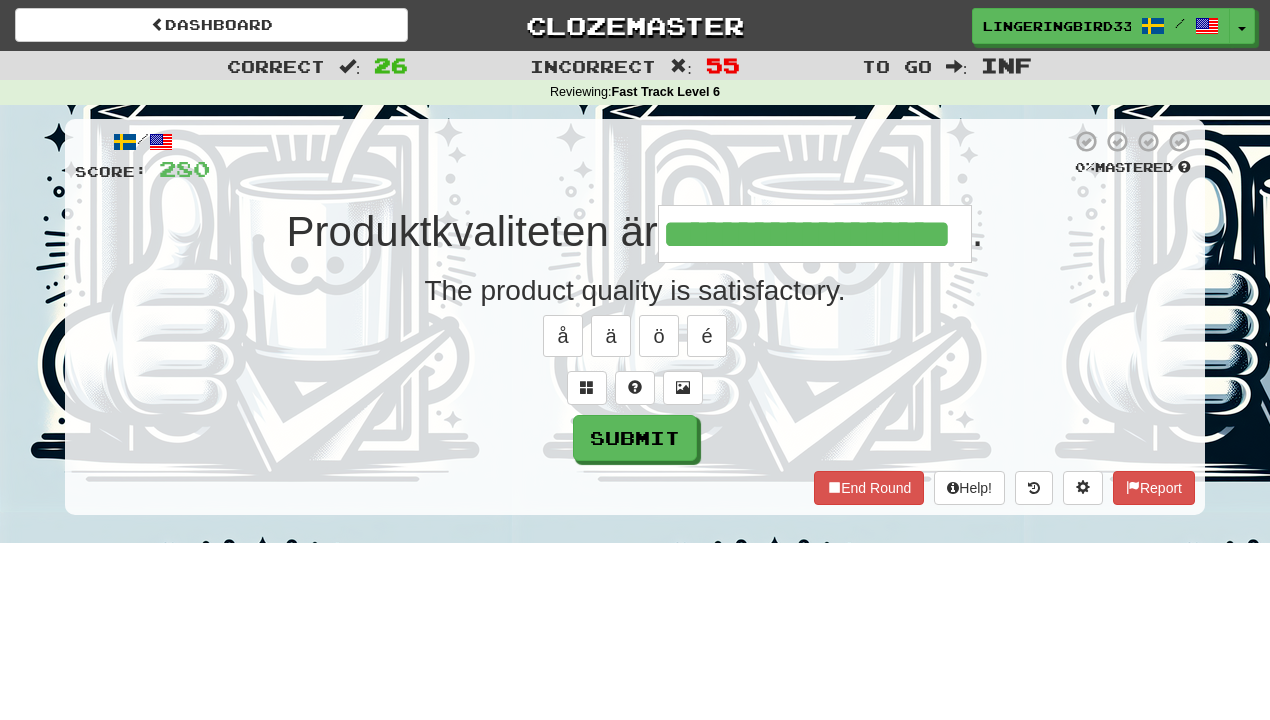 type on "**********" 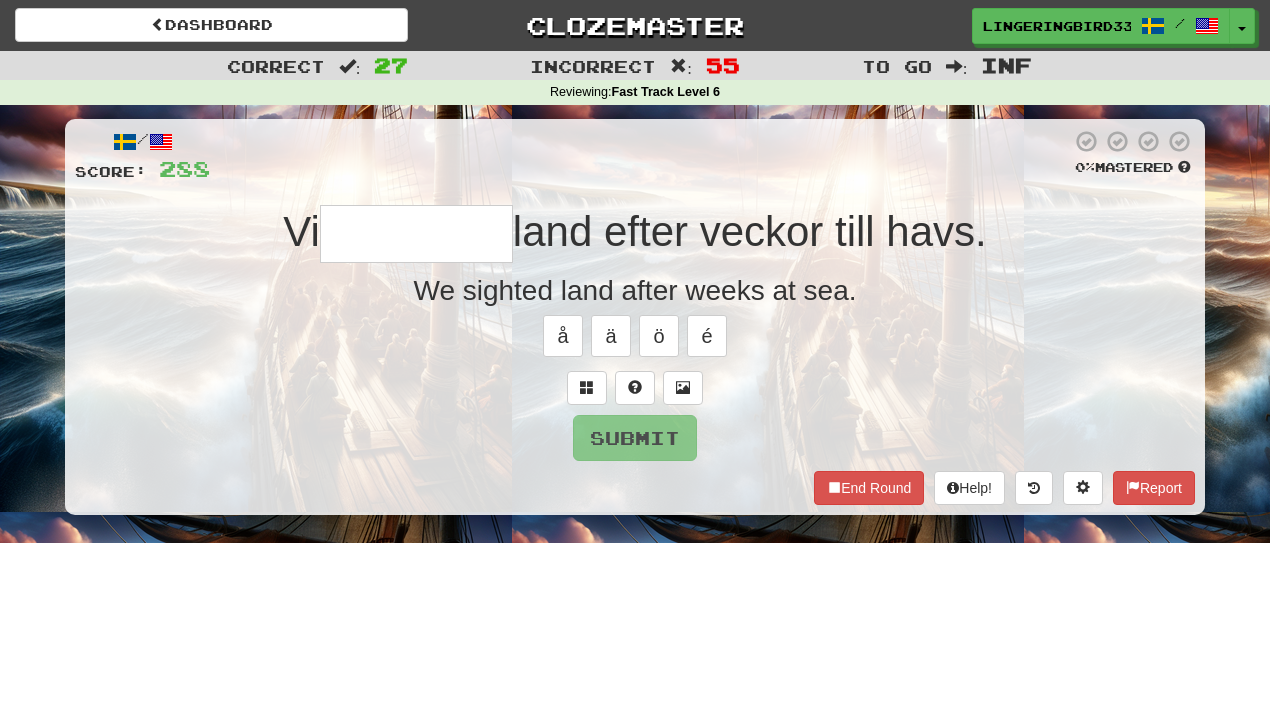 type on "********" 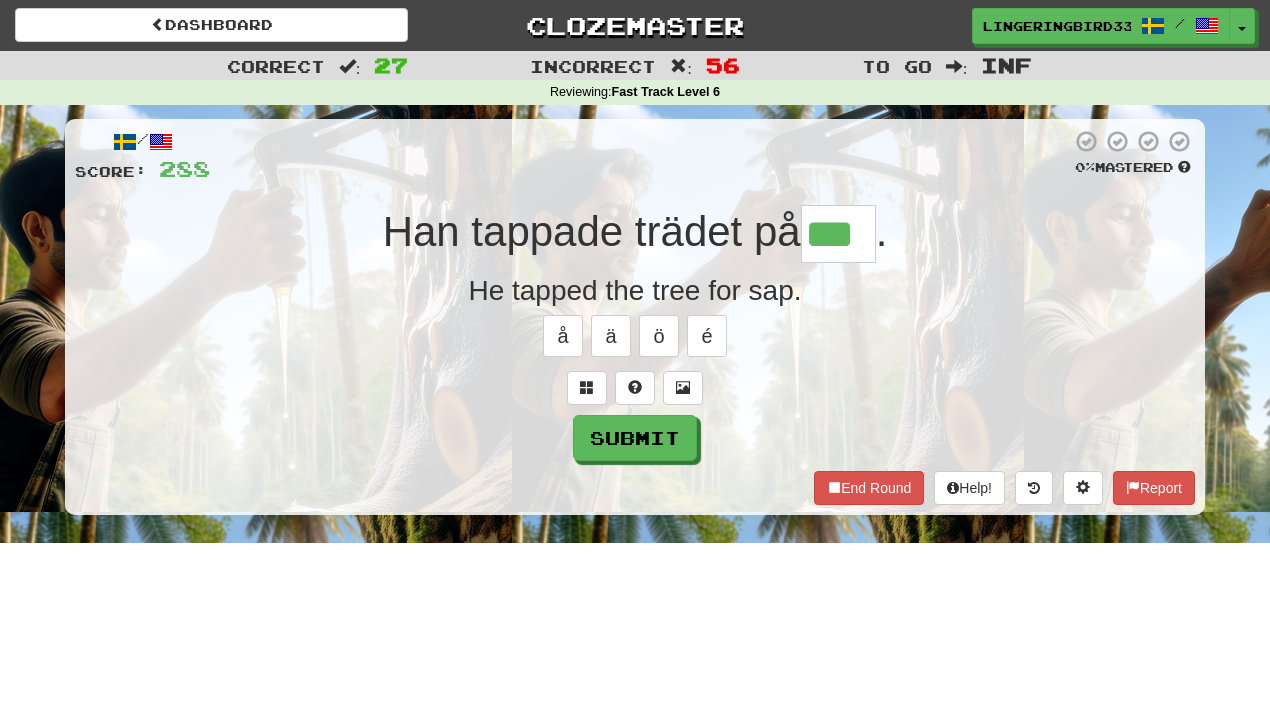 type on "***" 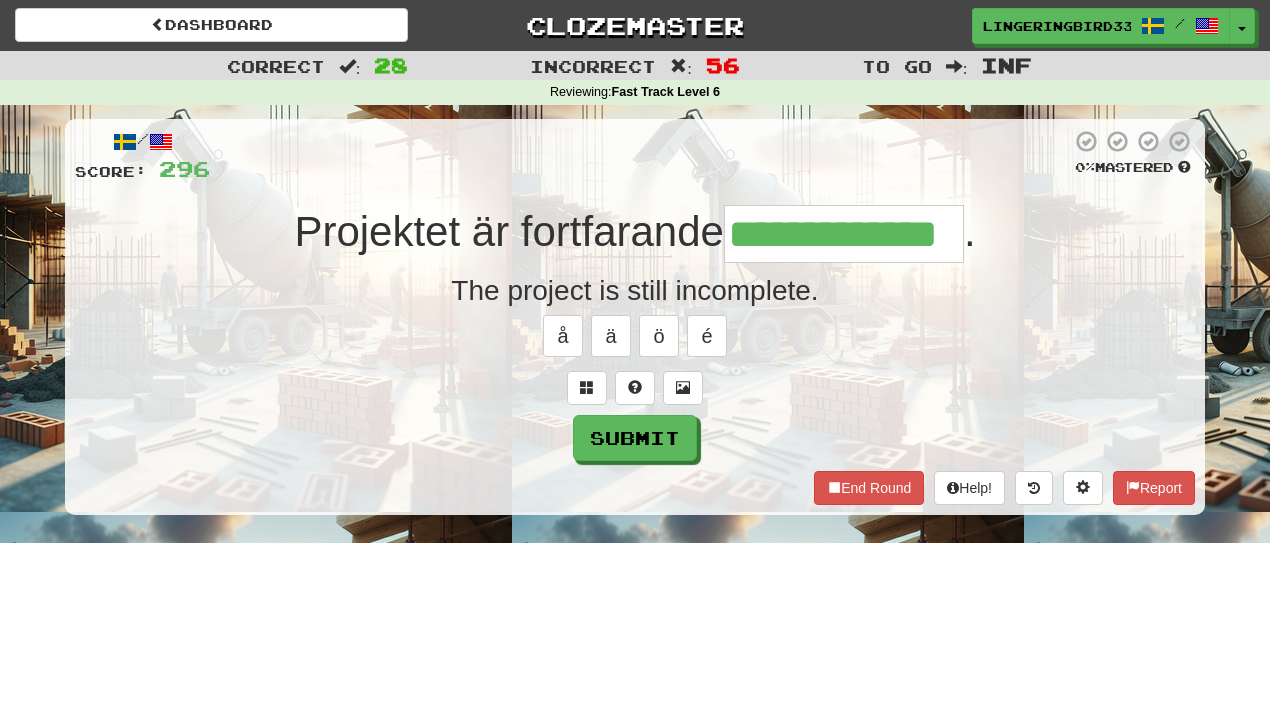 type on "**********" 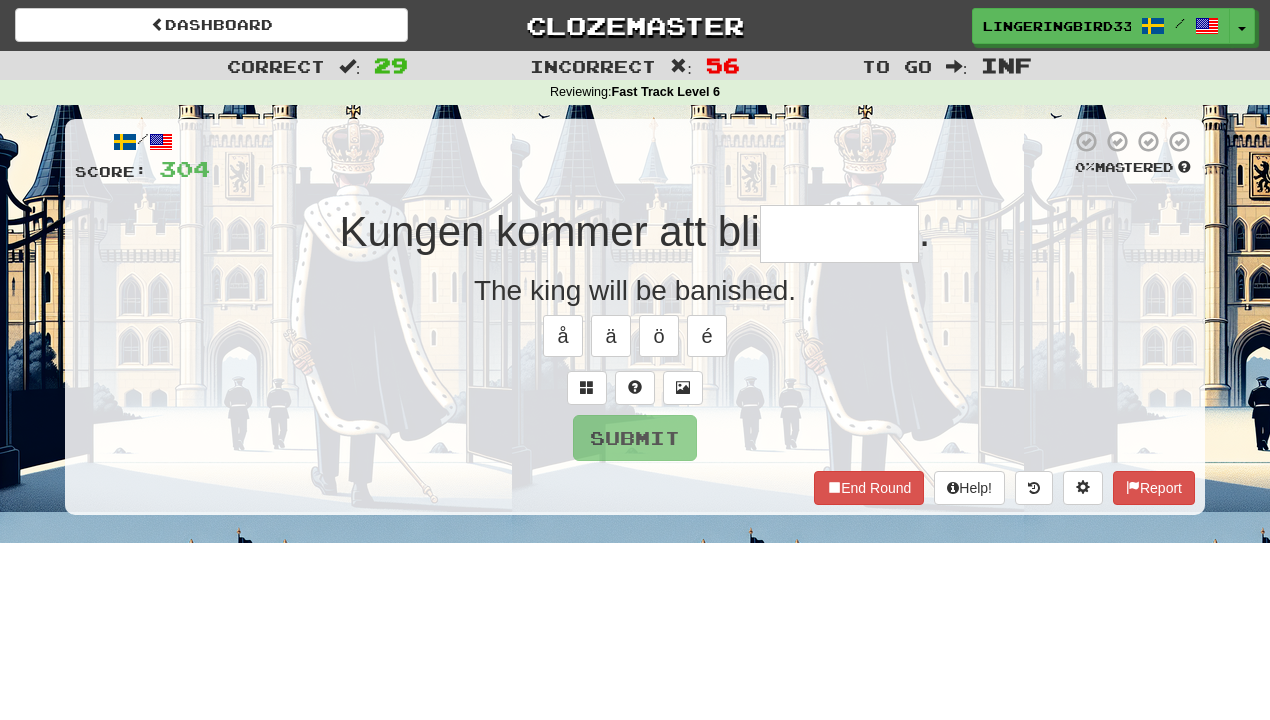 type on "********" 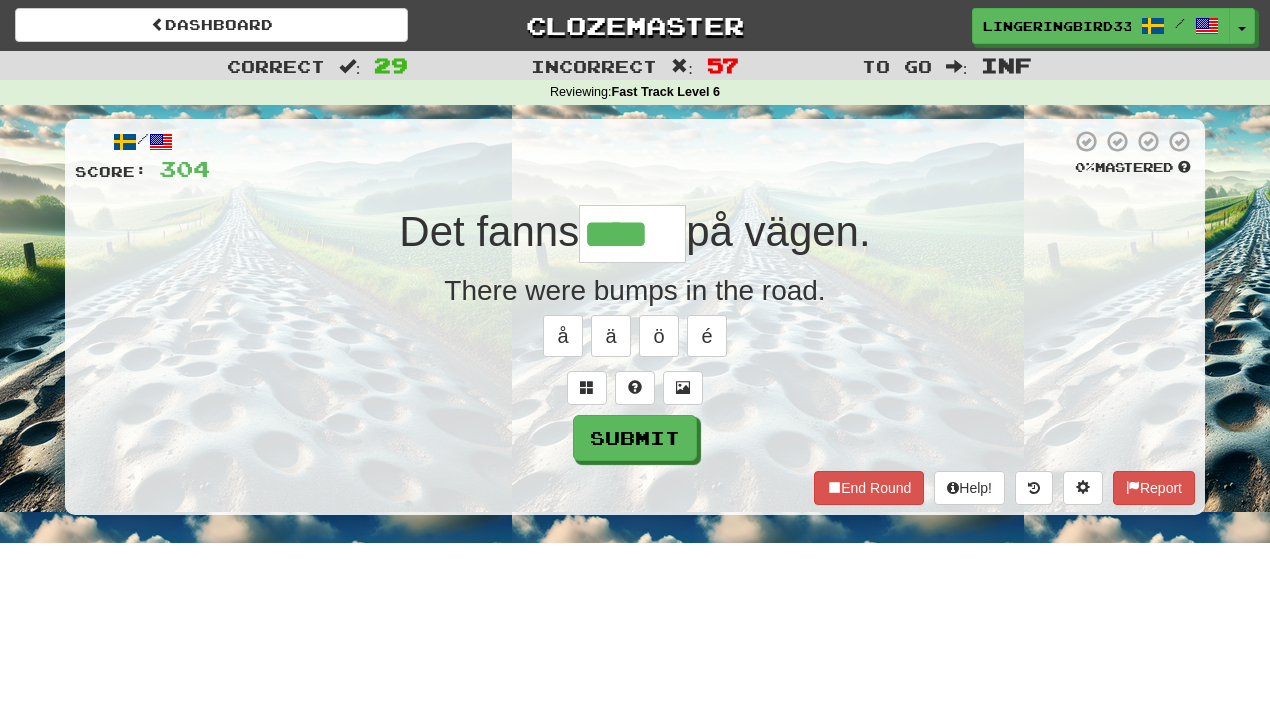 type on "****" 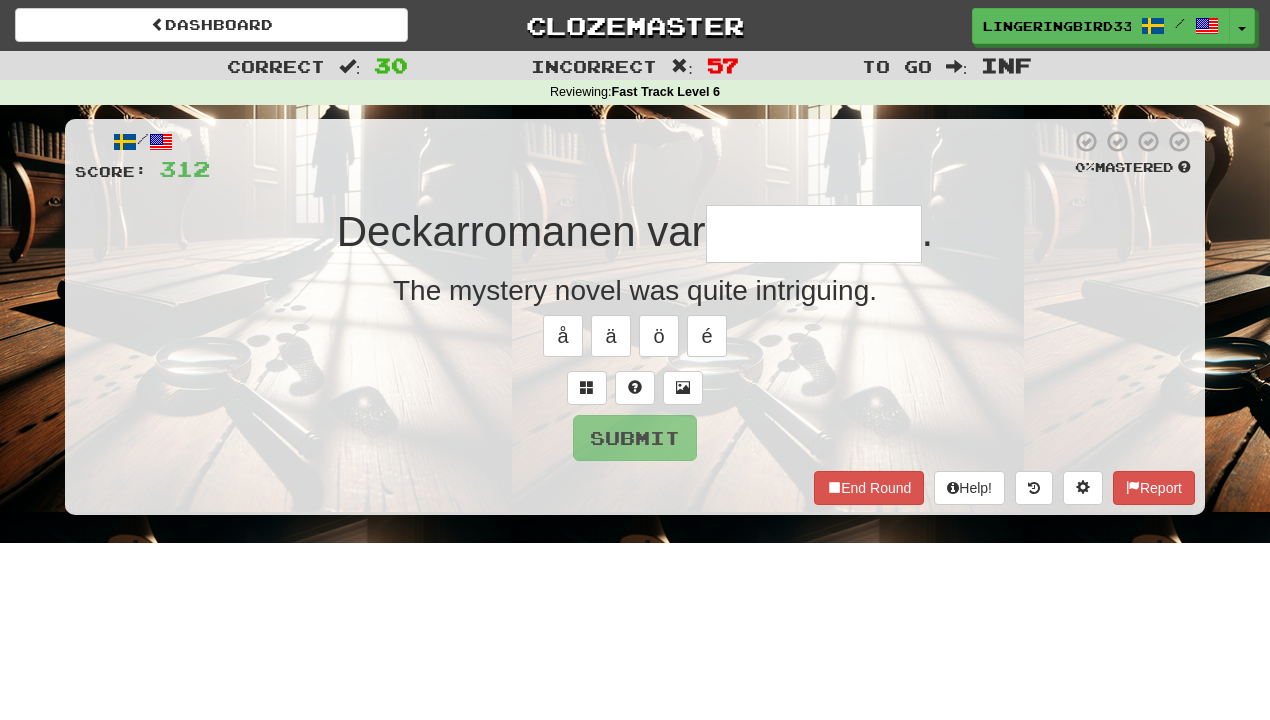 type on "**********" 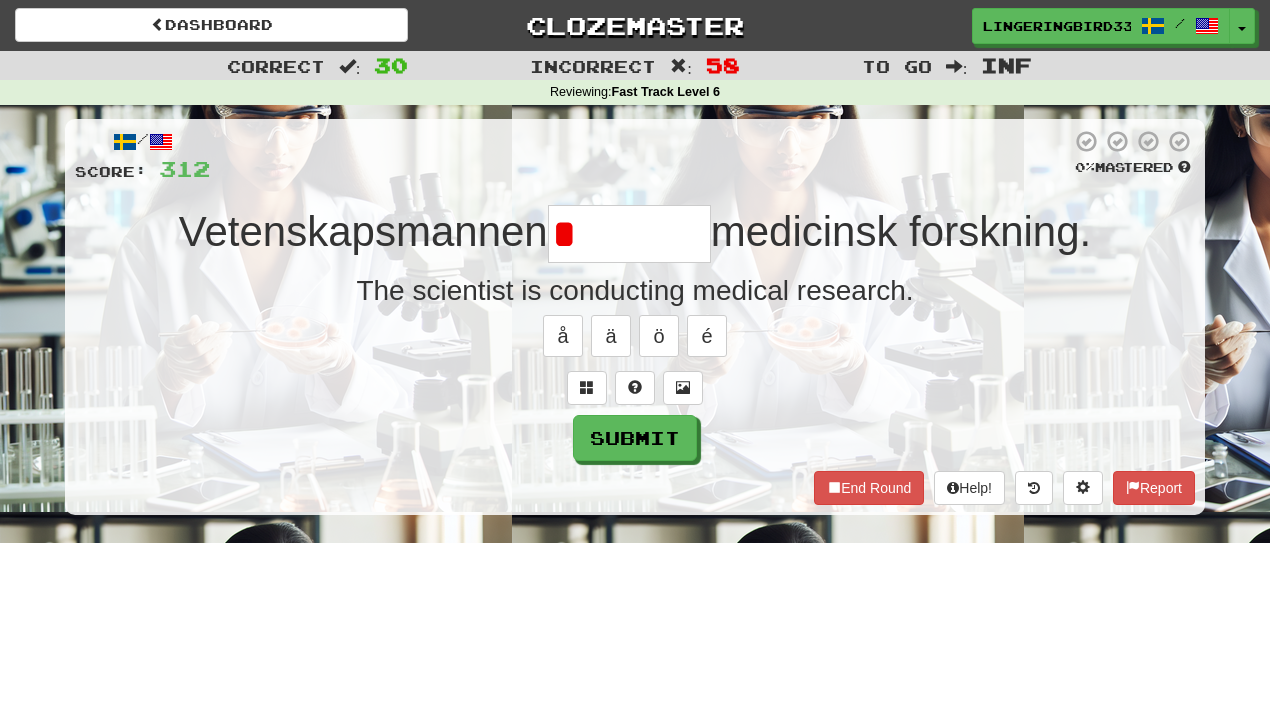 type on "********" 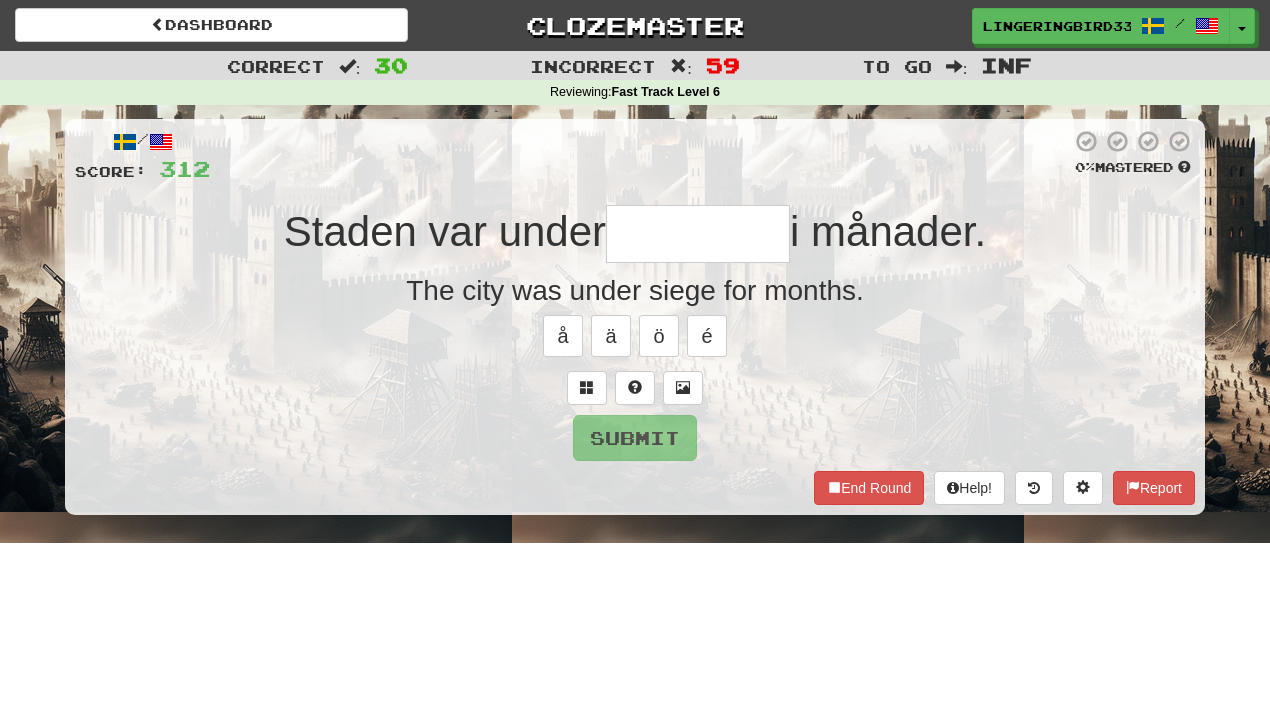 type on "*********" 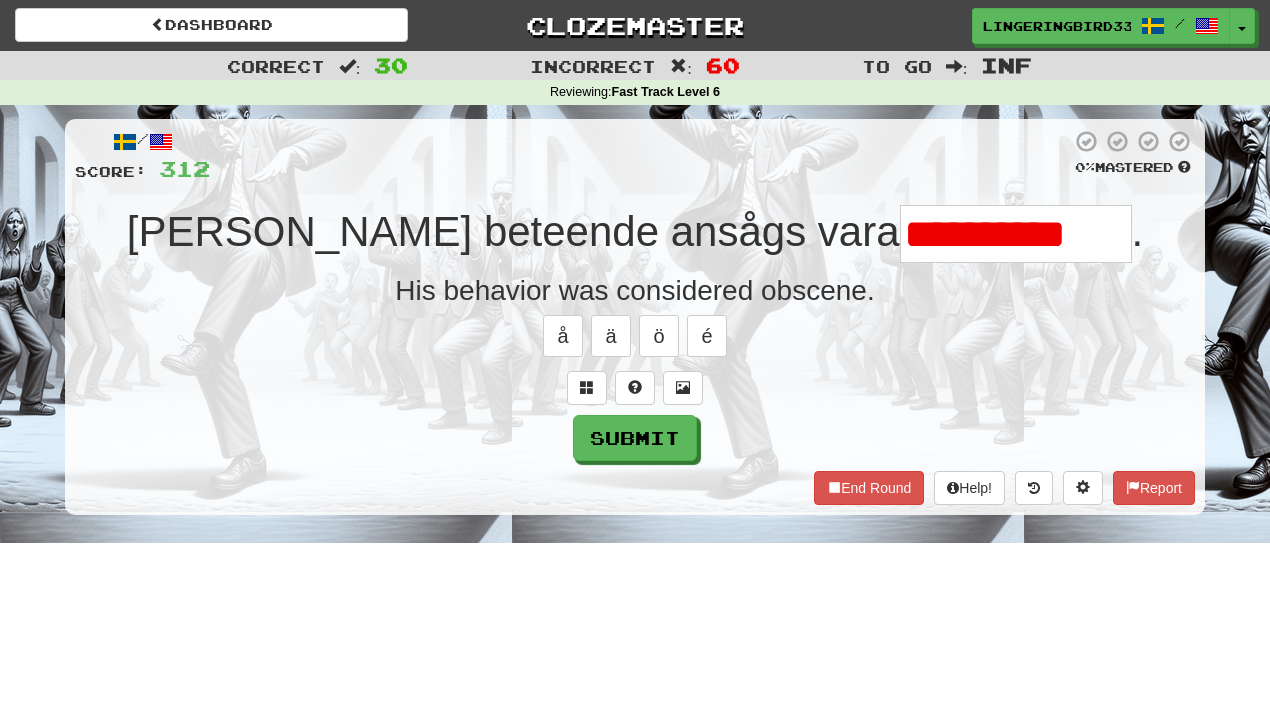 scroll, scrollTop: 0, scrollLeft: 0, axis: both 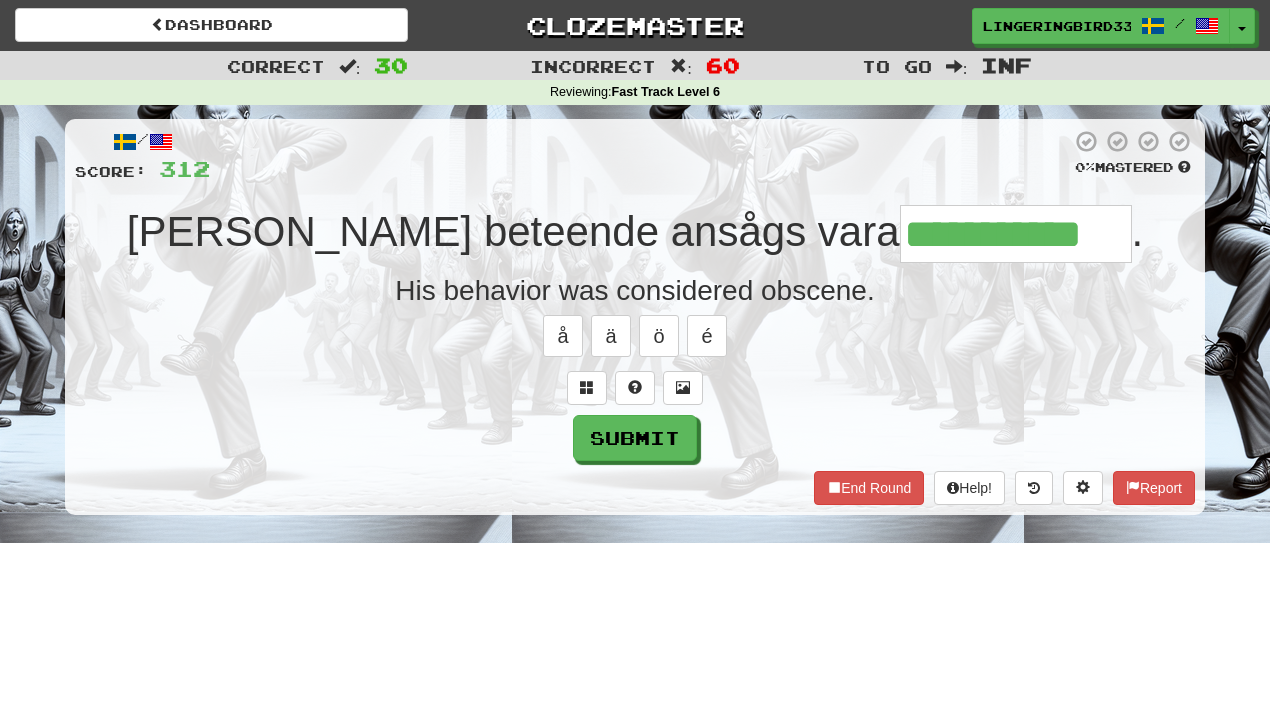 type on "**********" 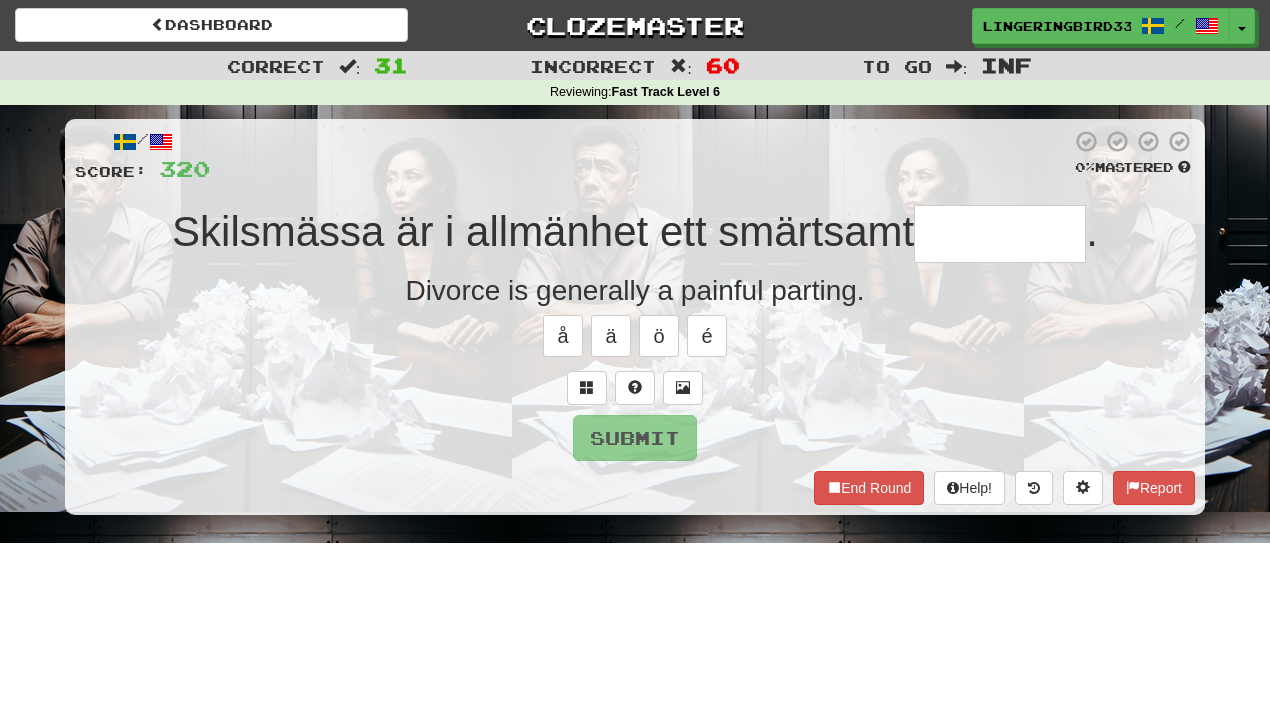 type on "*" 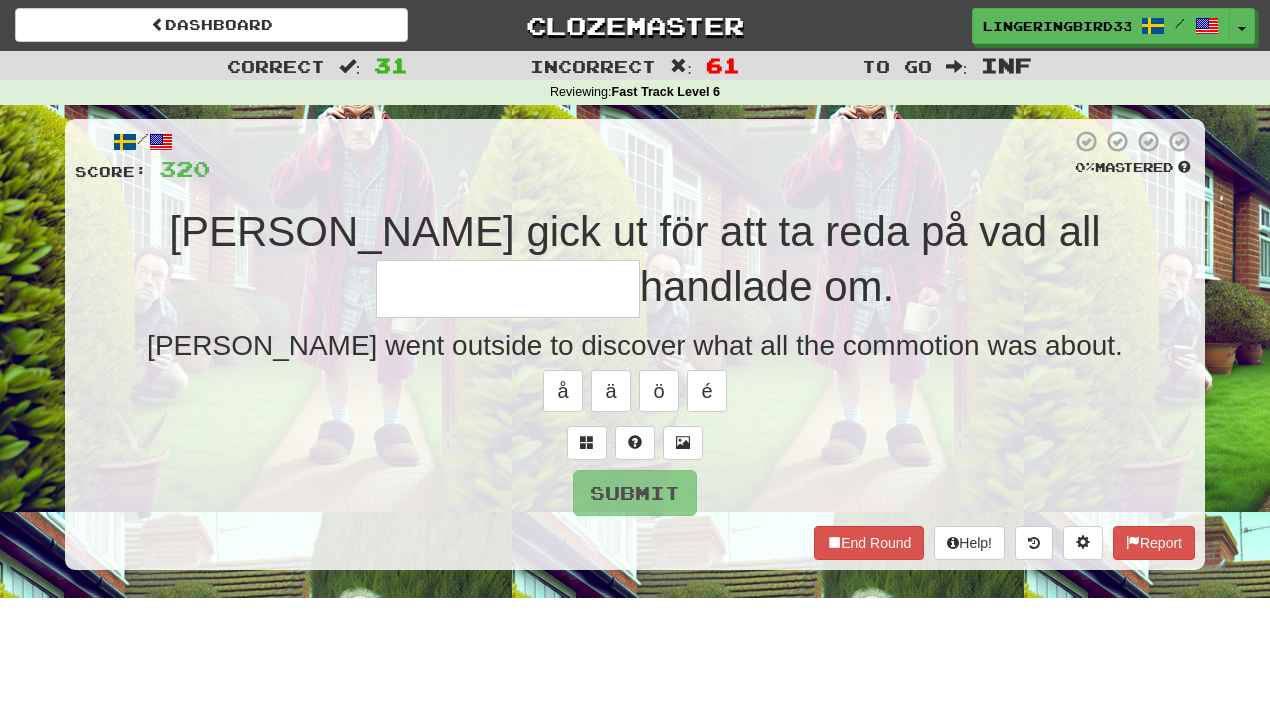 type on "**********" 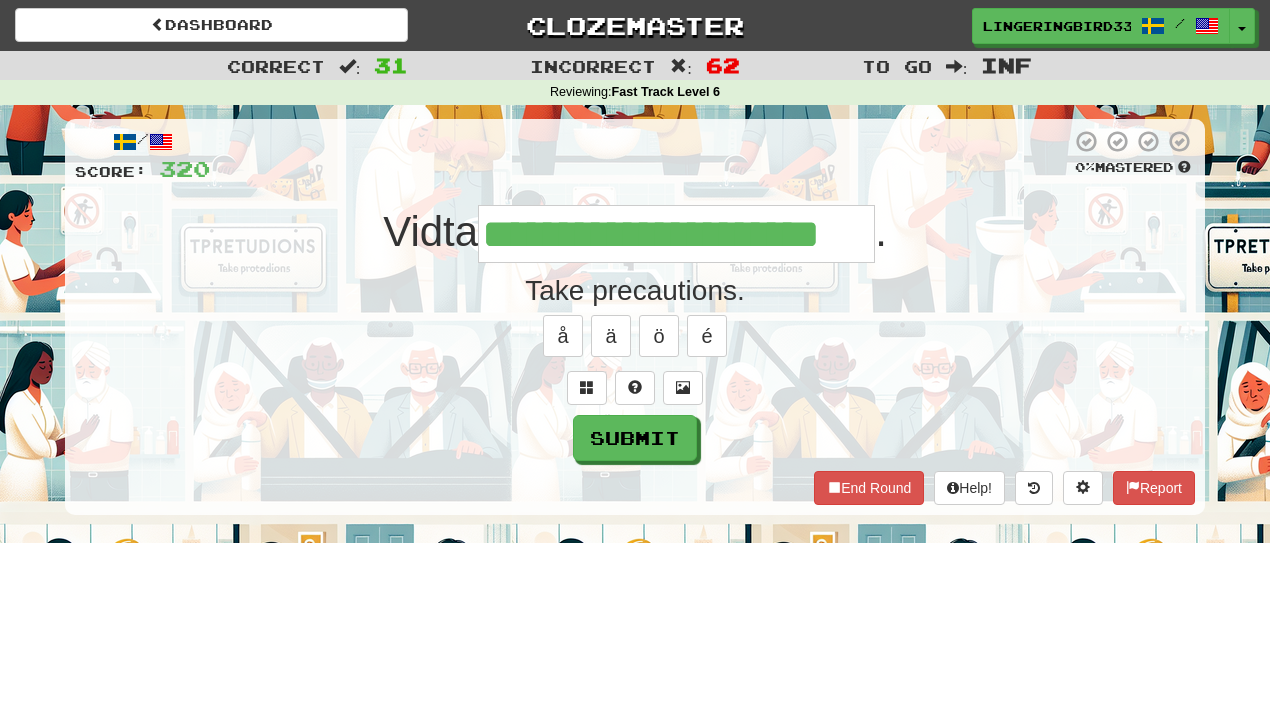 type on "**********" 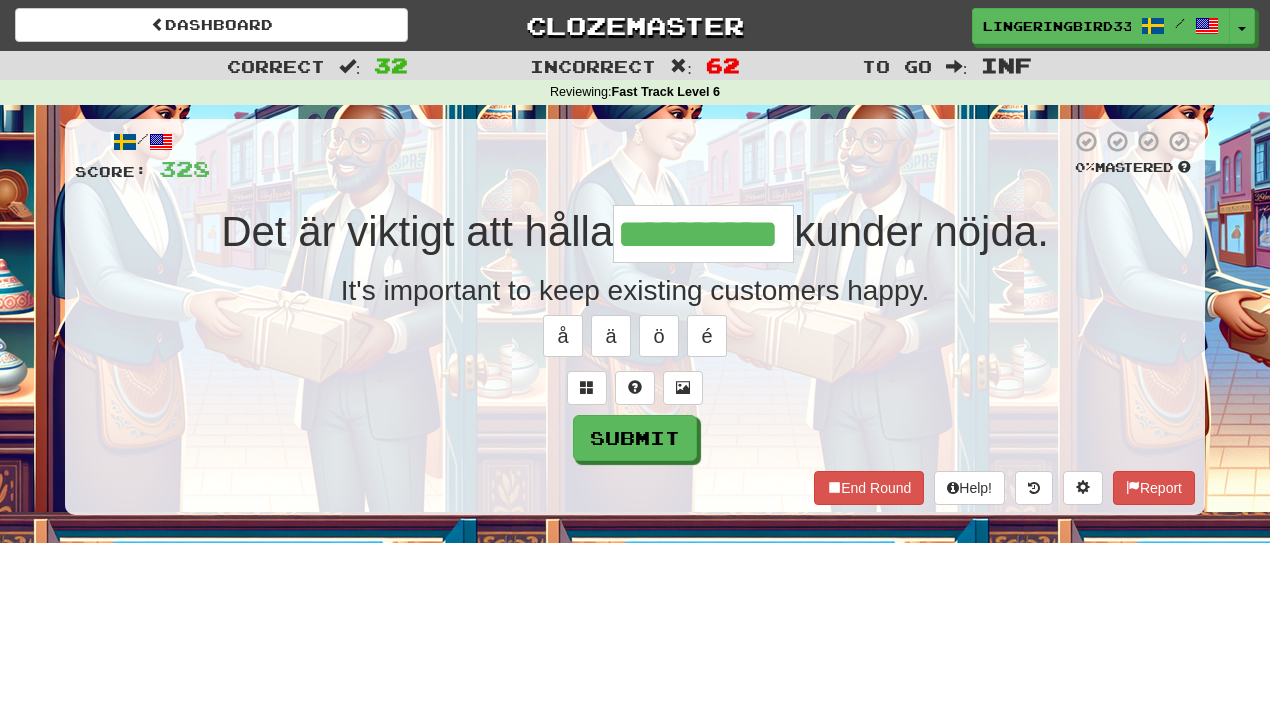type on "**********" 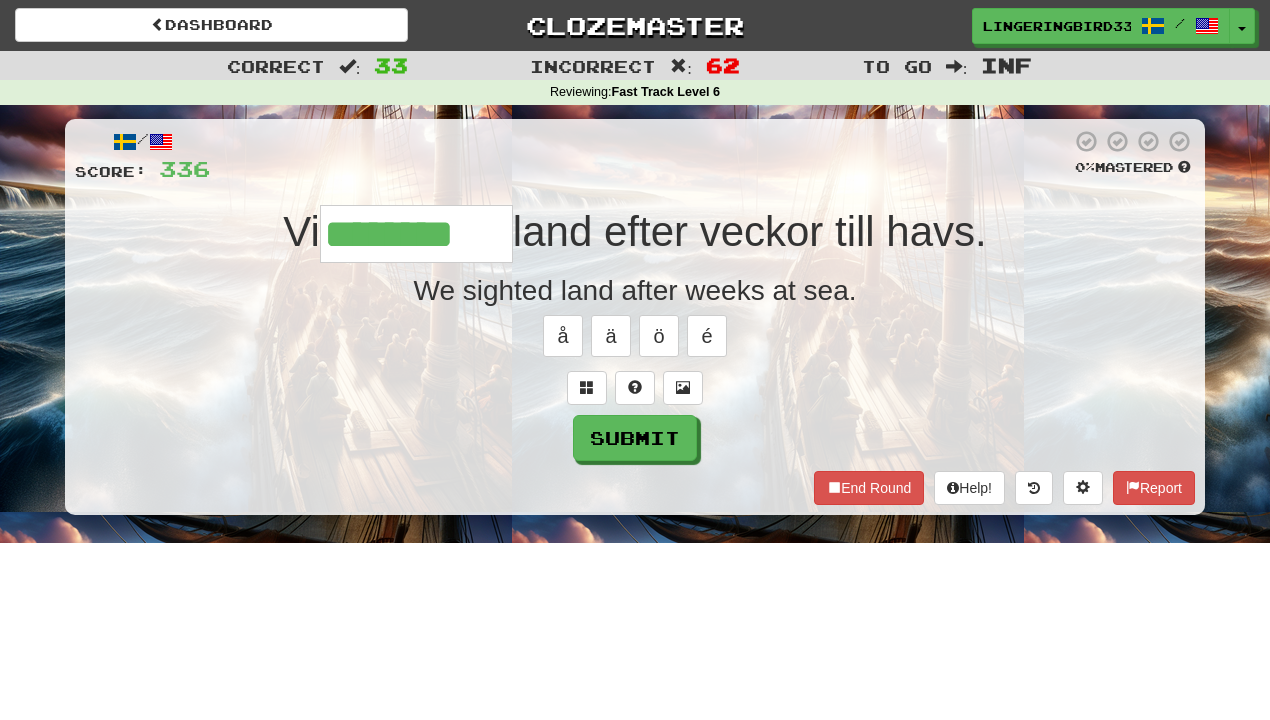 type on "********" 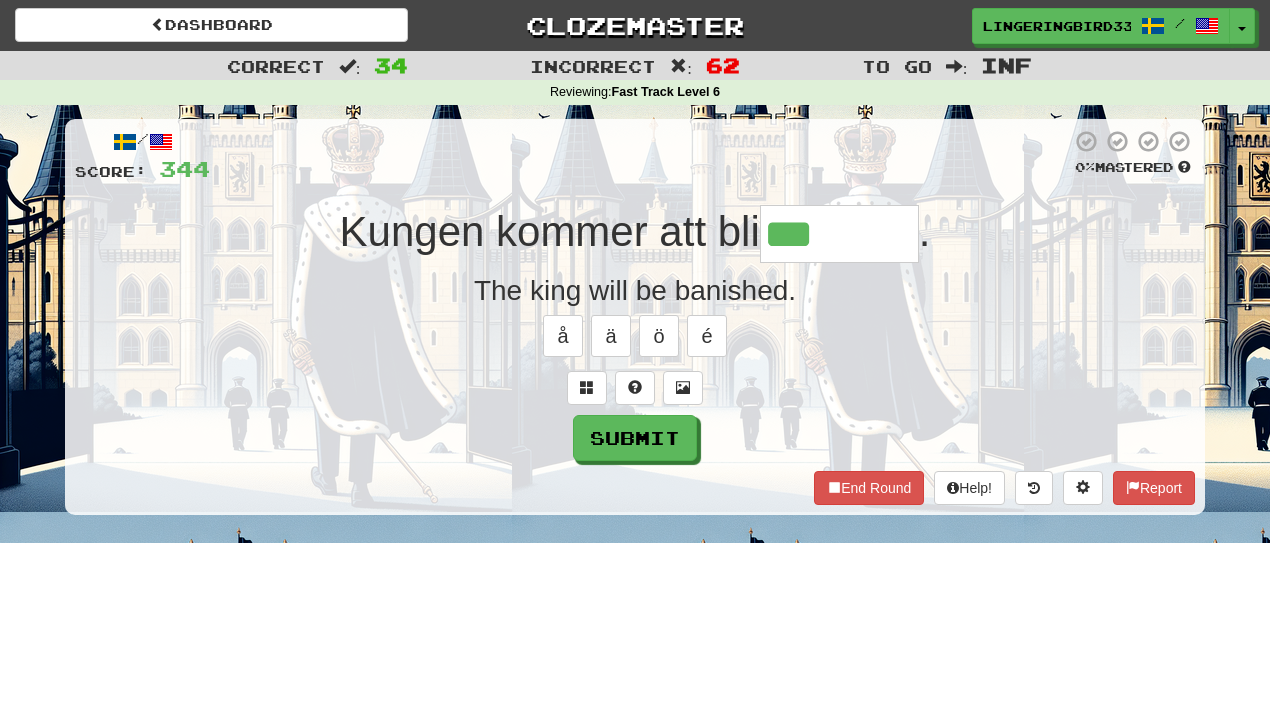 type on "********" 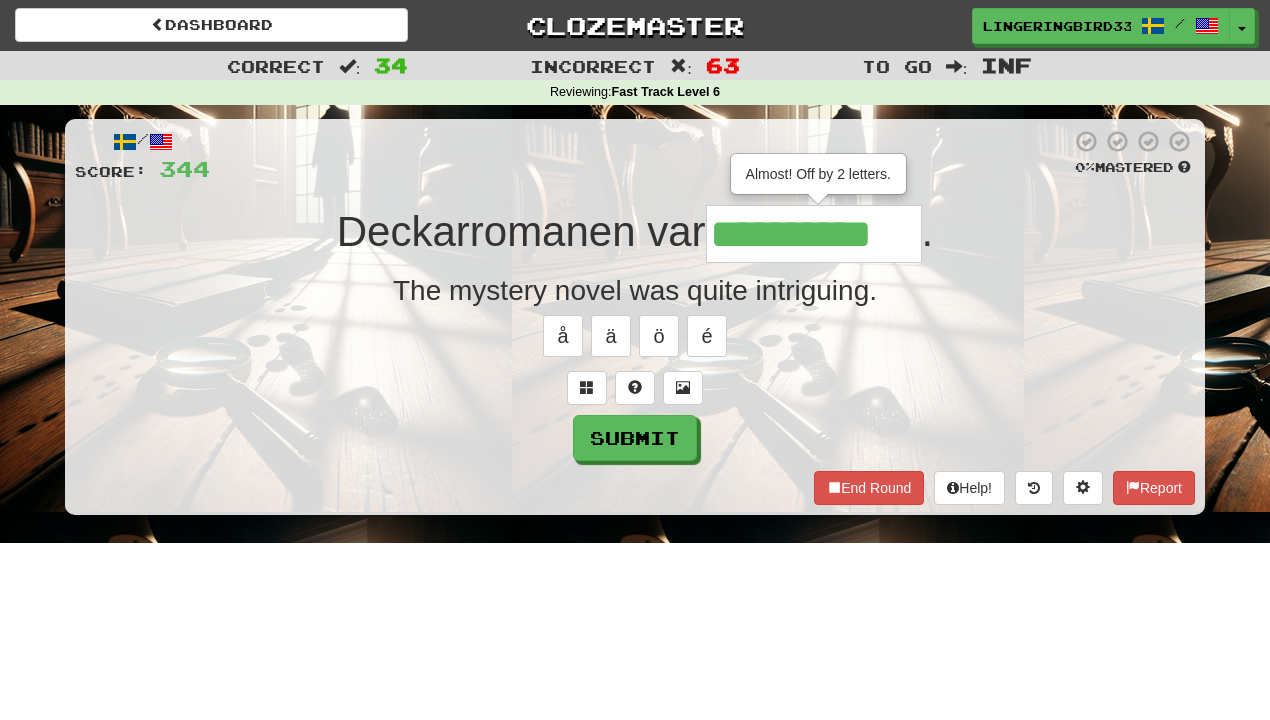 type on "**********" 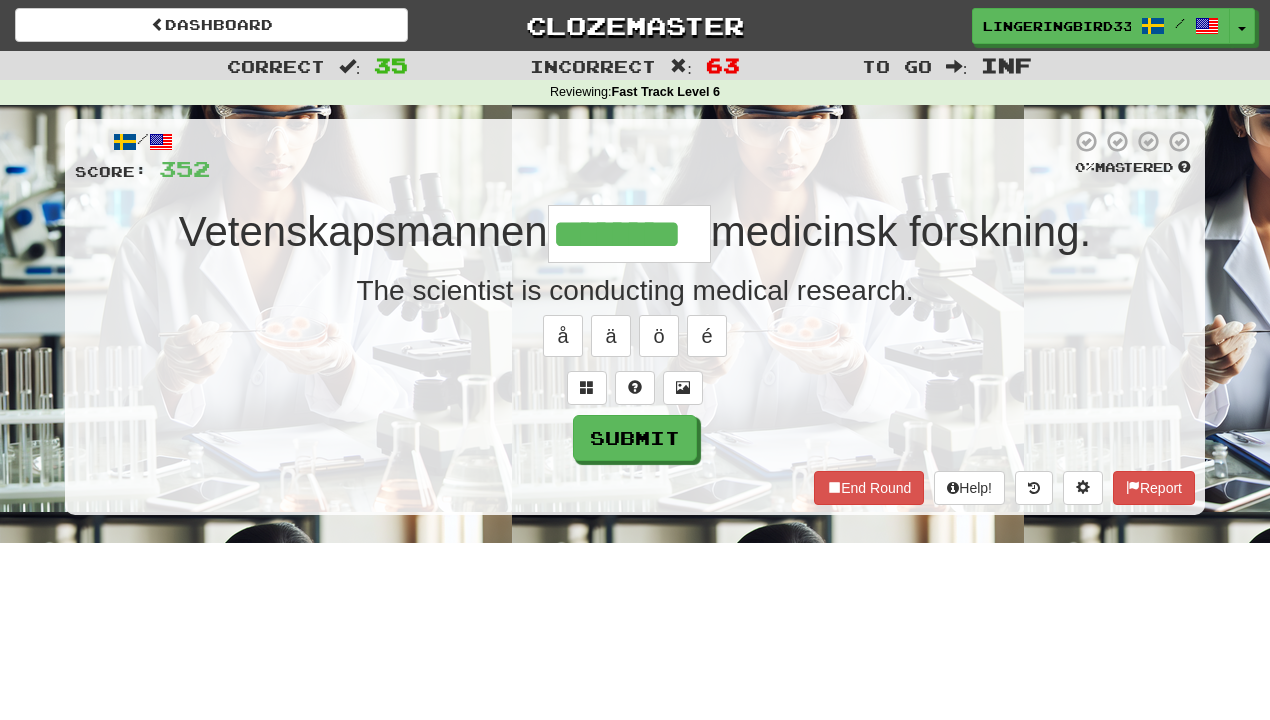 type on "********" 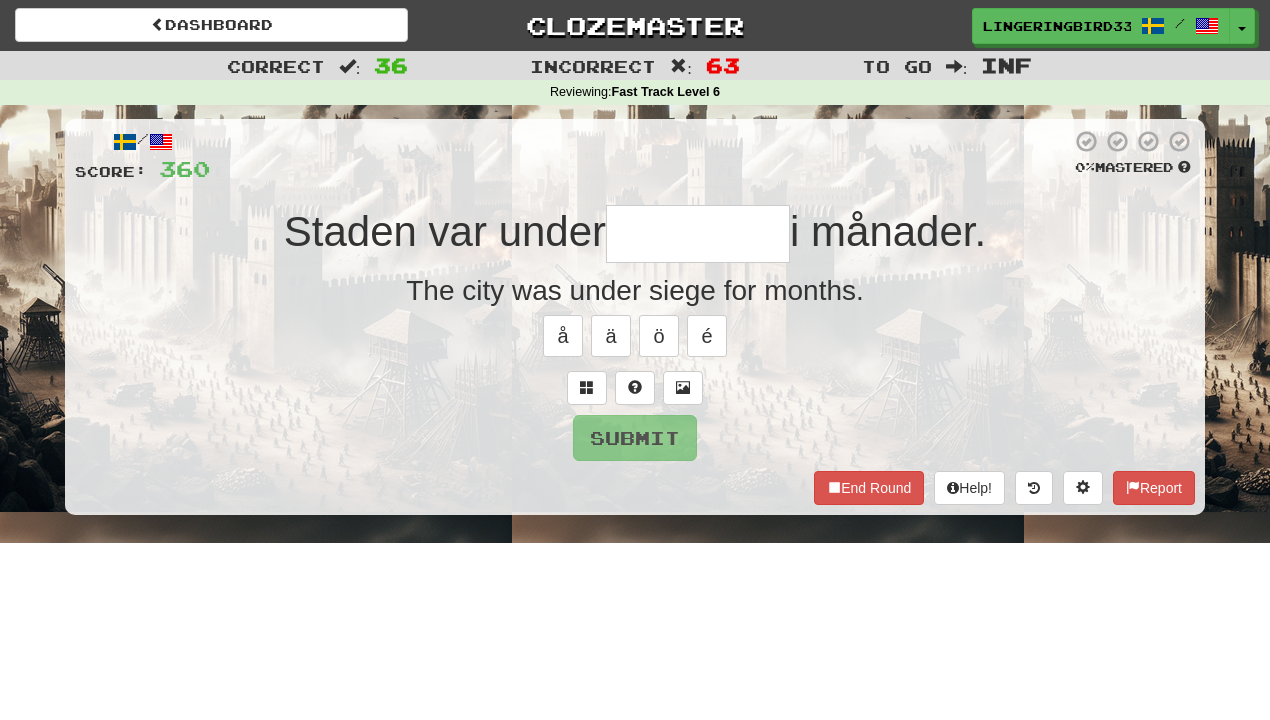type on "*" 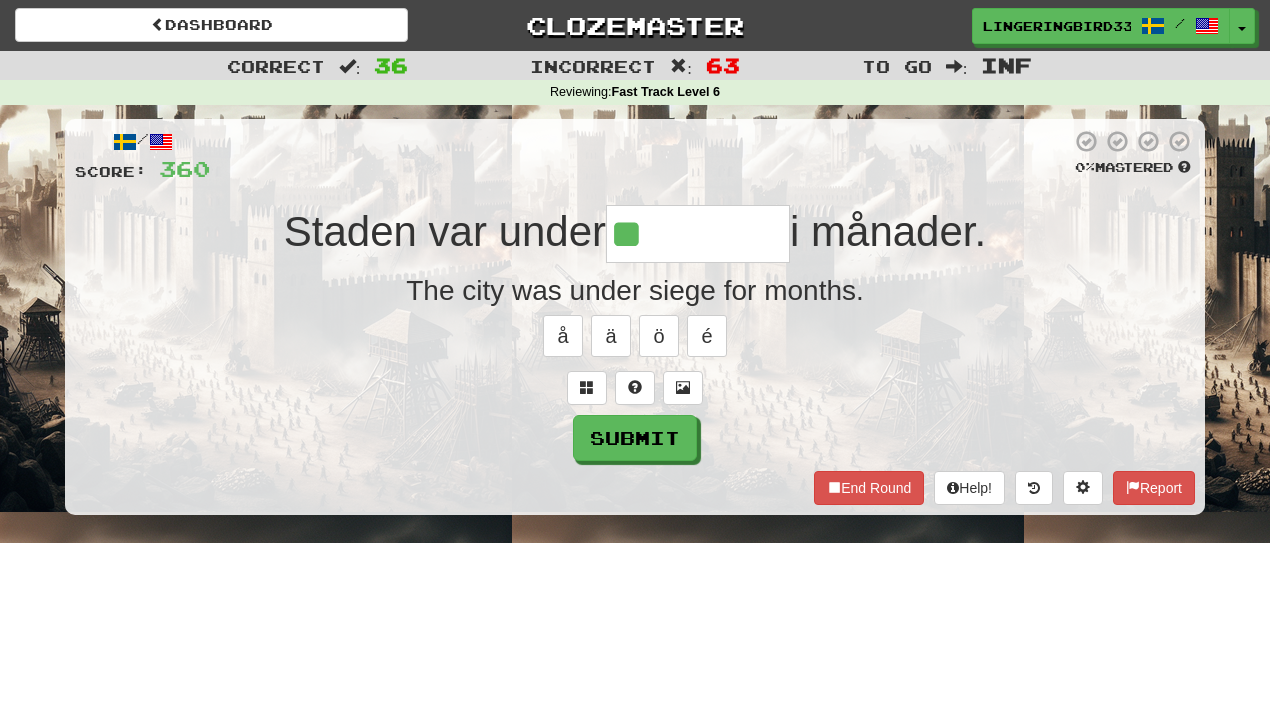 type on "*********" 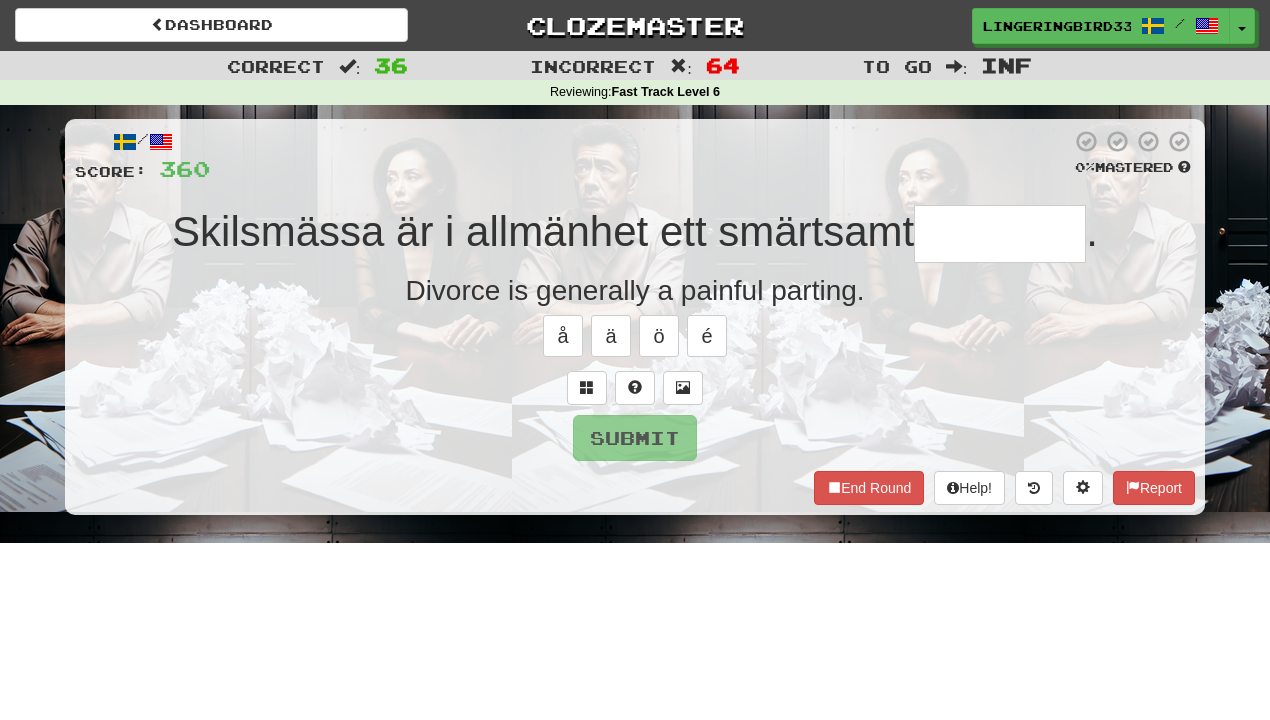 type on "*" 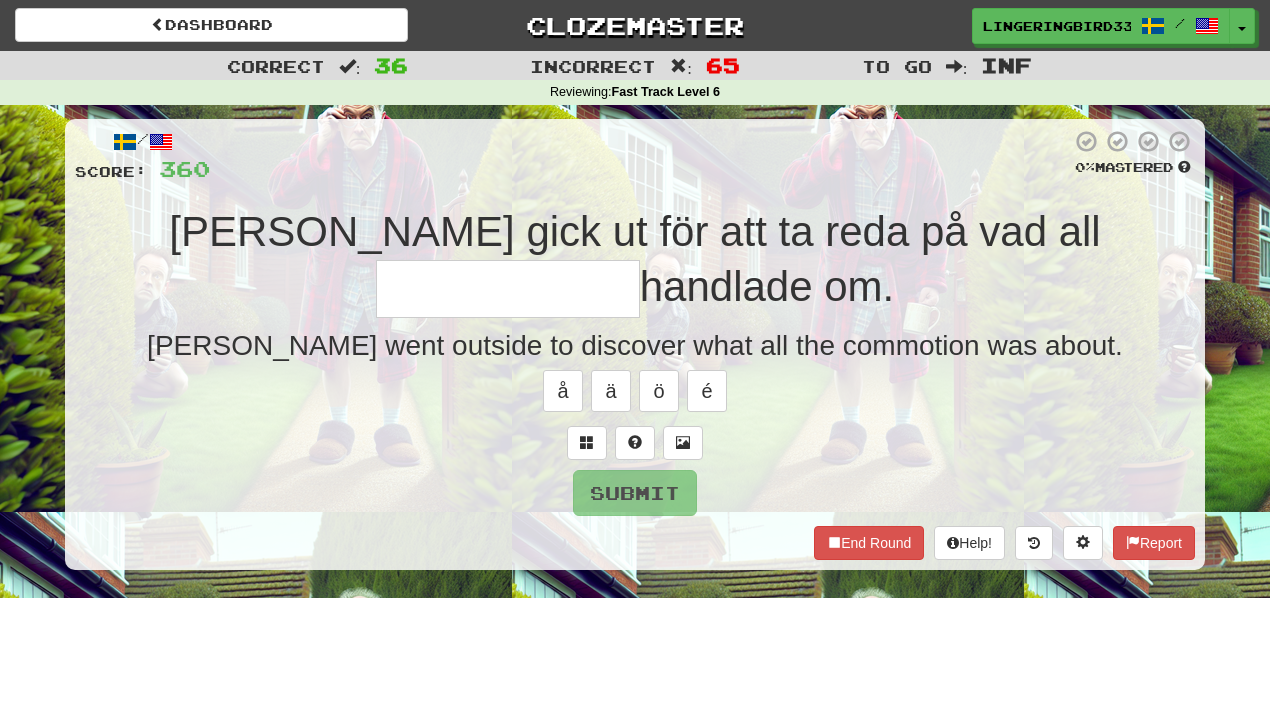 type on "**********" 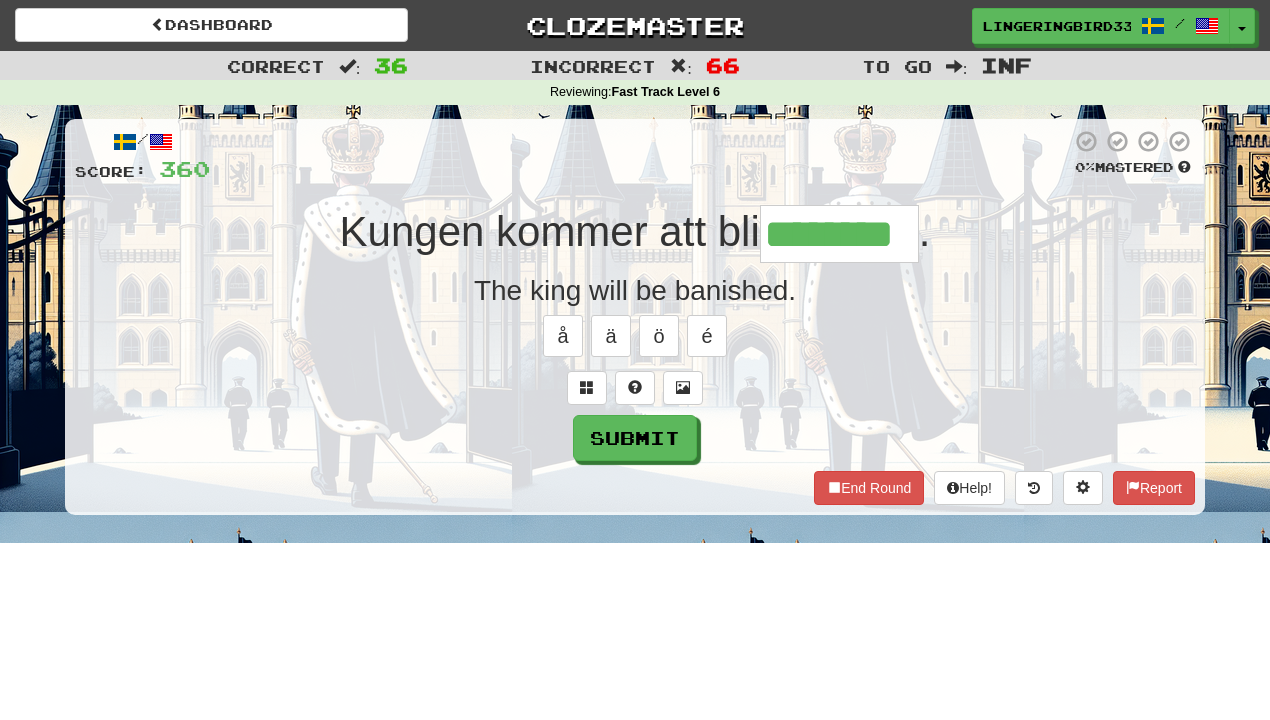 type on "********" 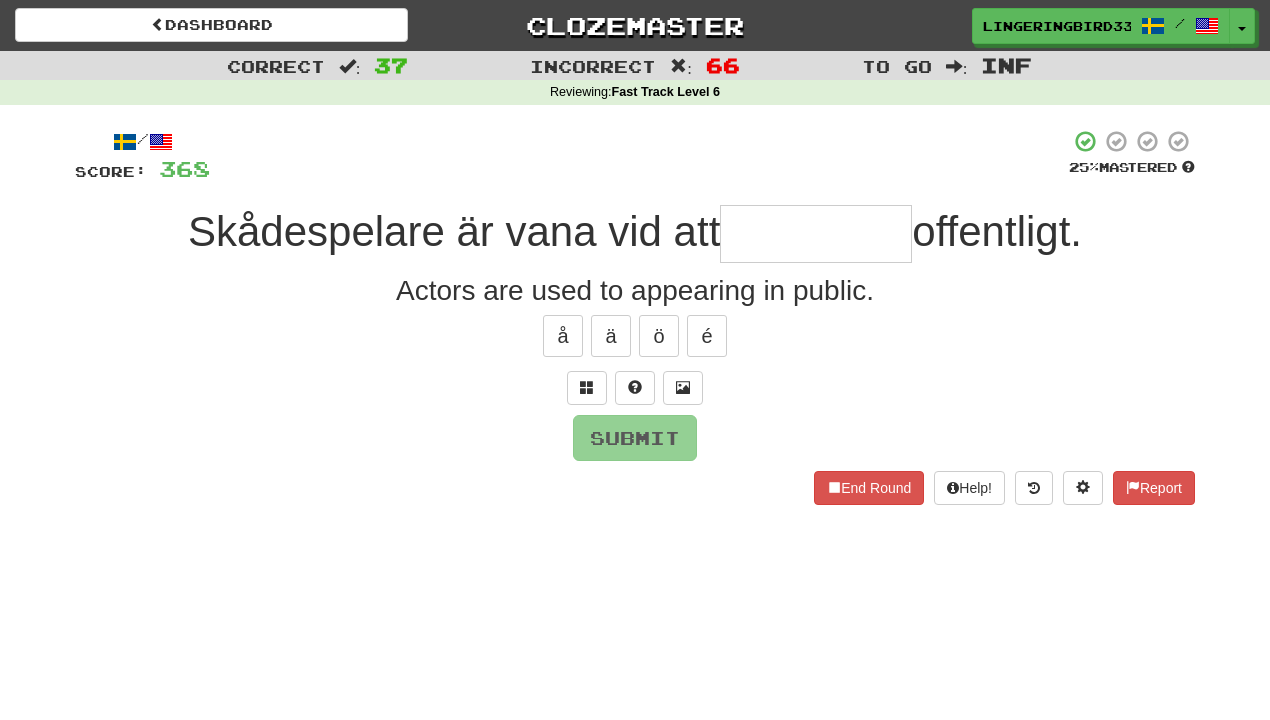 type on "*********" 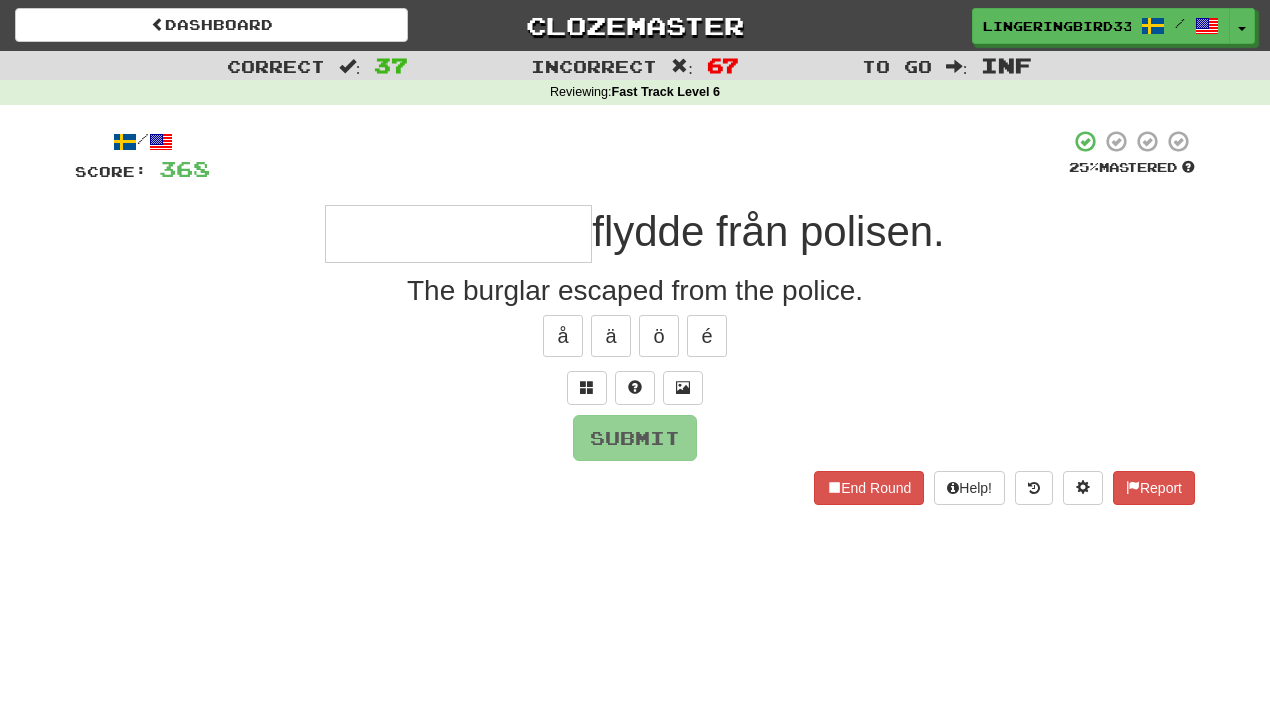 type on "*" 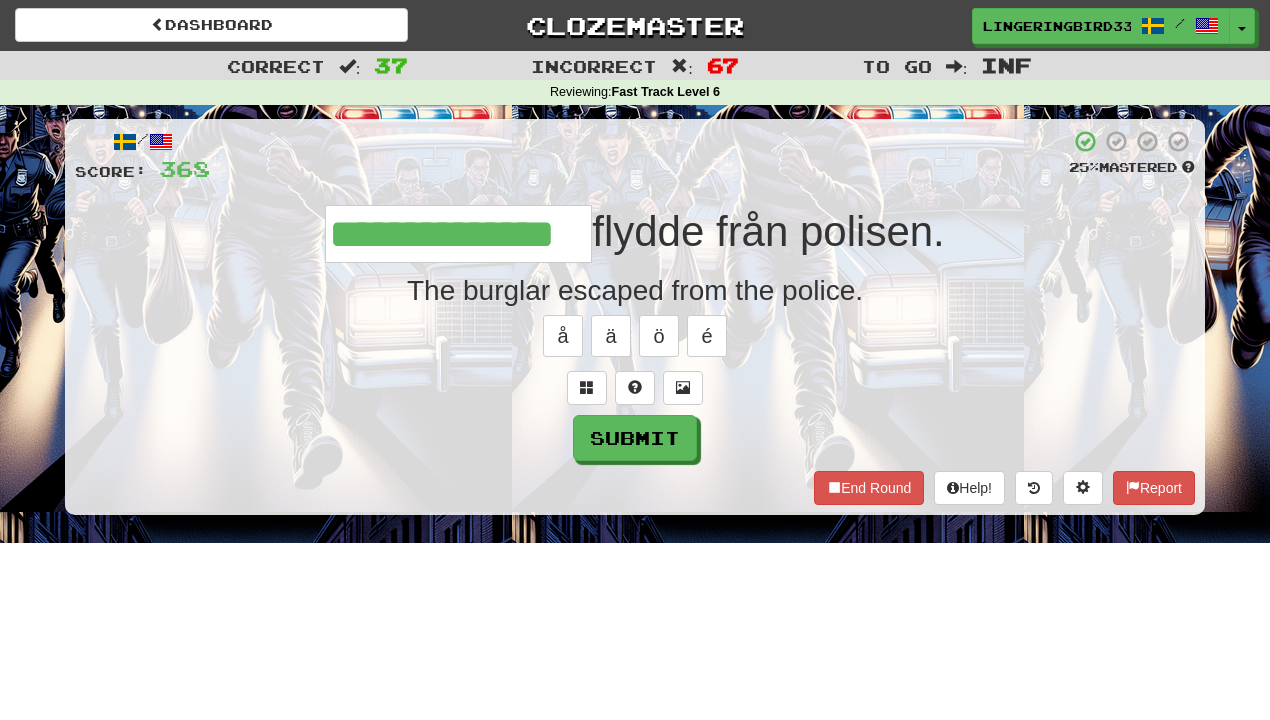 type on "**********" 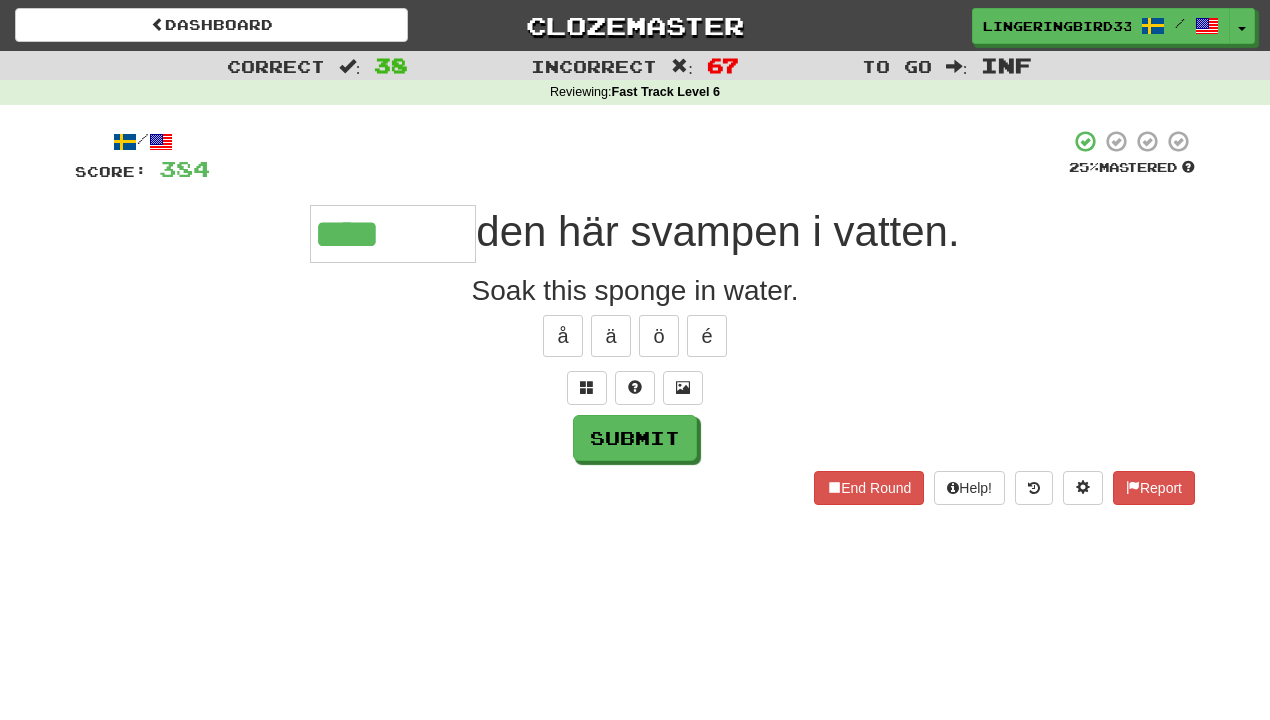 type on "********" 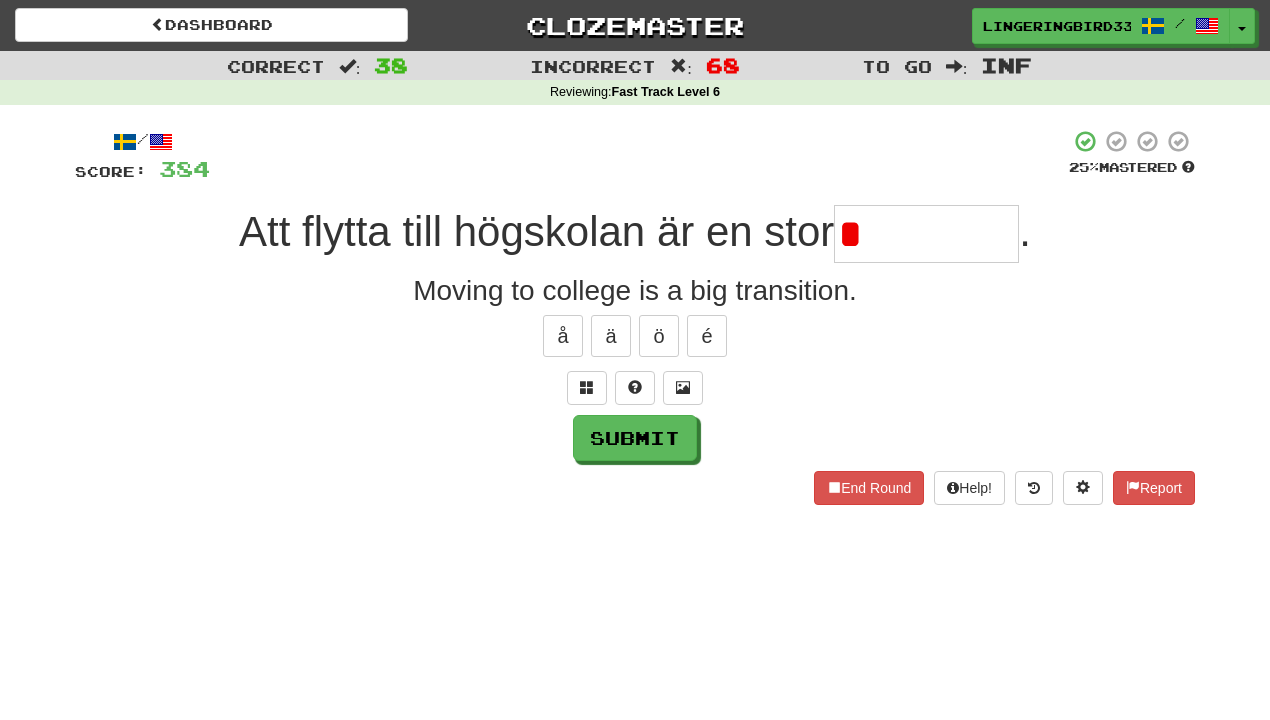 type on "********" 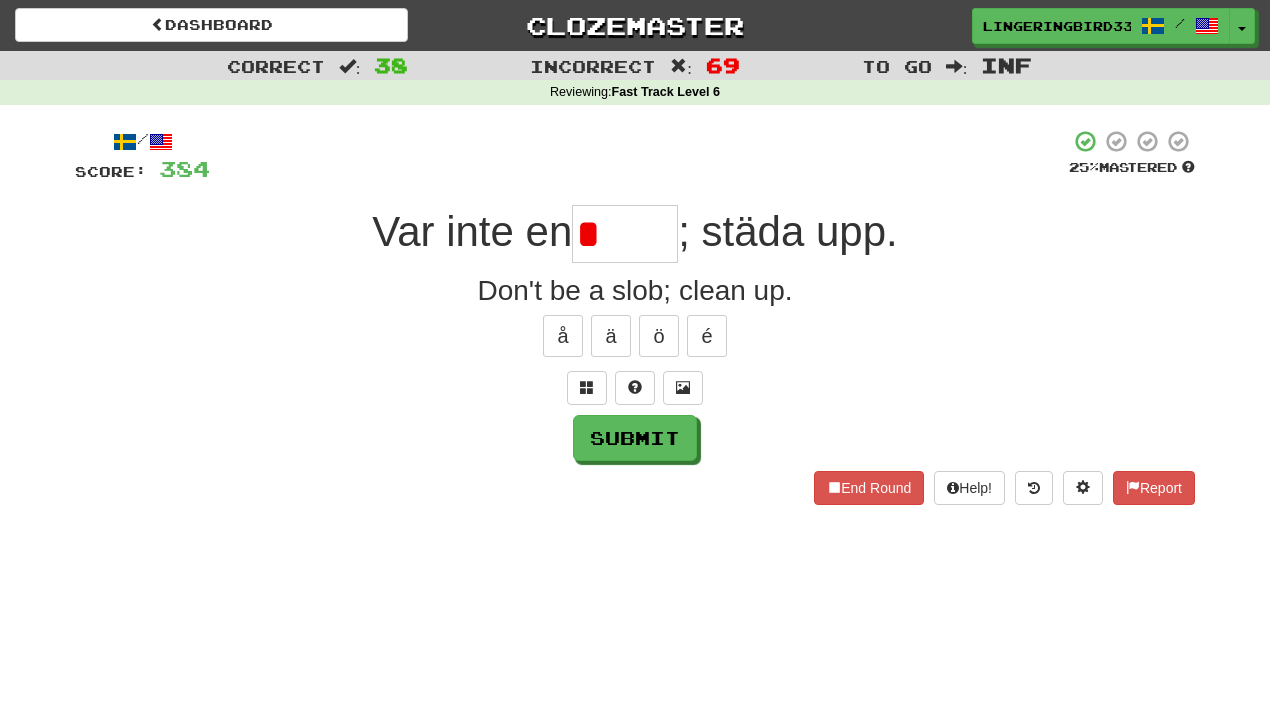 type on "*****" 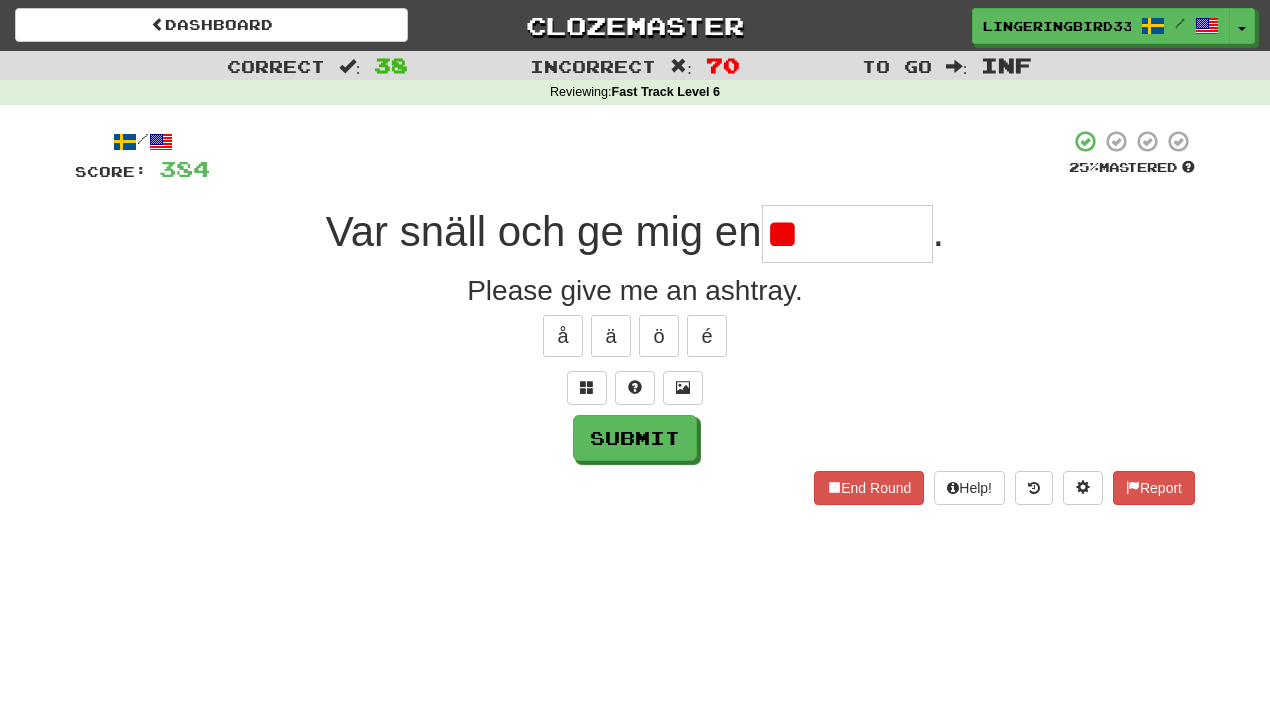 type on "*" 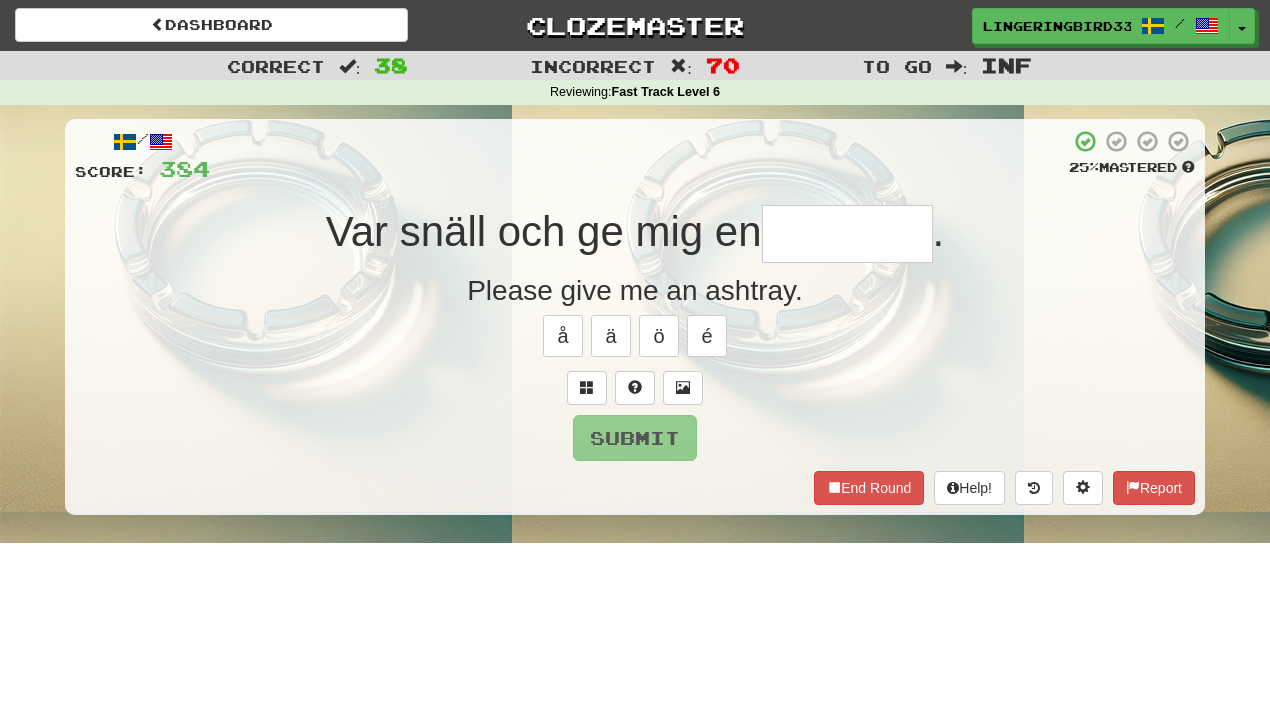 type on "*******" 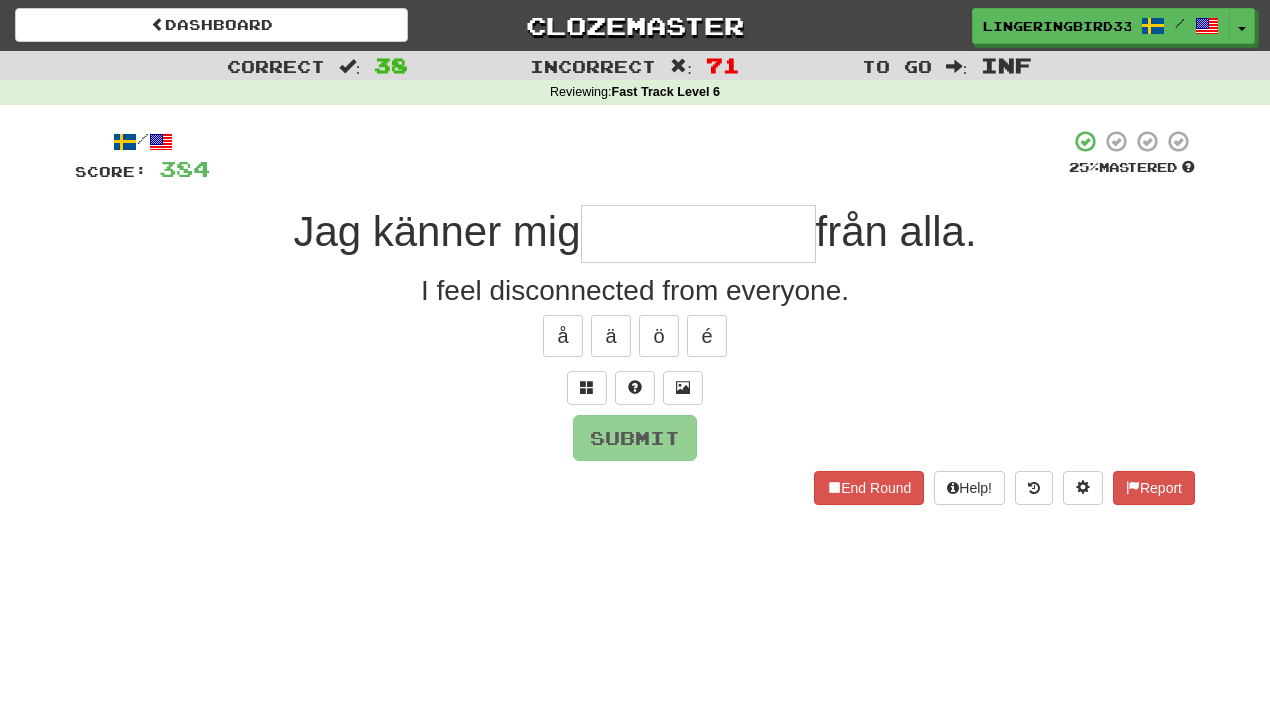 type on "*" 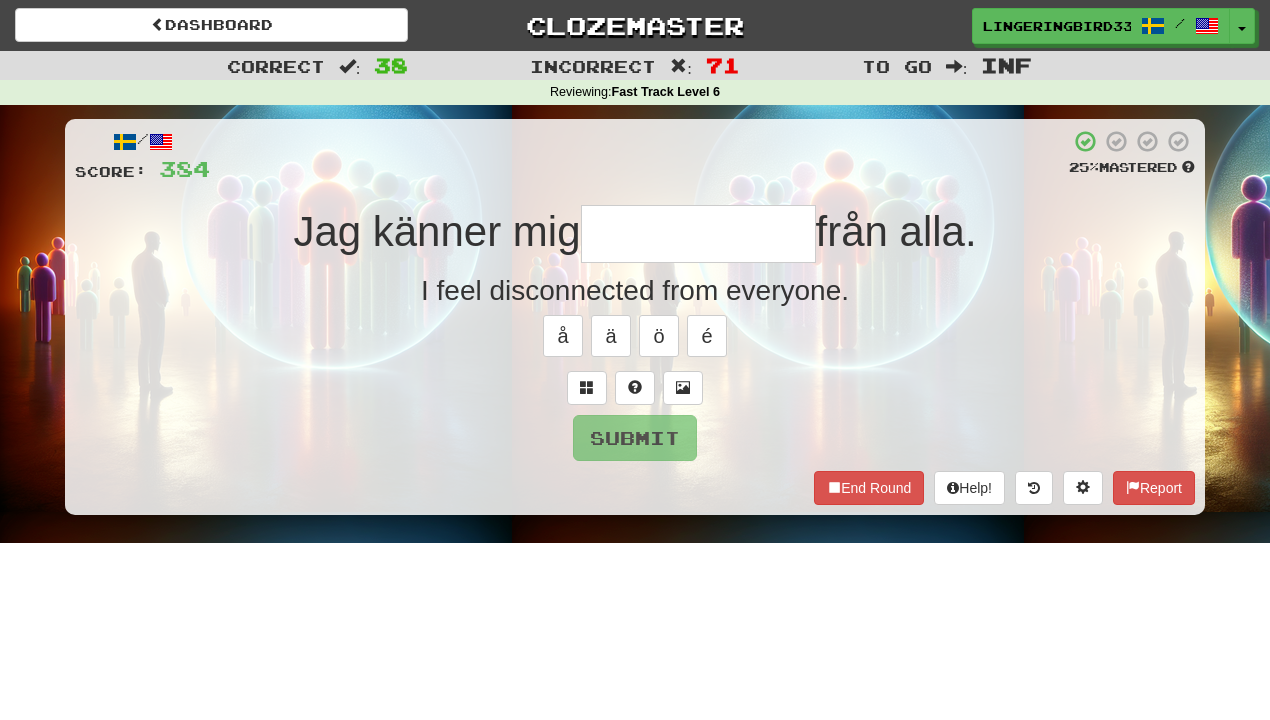 type on "**********" 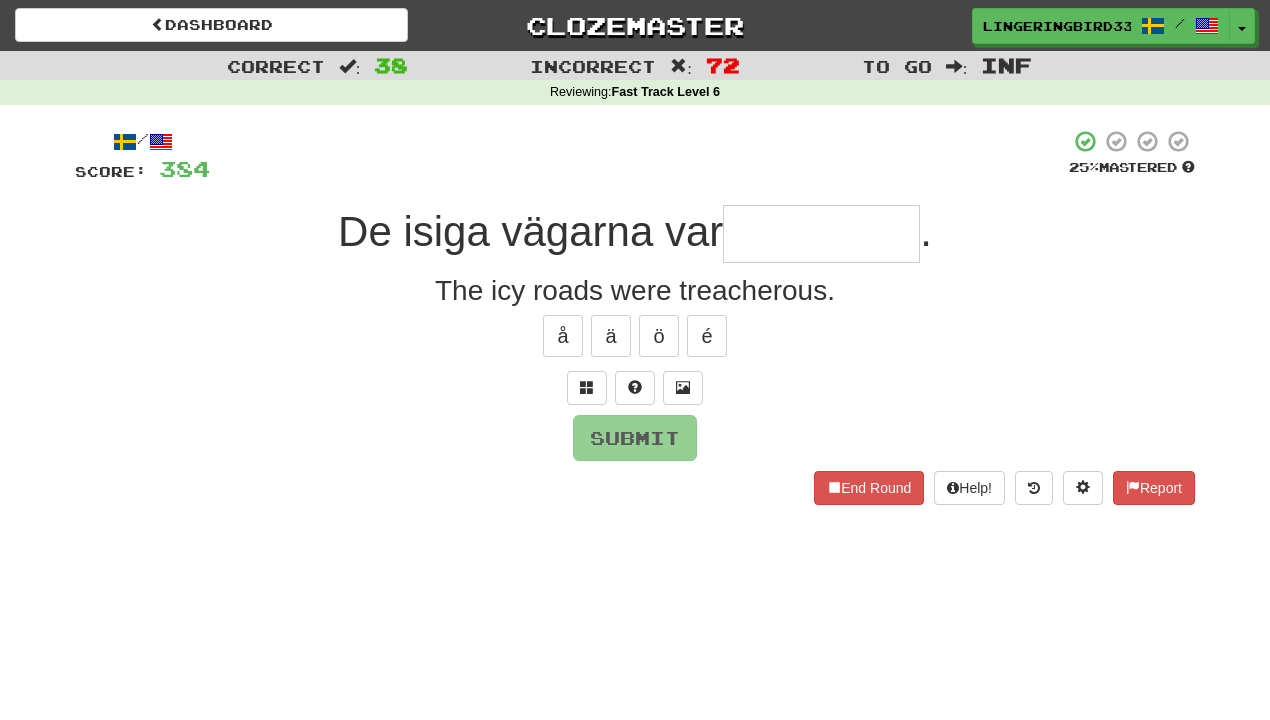type on "**********" 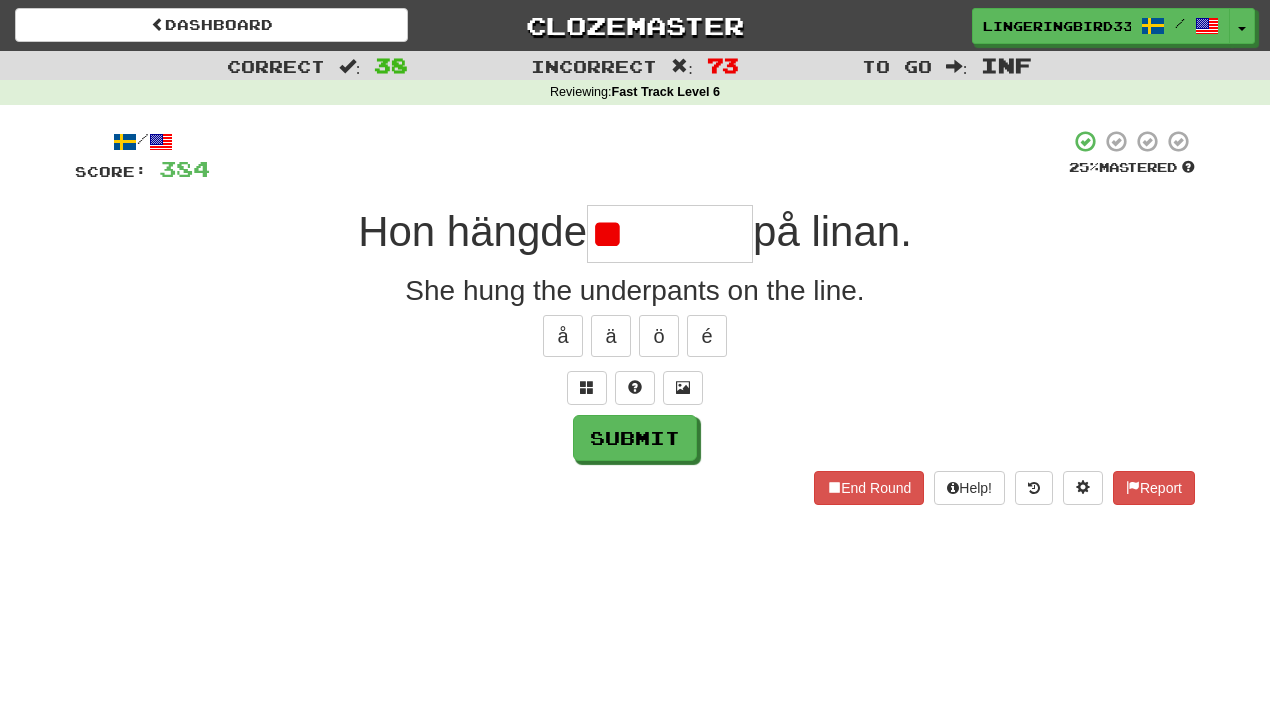 type on "*" 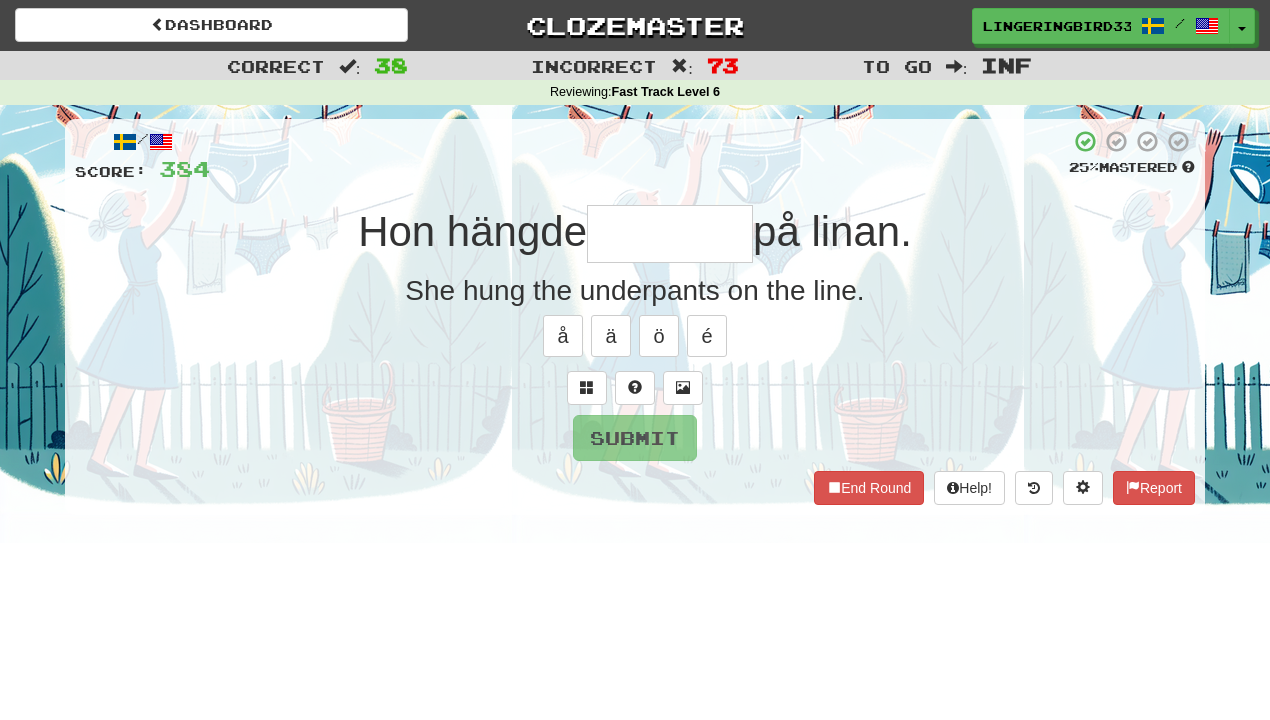 type on "********" 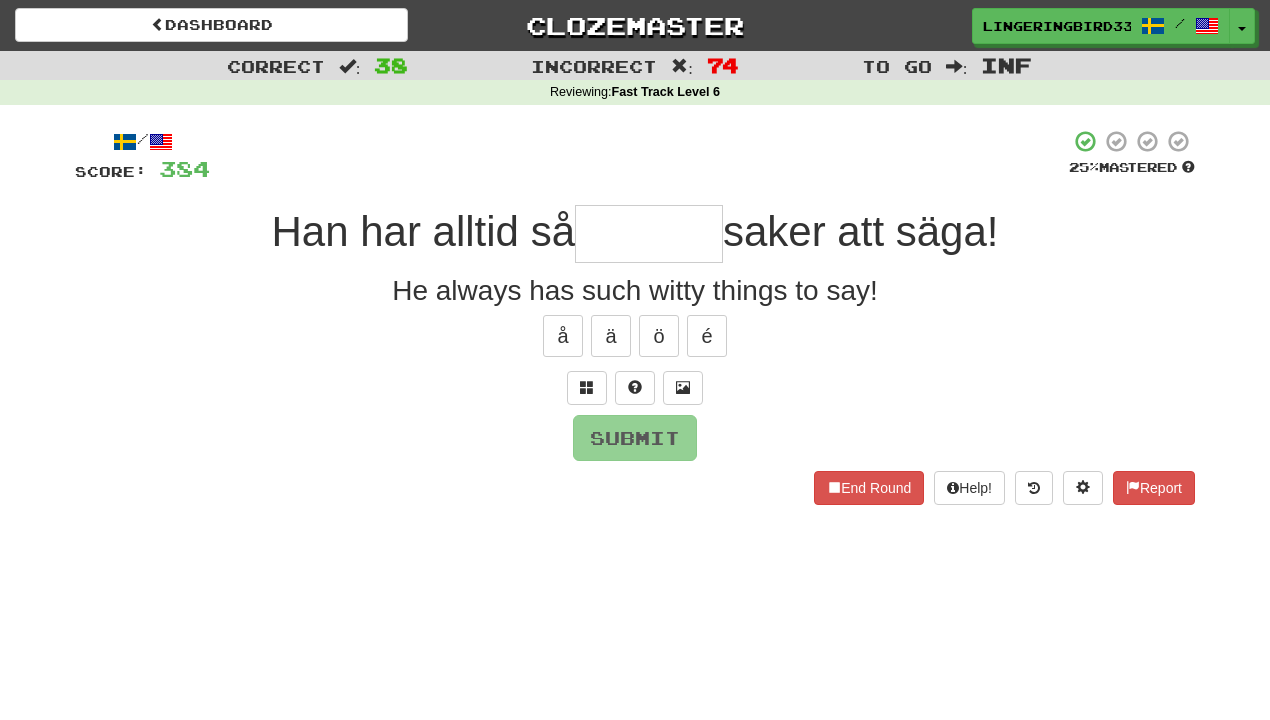 type on "*******" 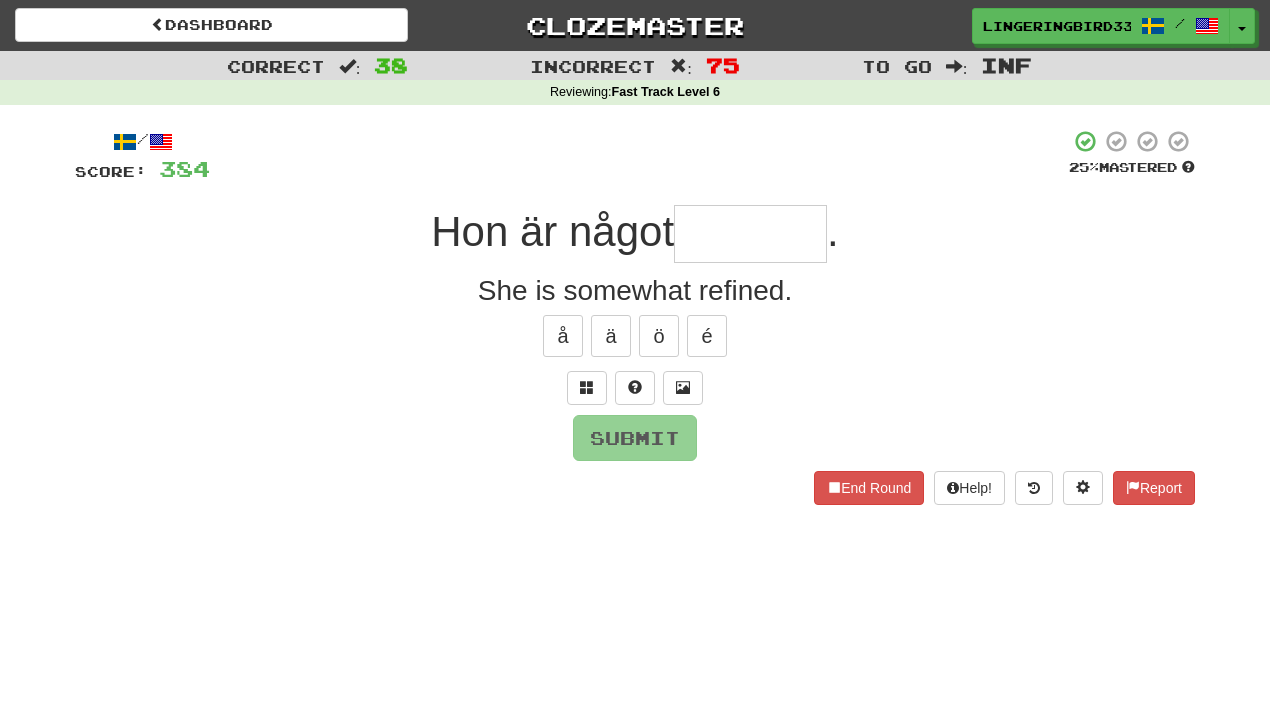 type on "********" 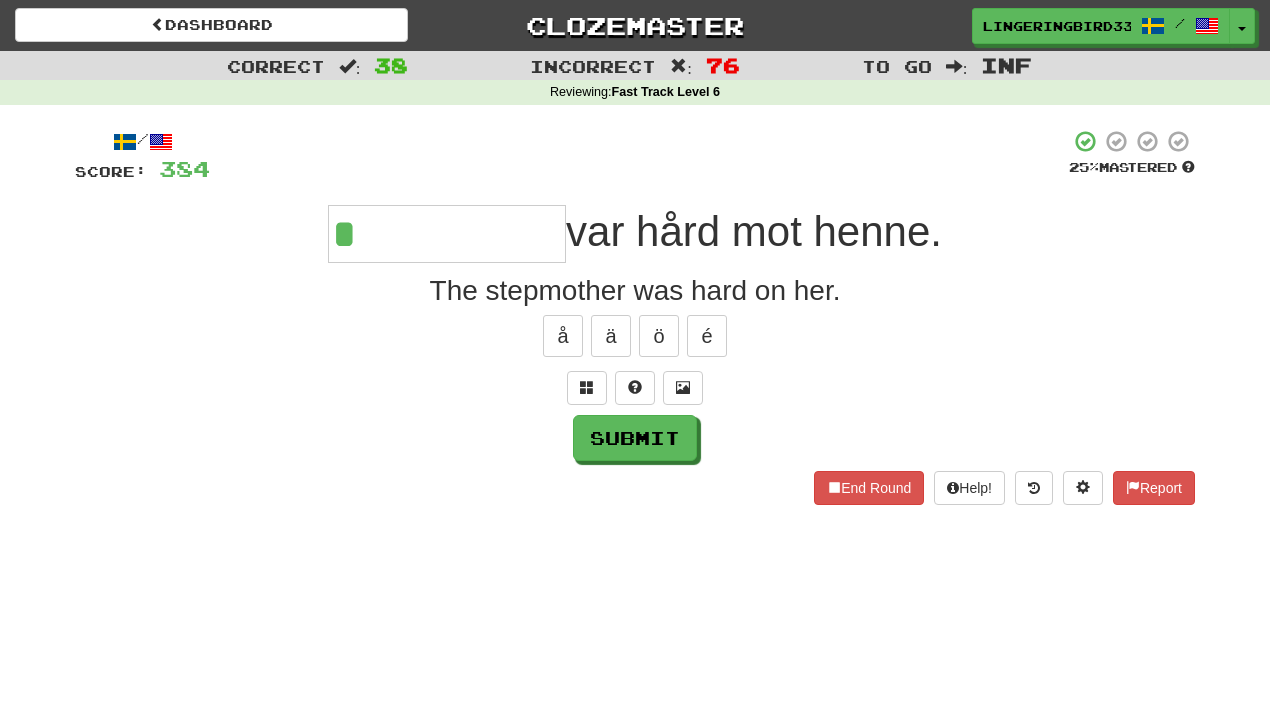 type on "**********" 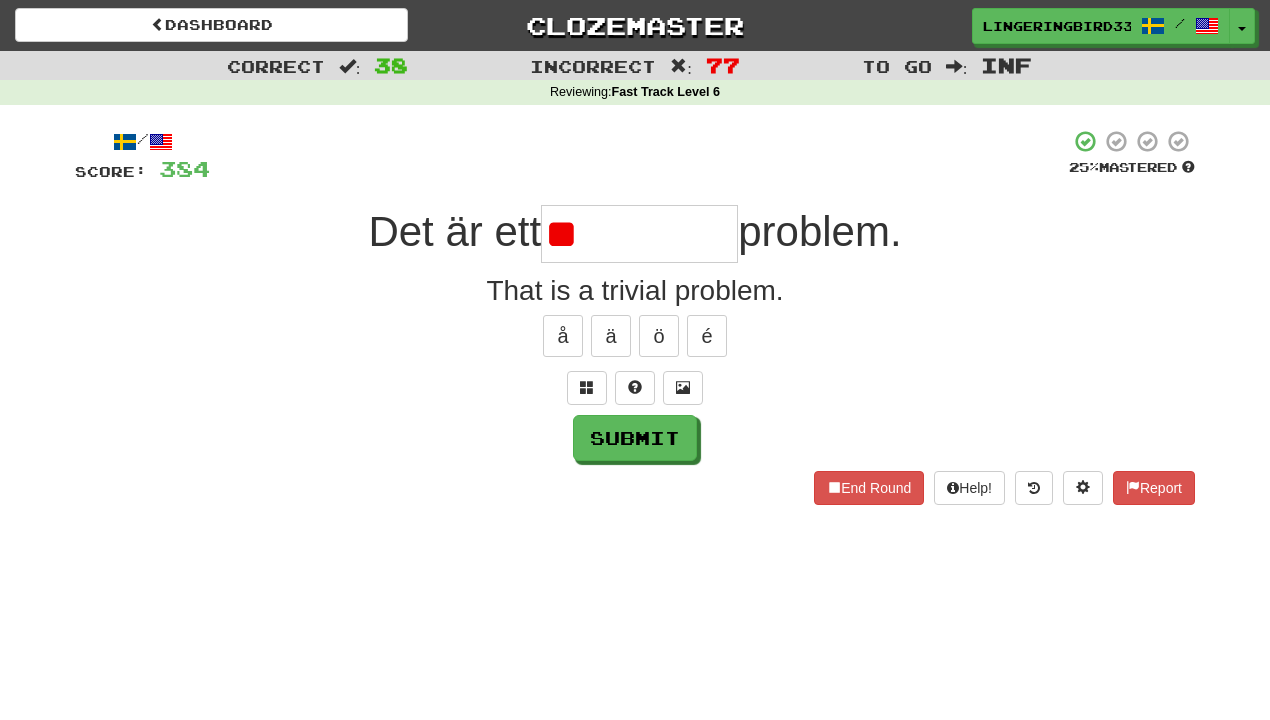 type on "*" 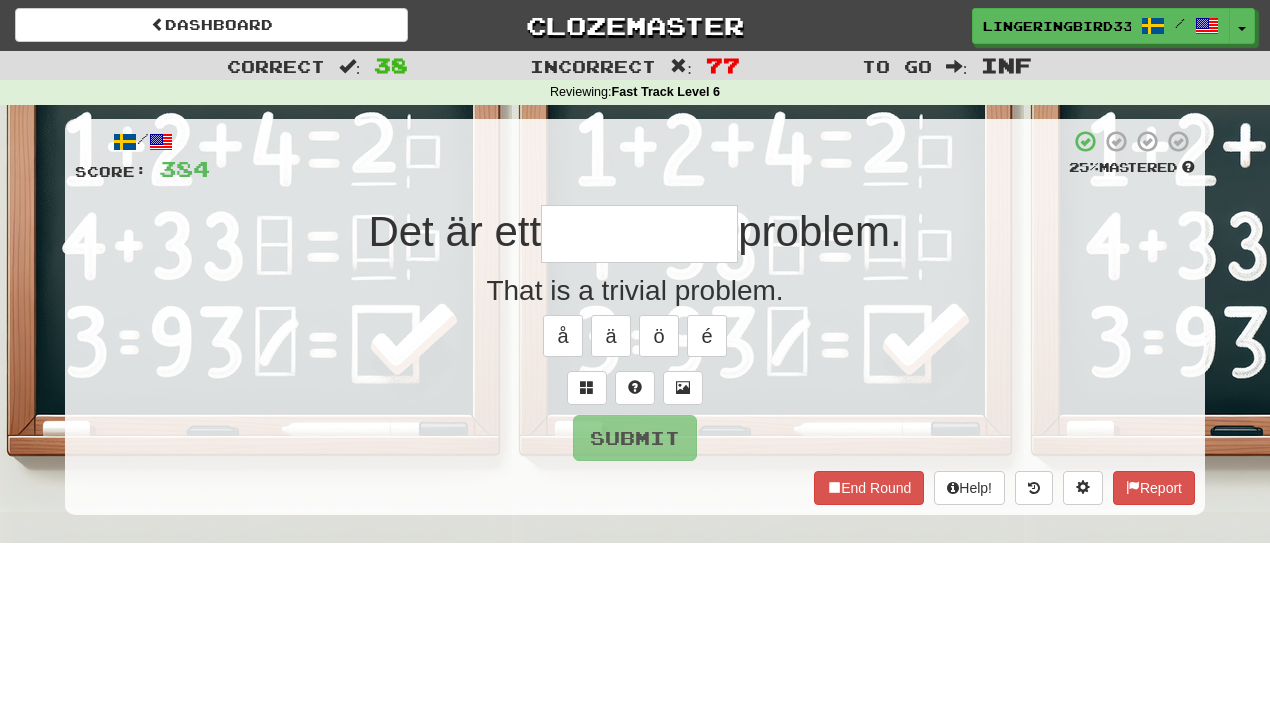 type on "**********" 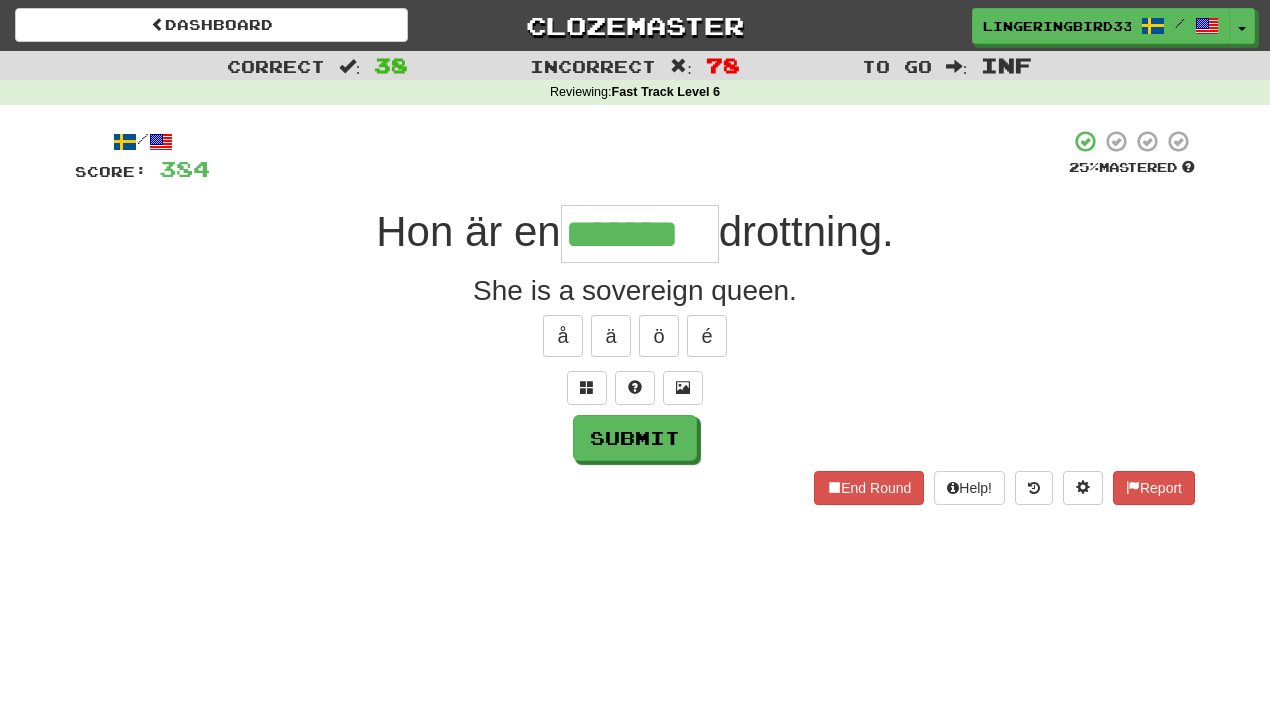 type on "*******" 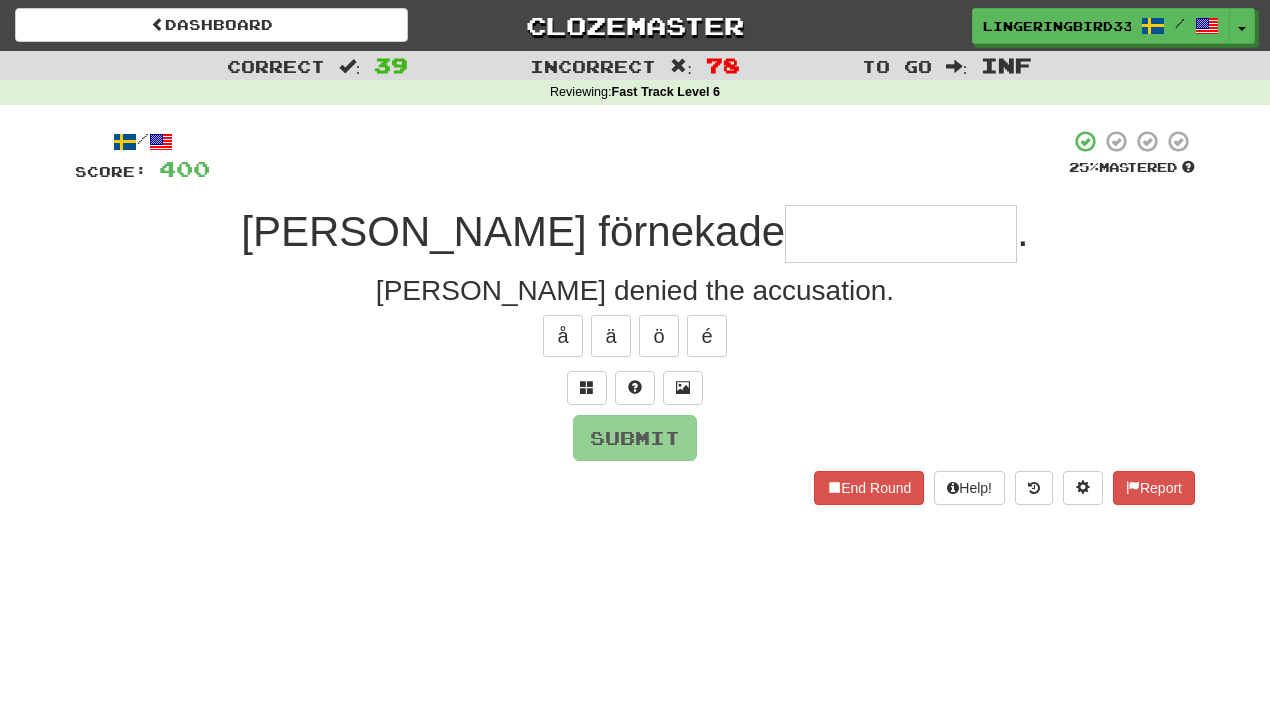 type on "*" 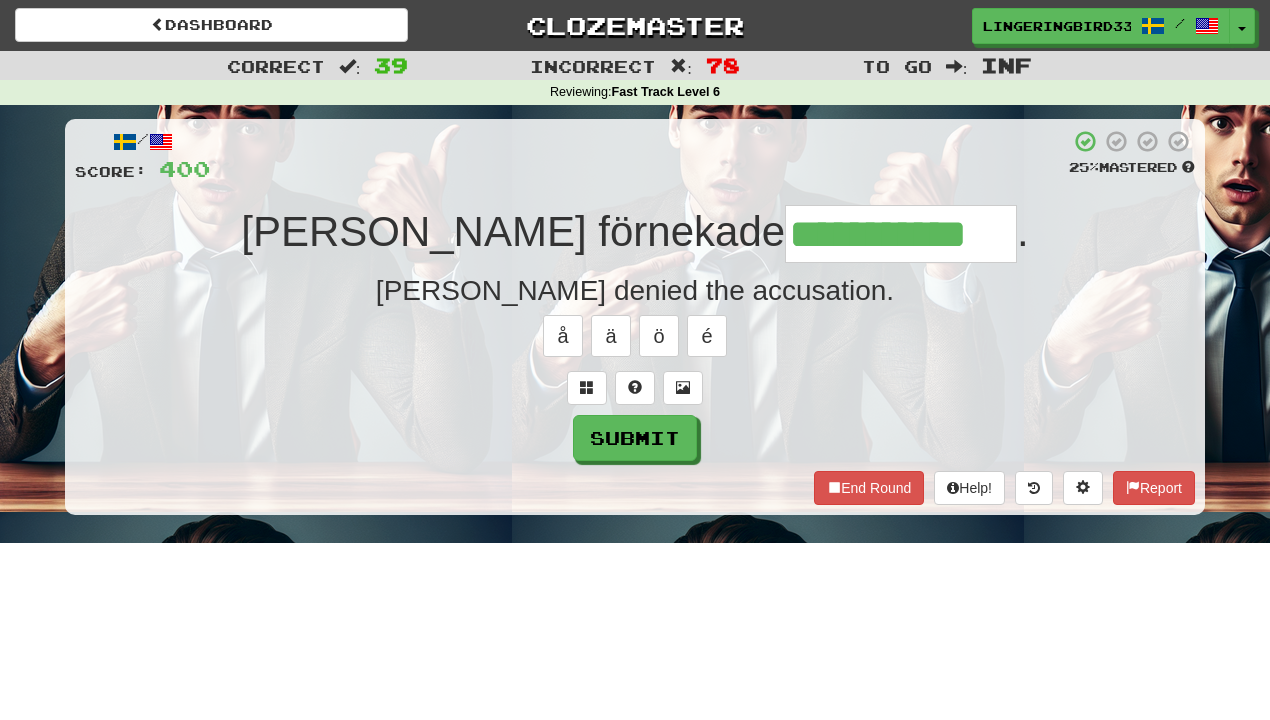 type on "**********" 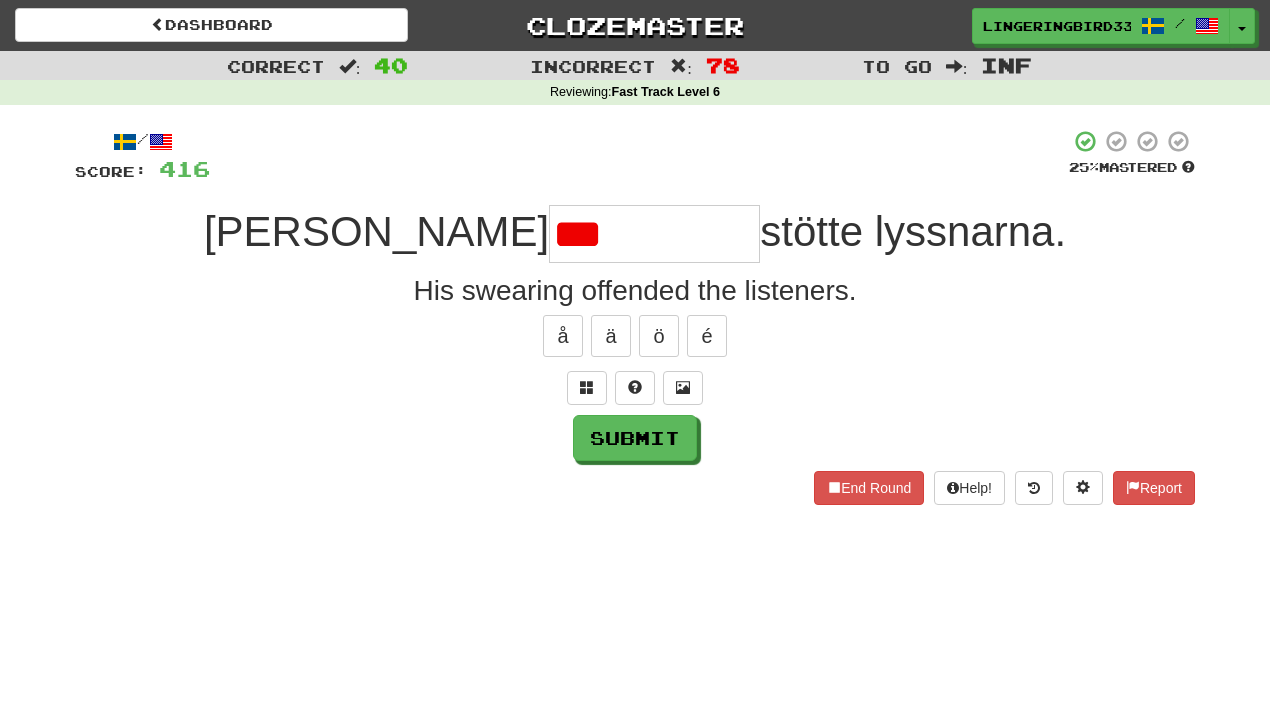 type on "*********" 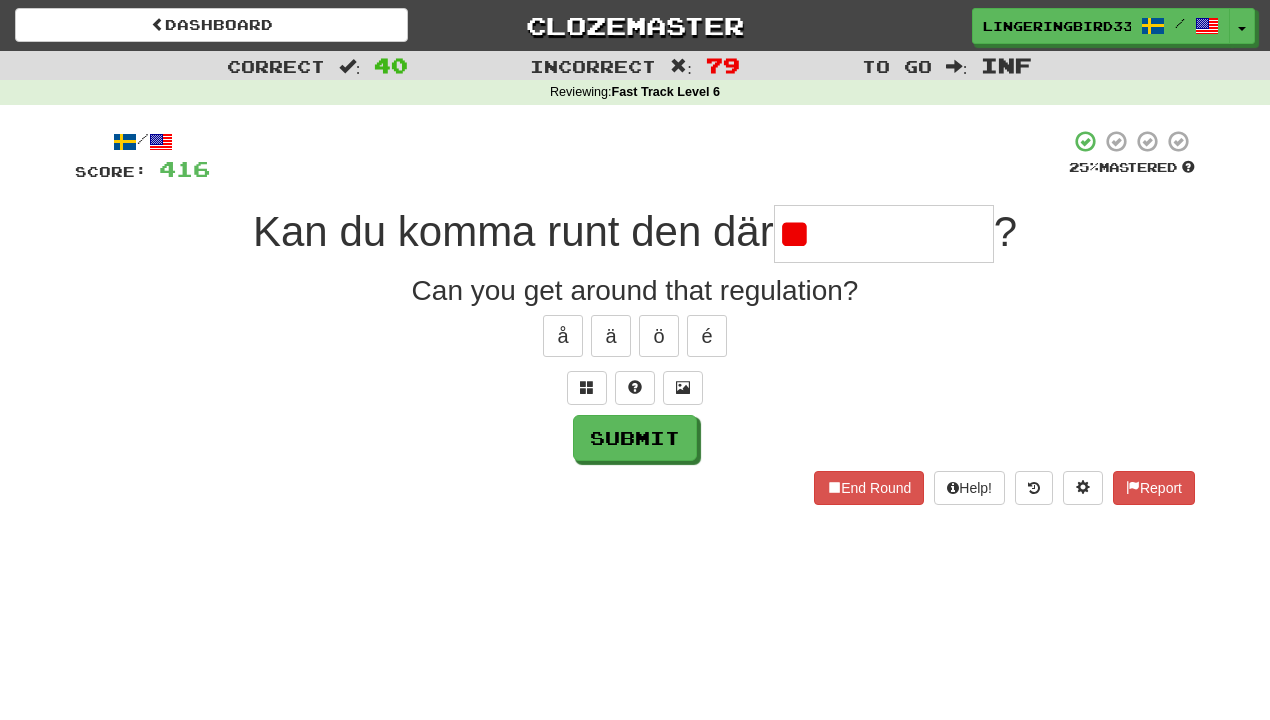 type on "*" 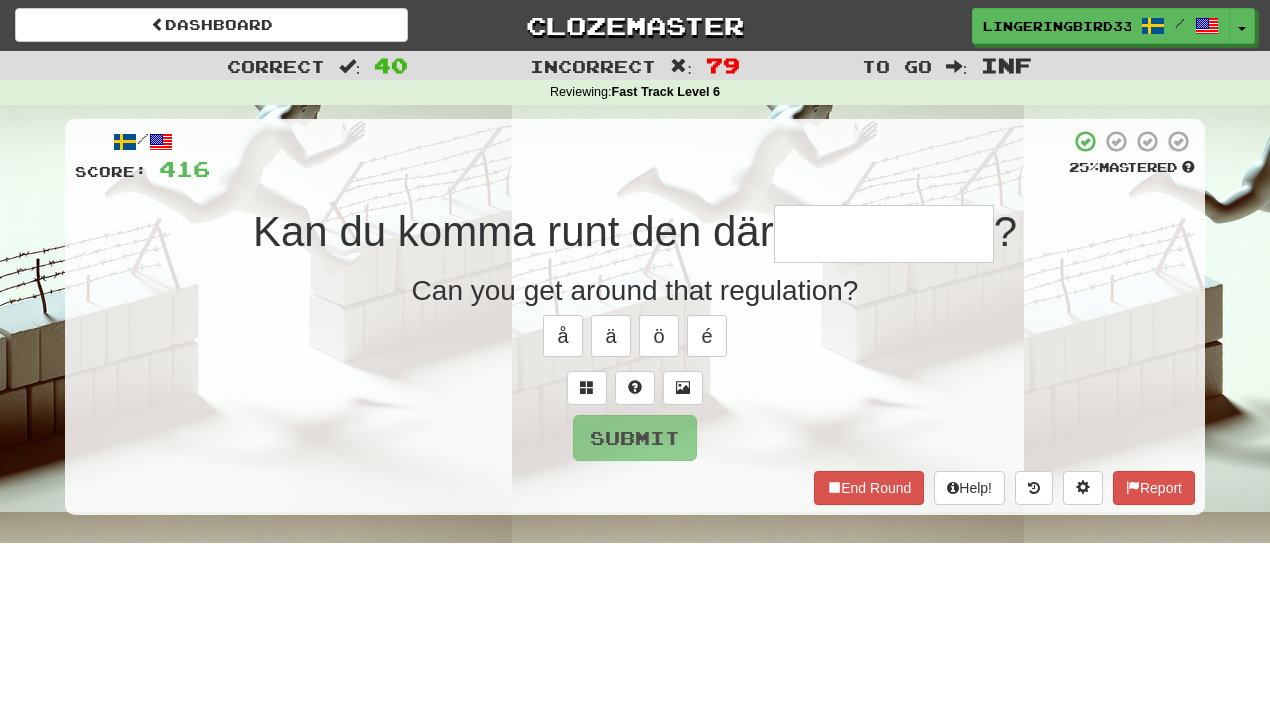 type on "**********" 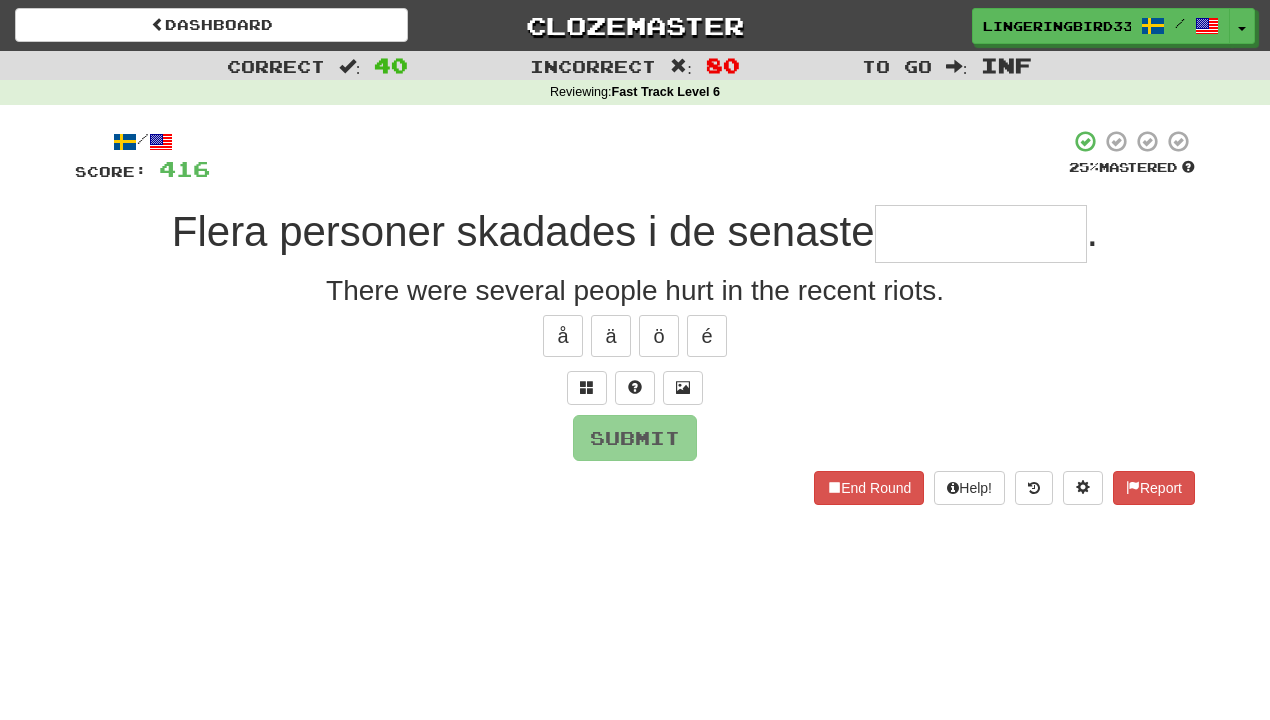 type on "*********" 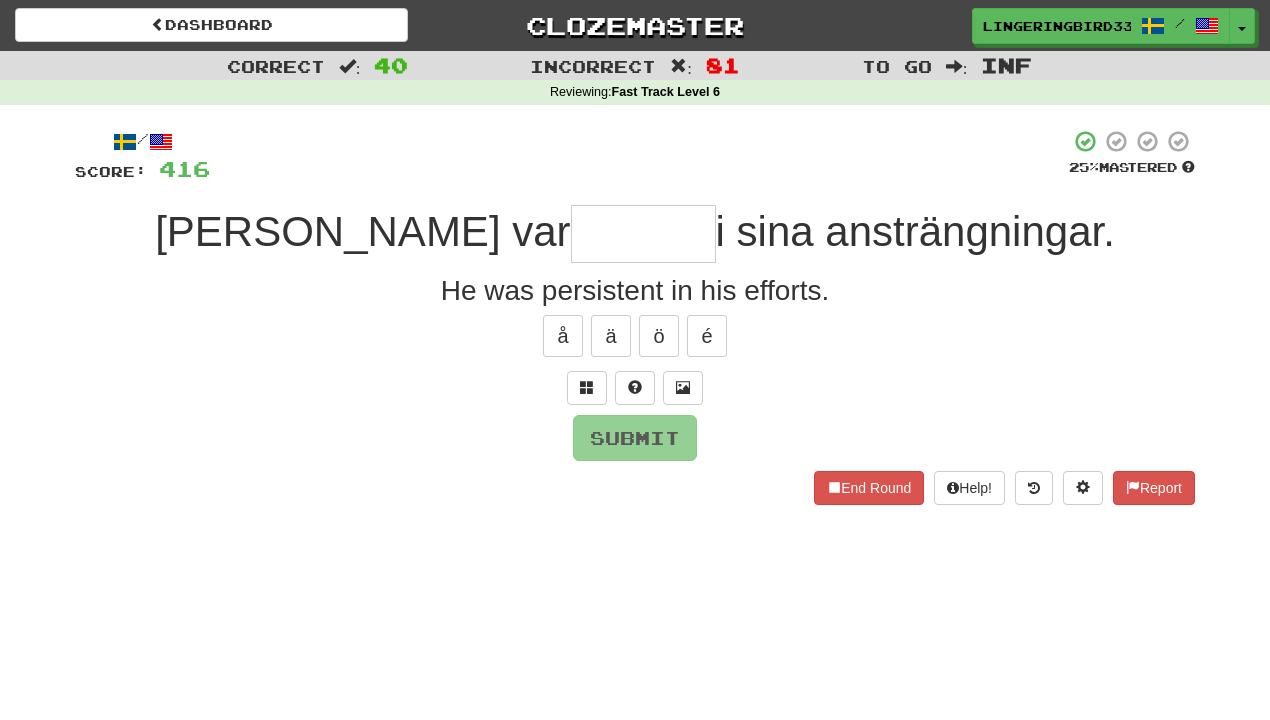 type on "*" 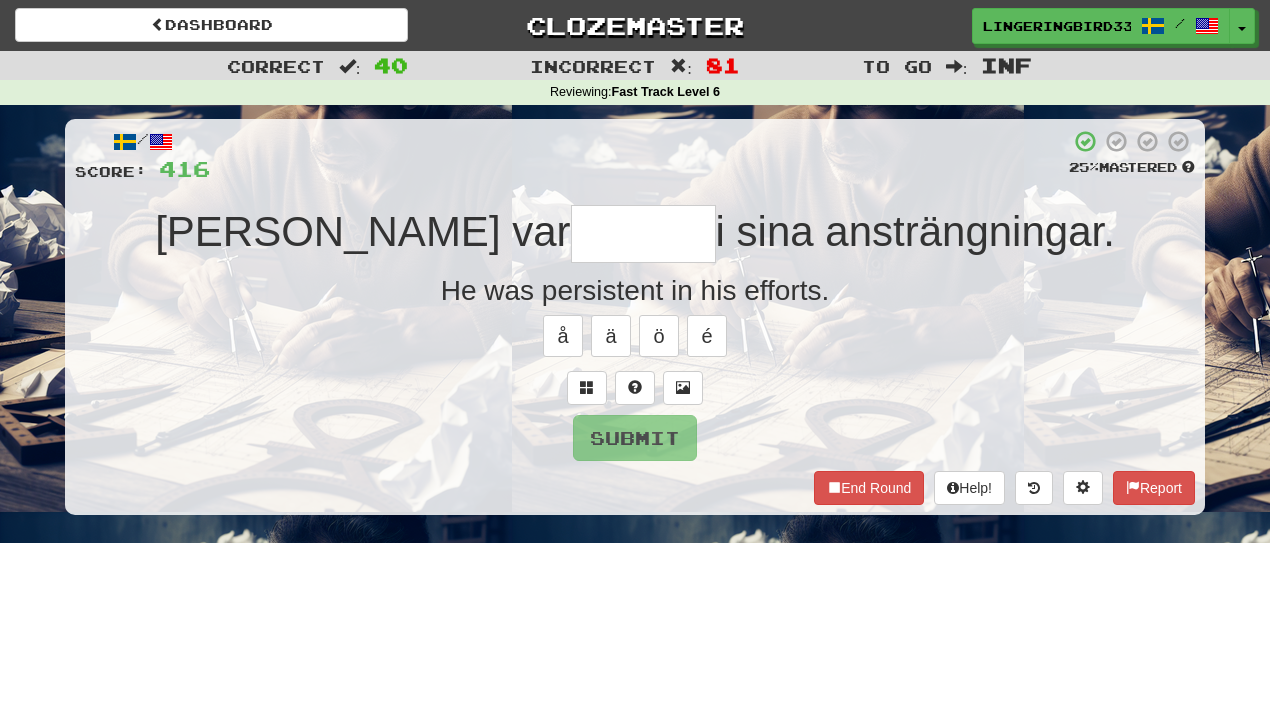 type on "********" 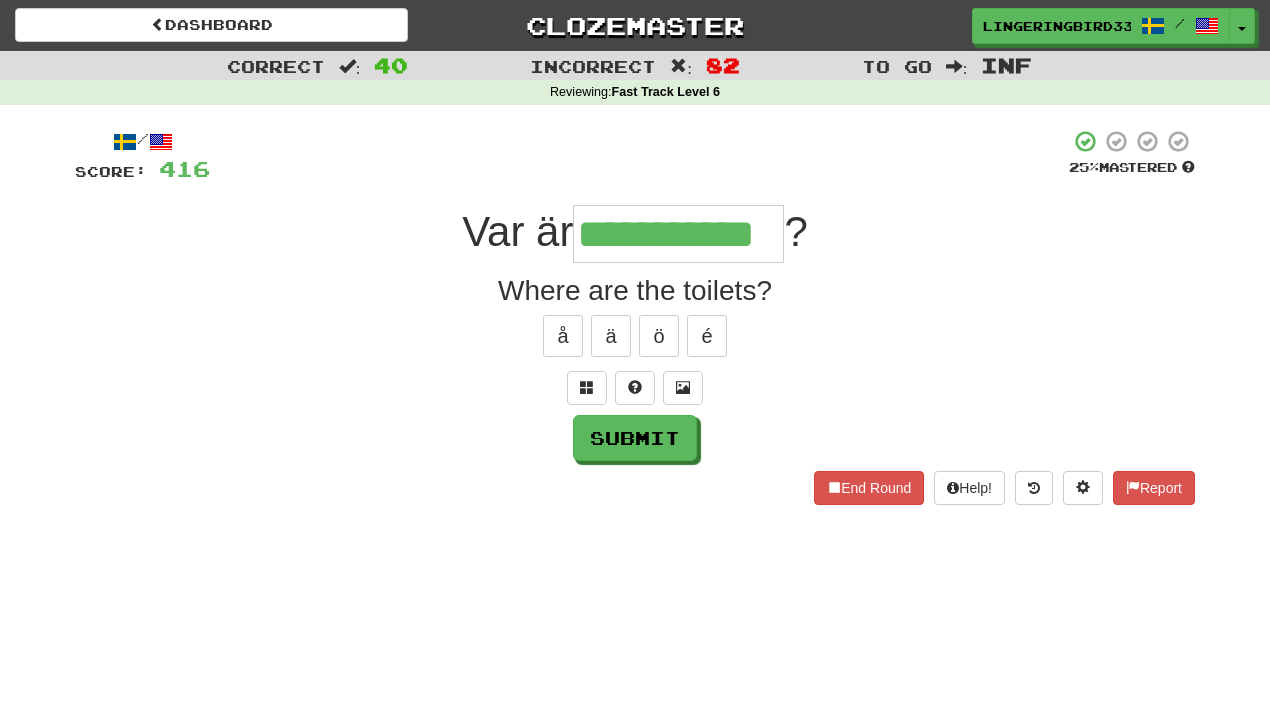 type on "**********" 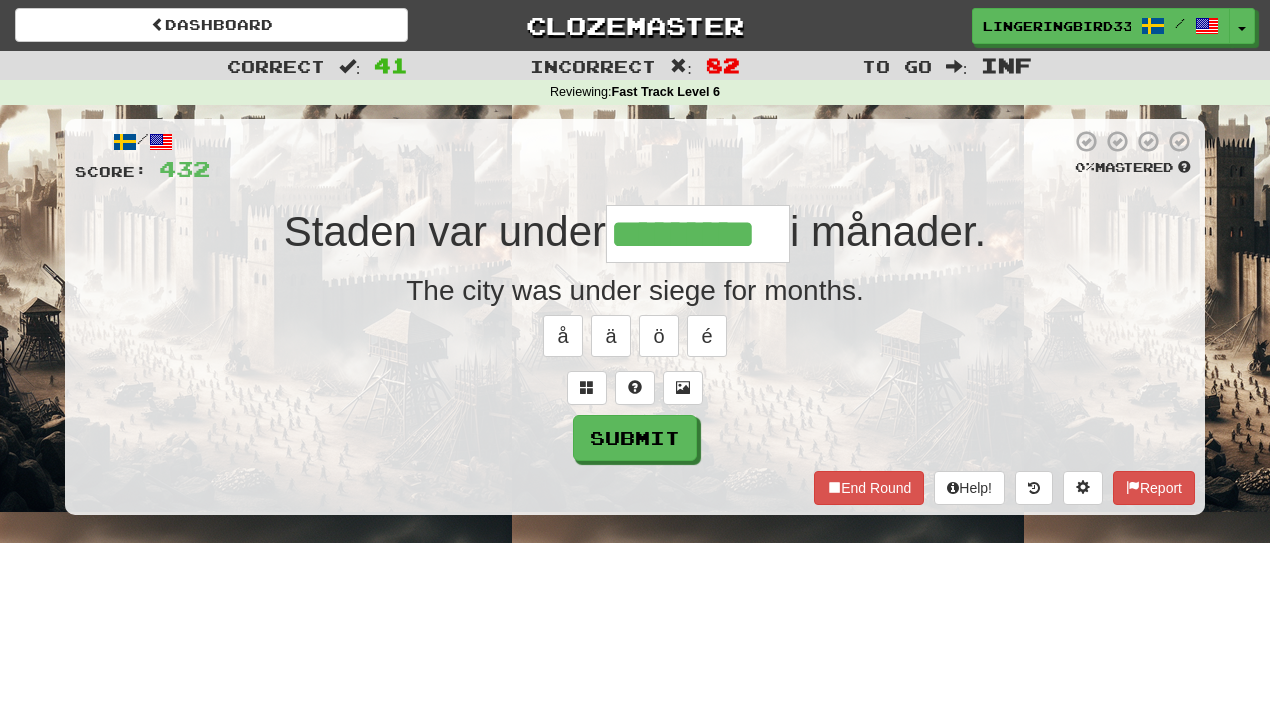 type on "*********" 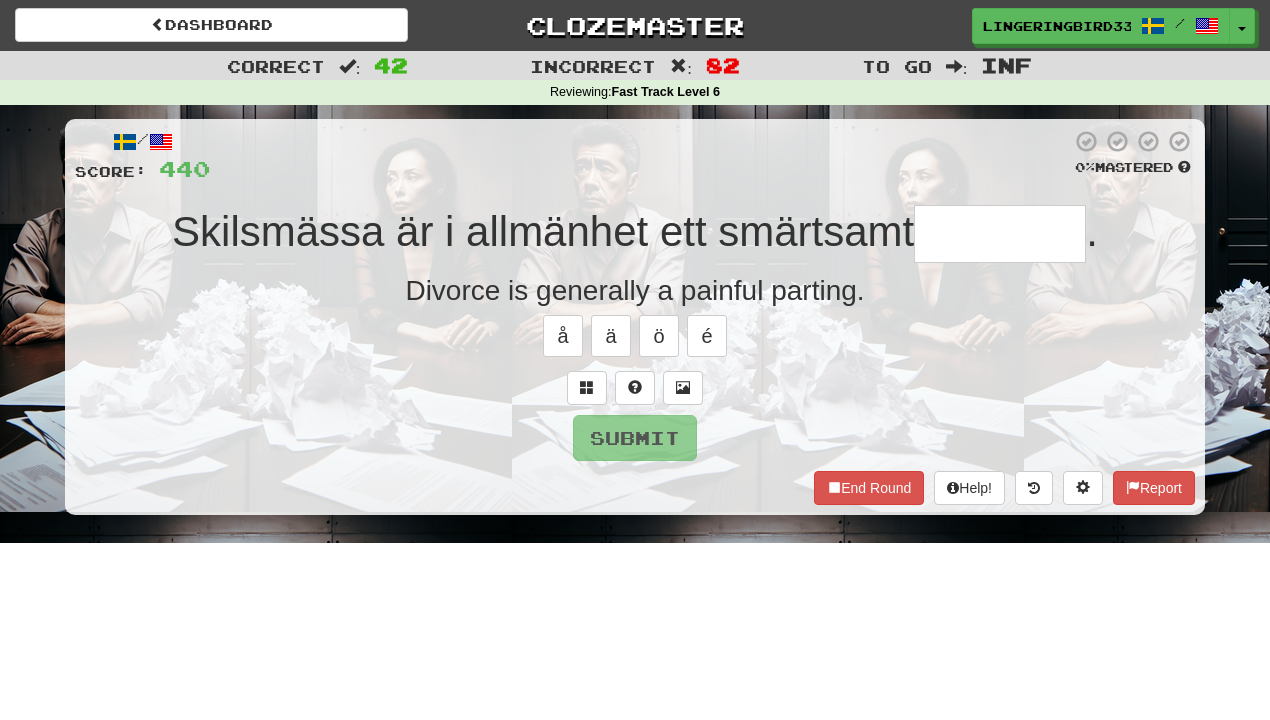 type on "*" 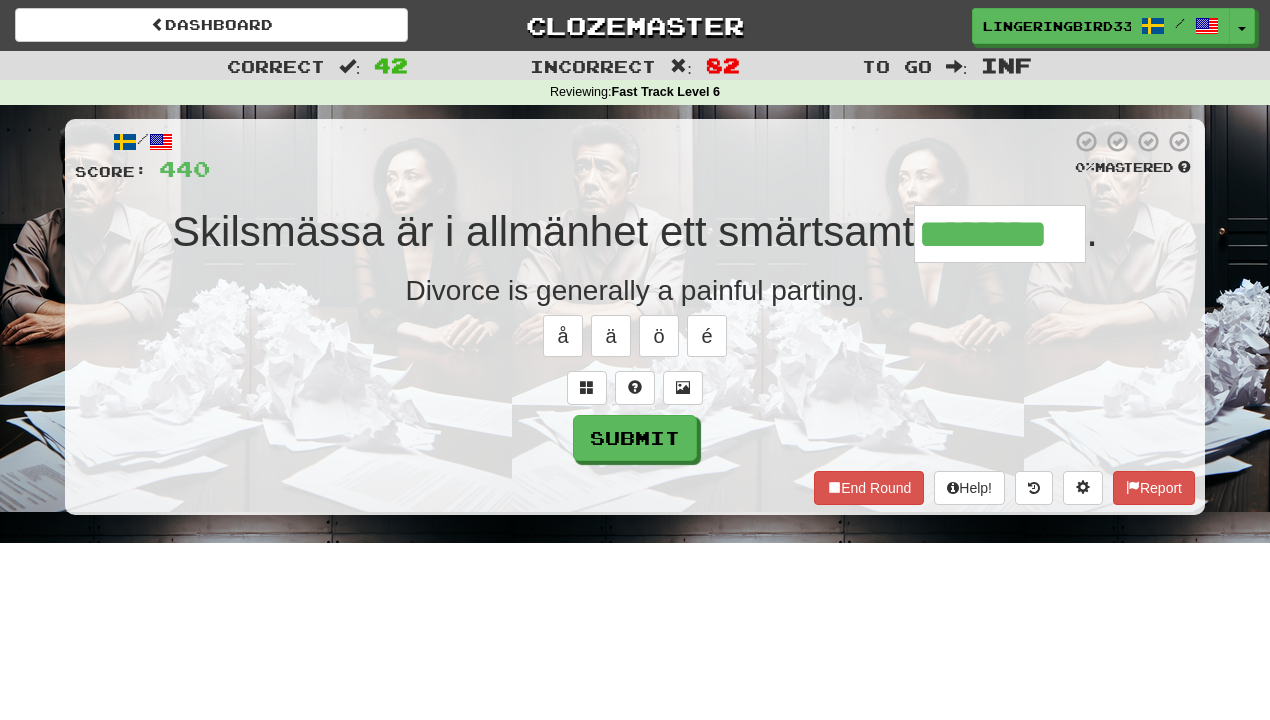 type on "********" 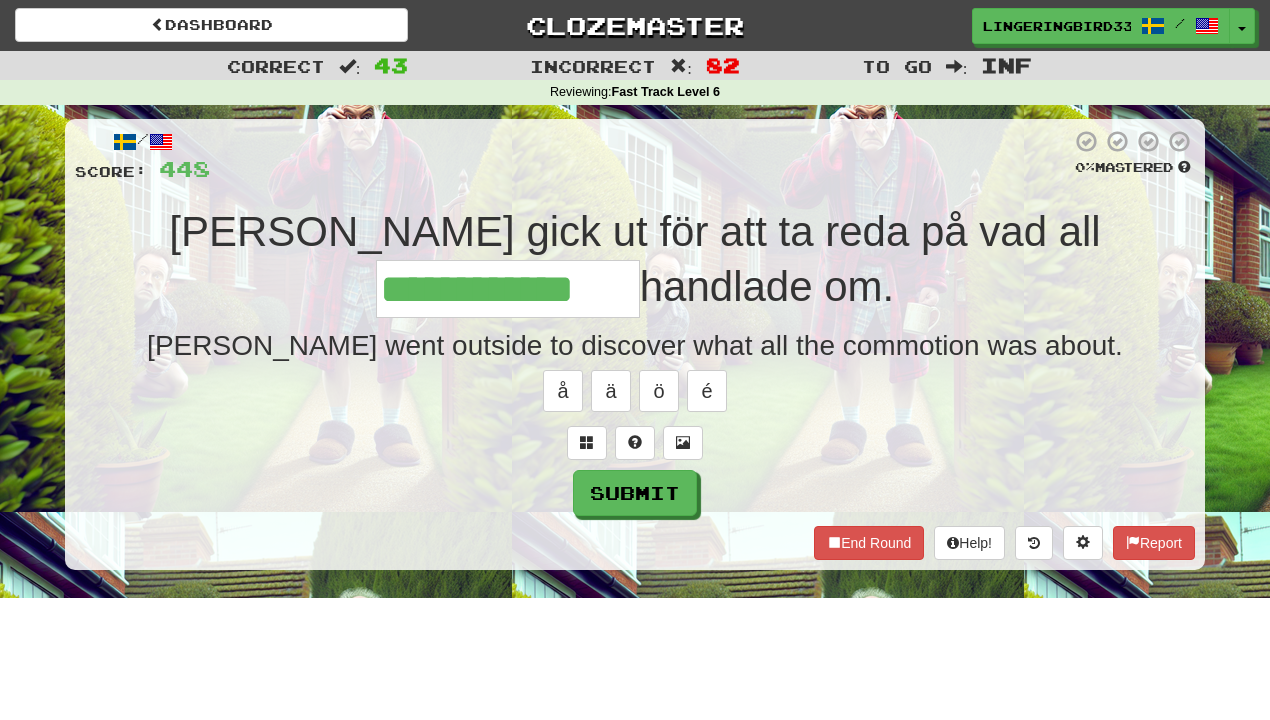 type on "**********" 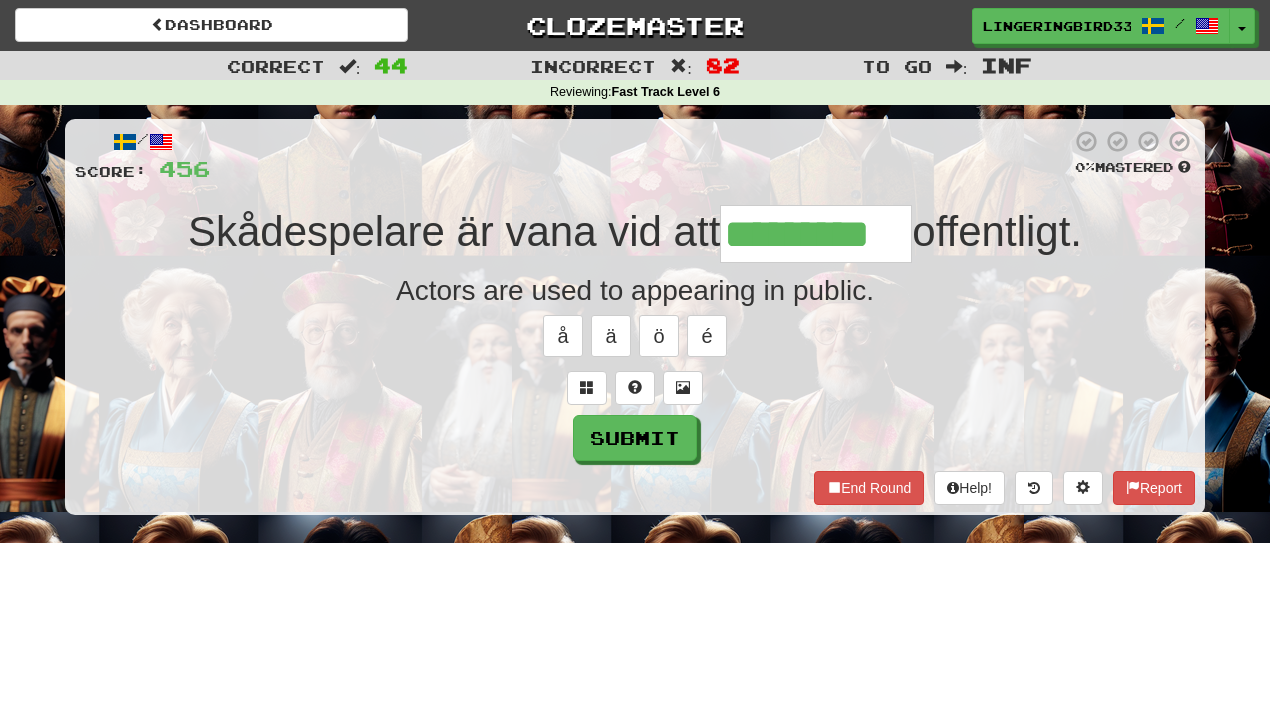 type on "*********" 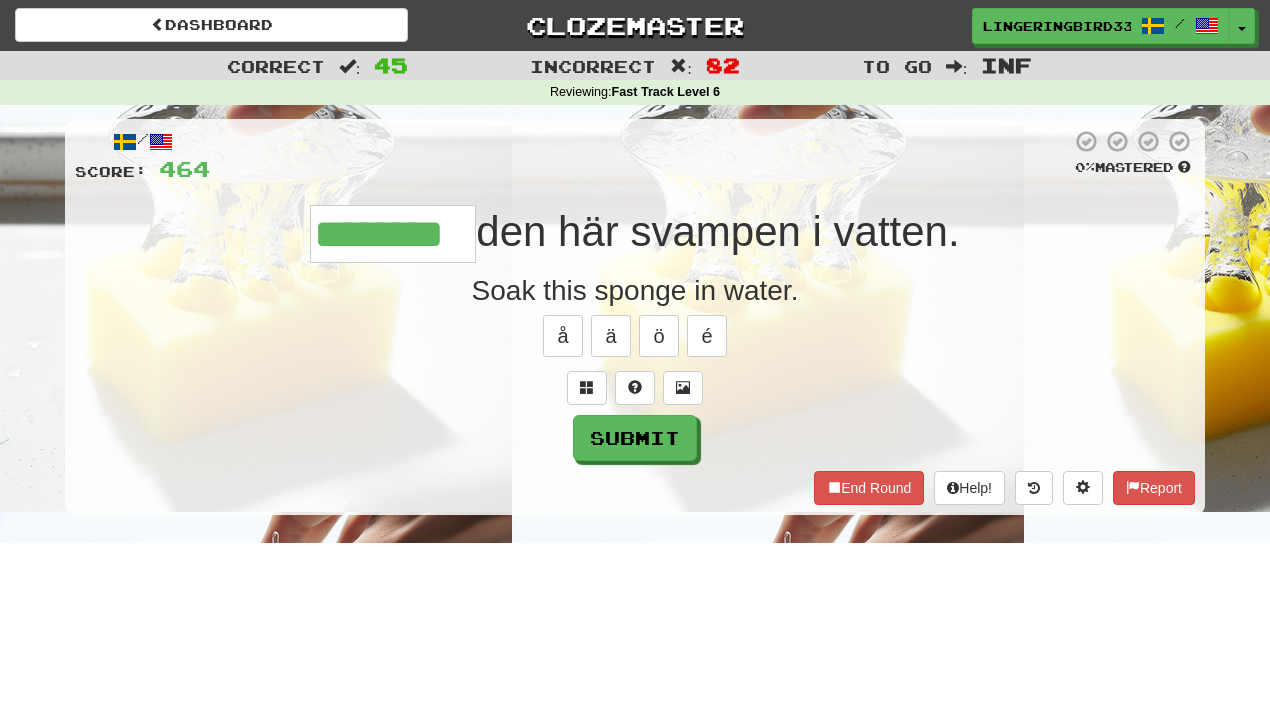 type on "********" 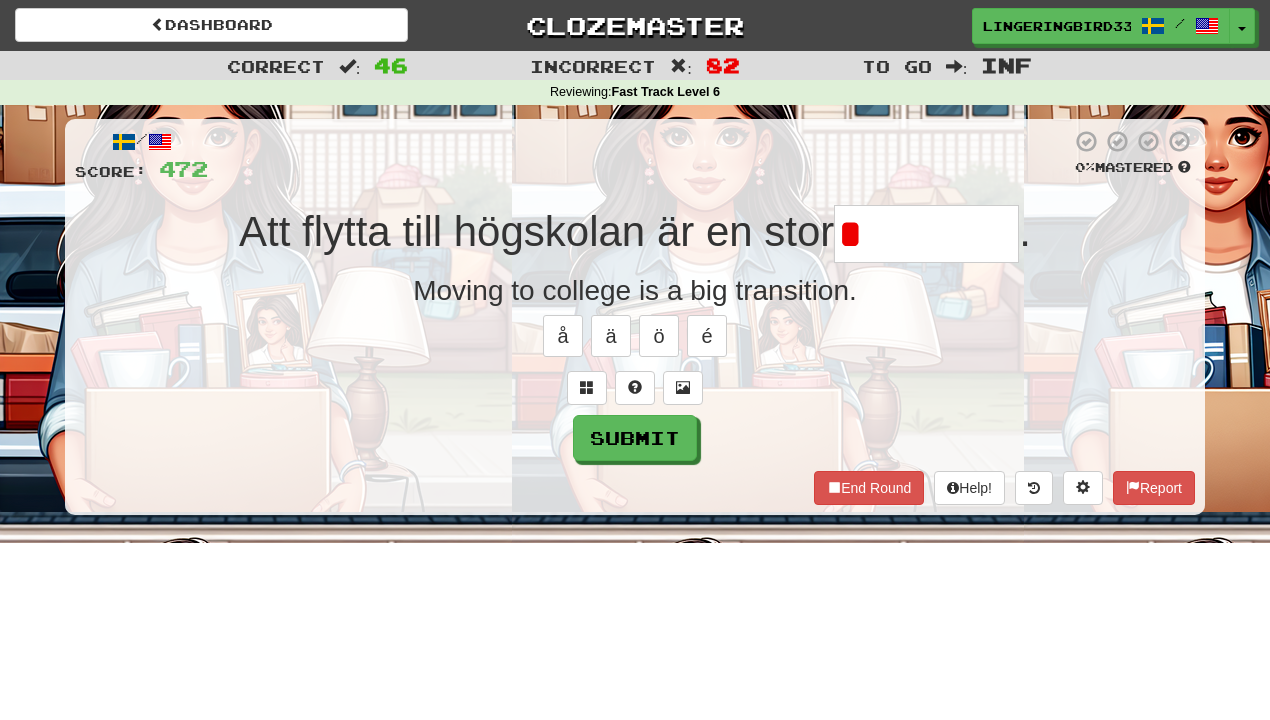 type on "********" 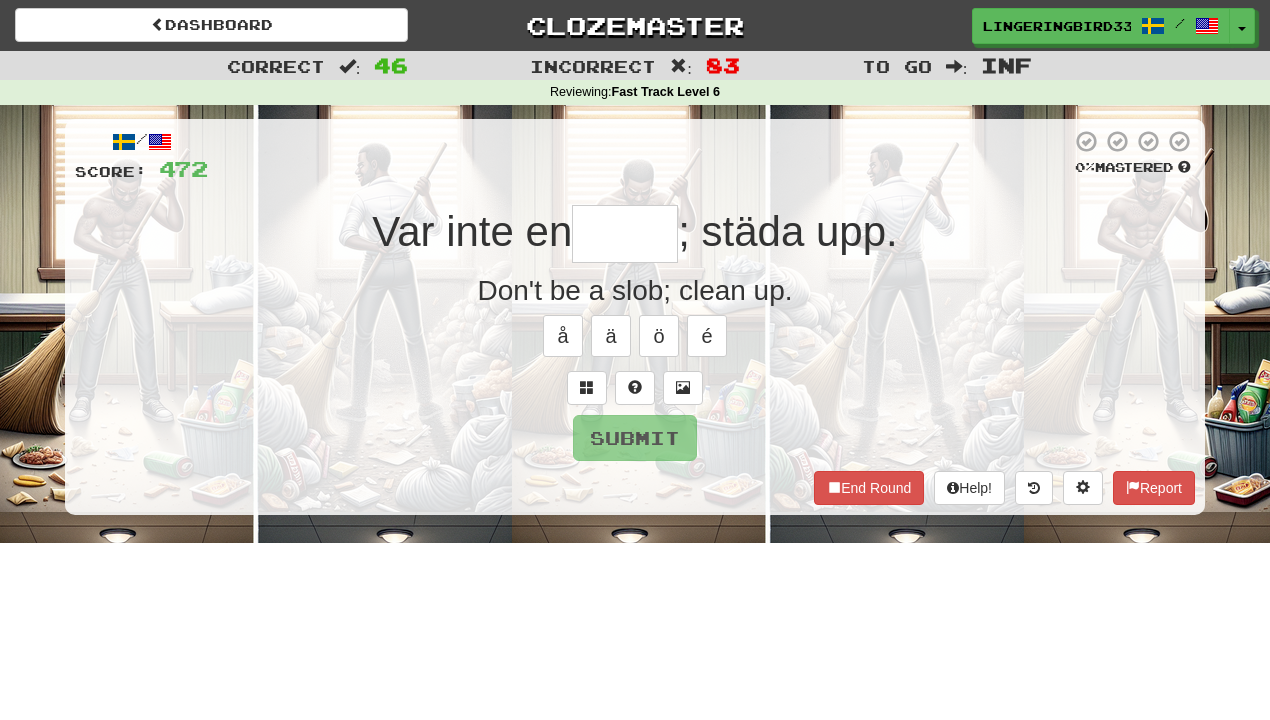 type on "*" 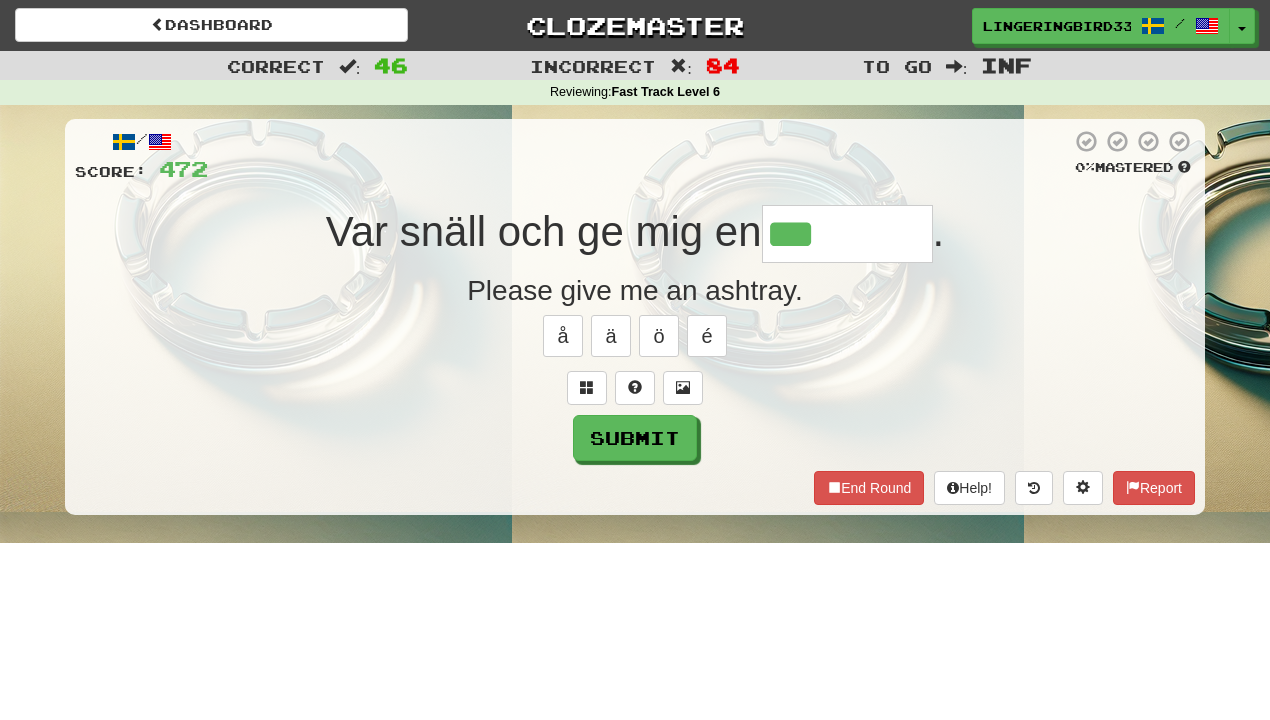type on "*******" 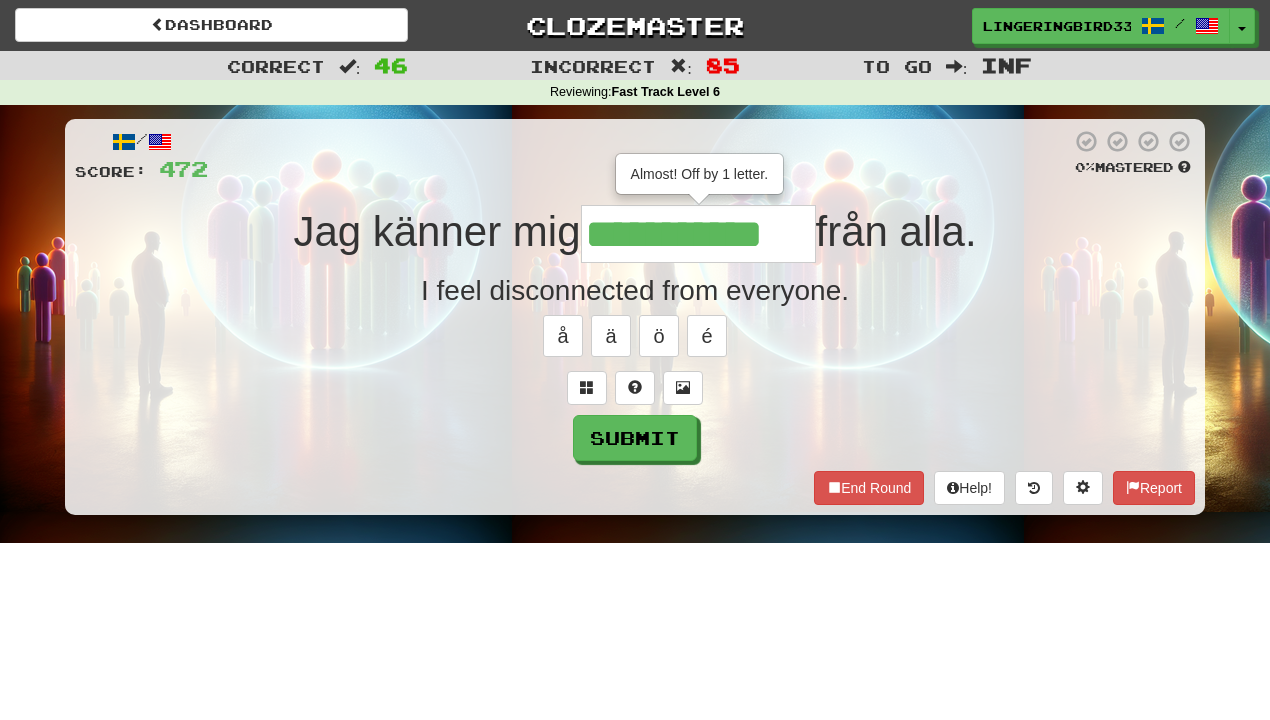 scroll, scrollTop: 0, scrollLeft: 0, axis: both 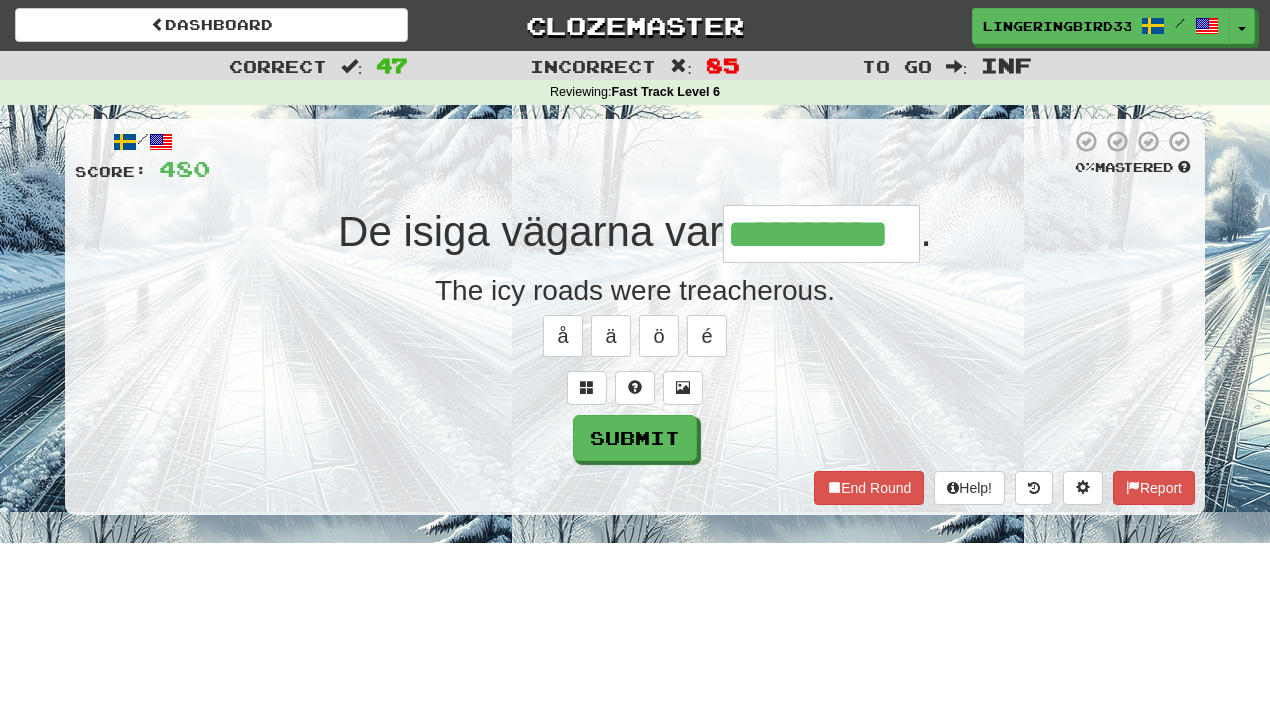 type on "**********" 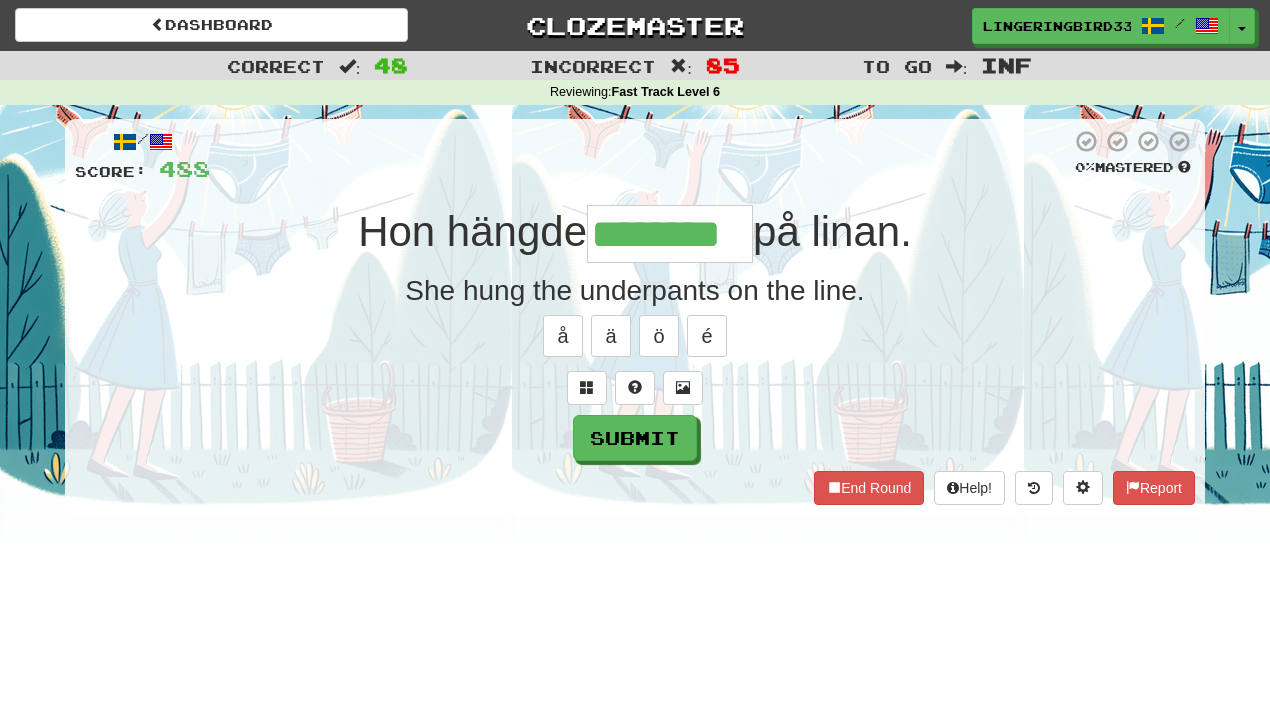 type on "********" 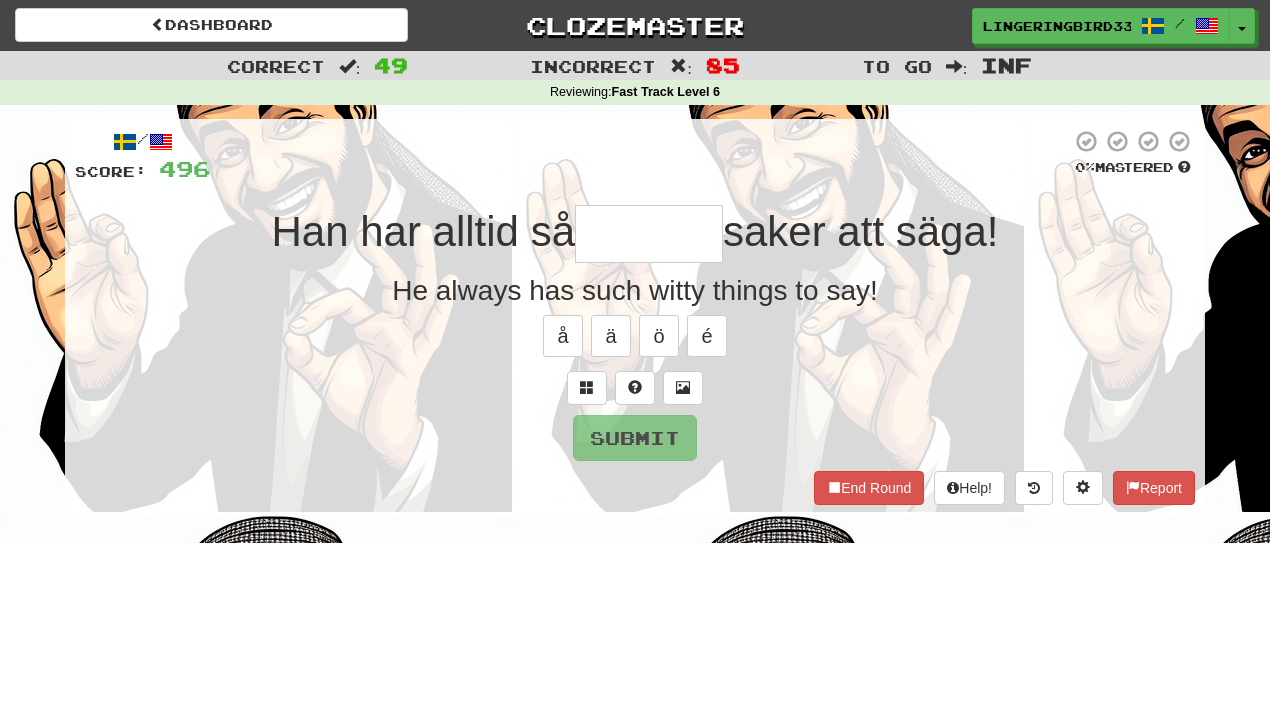 type on "*******" 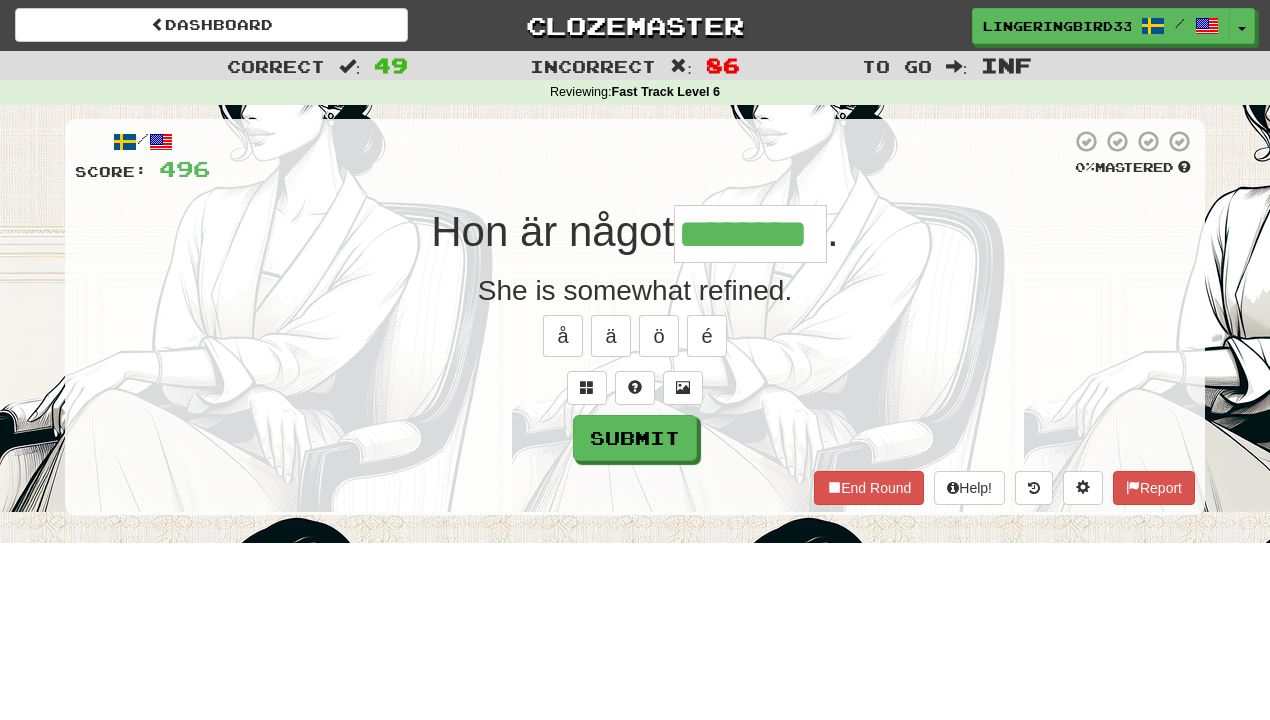type on "********" 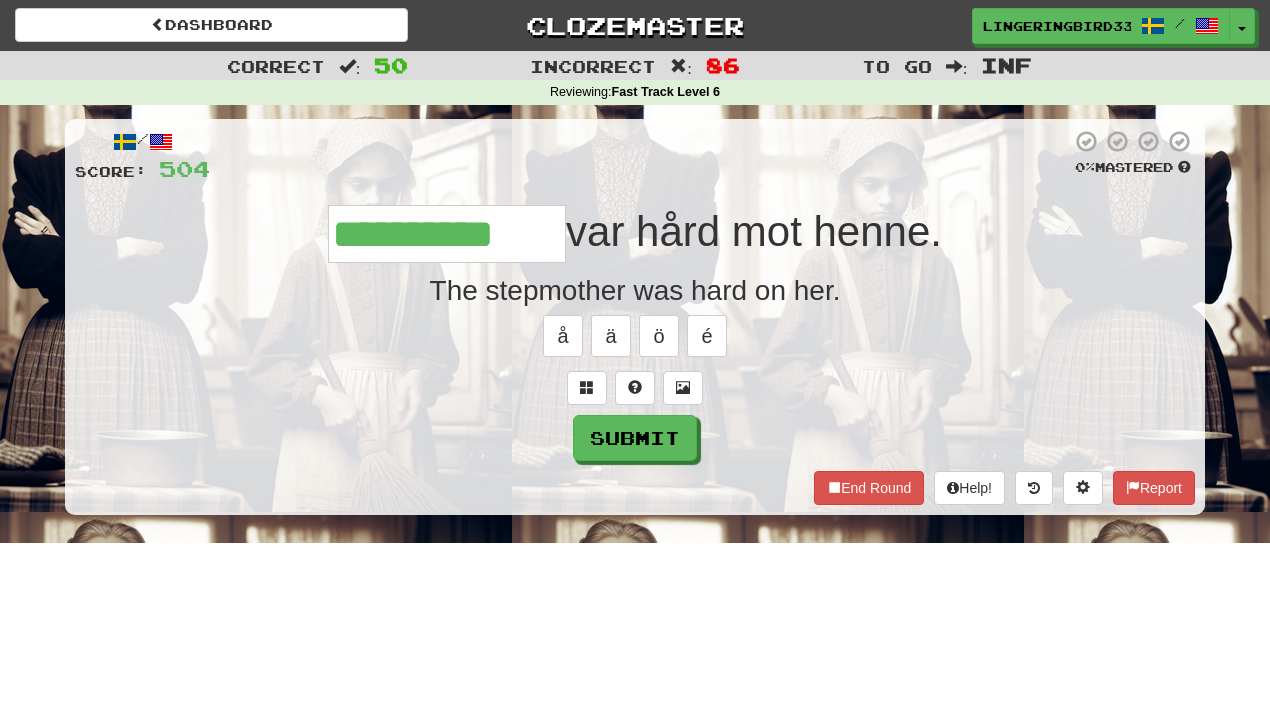 type on "**********" 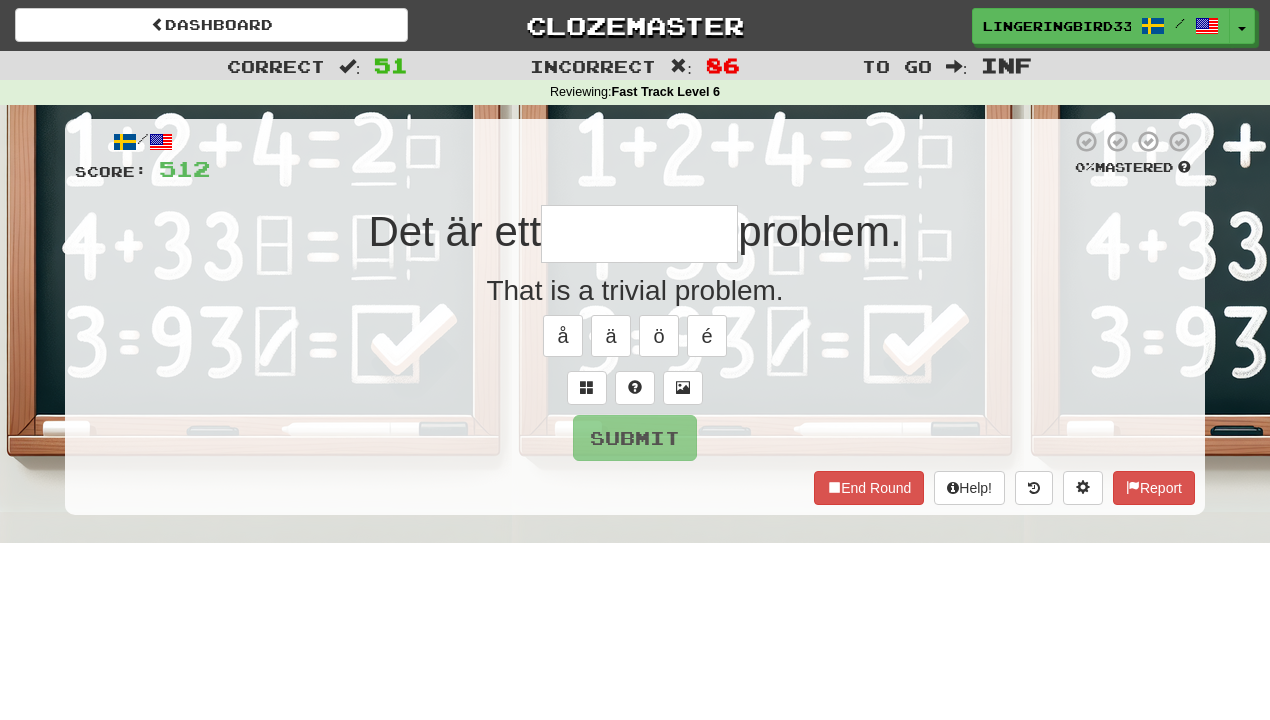 type on "**********" 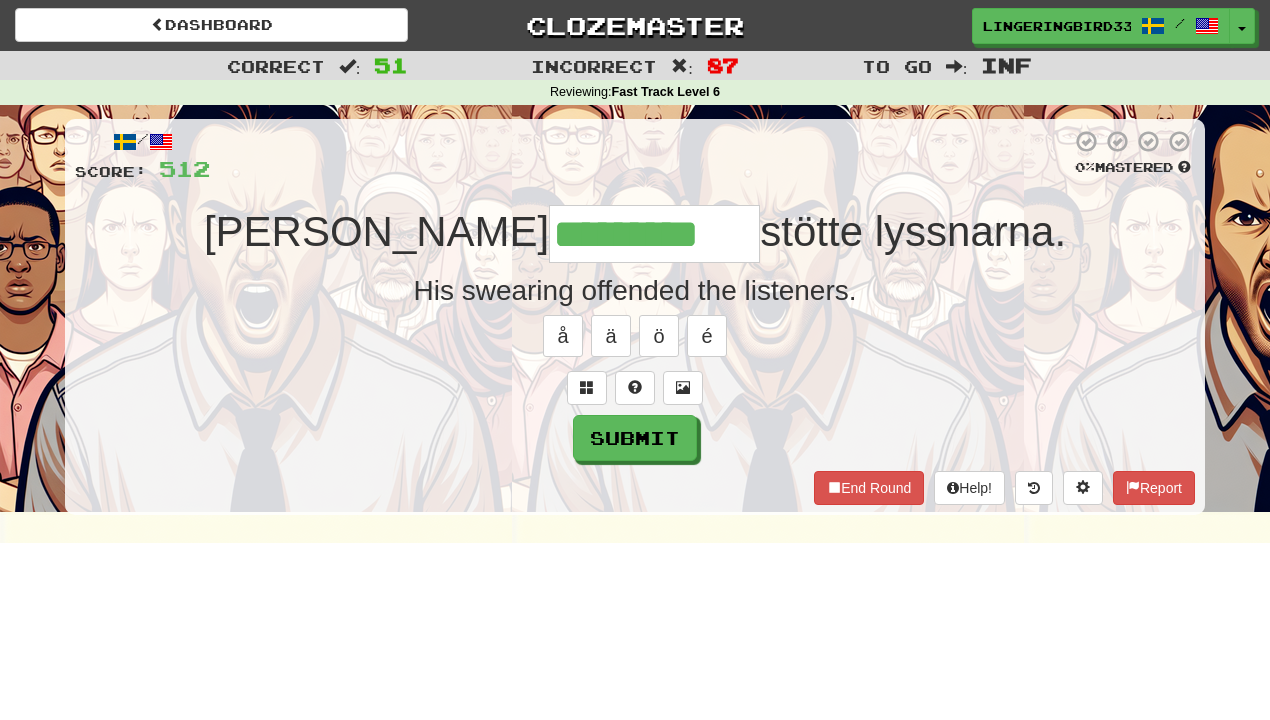 type on "*********" 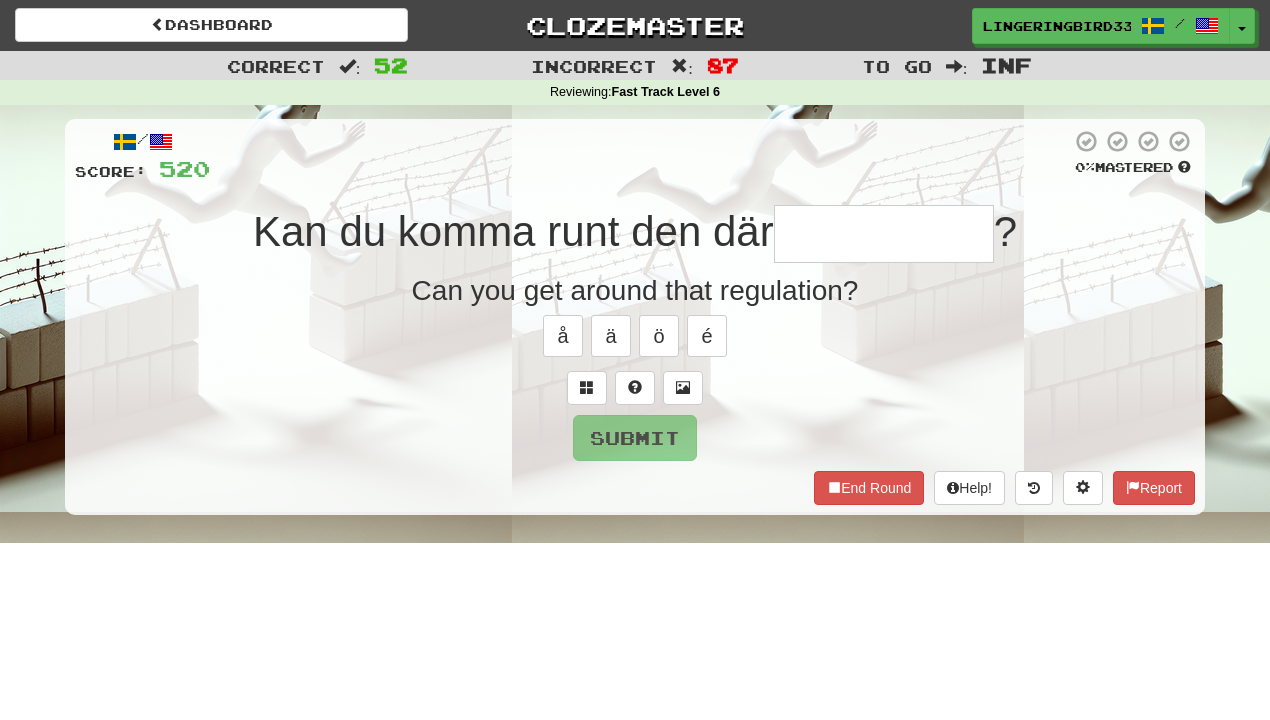 type on "**********" 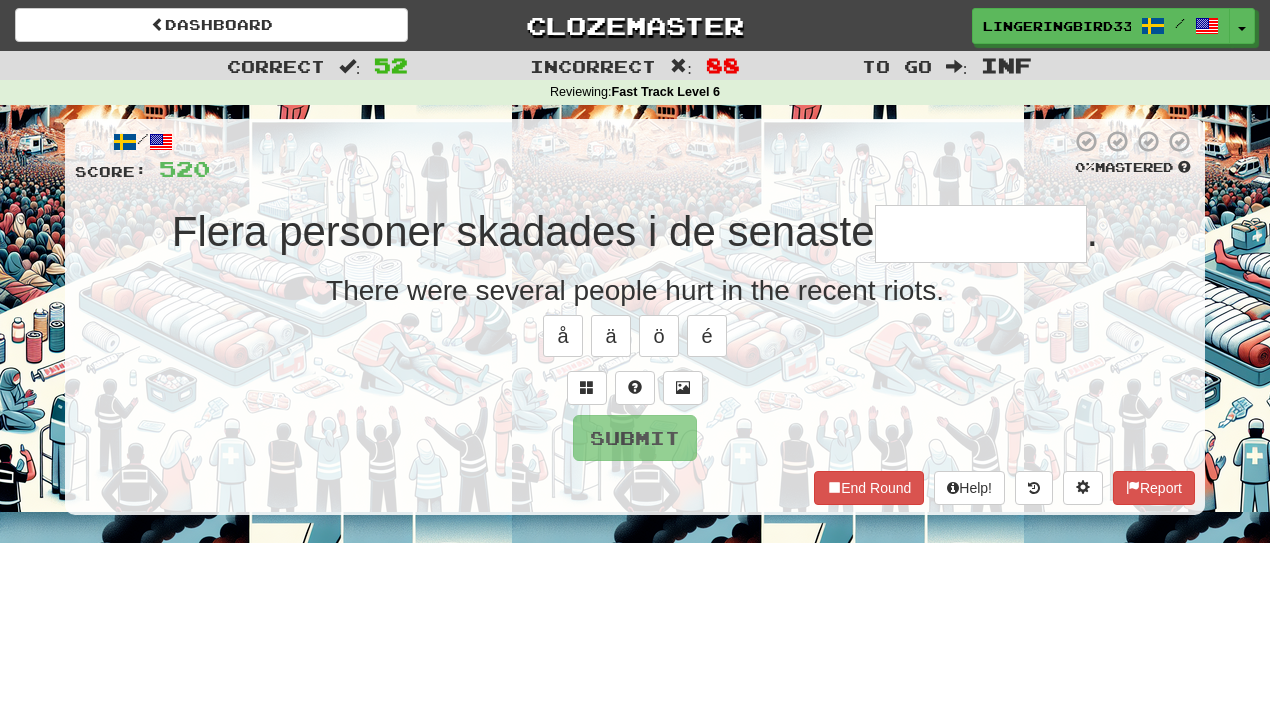 type on "*********" 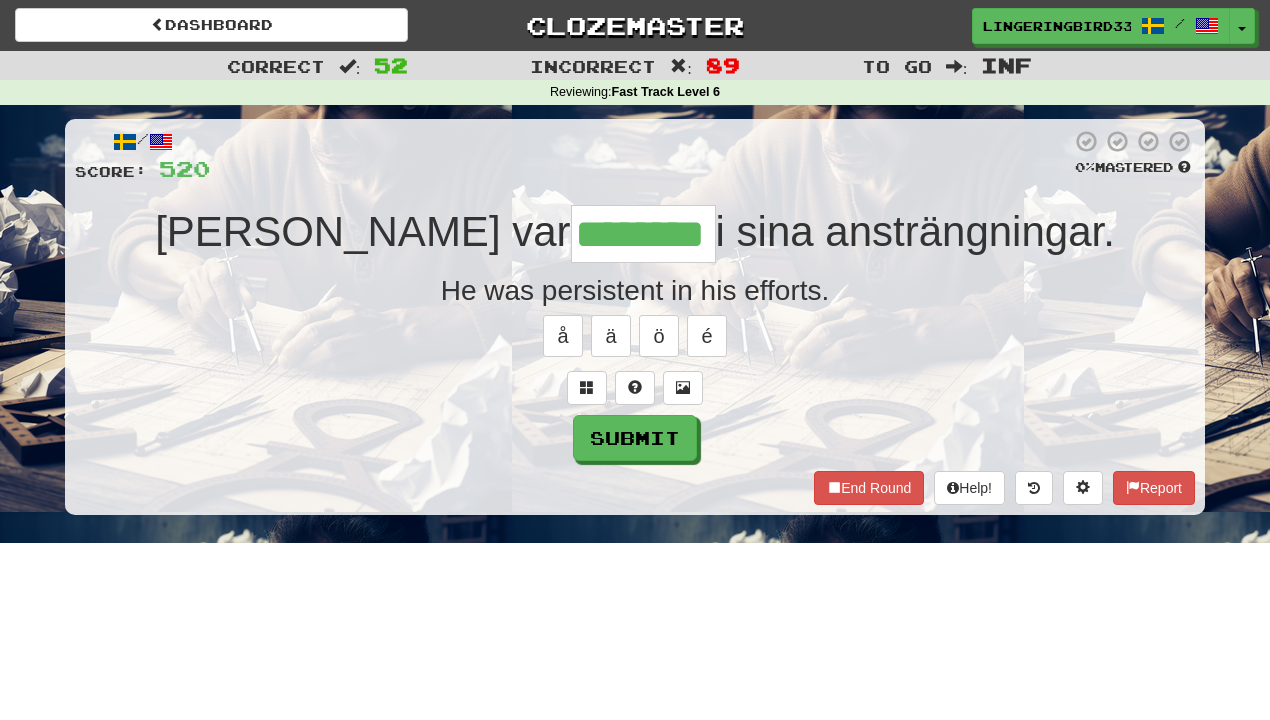 type on "********" 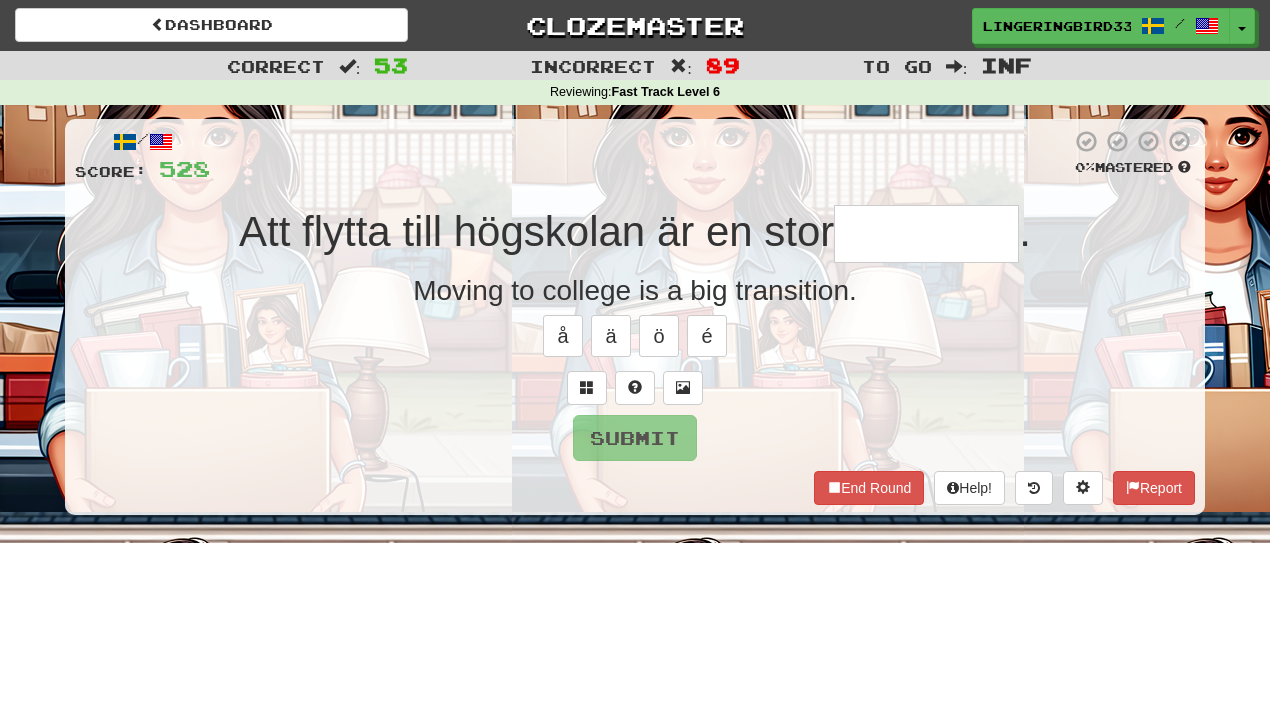 type on "*" 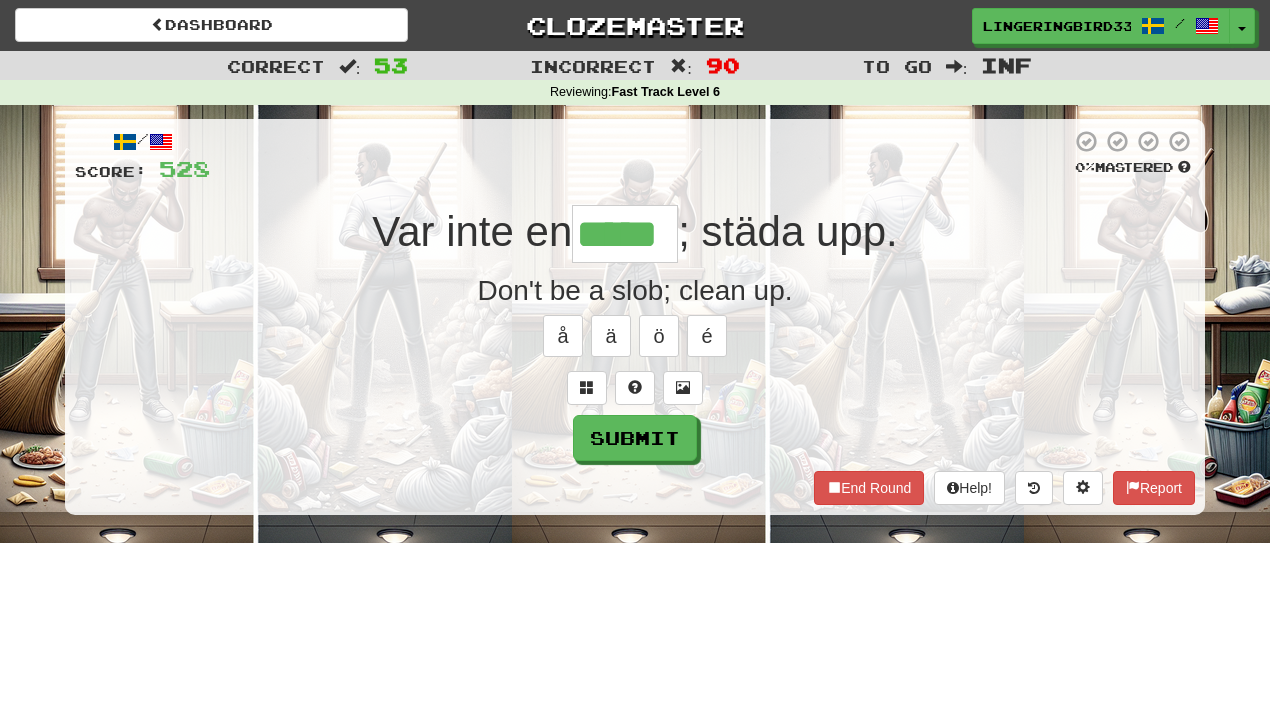 type on "*****" 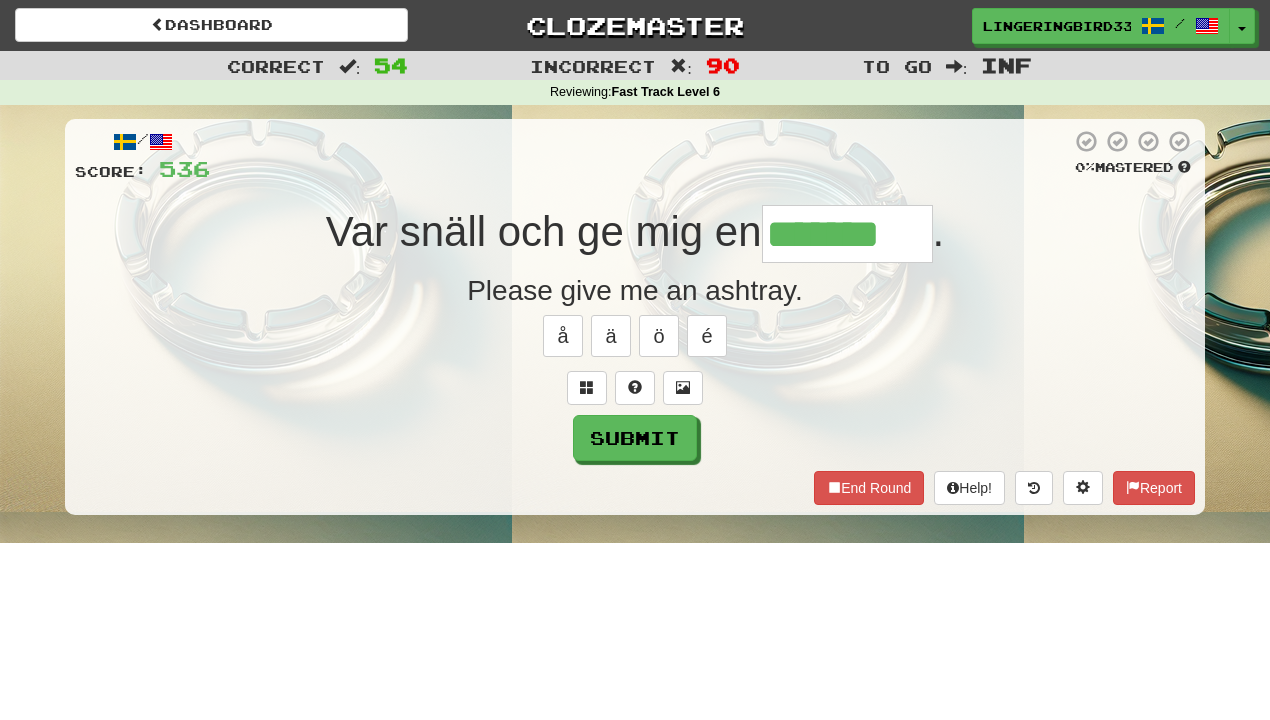 type on "*******" 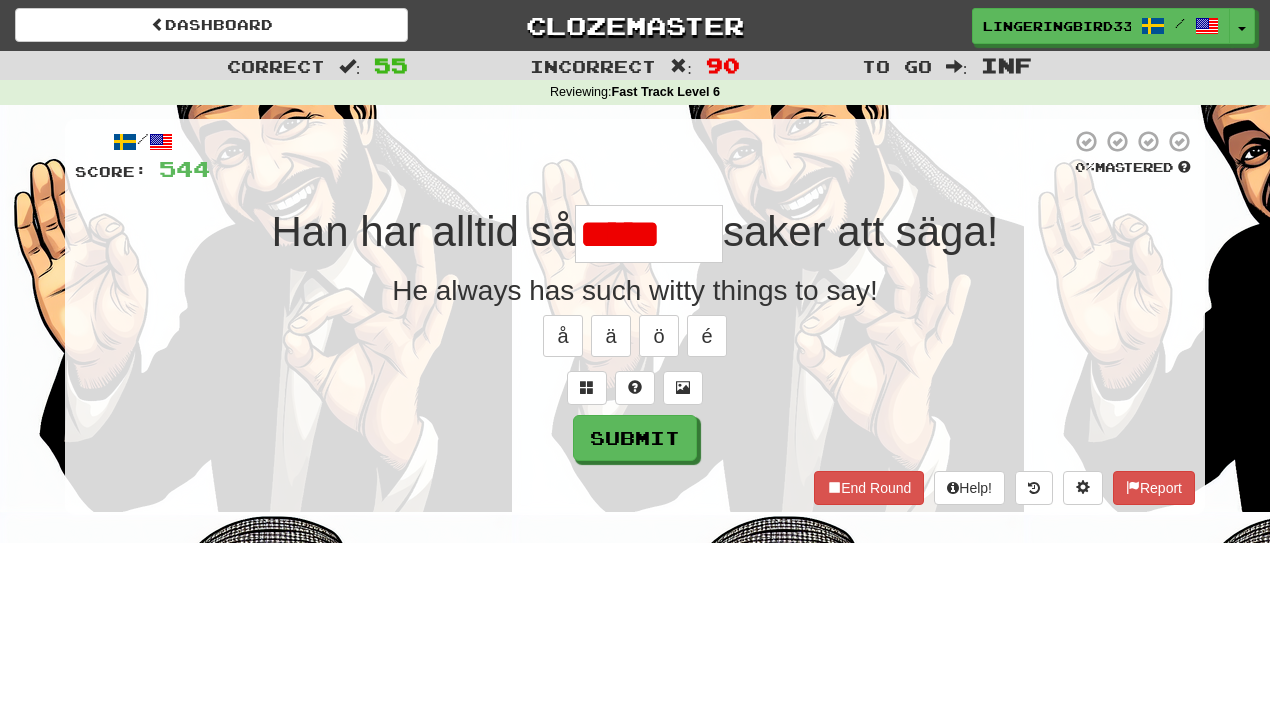 type on "*******" 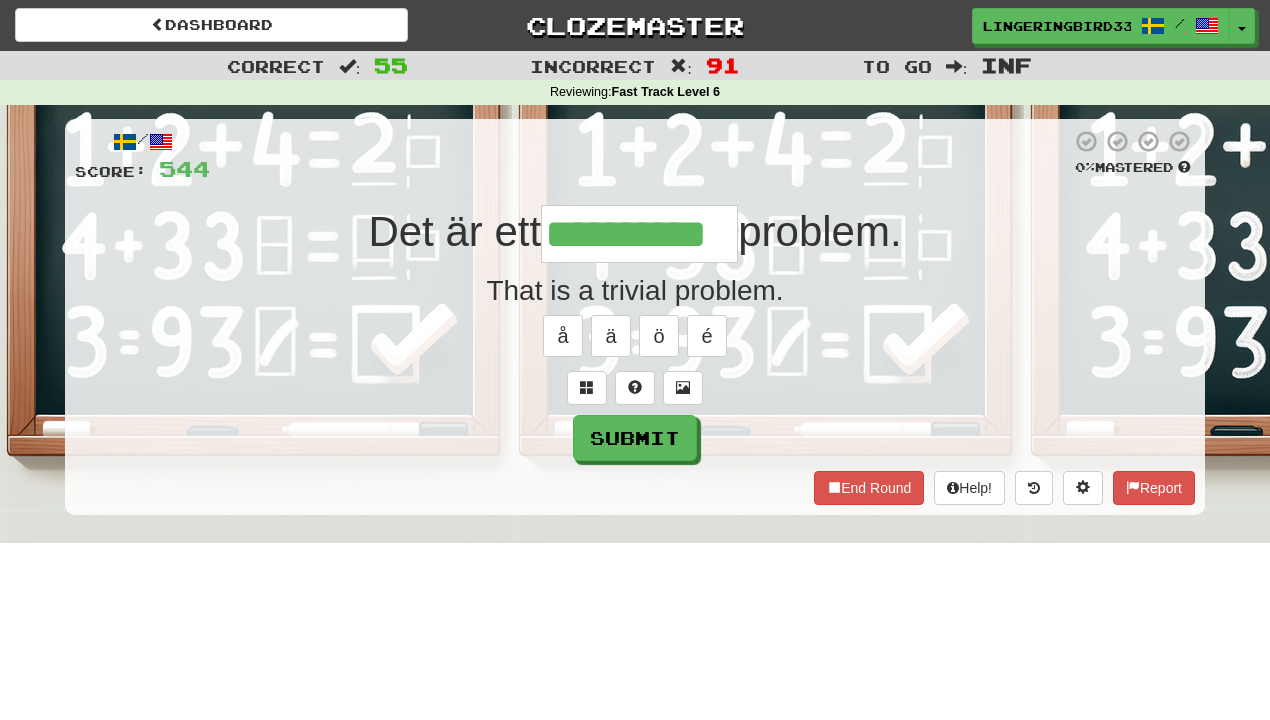 type on "**********" 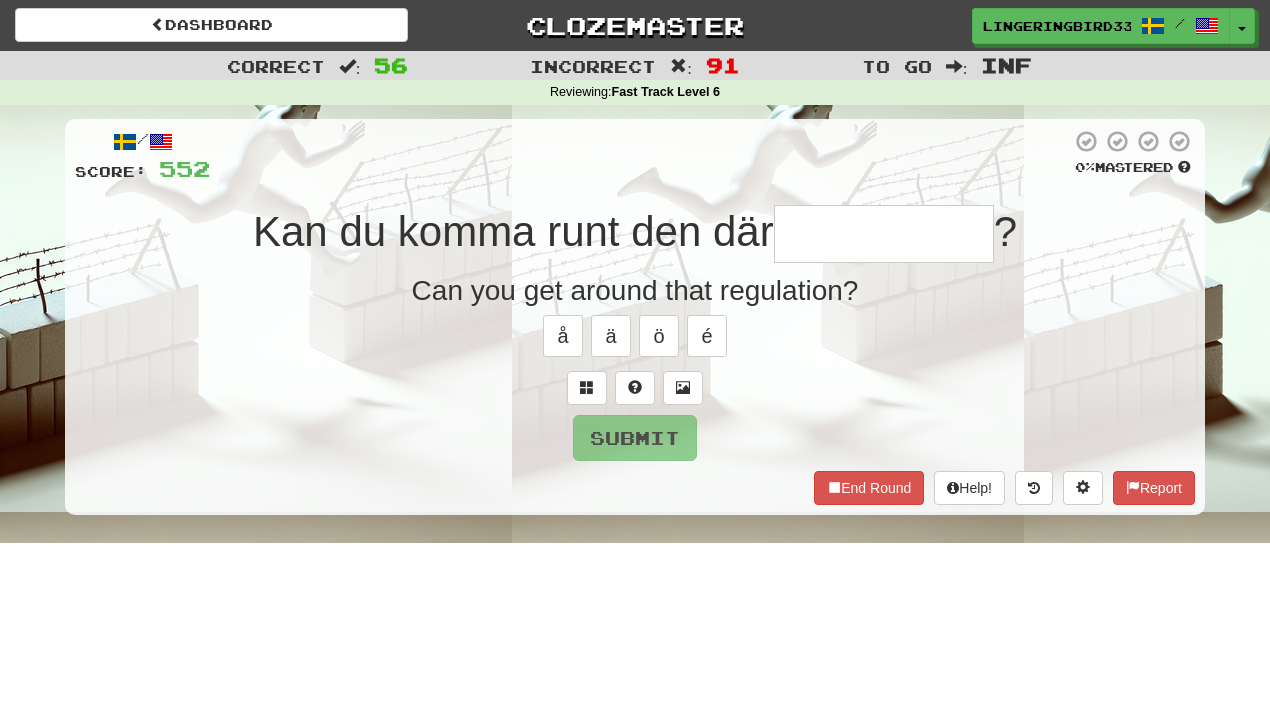 type on "**********" 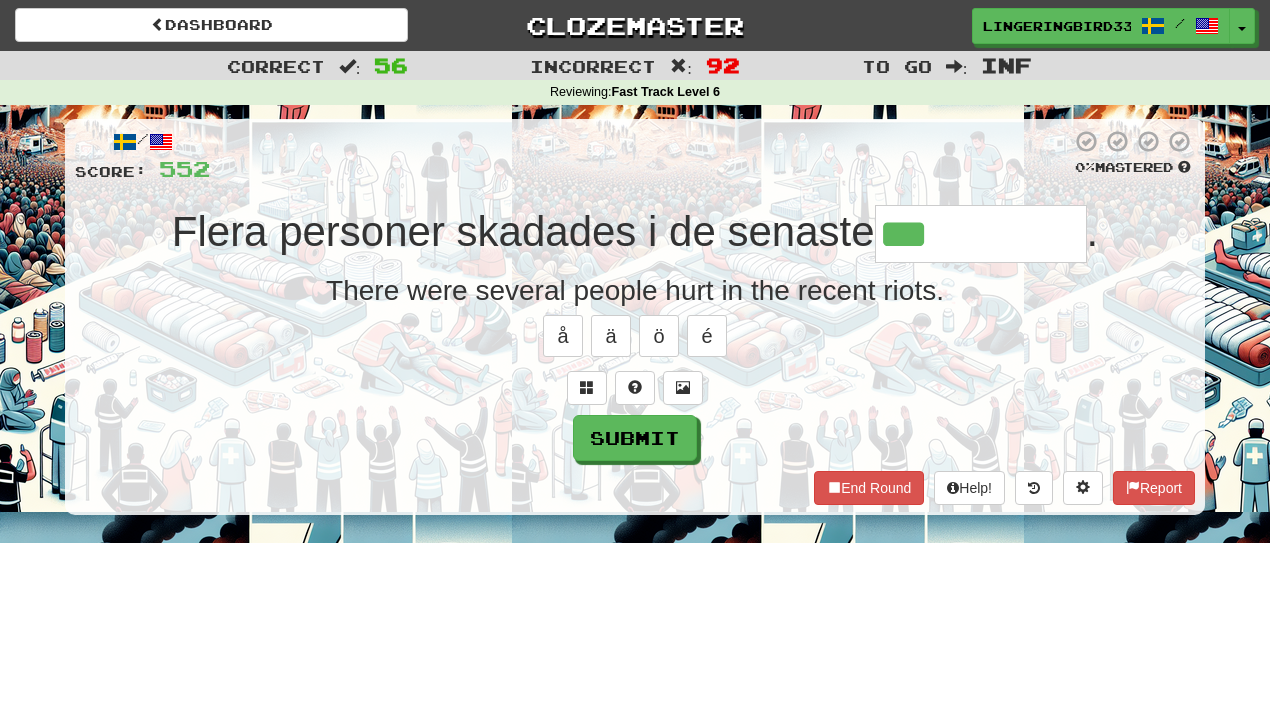 type on "*********" 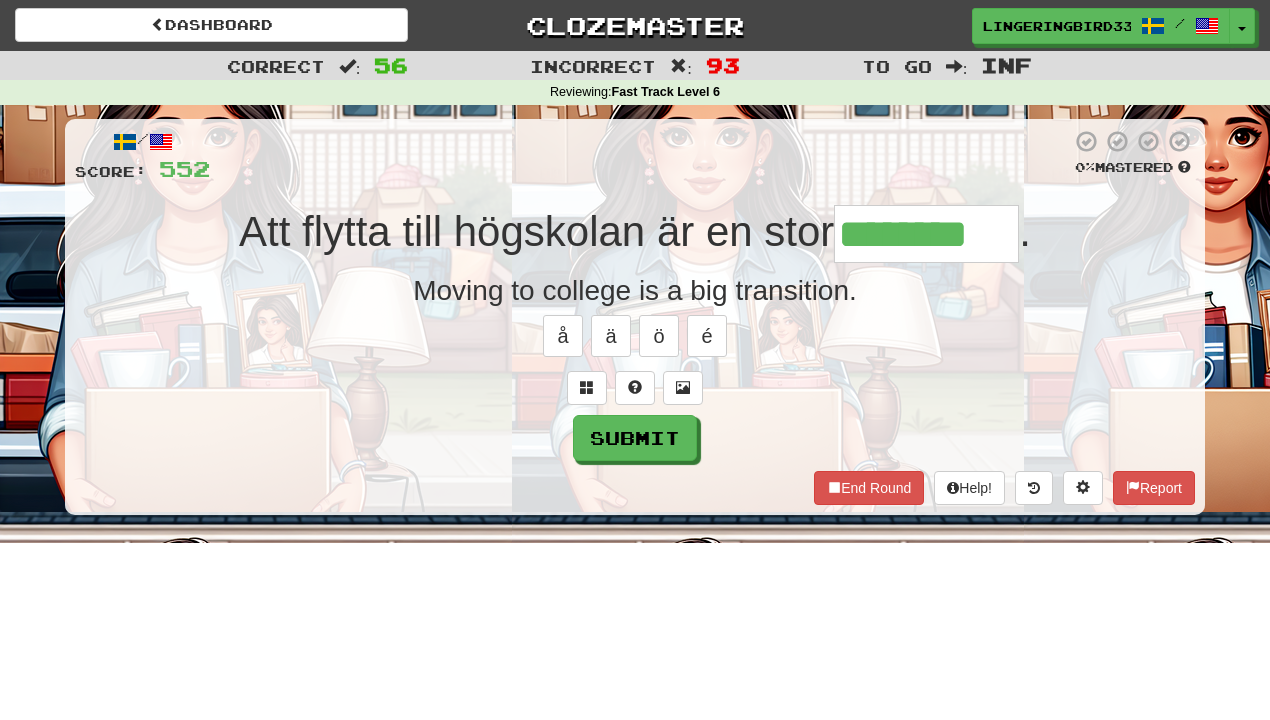 scroll, scrollTop: 0, scrollLeft: 11, axis: horizontal 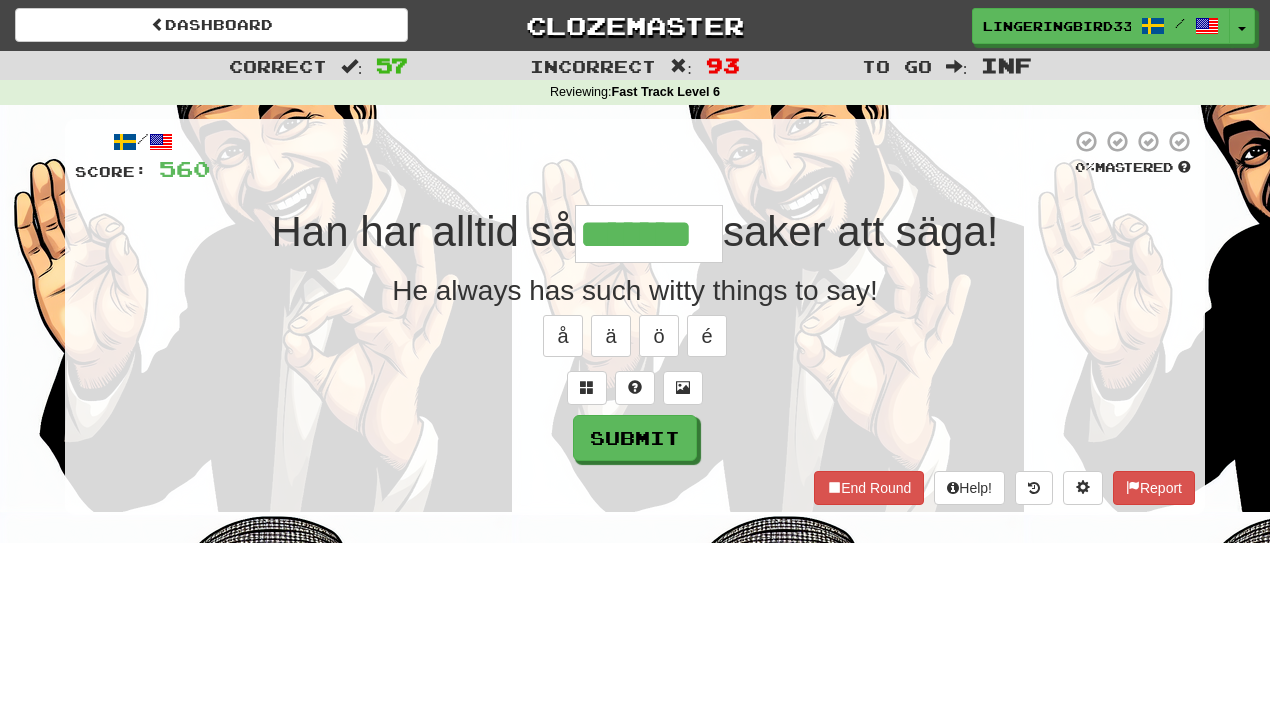 type on "*******" 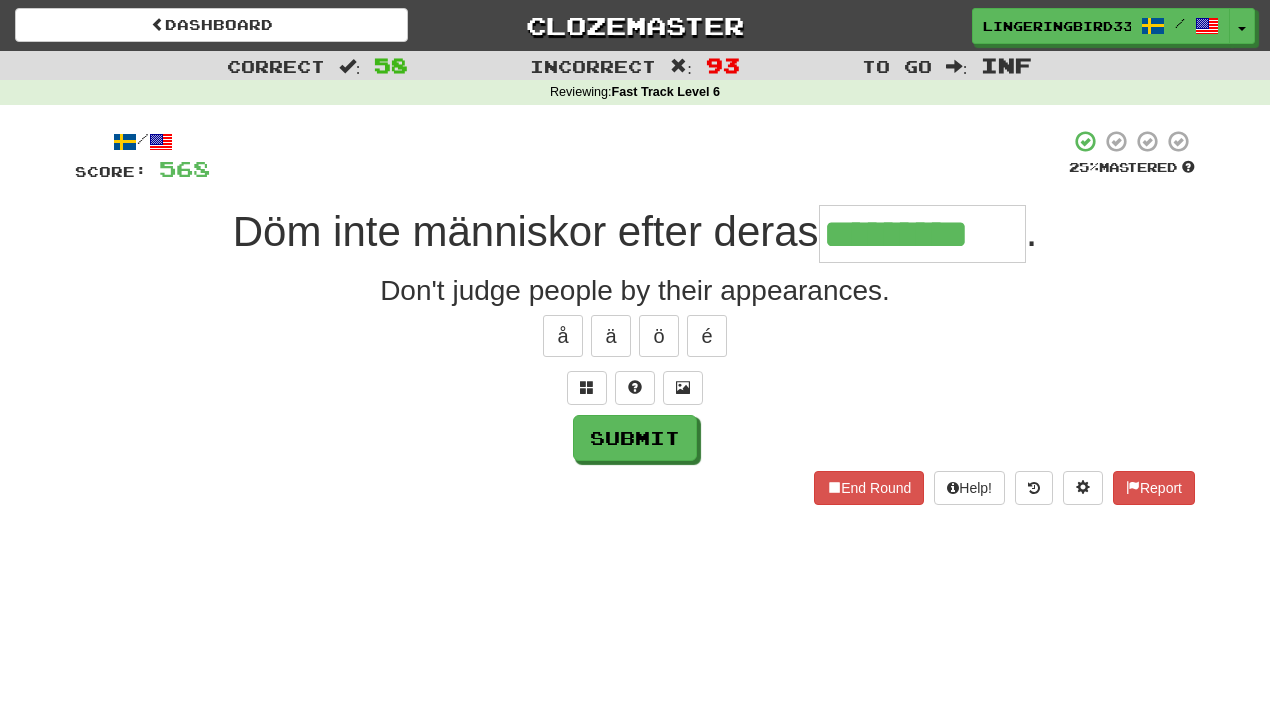 type on "*********" 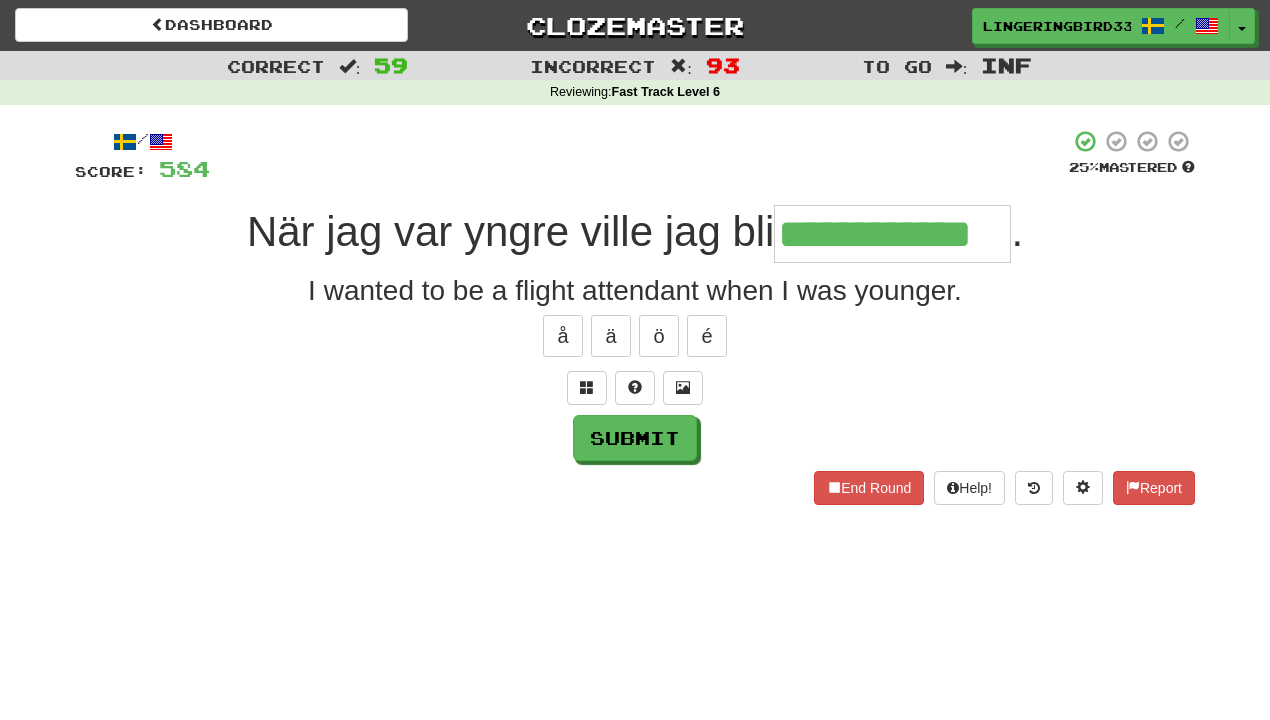 type on "**********" 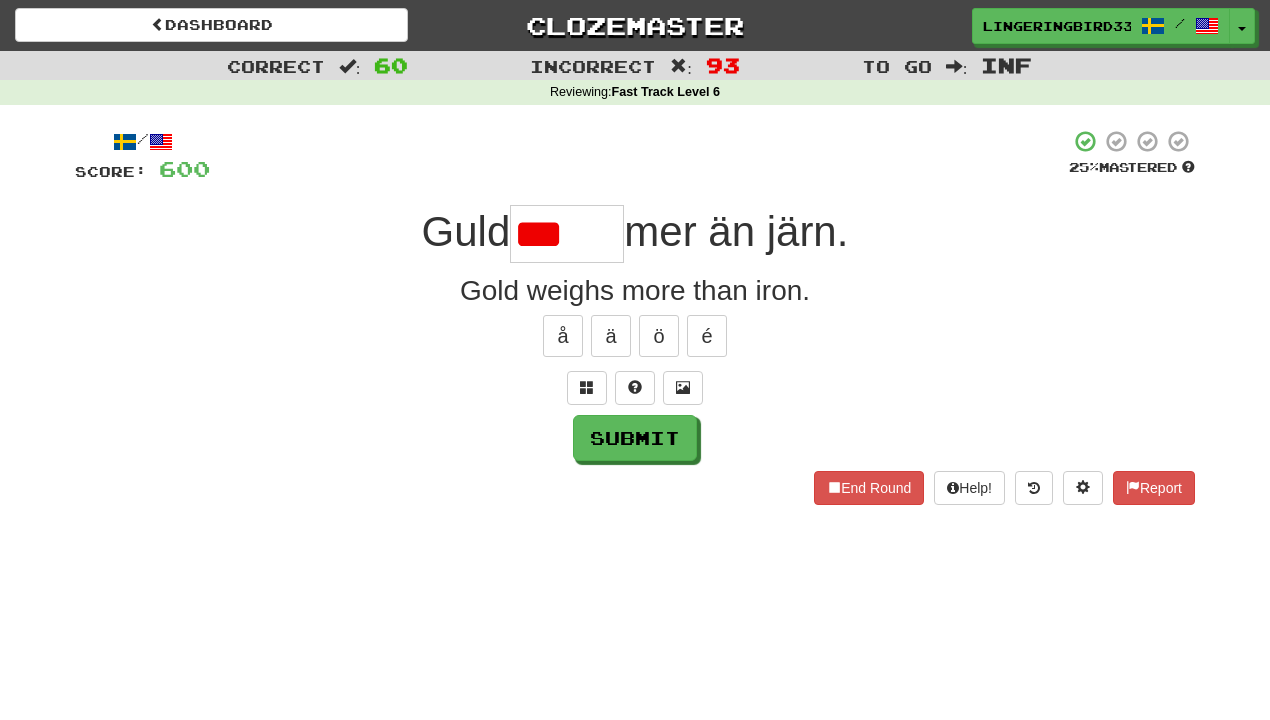 type on "*****" 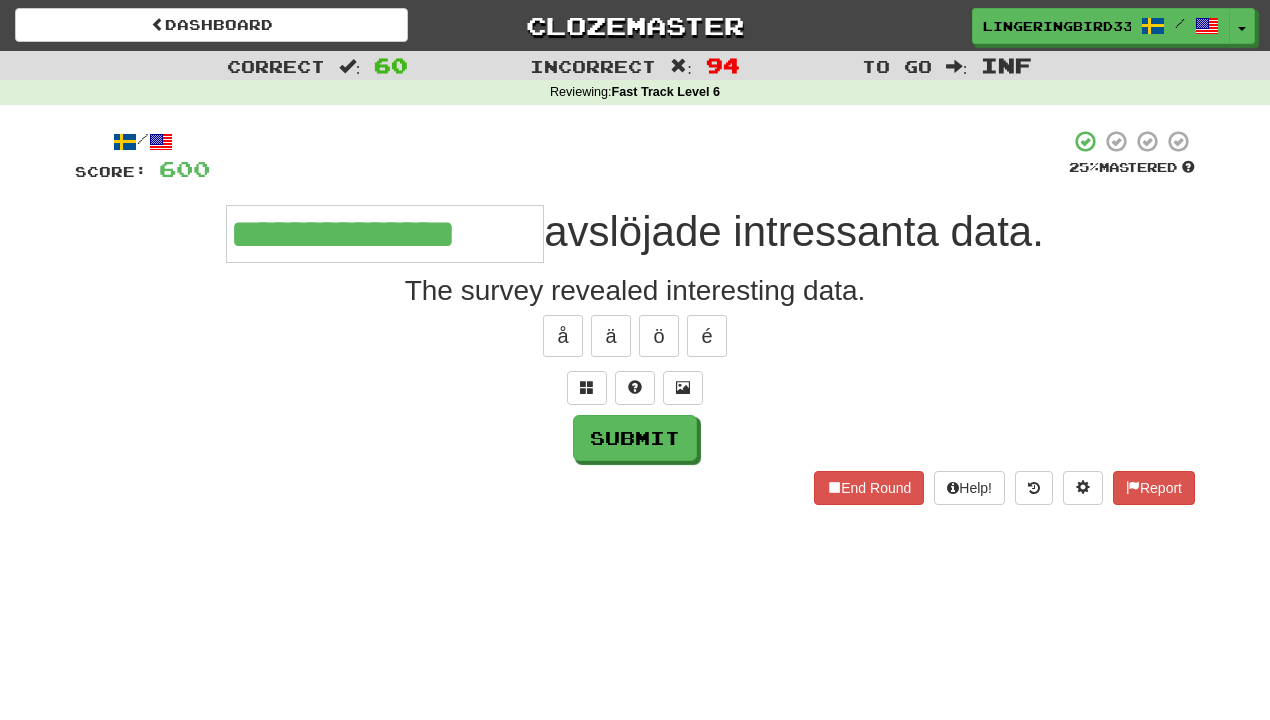 type on "**********" 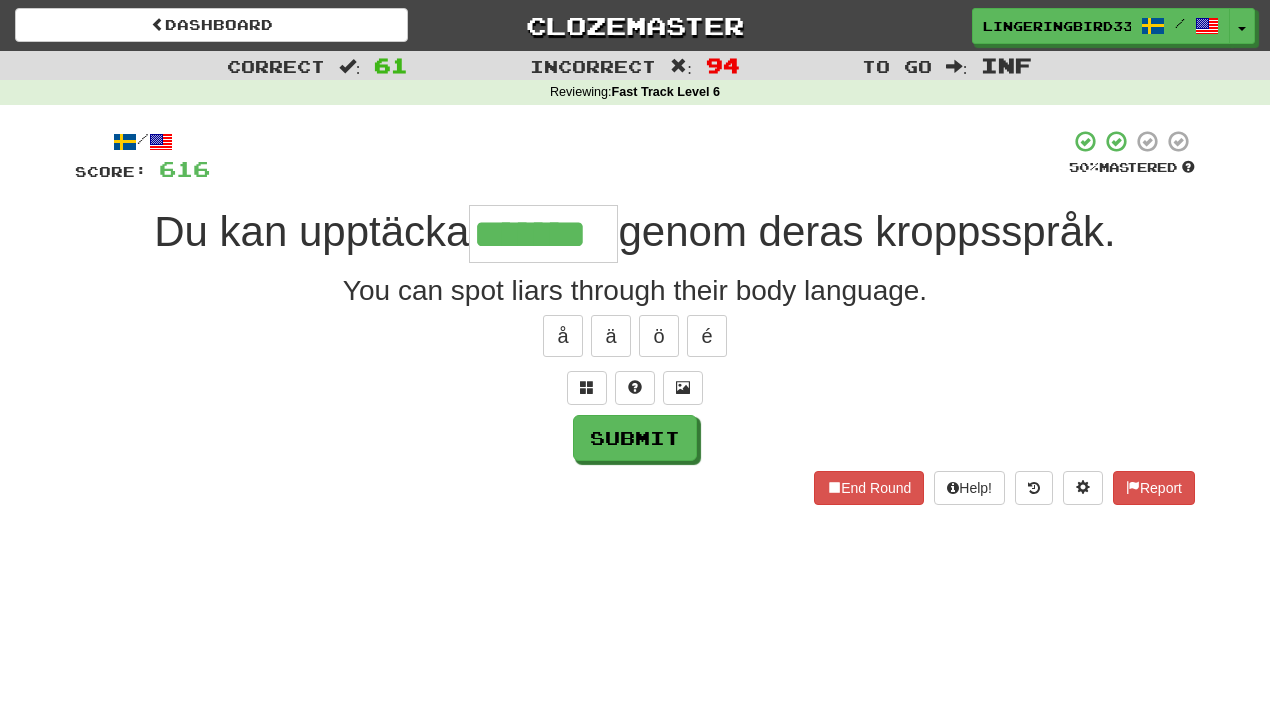 type on "*******" 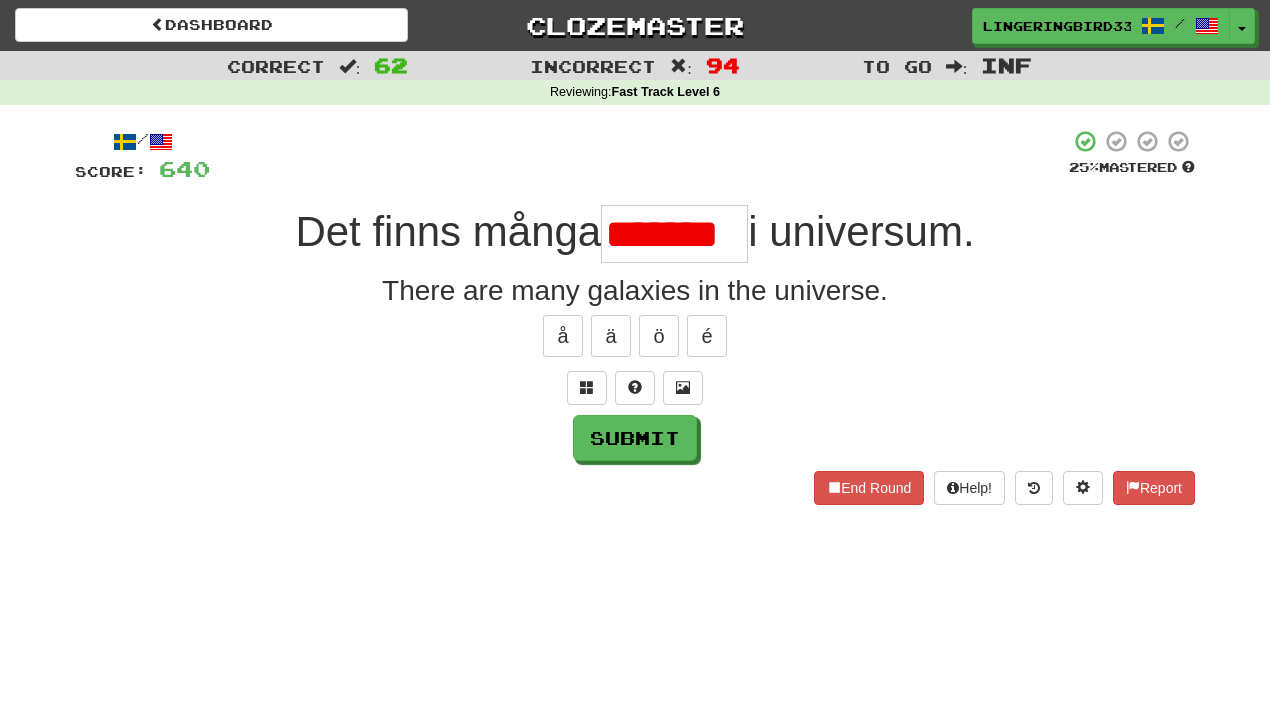 scroll, scrollTop: 0, scrollLeft: 0, axis: both 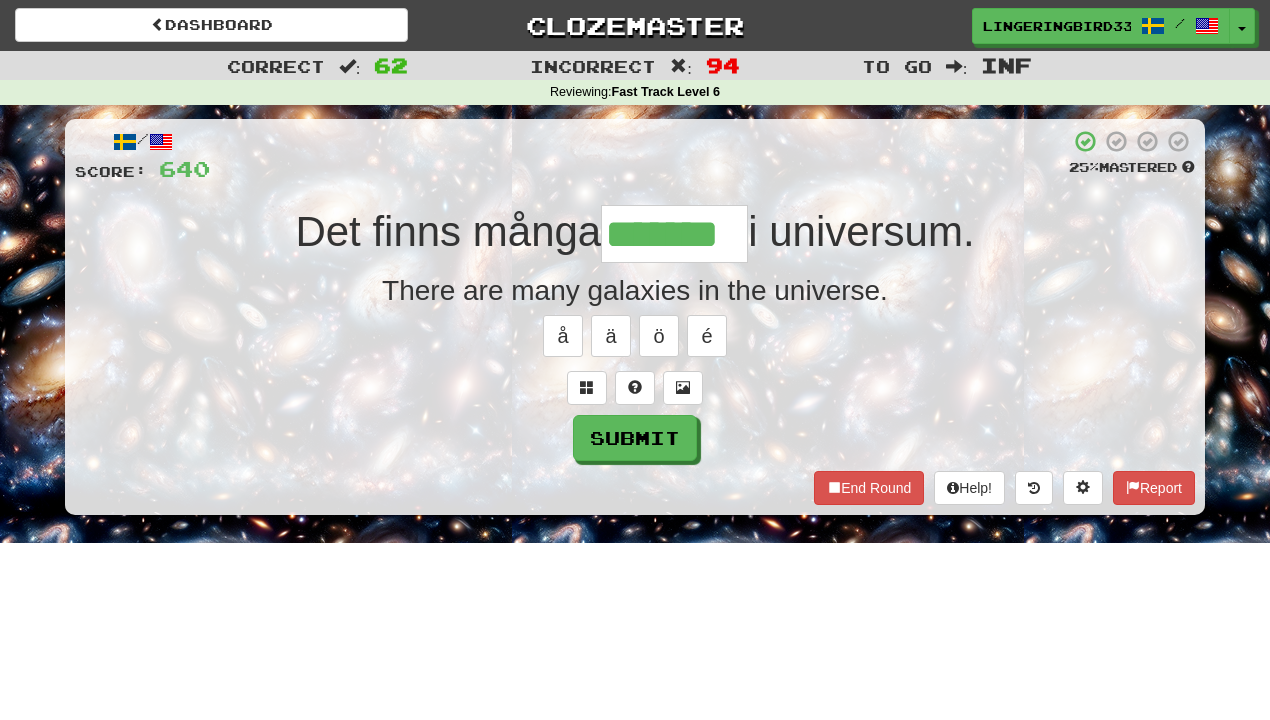 type on "*******" 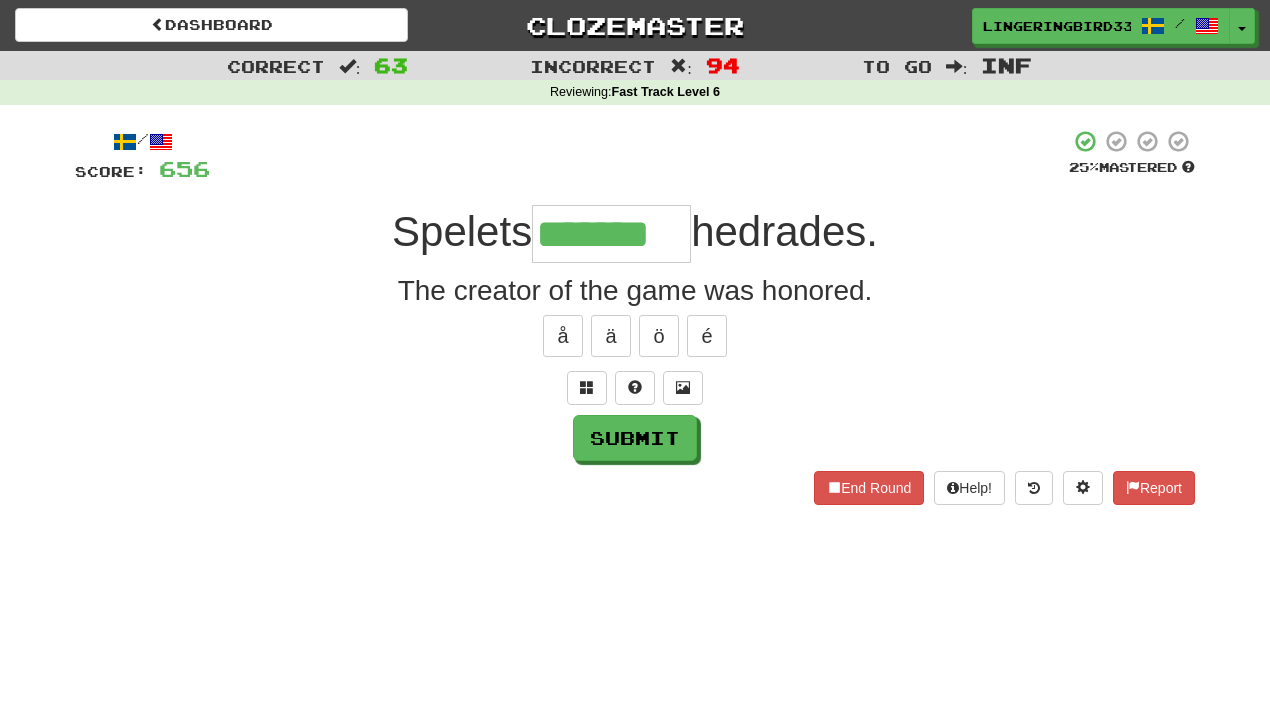 type on "*******" 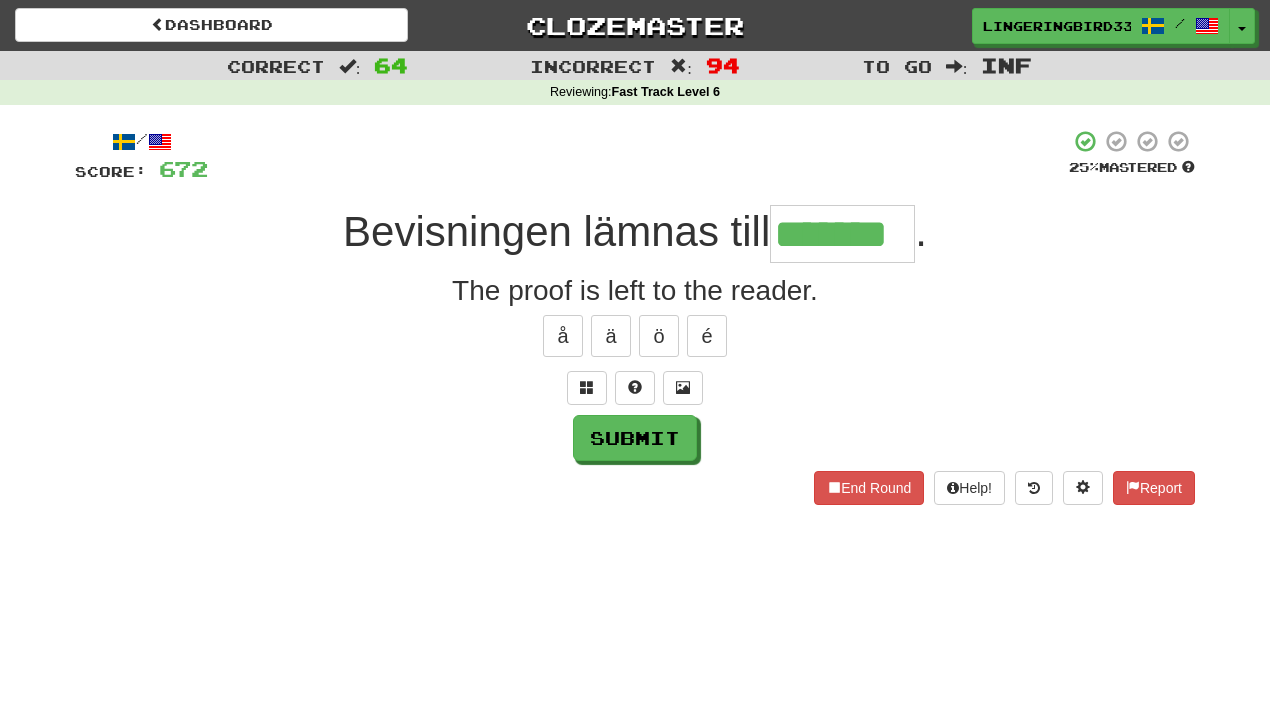 type on "*******" 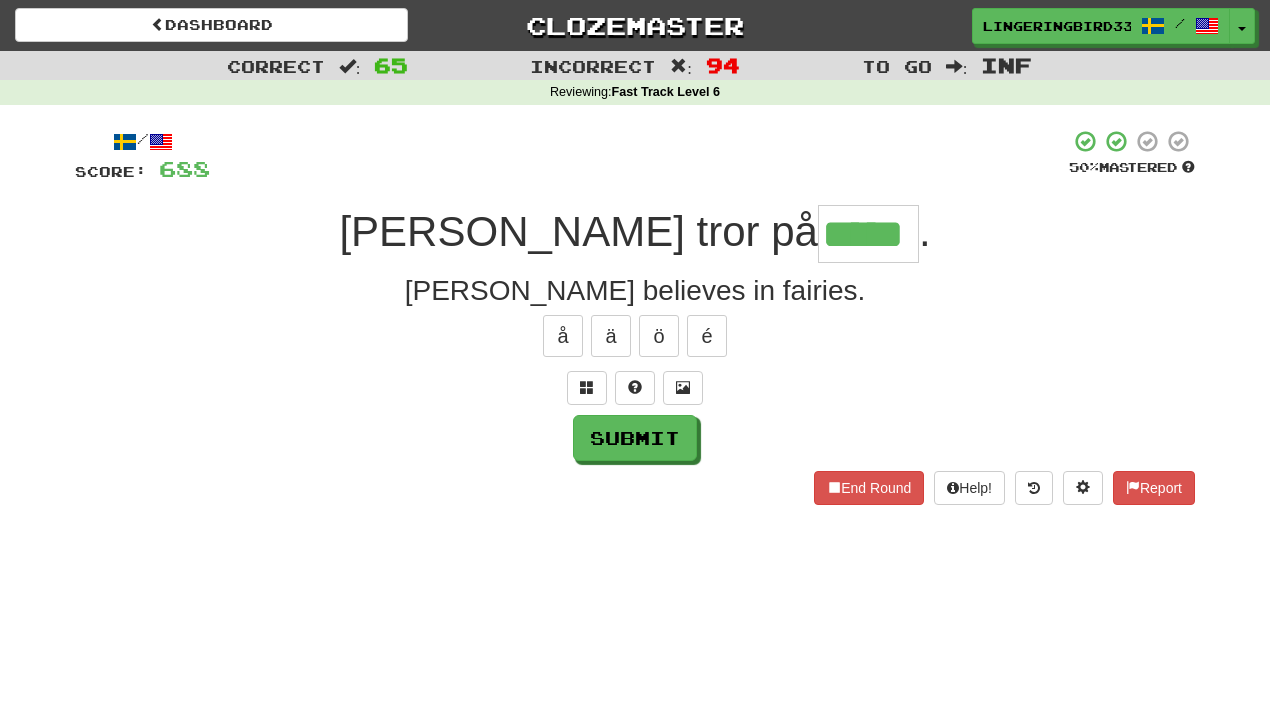 type on "*****" 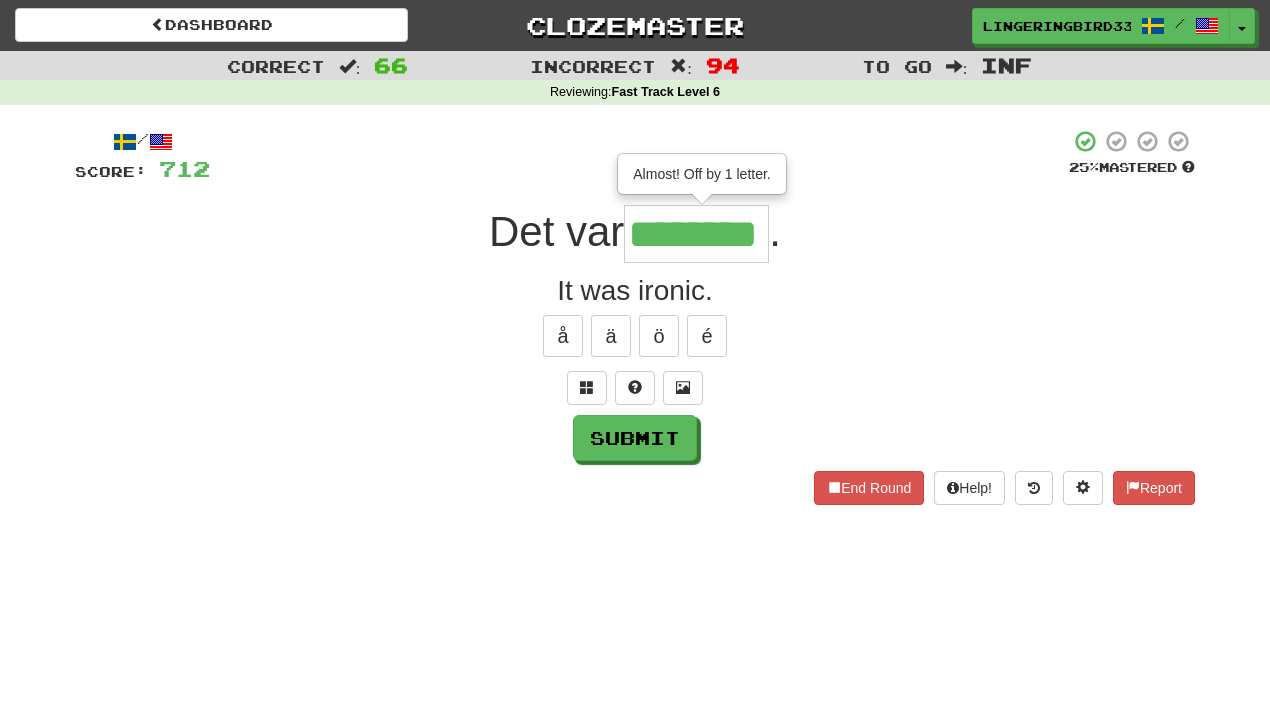 type on "********" 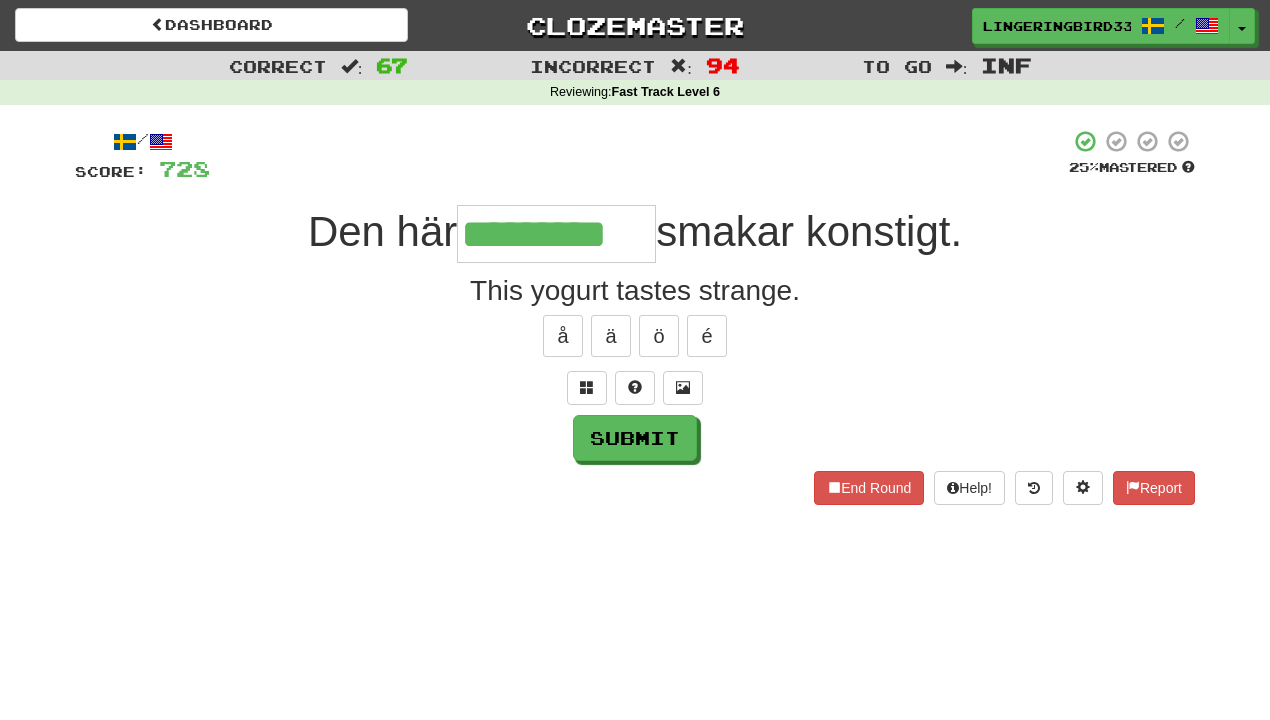 type on "*********" 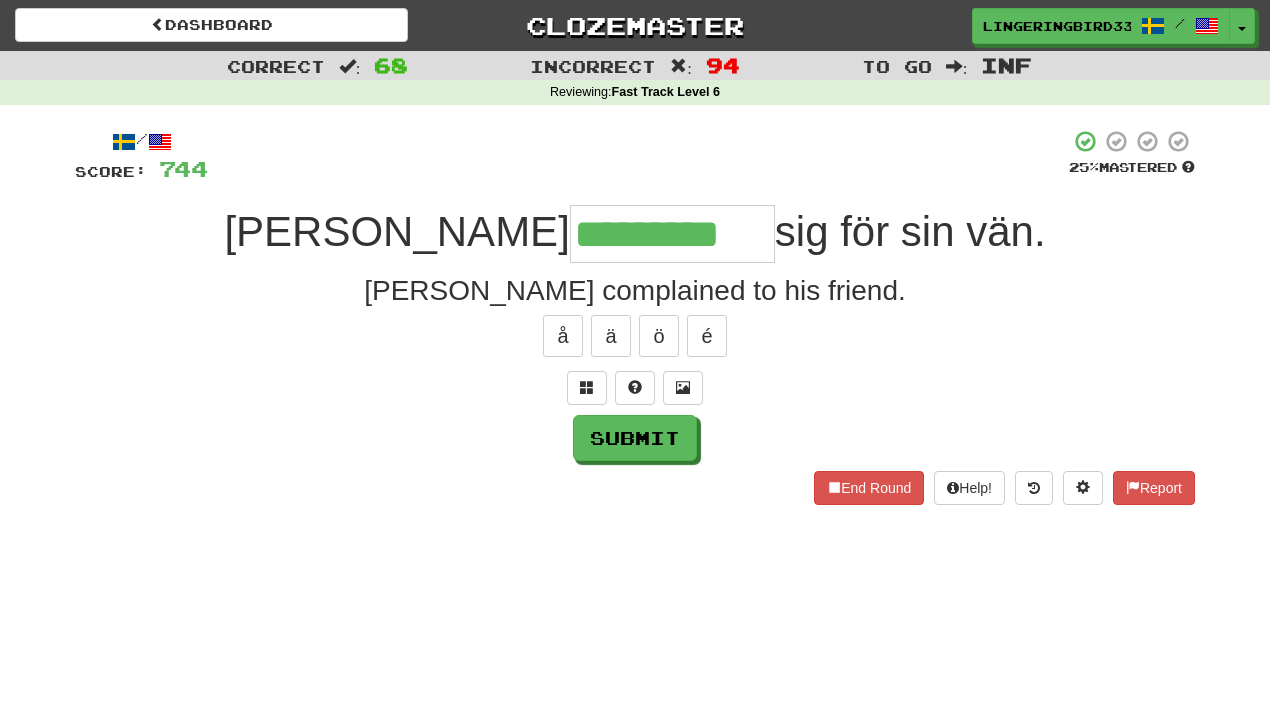 type on "*********" 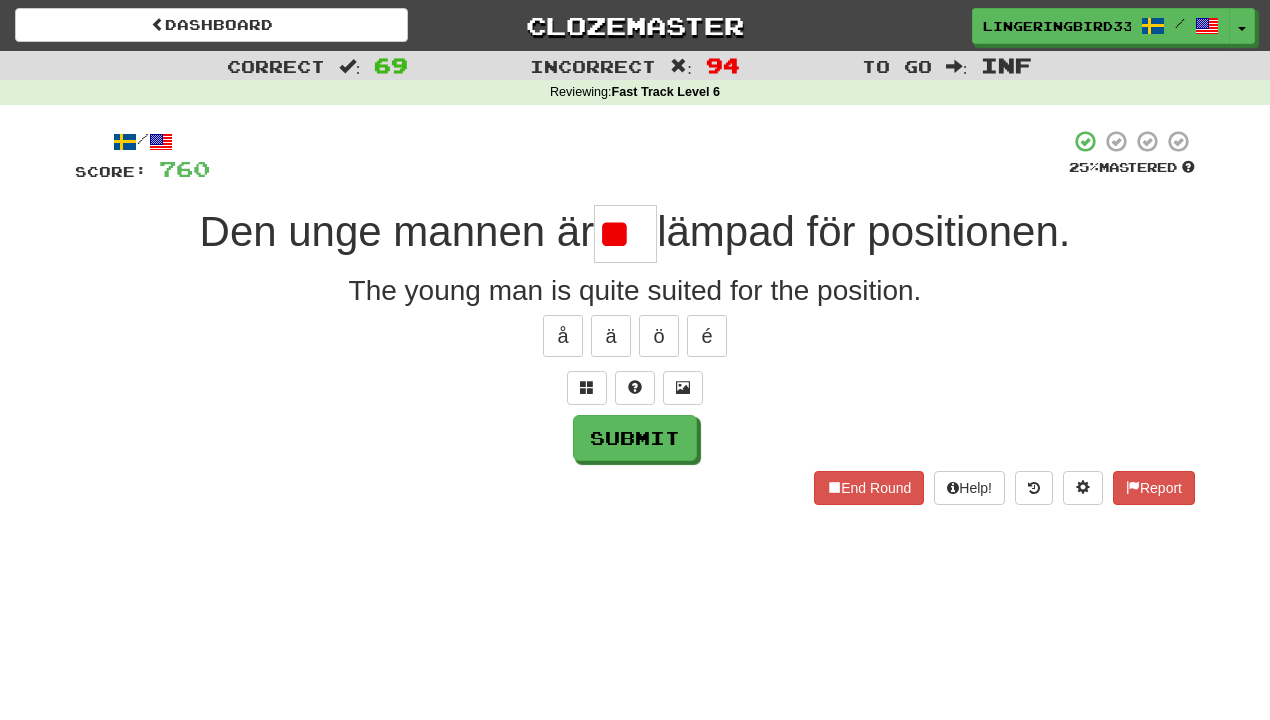 scroll, scrollTop: 0, scrollLeft: 0, axis: both 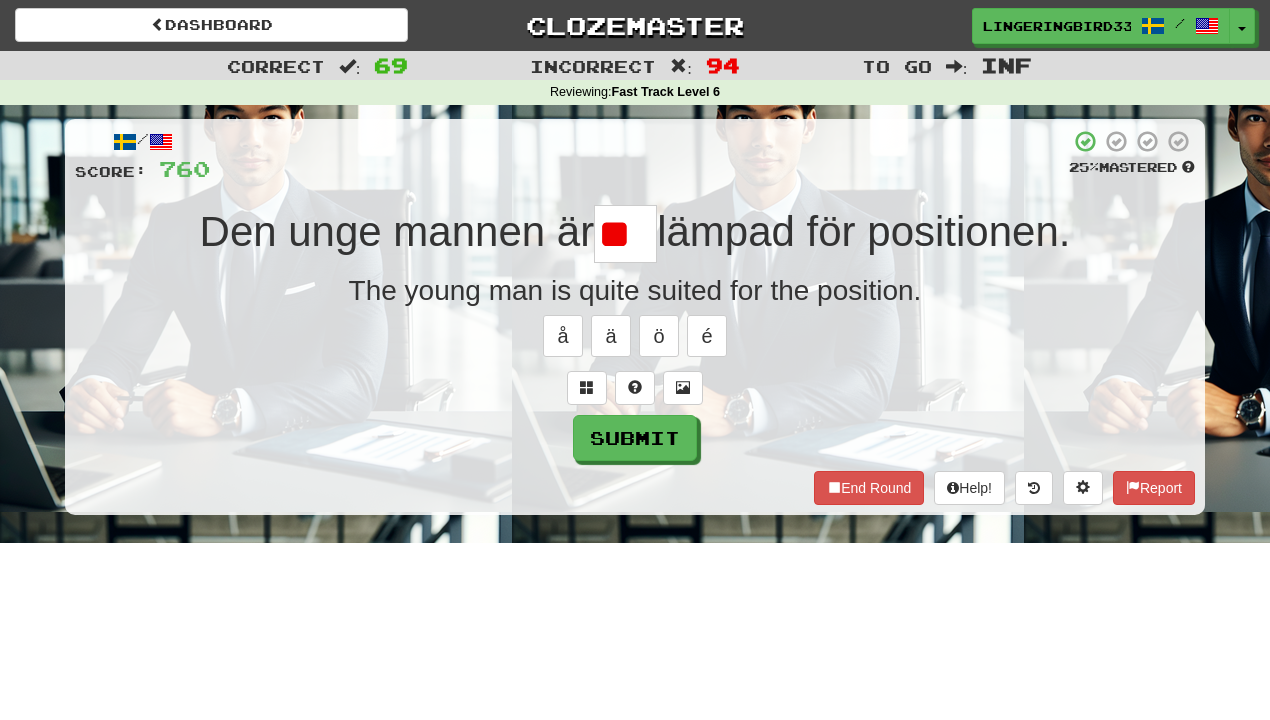 type on "*" 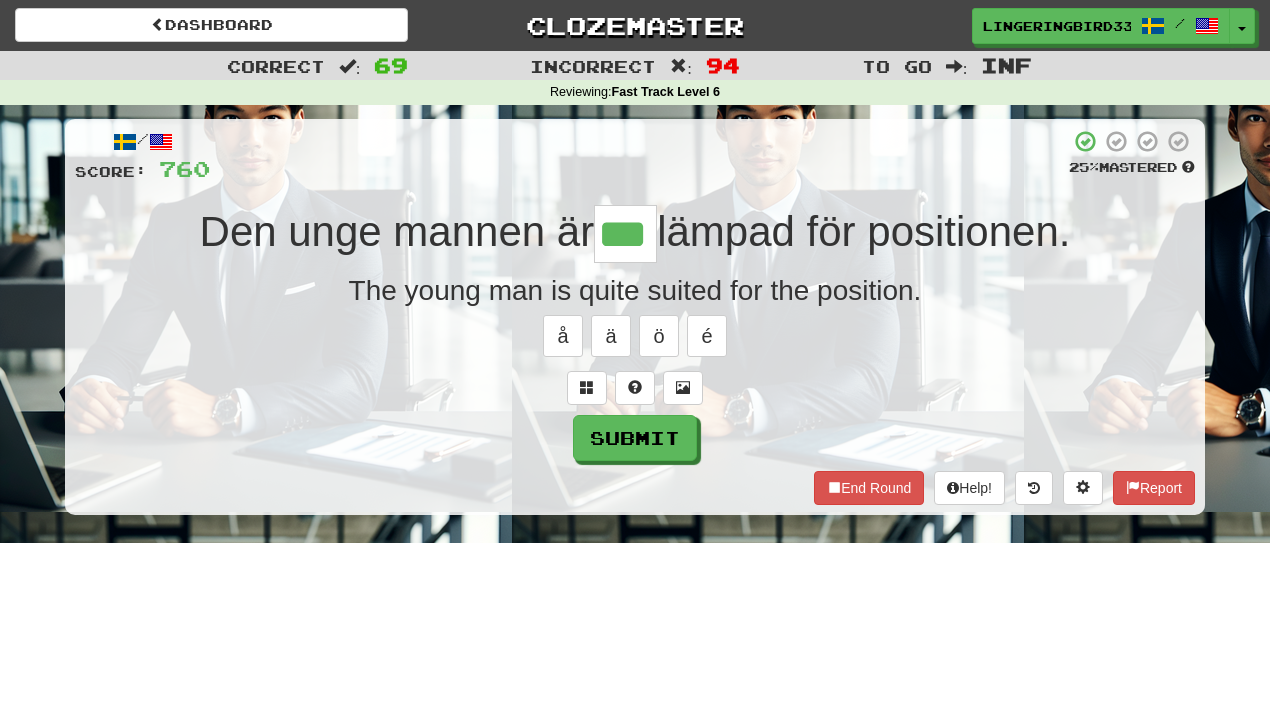 type on "***" 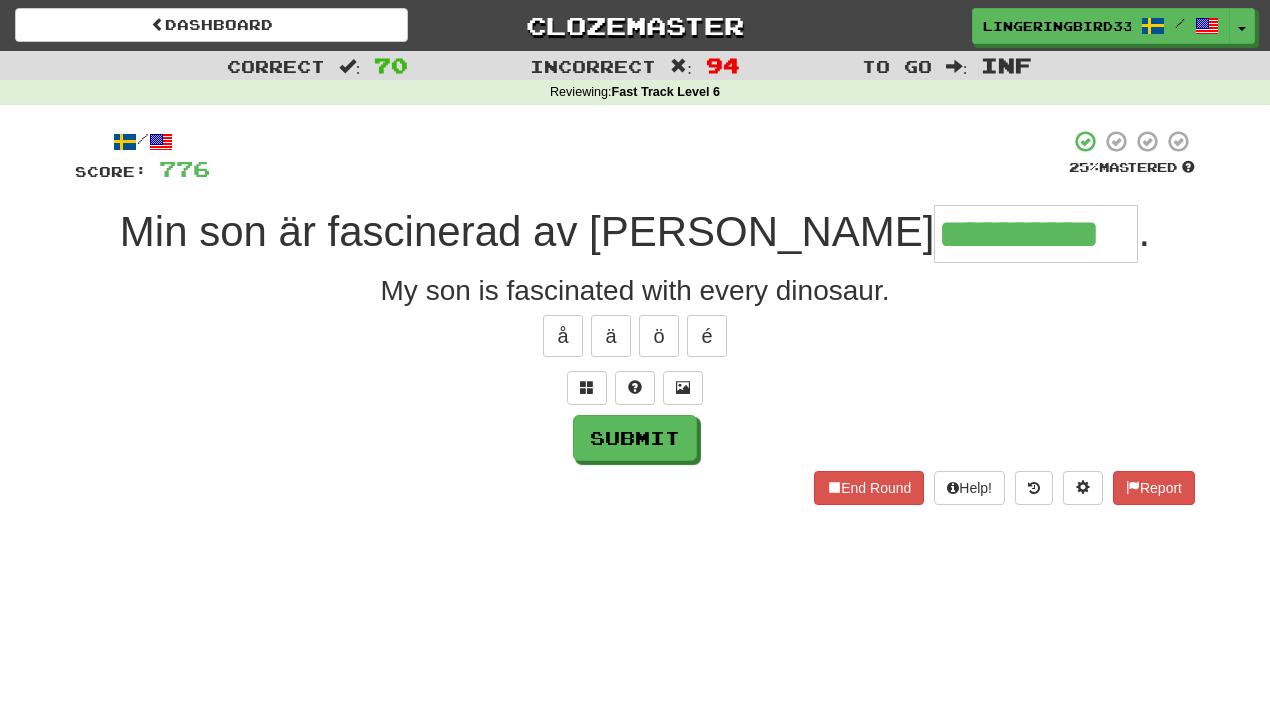 scroll, scrollTop: 0, scrollLeft: 0, axis: both 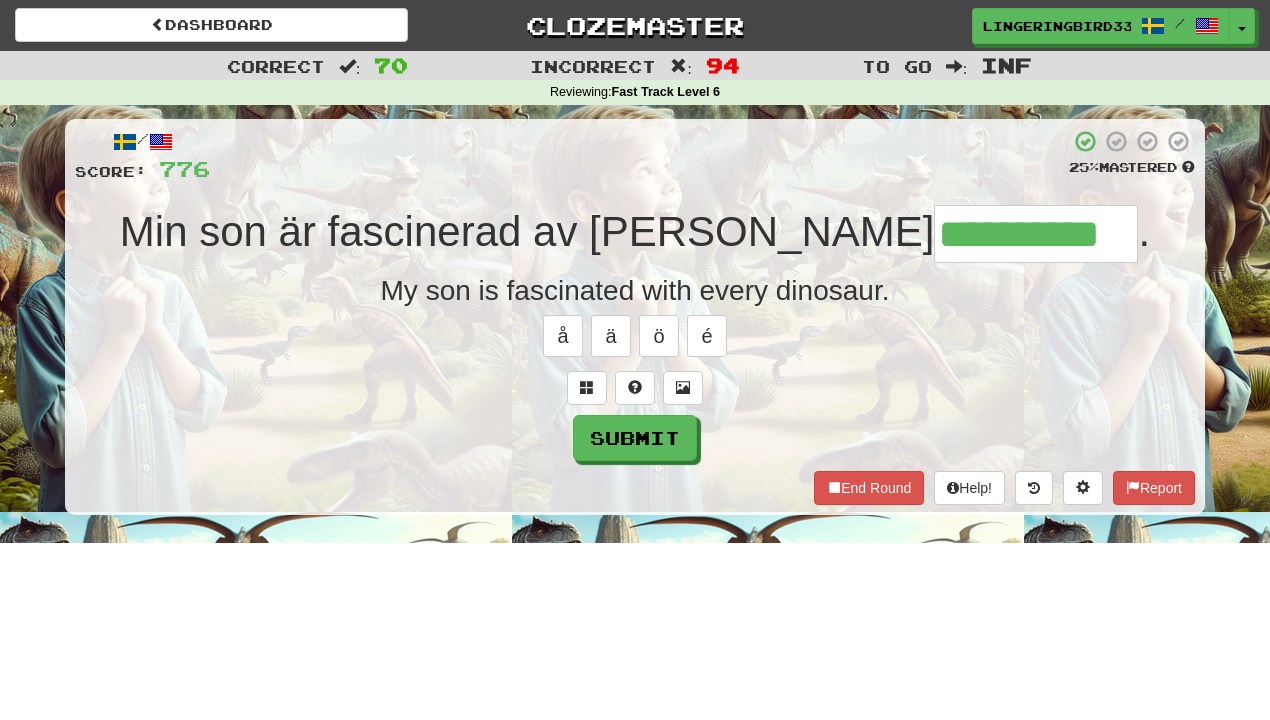 type on "**********" 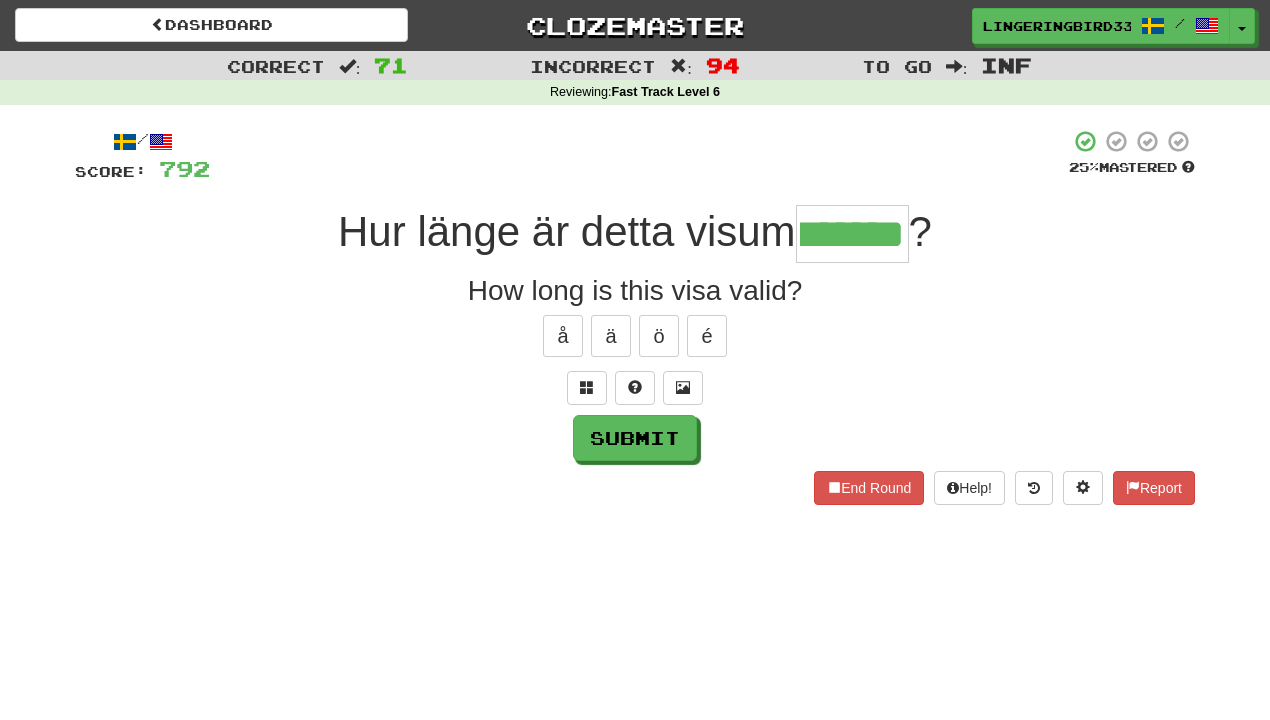 scroll, scrollTop: 0, scrollLeft: 0, axis: both 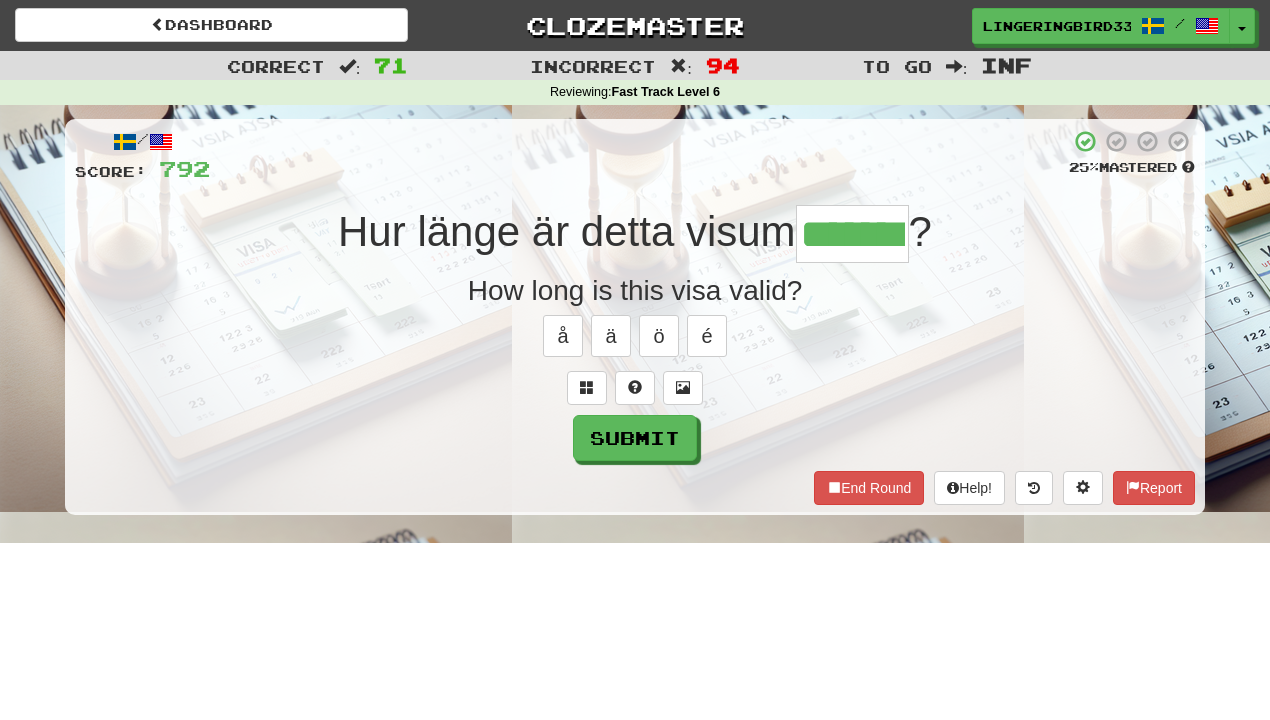 type 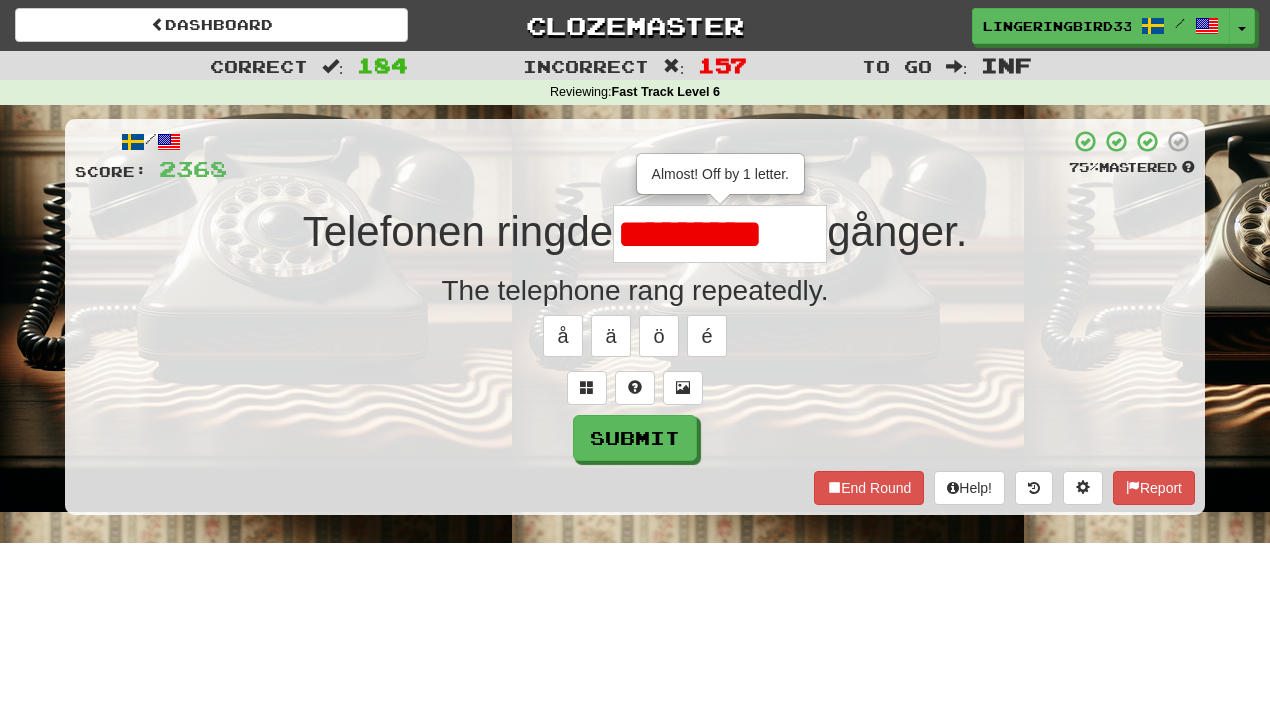 scroll, scrollTop: 0, scrollLeft: 0, axis: both 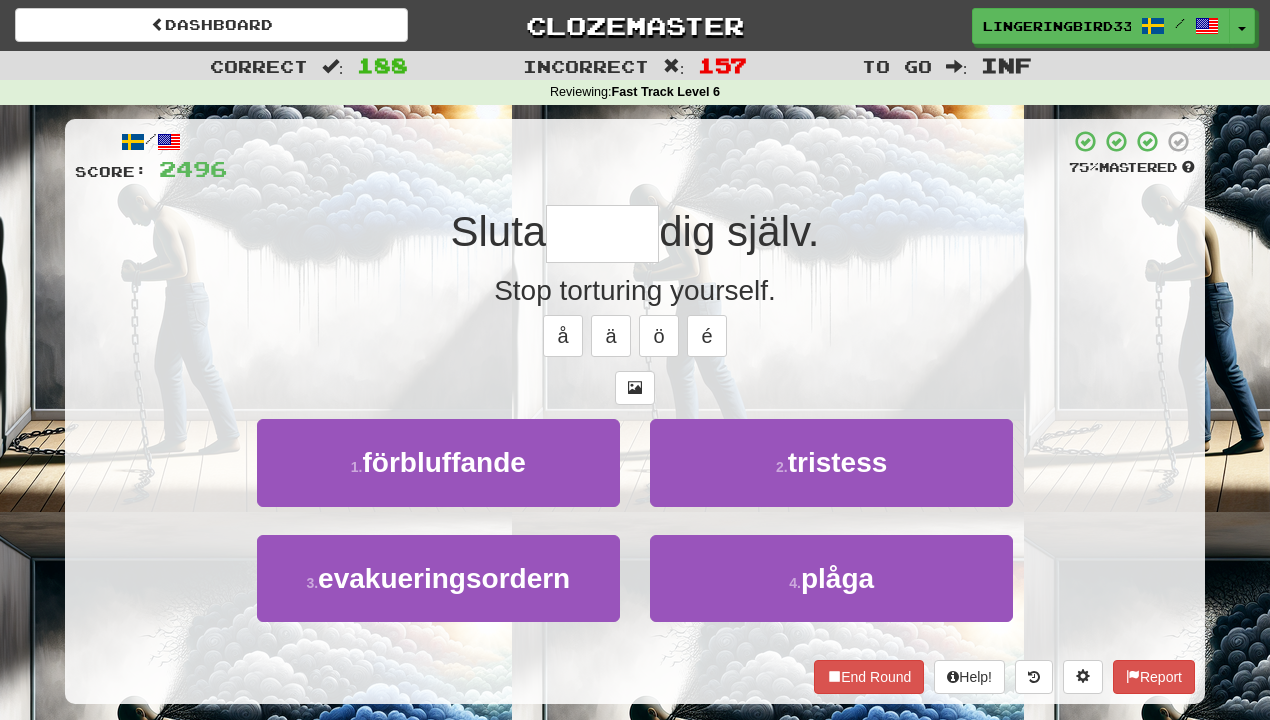 click at bounding box center (602, 234) 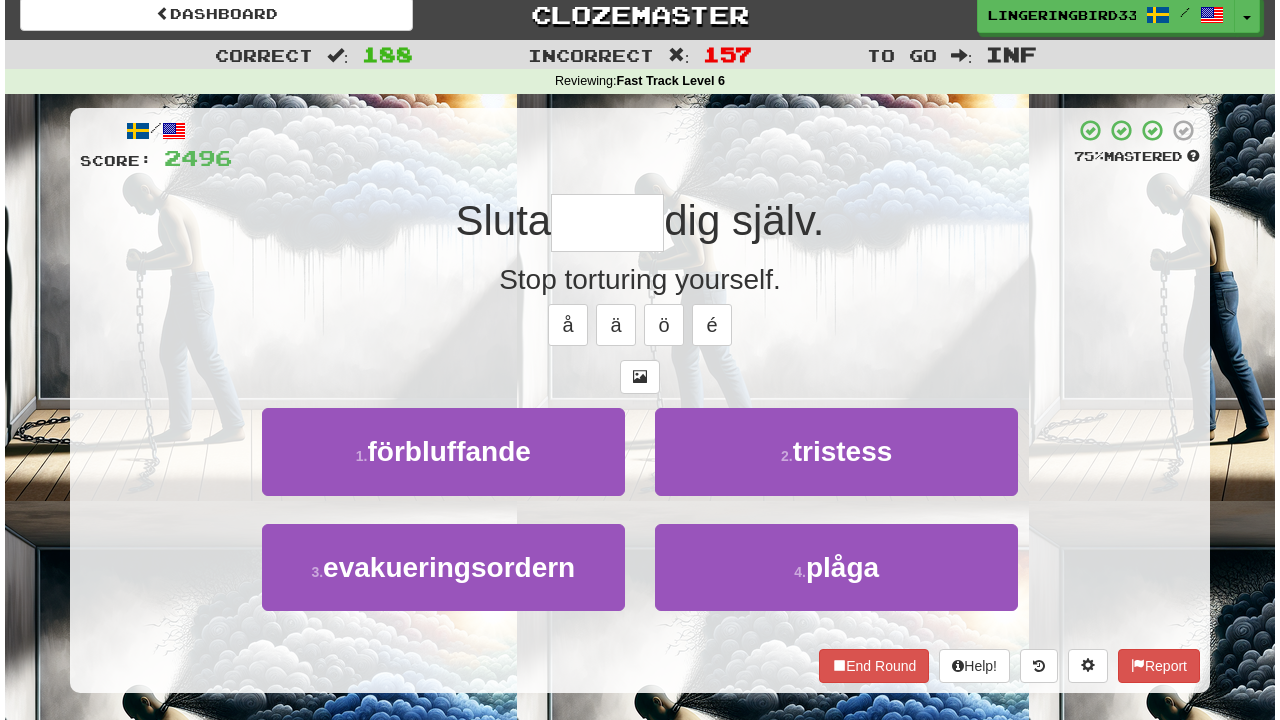 scroll, scrollTop: 27, scrollLeft: 0, axis: vertical 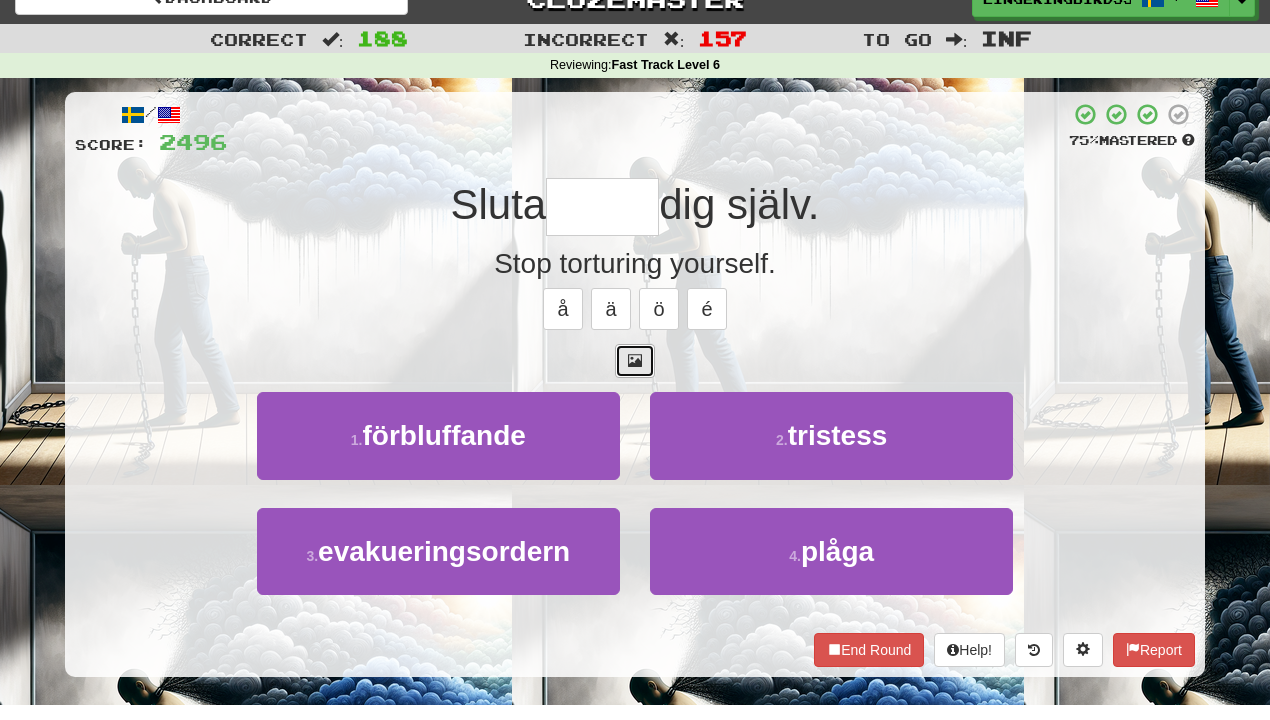 click at bounding box center (635, 360) 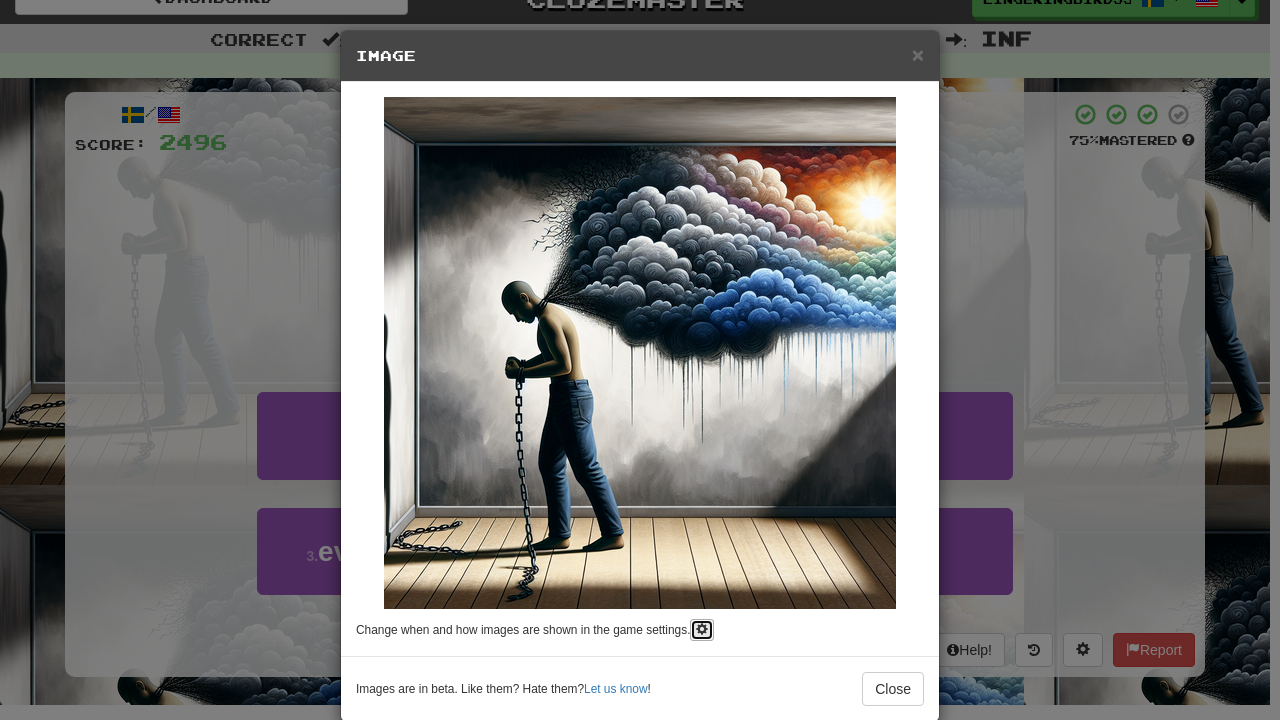 click at bounding box center (702, 630) 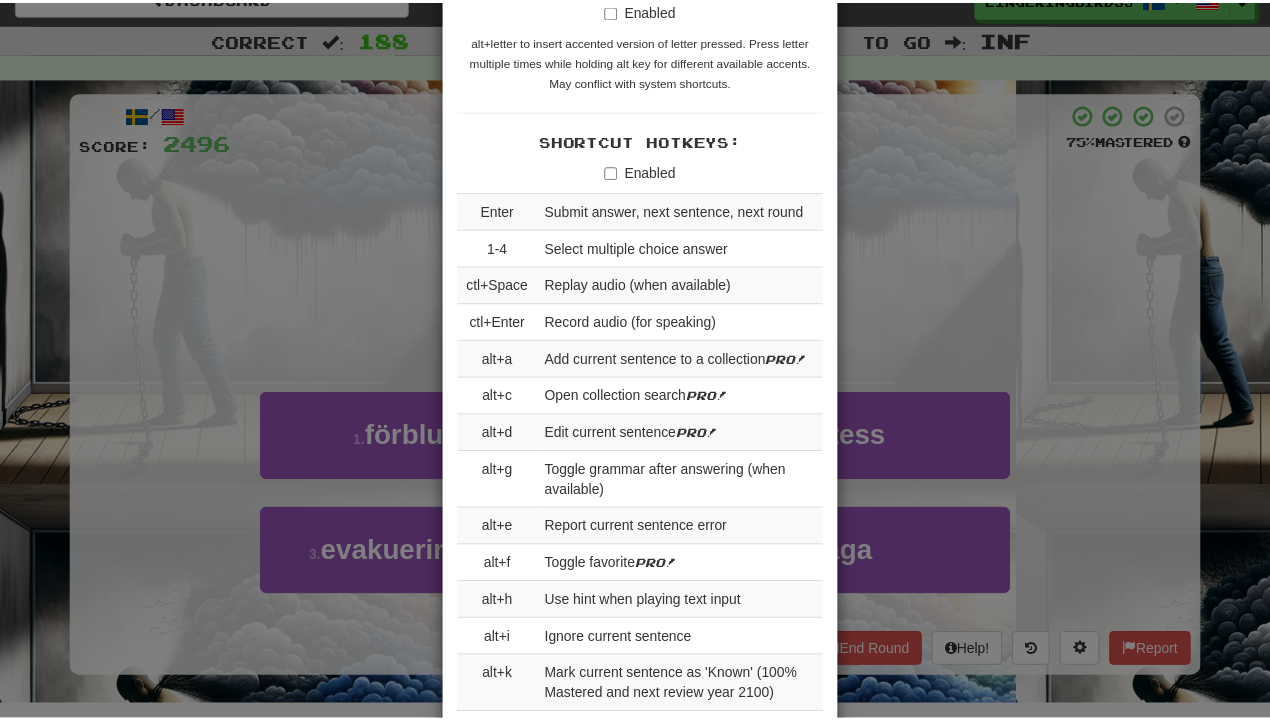 scroll, scrollTop: 2621, scrollLeft: 0, axis: vertical 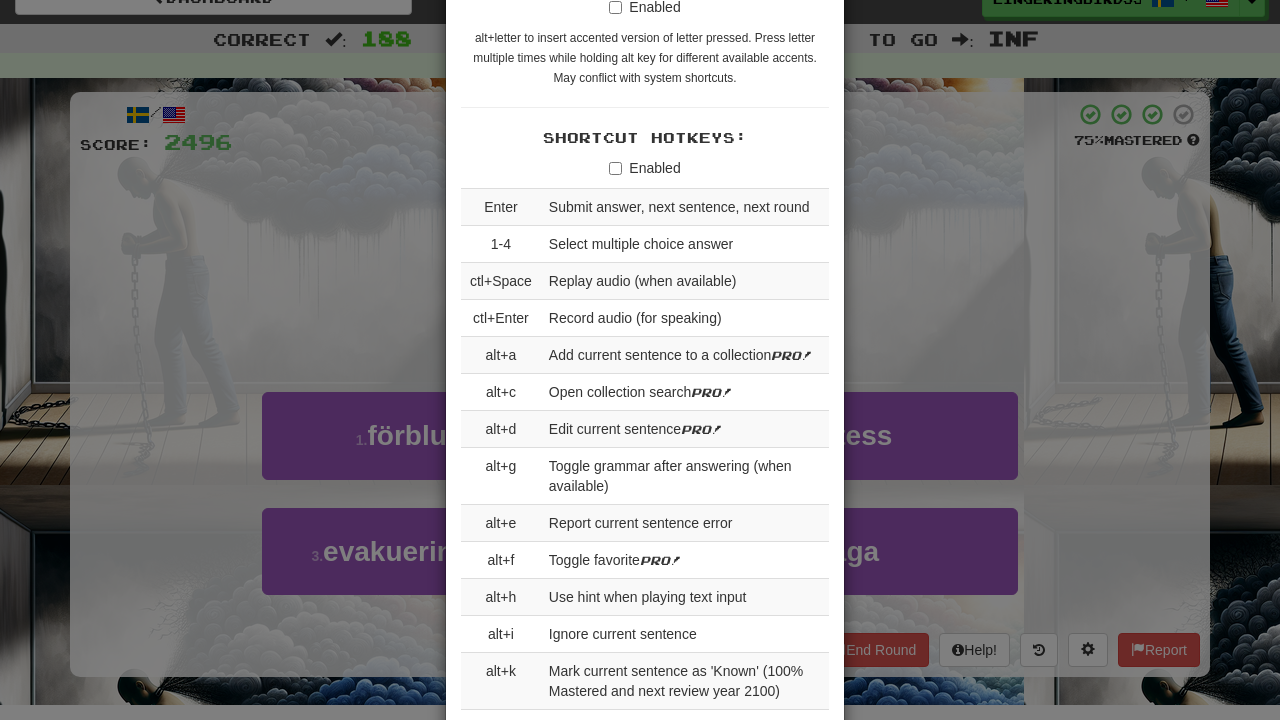 click on "× Game Settings Translations: Visible Show  After Answering Hidden Sentence Text Initially Hidden: (see just the translation, then click a button to see the sentence text) On Off Hints: (appear above the missing word when available) On Off Spelling Hints: (lets you know if your answer is incorrect by up to 2 letters) On Off Typing Color Hint: (see if you're entering the correct answer as you type) On Off Text Box Size: (text box size can change to match the missing word) Changes Always the Same Enter Submits Empty: (pressing Enter when the input is empty will submit a blank answer) On Off Clear After Answering: (keypress clears the text input after answering so you can practice re-typing the answer) On Off Image Toggle: (toggle button, if sentence image available) After Answering Before and After Off Image Background: (use sentence image as background, if available) On Off Pronunciation: (shown after answering when available) On Off Sound Effects: On Off Text-to-Speech Auto-Play: On Off Loop: On Off On Off 2" at bounding box center [640, 360] 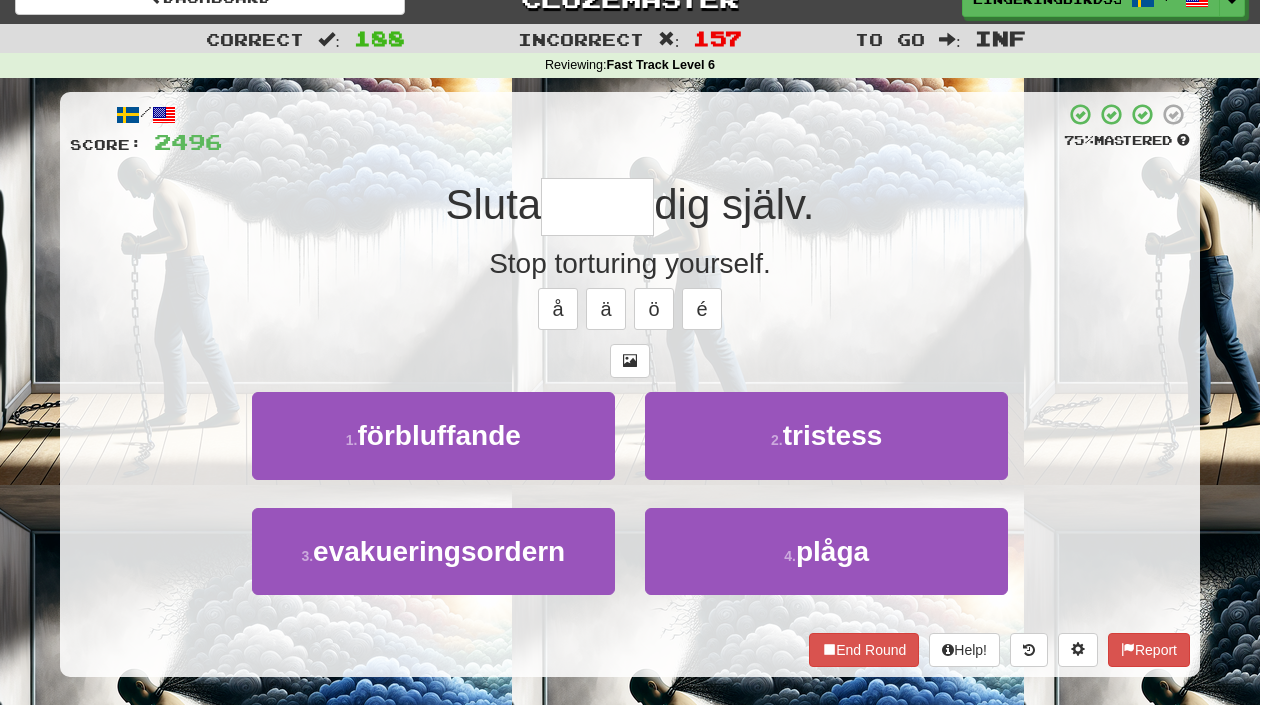 click at bounding box center [597, 207] 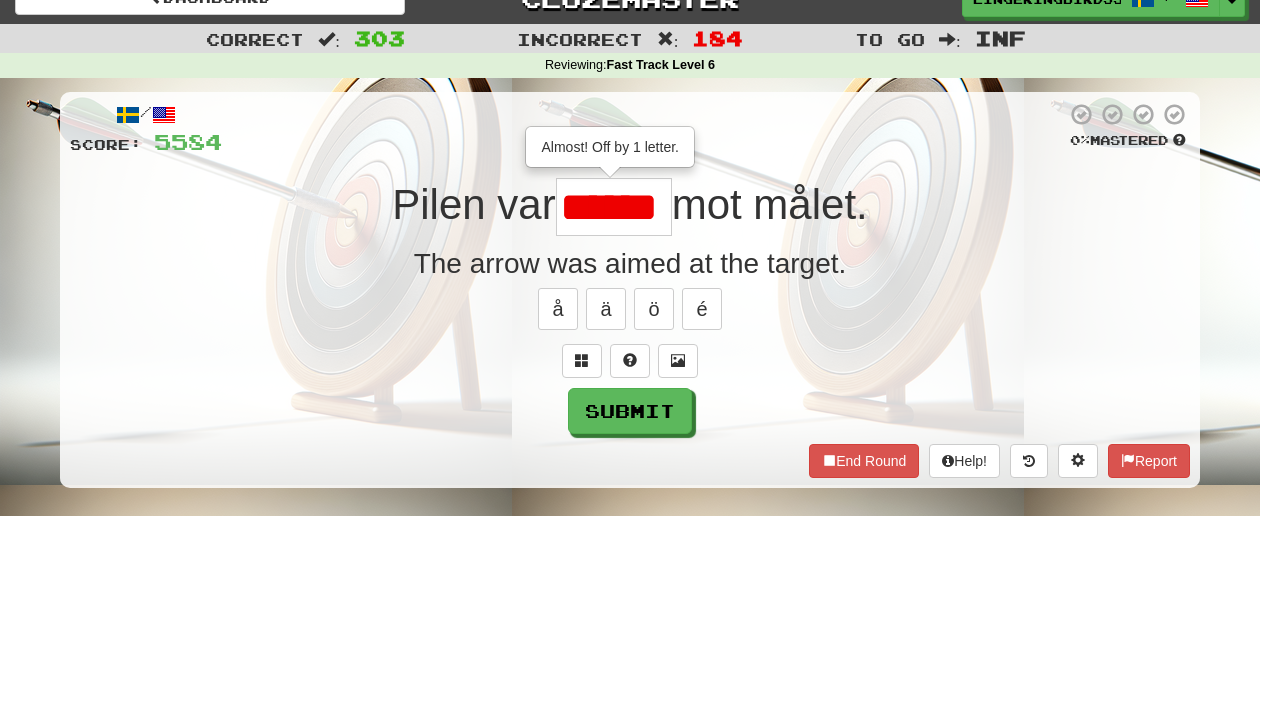 scroll, scrollTop: 0, scrollLeft: 0, axis: both 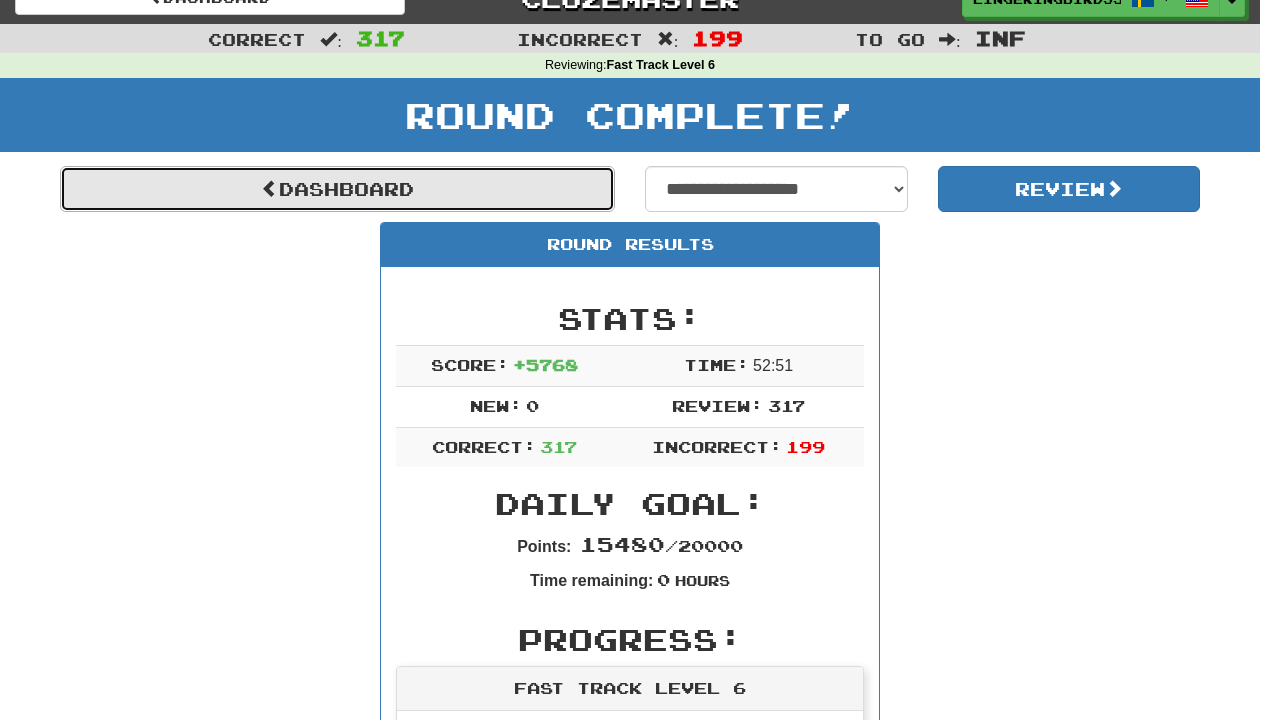 click on "Dashboard" at bounding box center [337, 189] 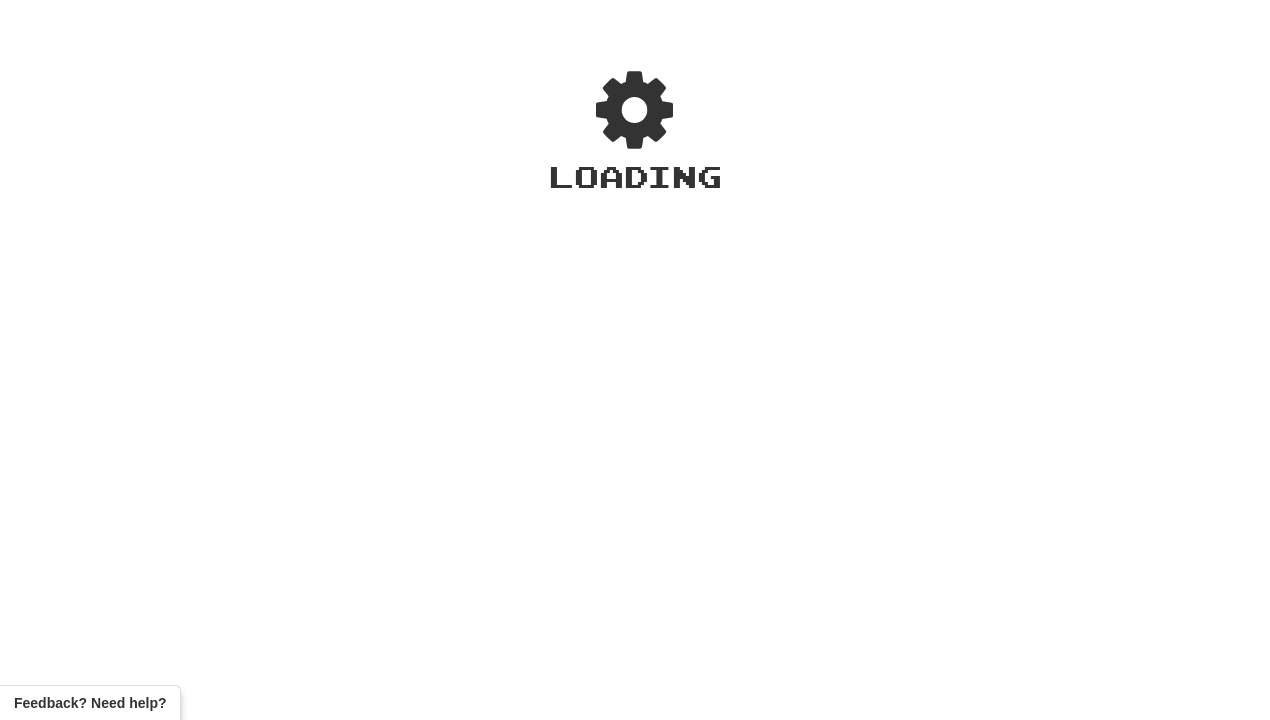 scroll, scrollTop: 0, scrollLeft: 0, axis: both 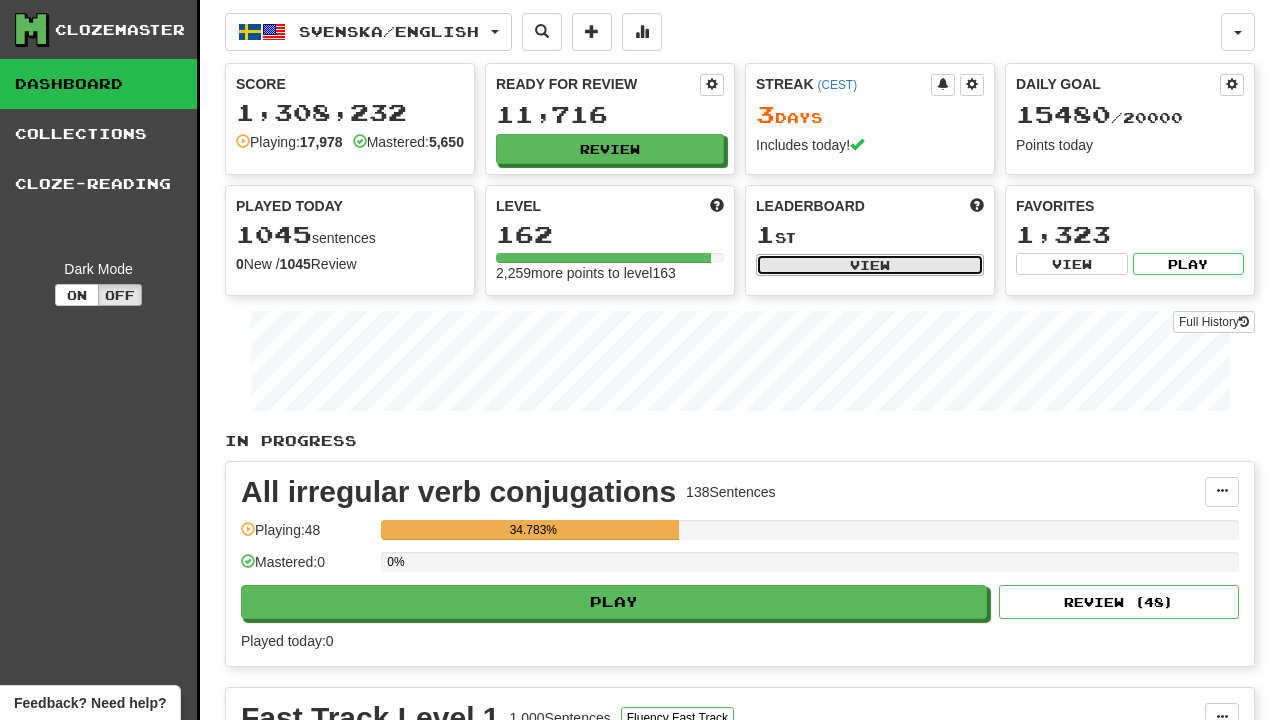 click on "View" at bounding box center (870, 265) 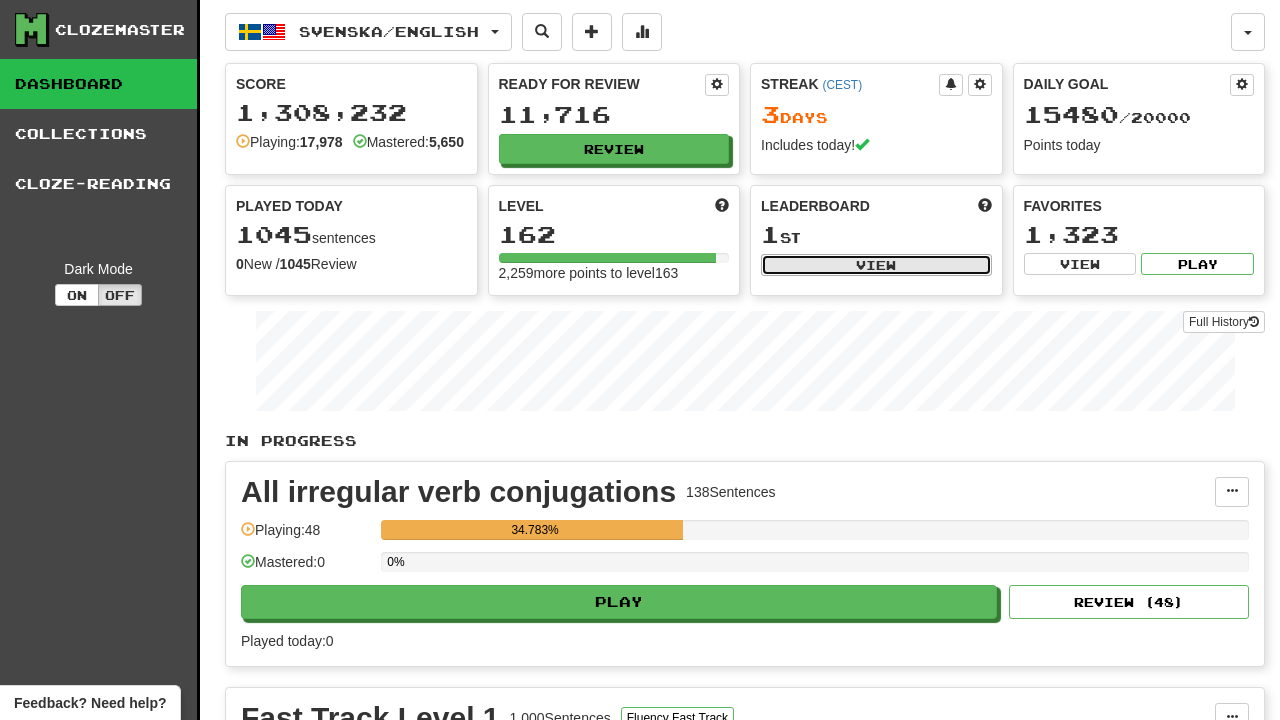 select on "**********" 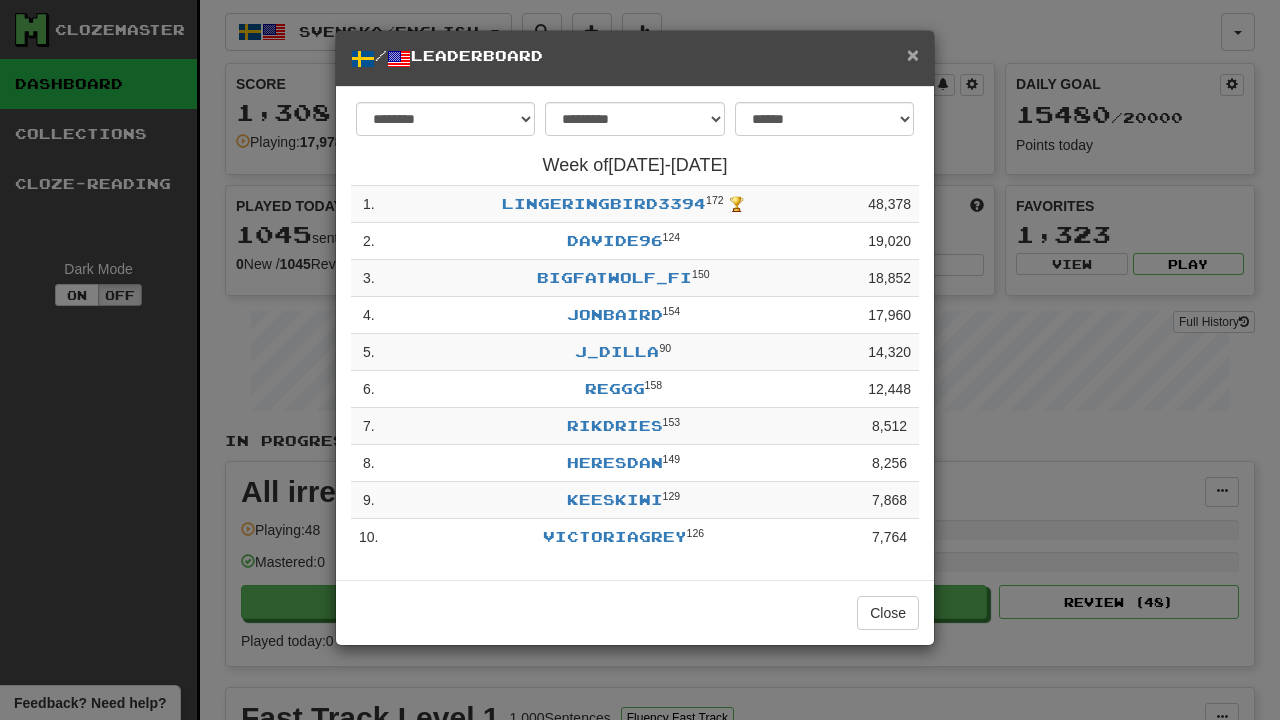 click on "×" at bounding box center [913, 54] 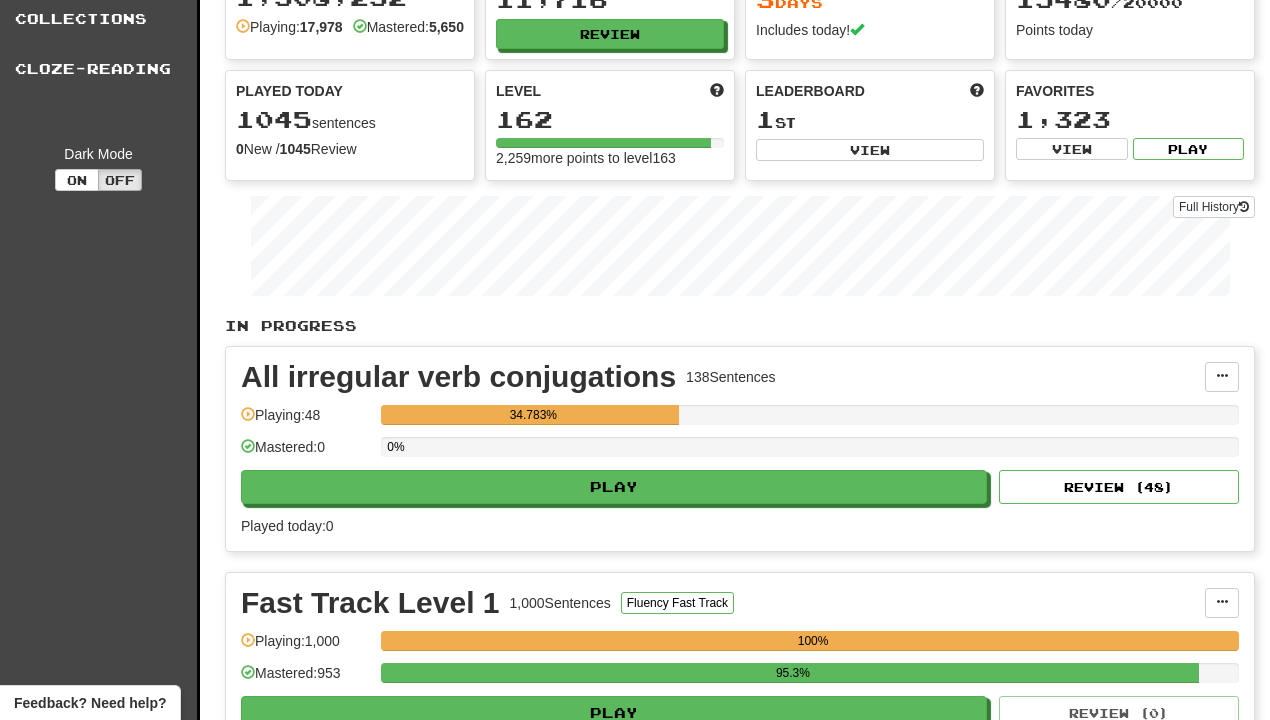 scroll, scrollTop: 122, scrollLeft: 0, axis: vertical 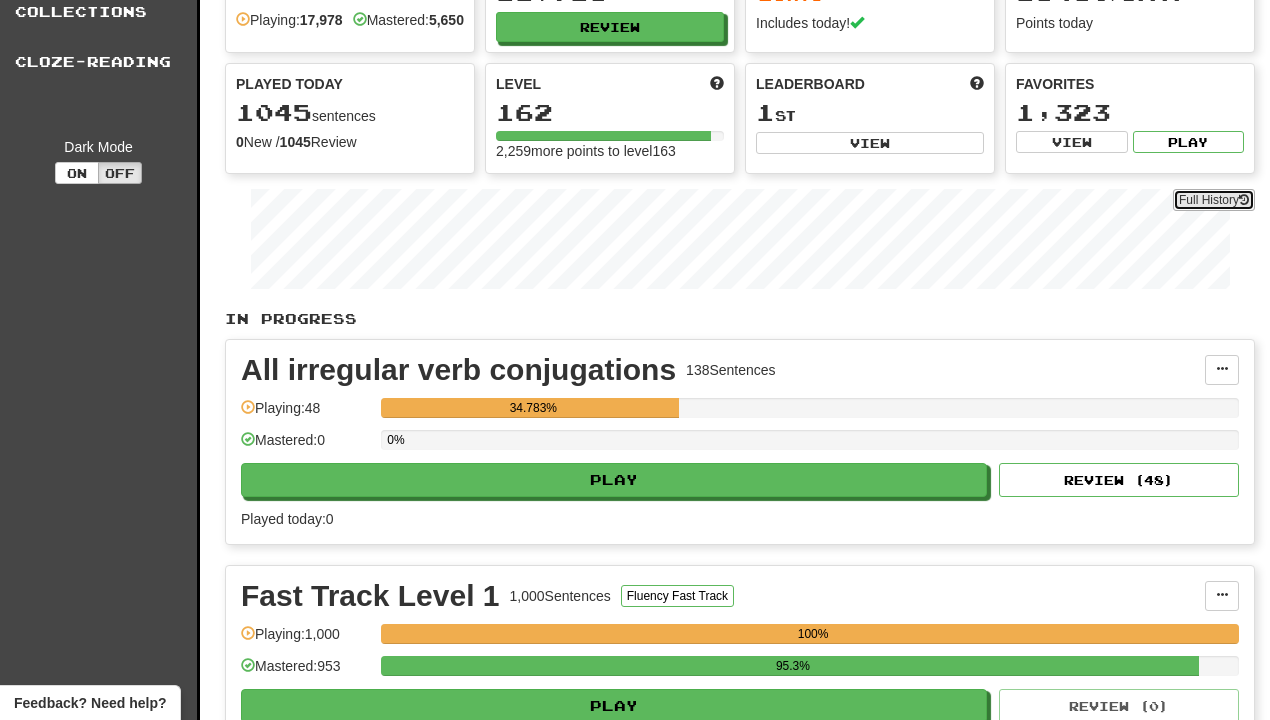 click on "Full History" at bounding box center (1214, 200) 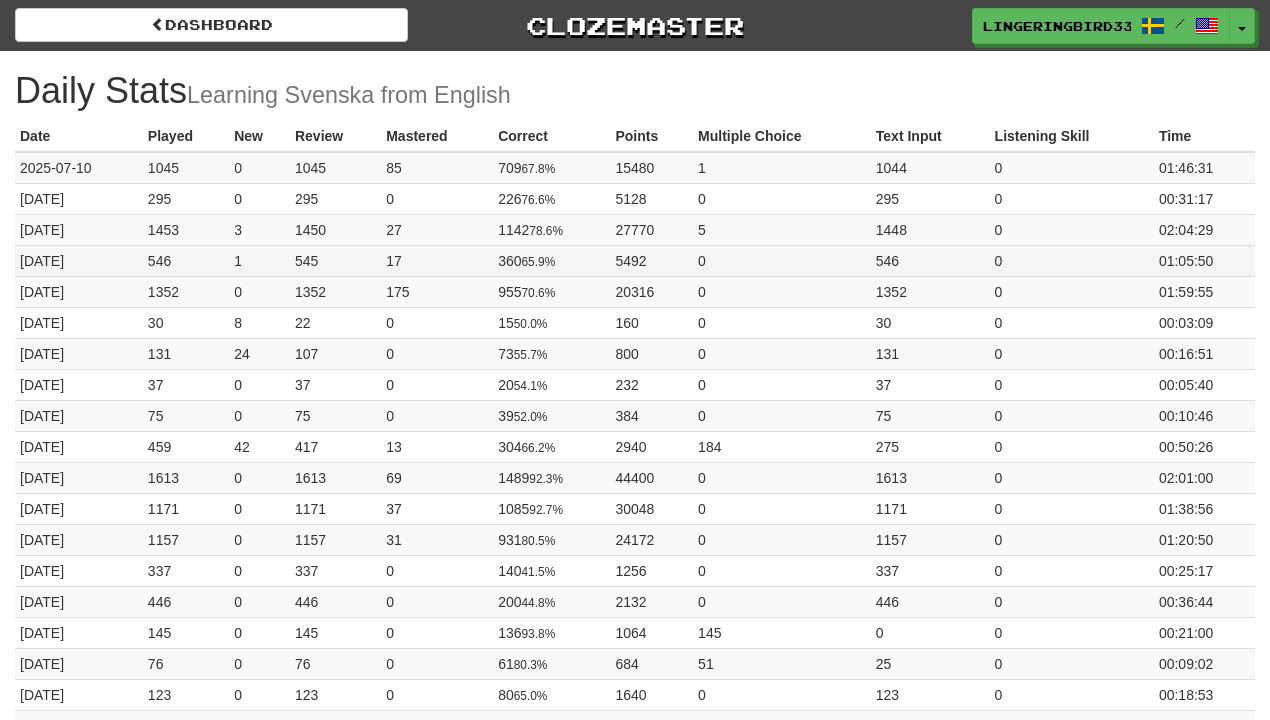 scroll, scrollTop: 0, scrollLeft: 0, axis: both 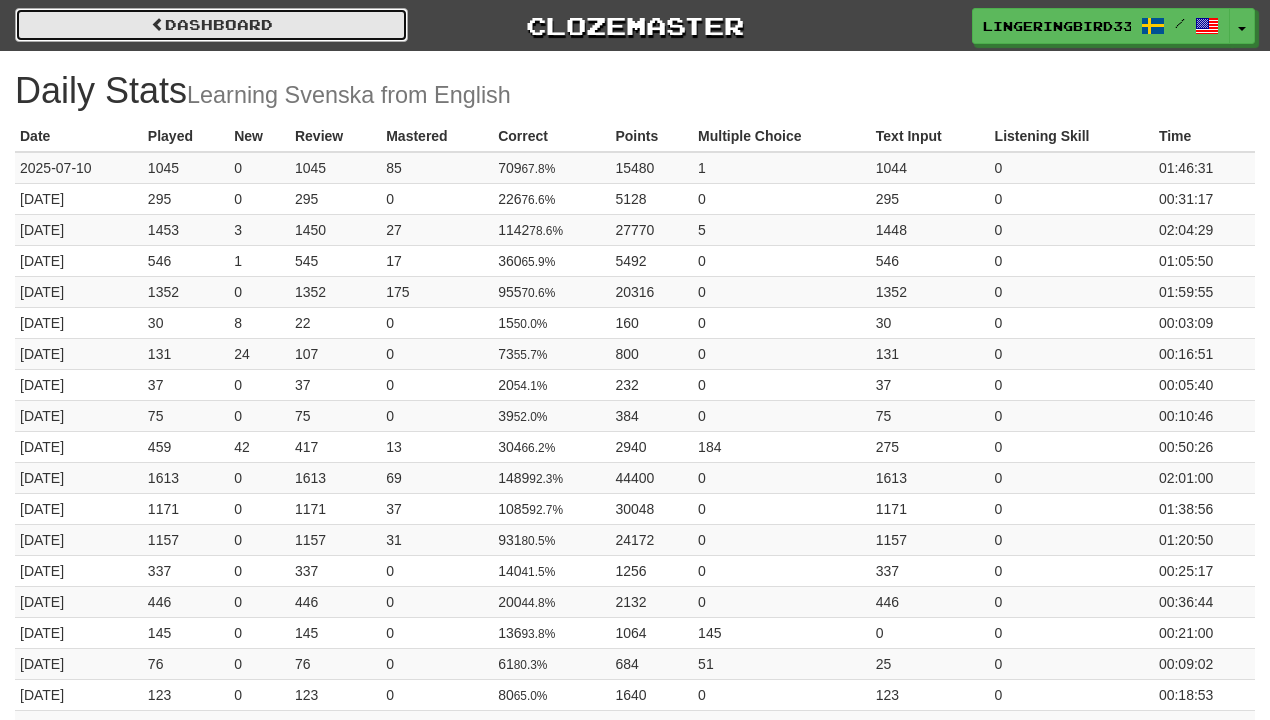 click on "Dashboard" at bounding box center (211, 25) 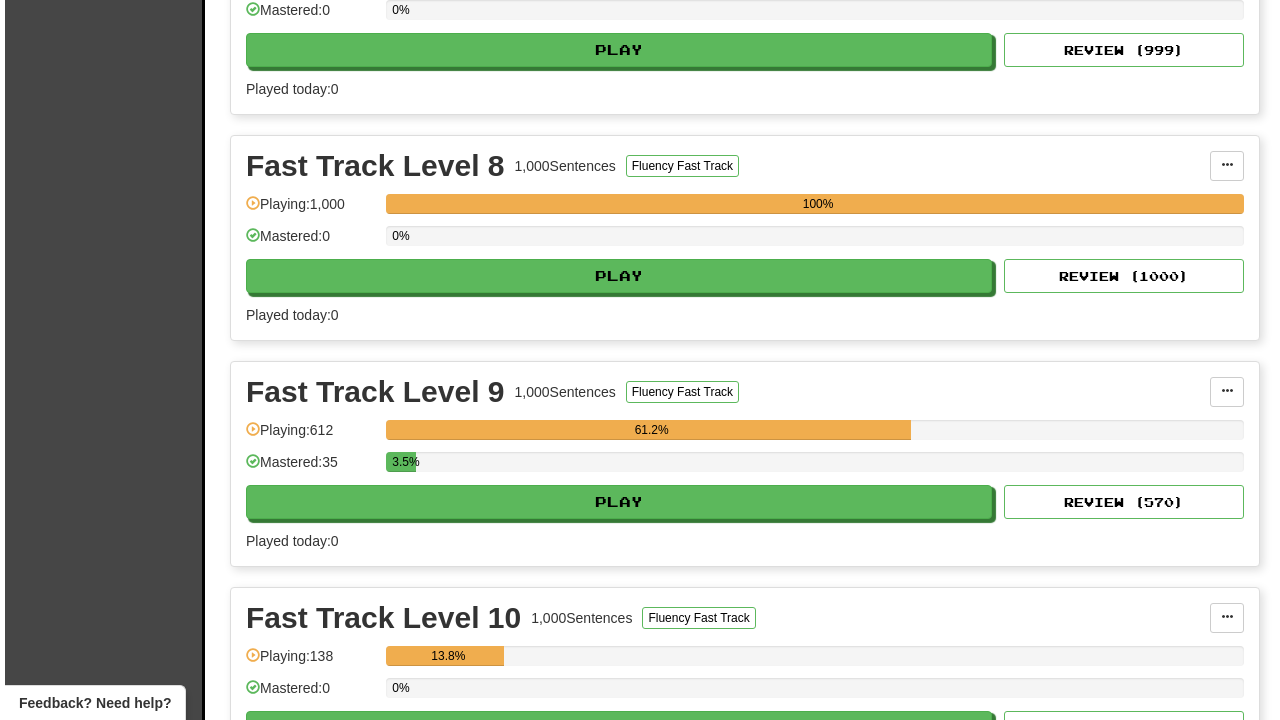 scroll, scrollTop: 2149, scrollLeft: 0, axis: vertical 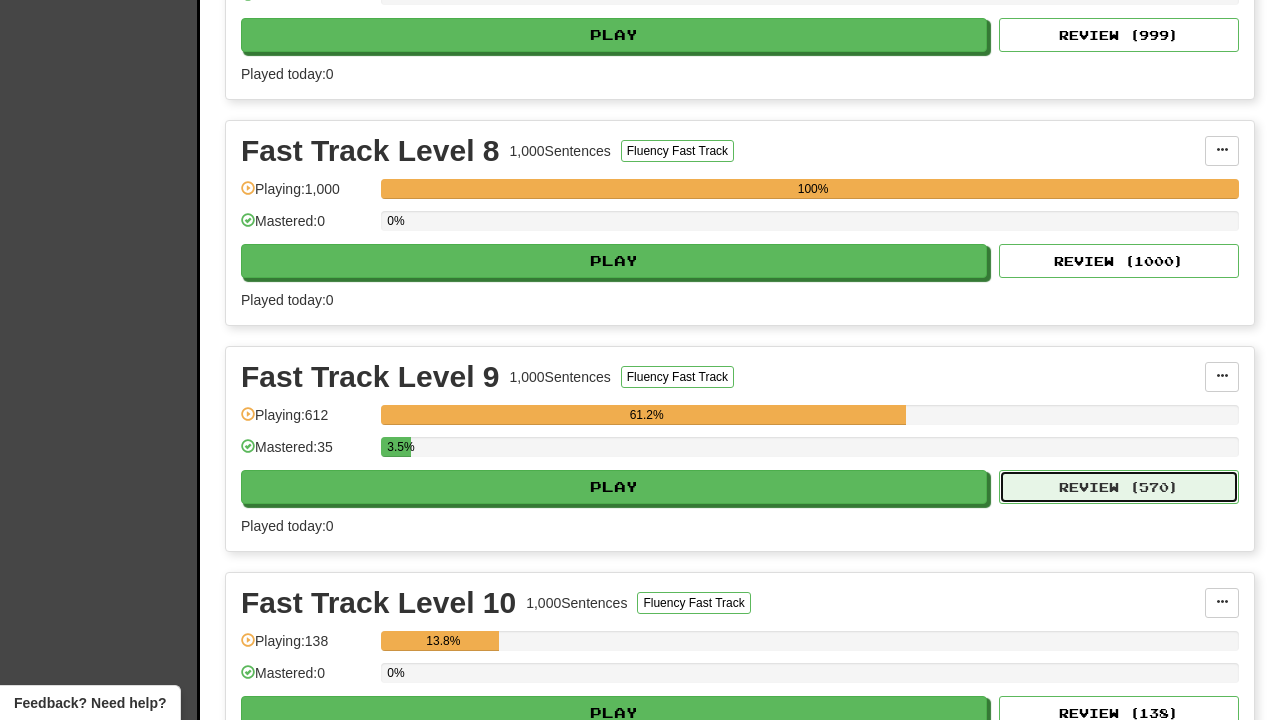 click on "Review ( 570 )" at bounding box center [1119, 487] 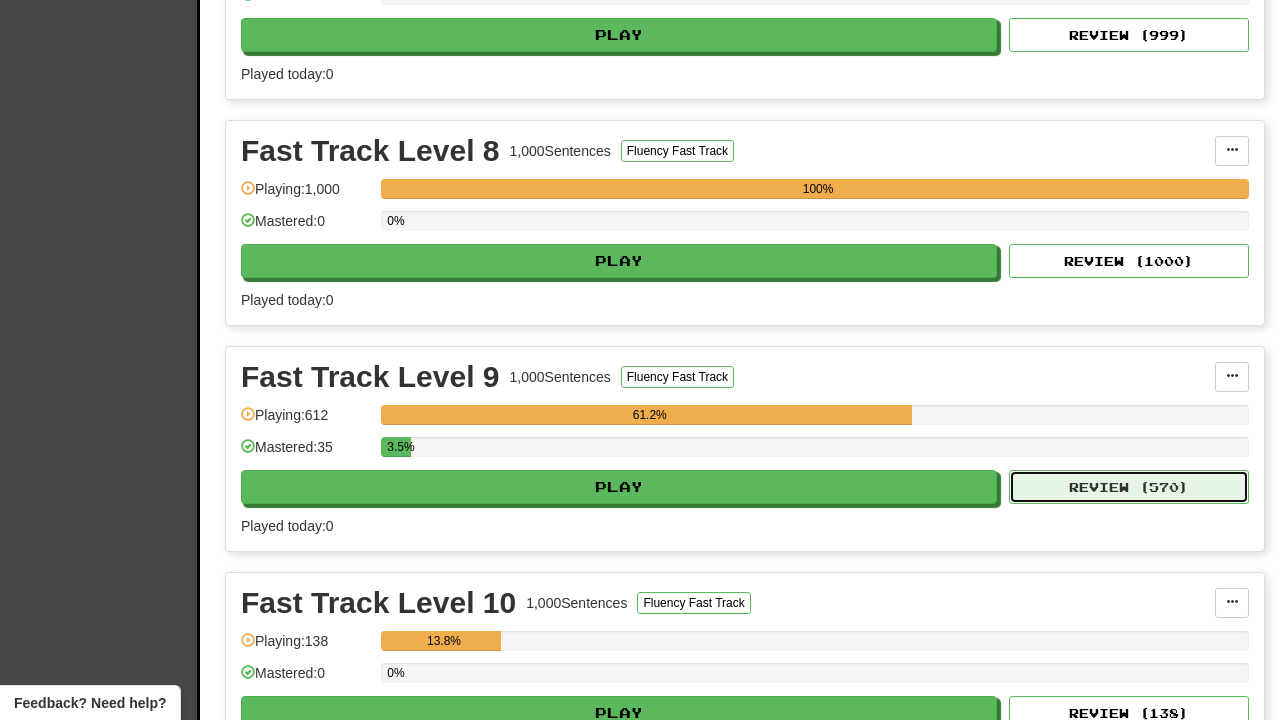 select on "********" 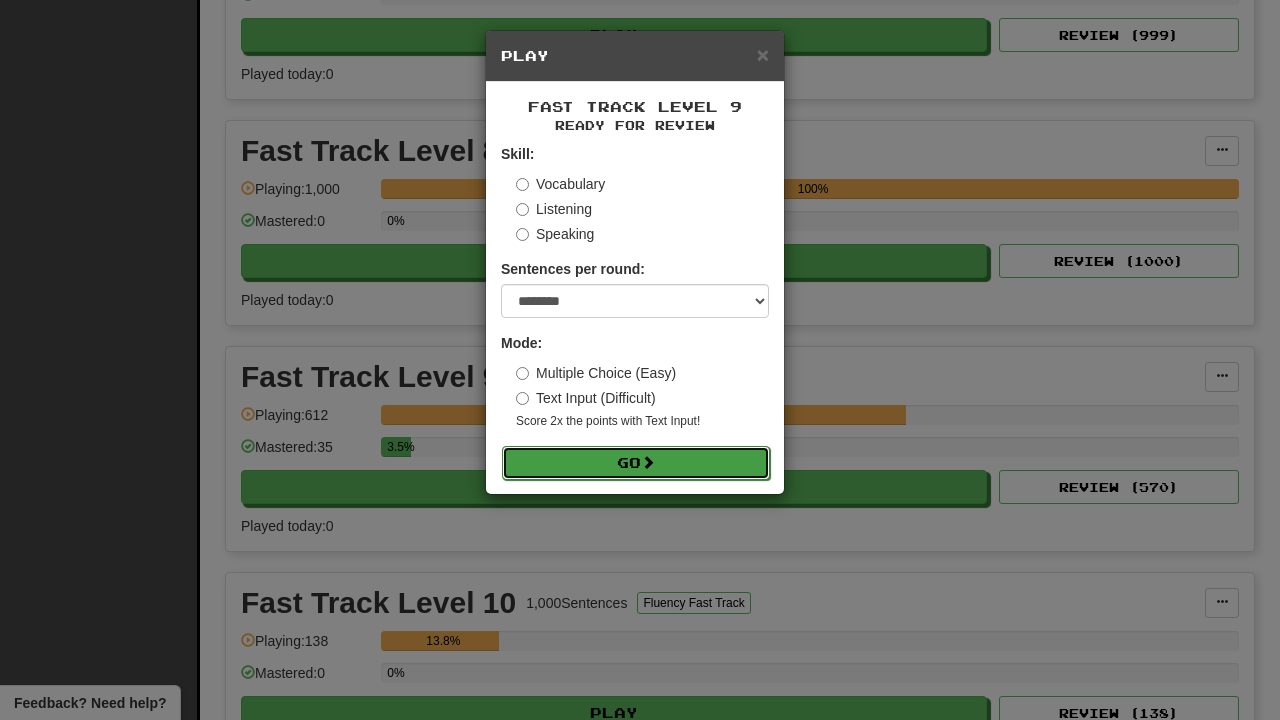 click on "Go" at bounding box center (636, 463) 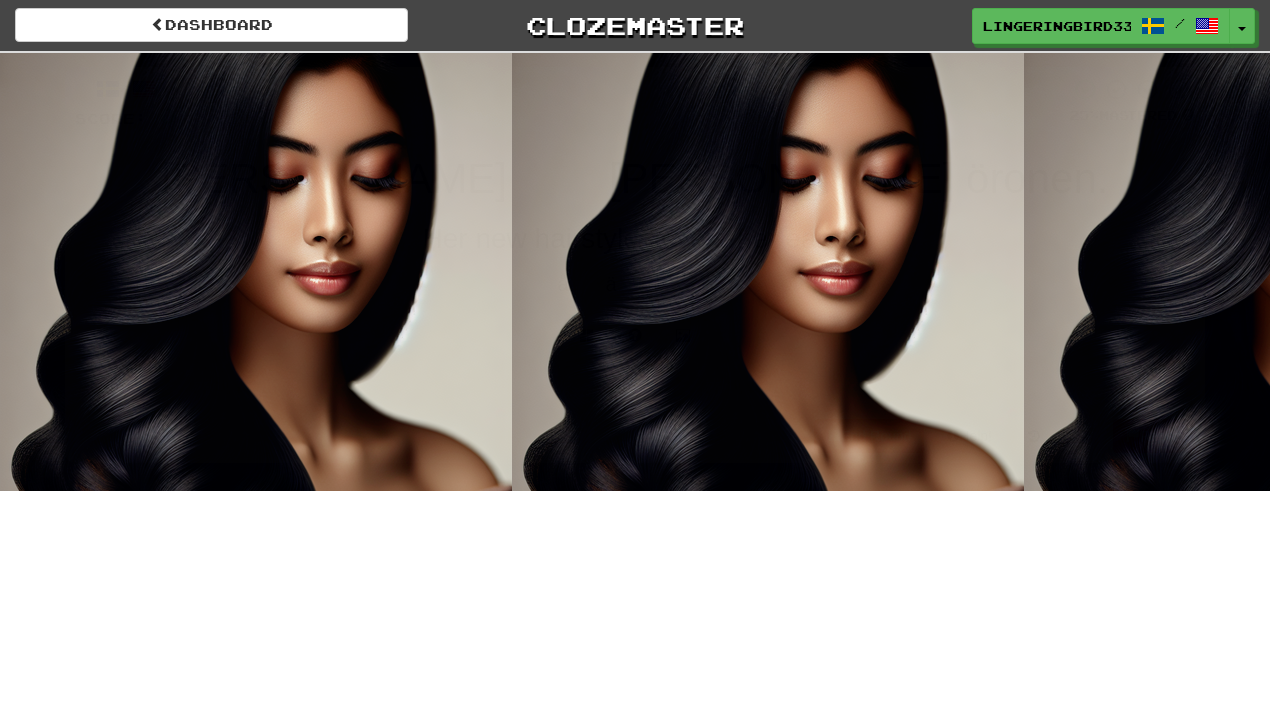 scroll, scrollTop: 0, scrollLeft: 0, axis: both 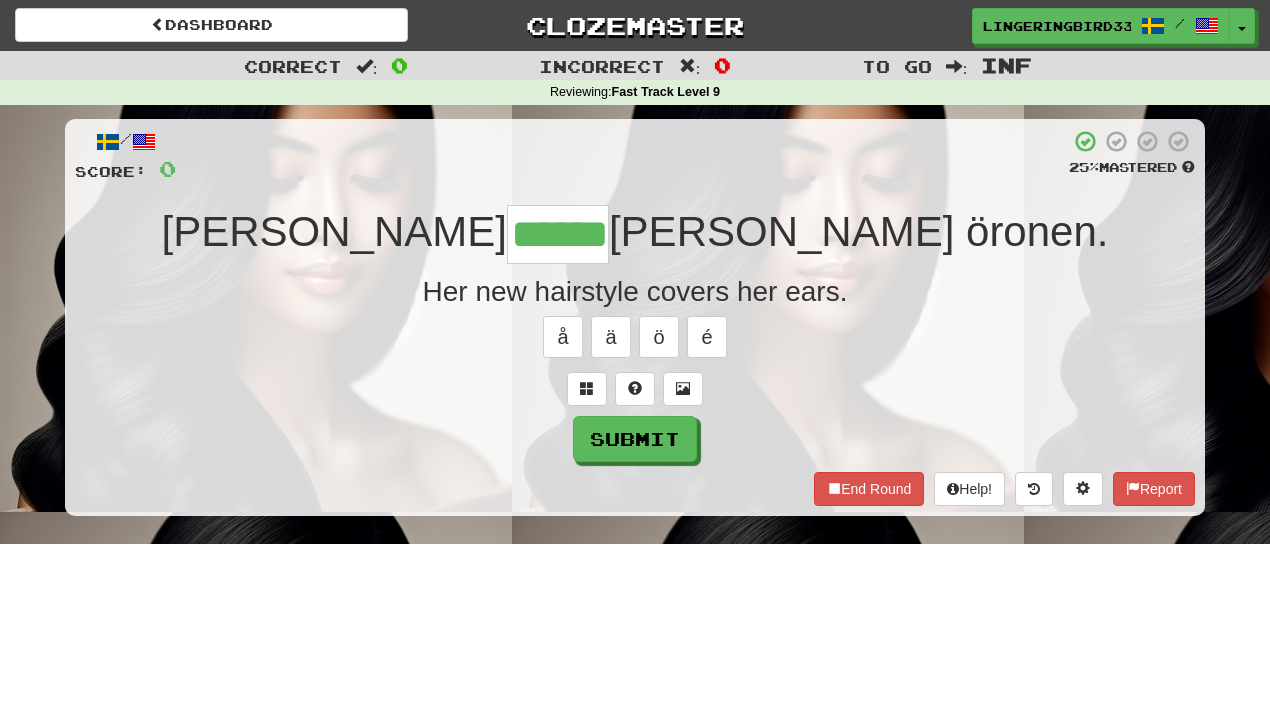 type on "******" 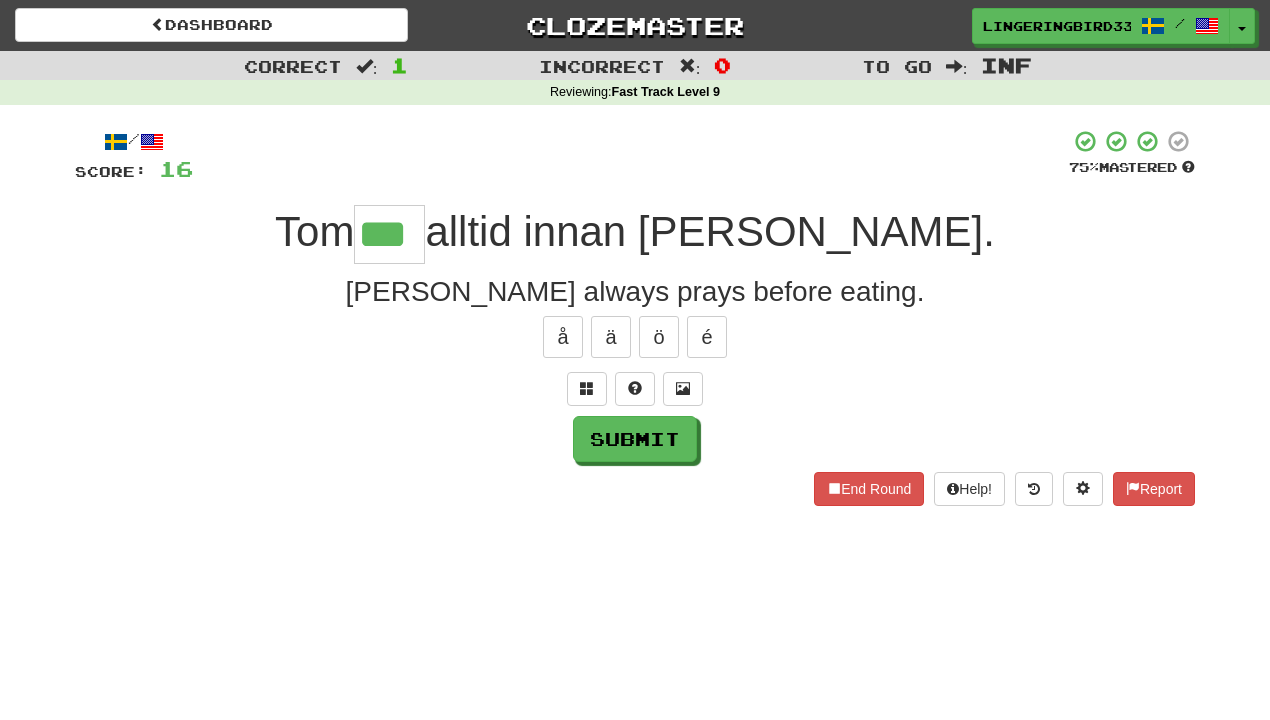 type on "***" 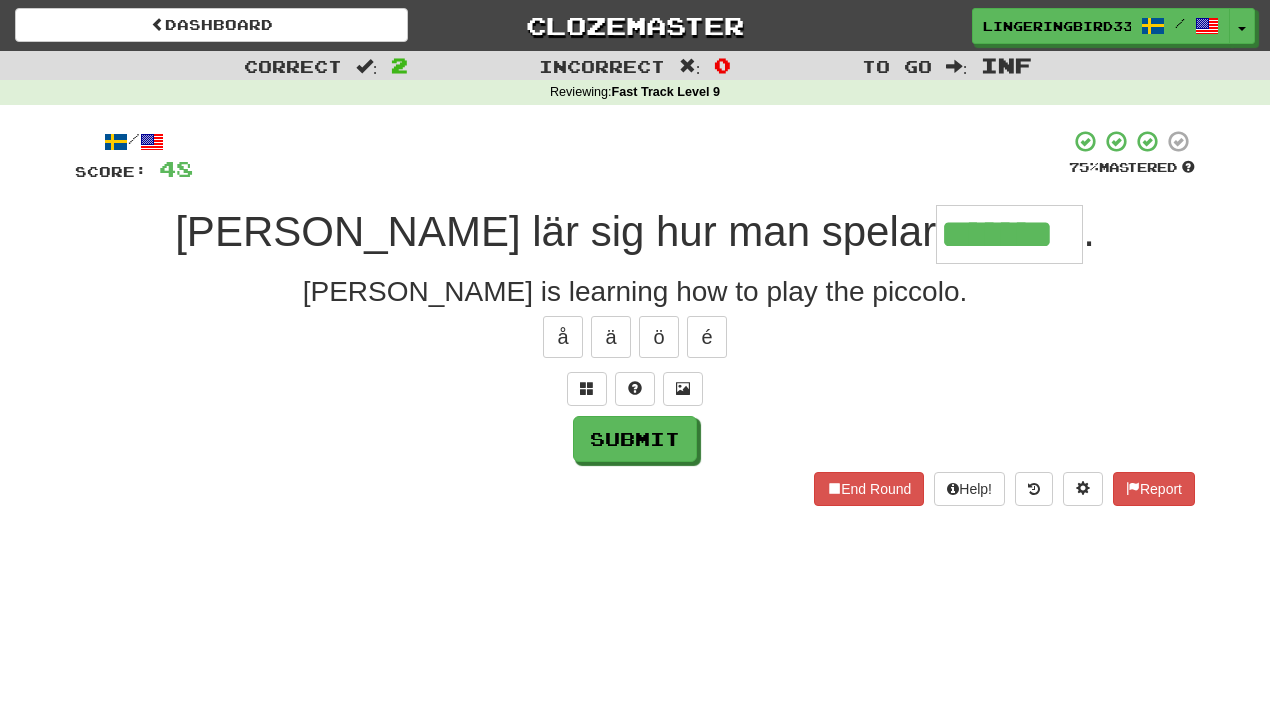 type on "*******" 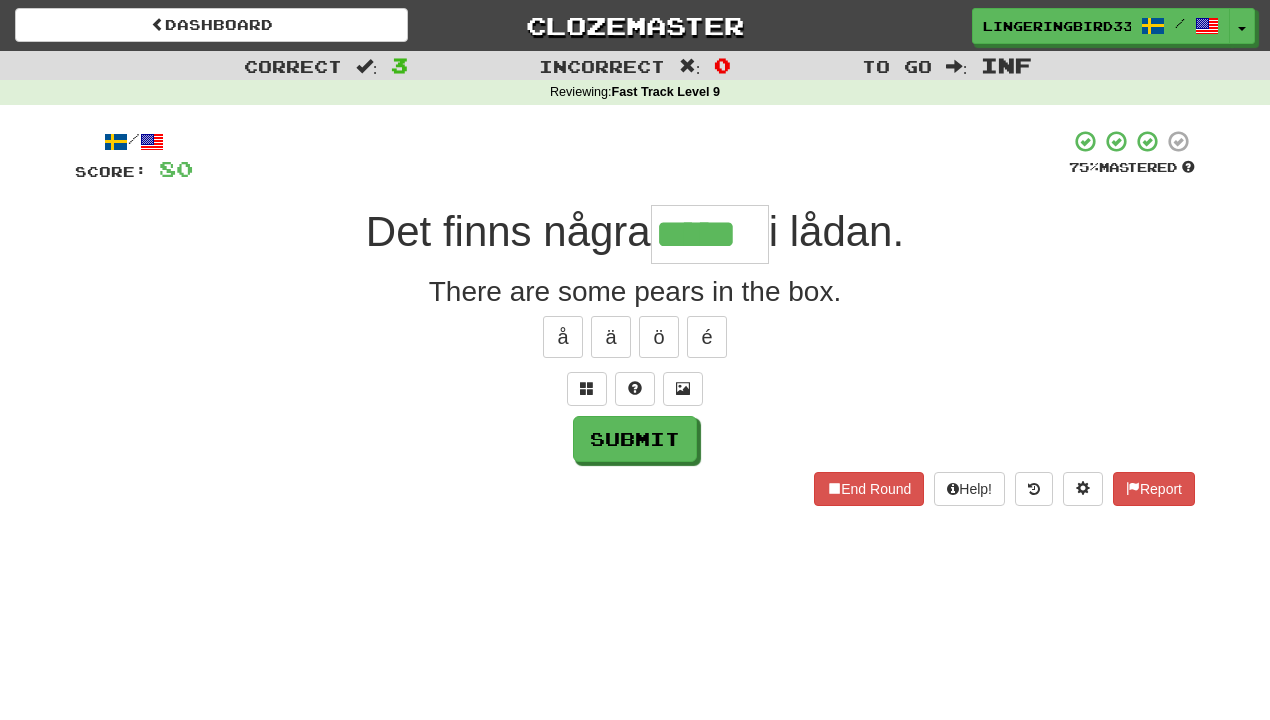 type on "*****" 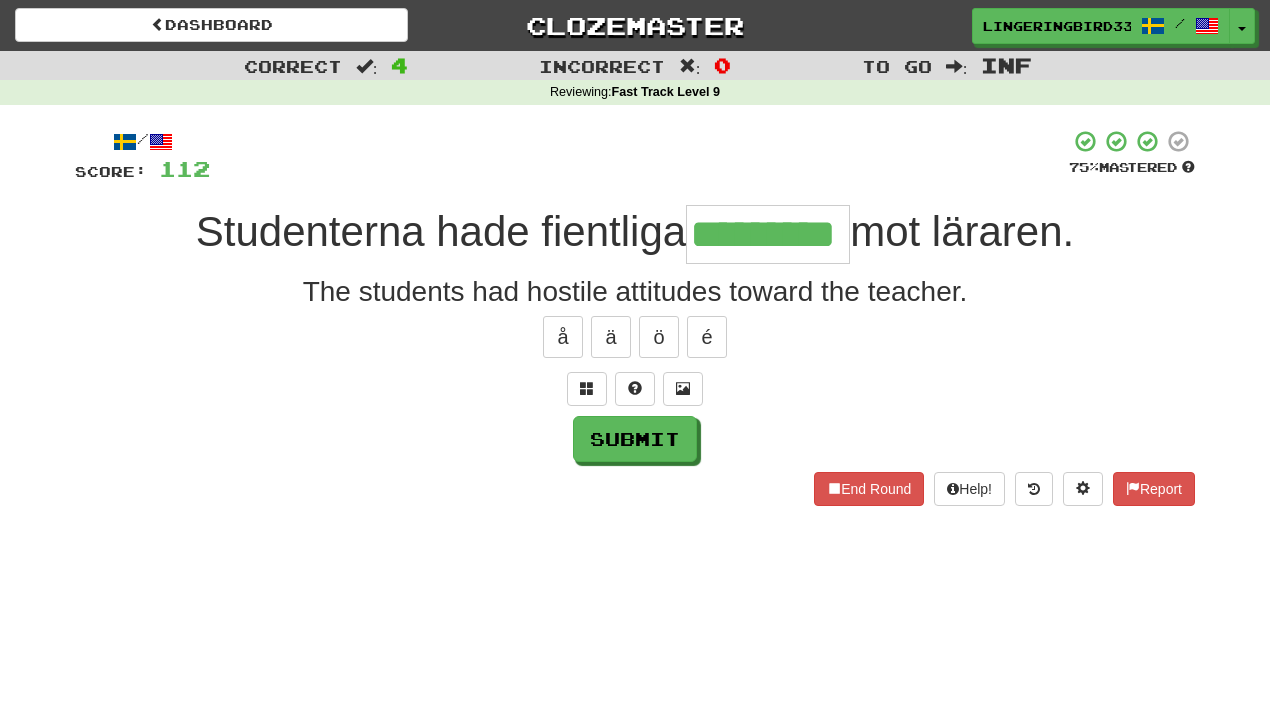 type on "*********" 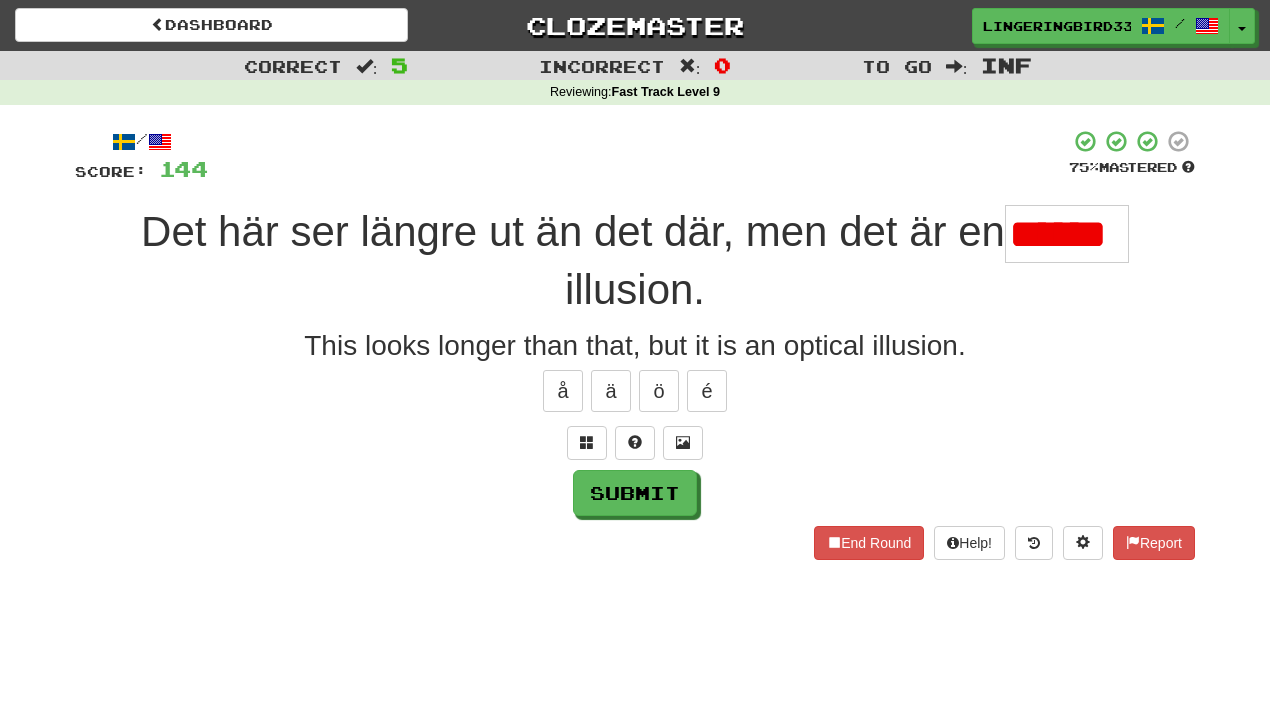 scroll, scrollTop: 0, scrollLeft: 0, axis: both 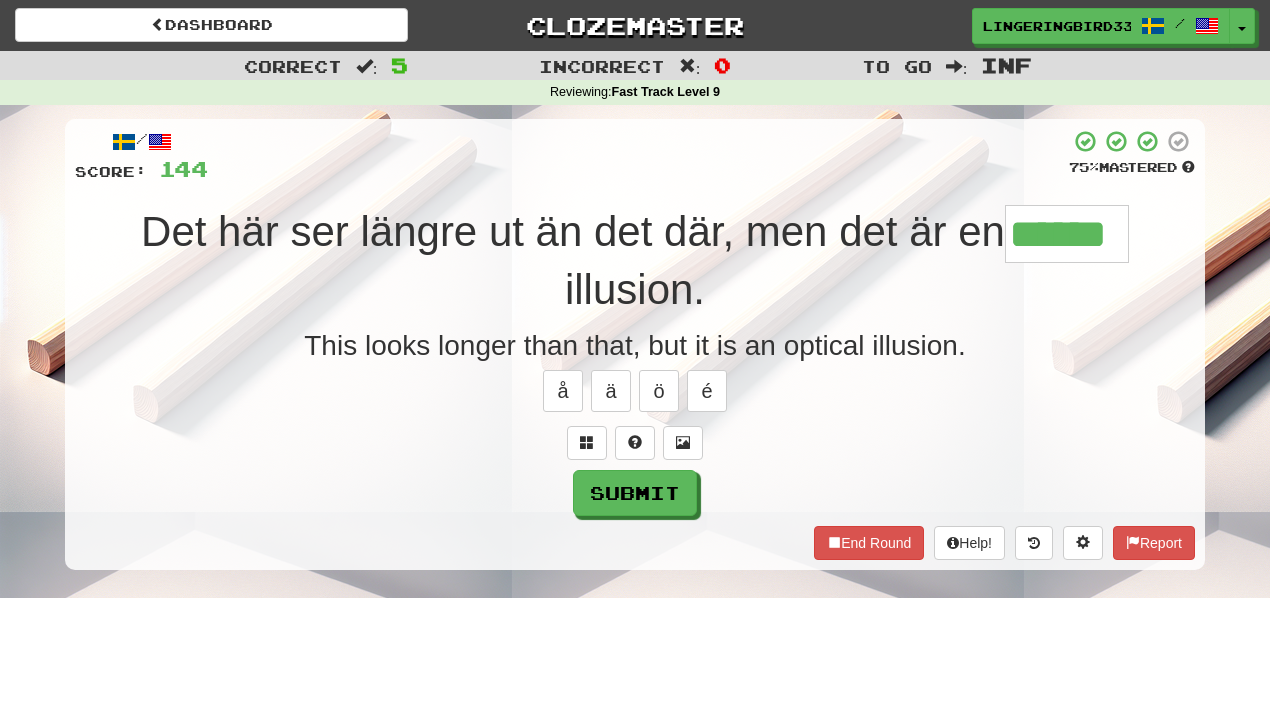 type on "******" 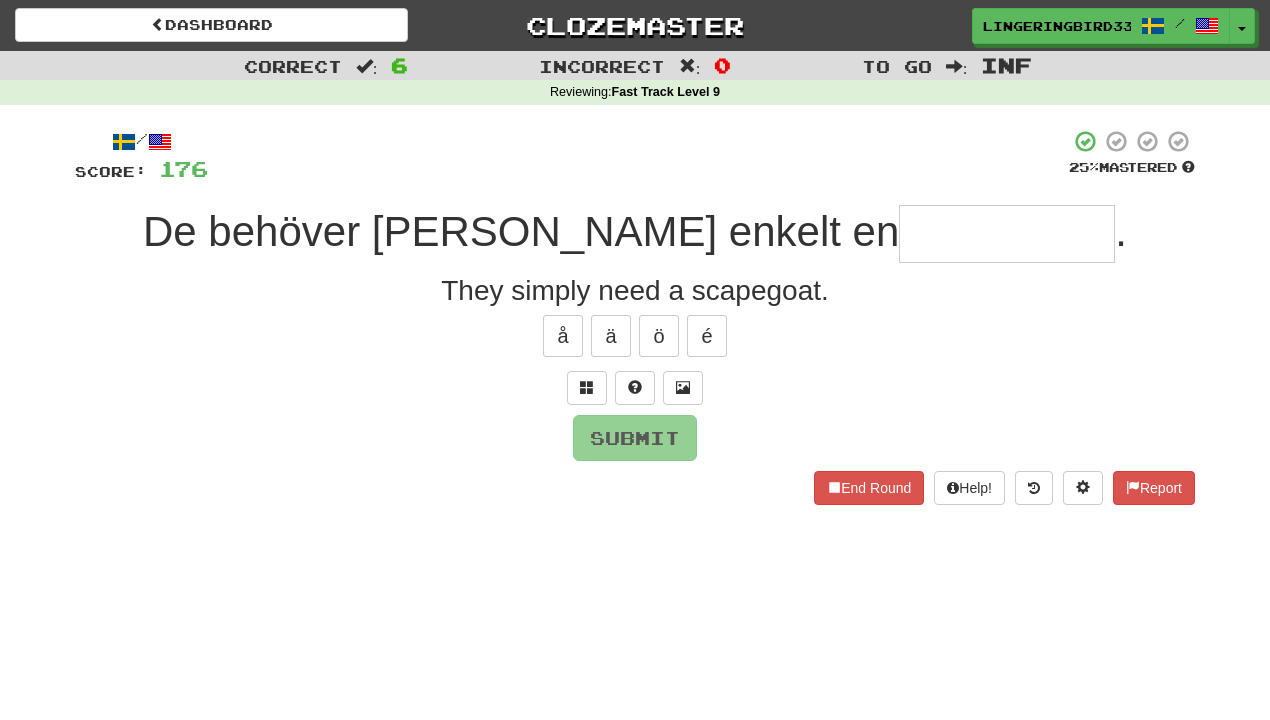 type on "*********" 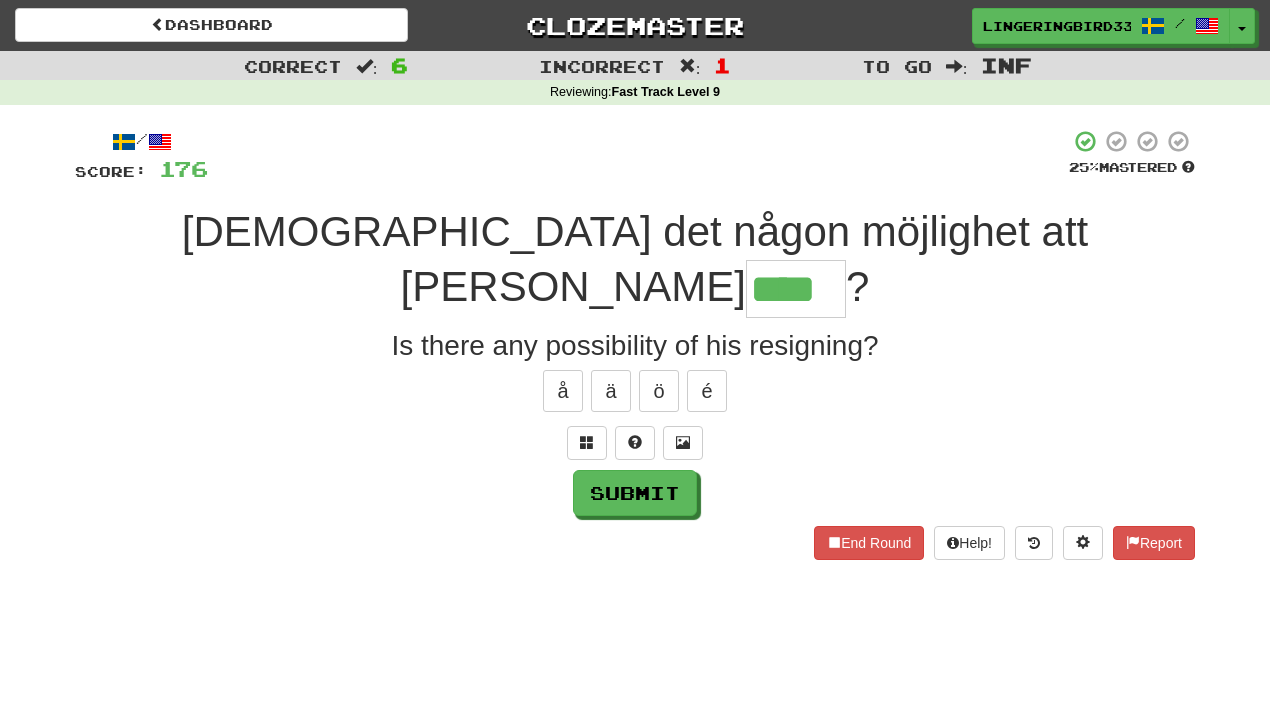 scroll, scrollTop: 0, scrollLeft: 0, axis: both 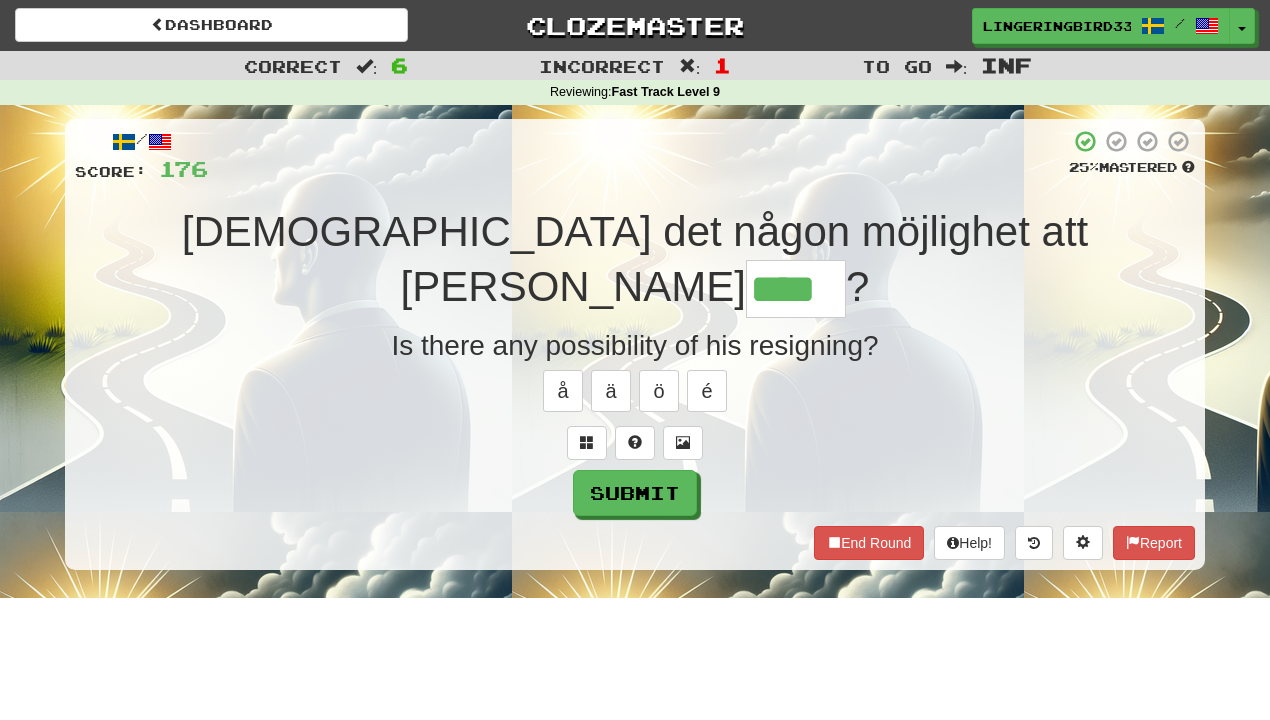 type on "****" 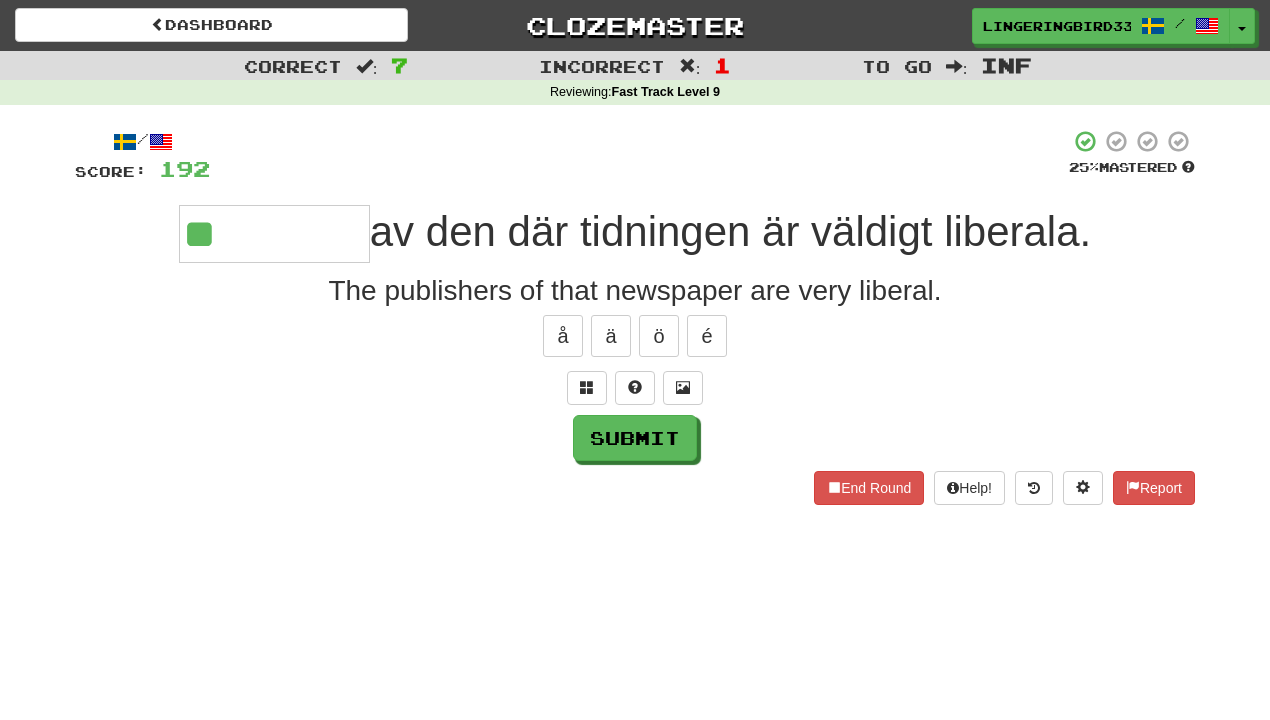 type on "*********" 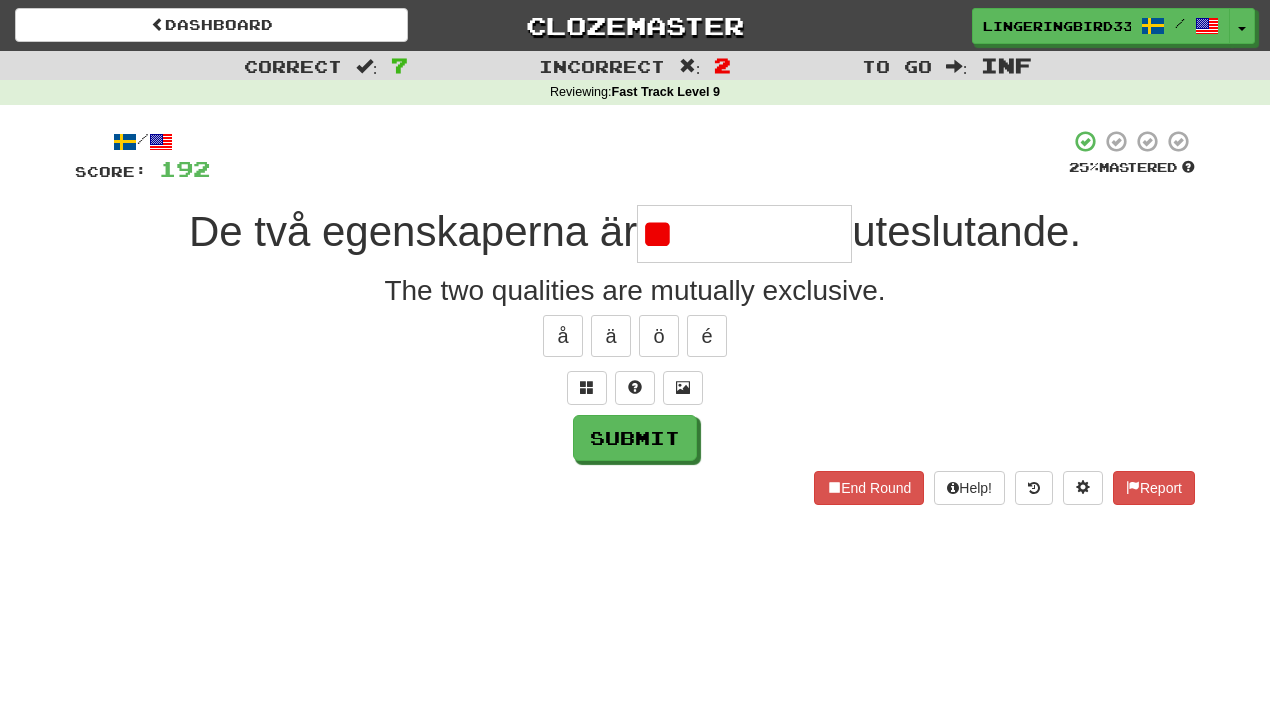 type on "*" 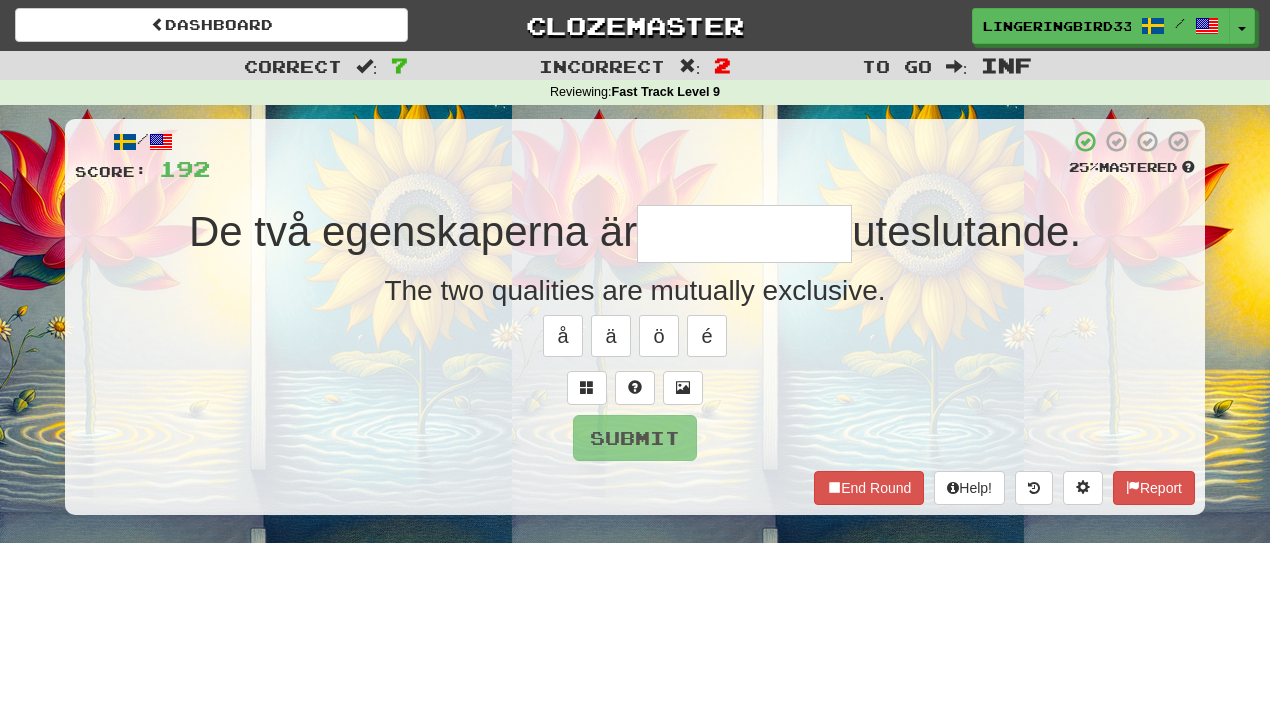 type on "*" 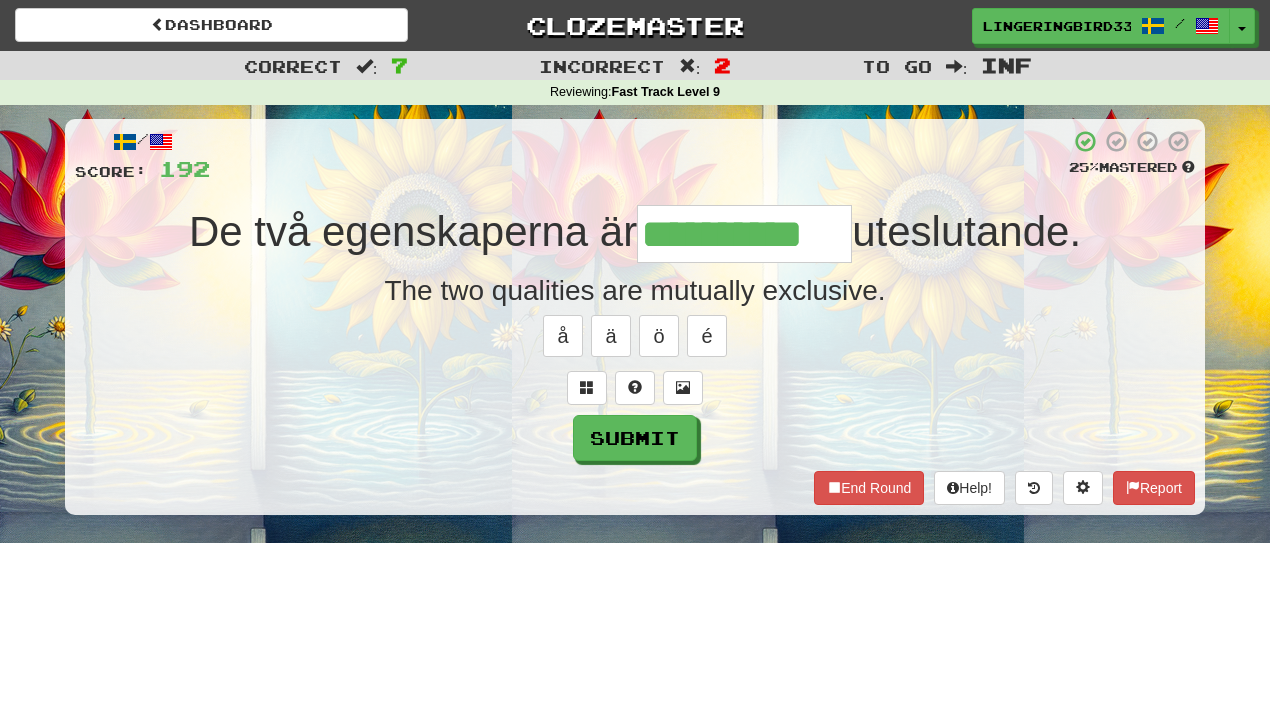 type on "**********" 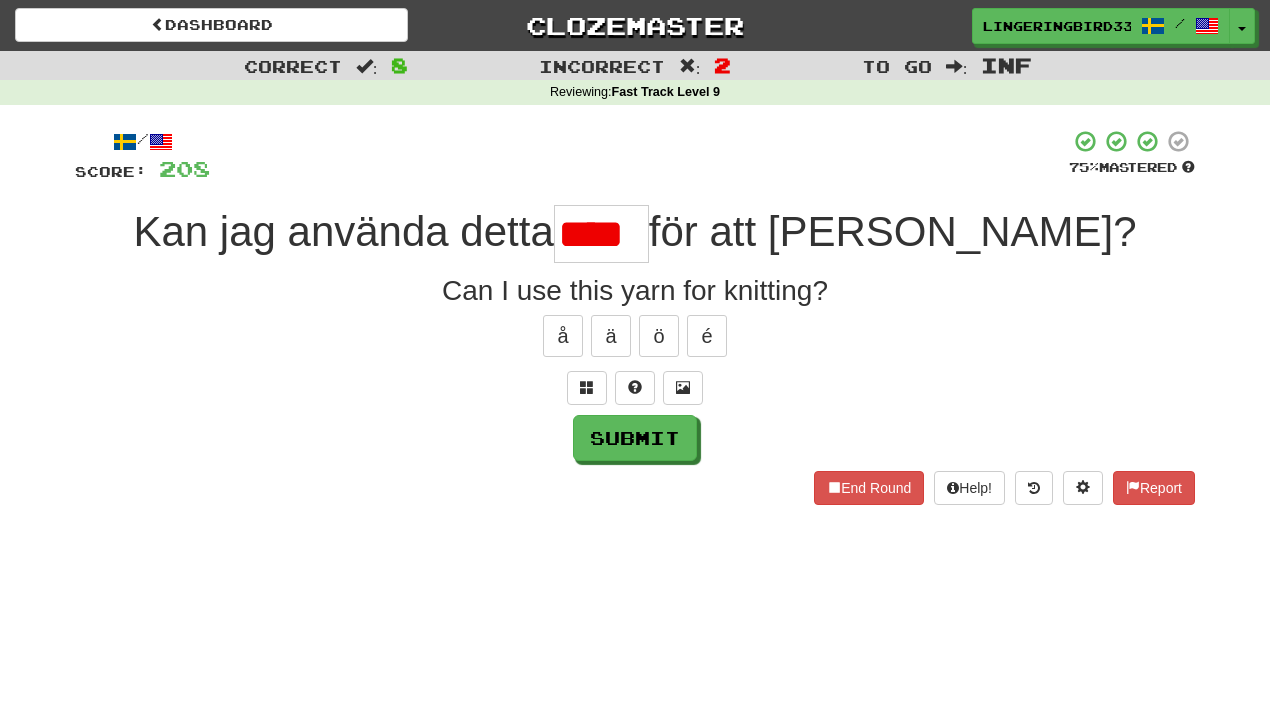 scroll, scrollTop: 0, scrollLeft: 0, axis: both 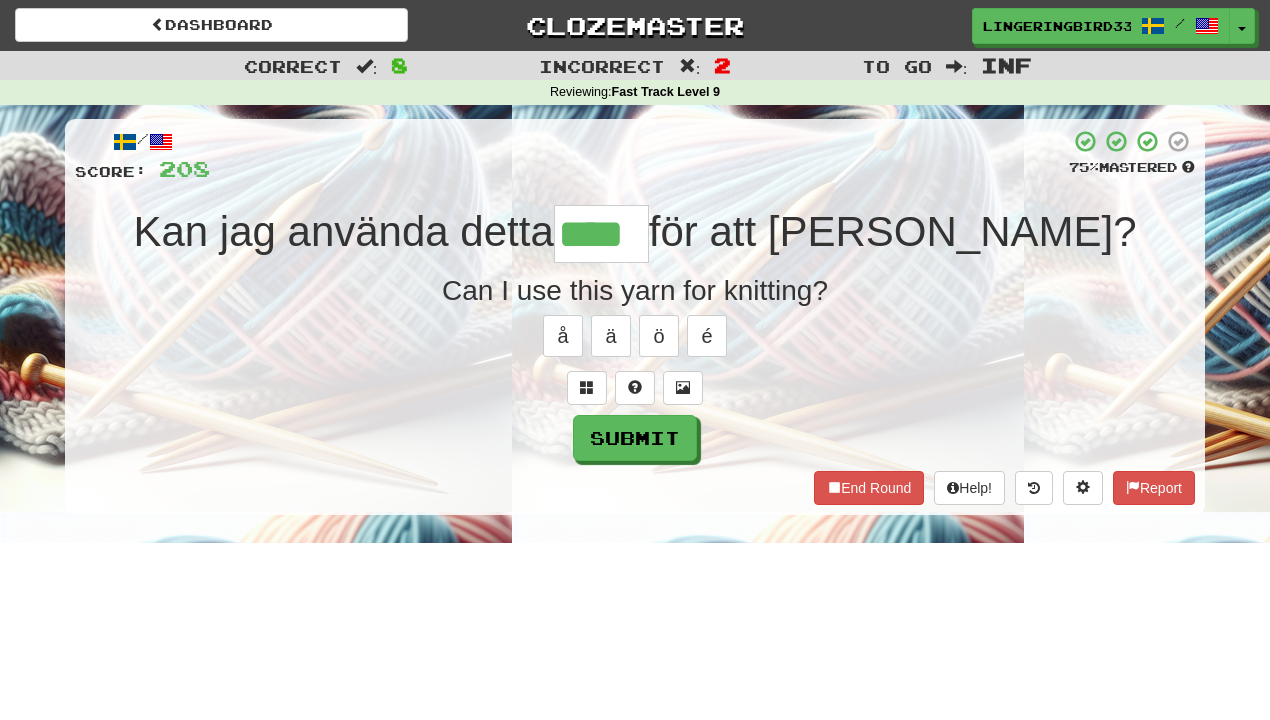 type on "****" 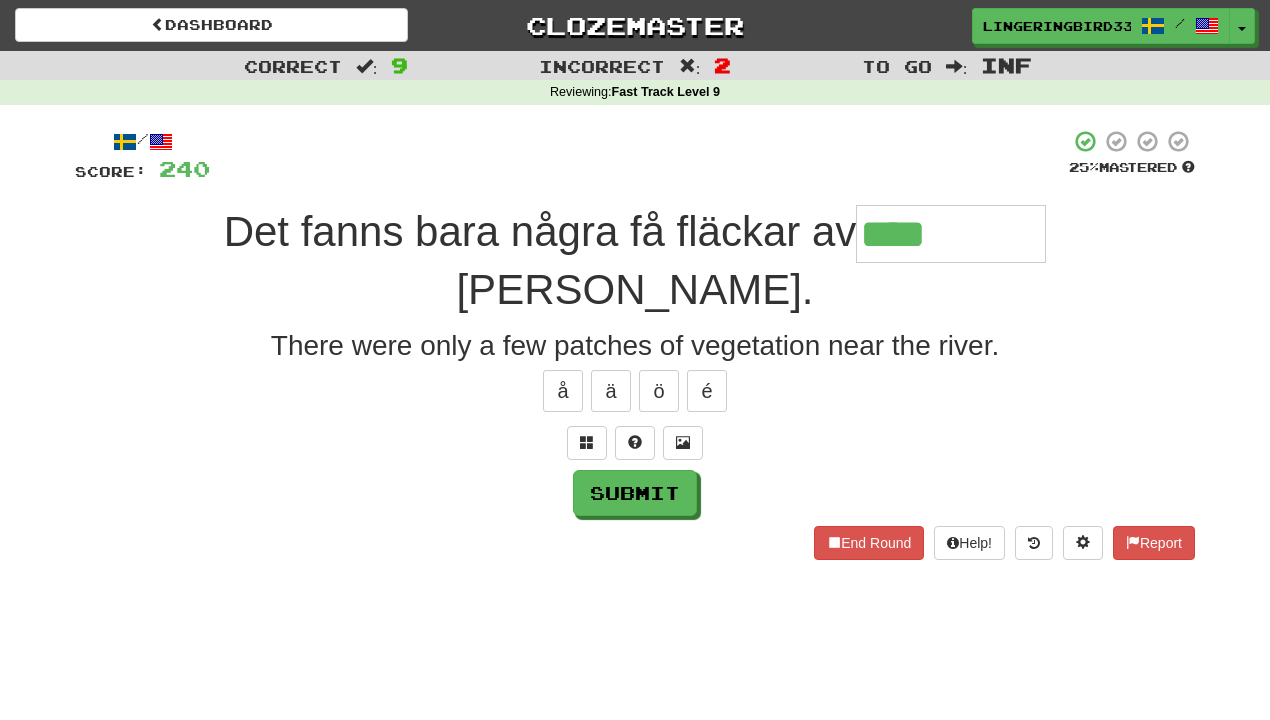 type on "**********" 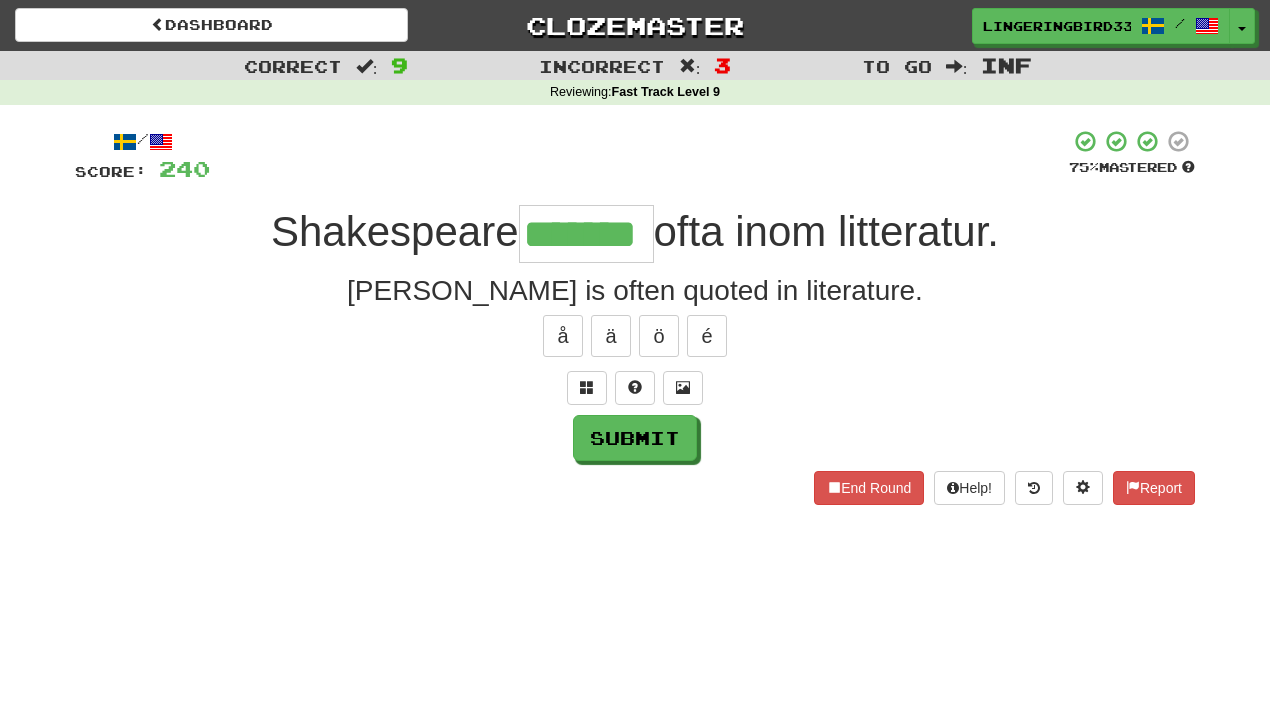 type on "*******" 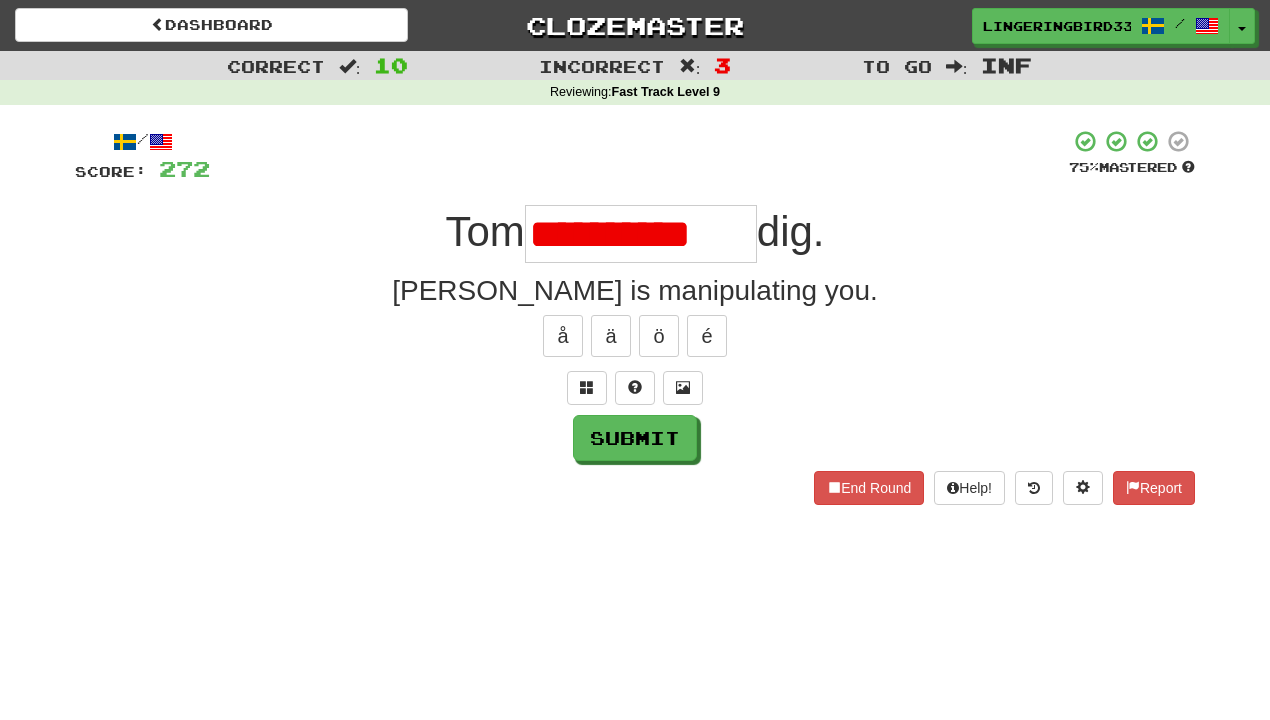 scroll, scrollTop: 0, scrollLeft: 0, axis: both 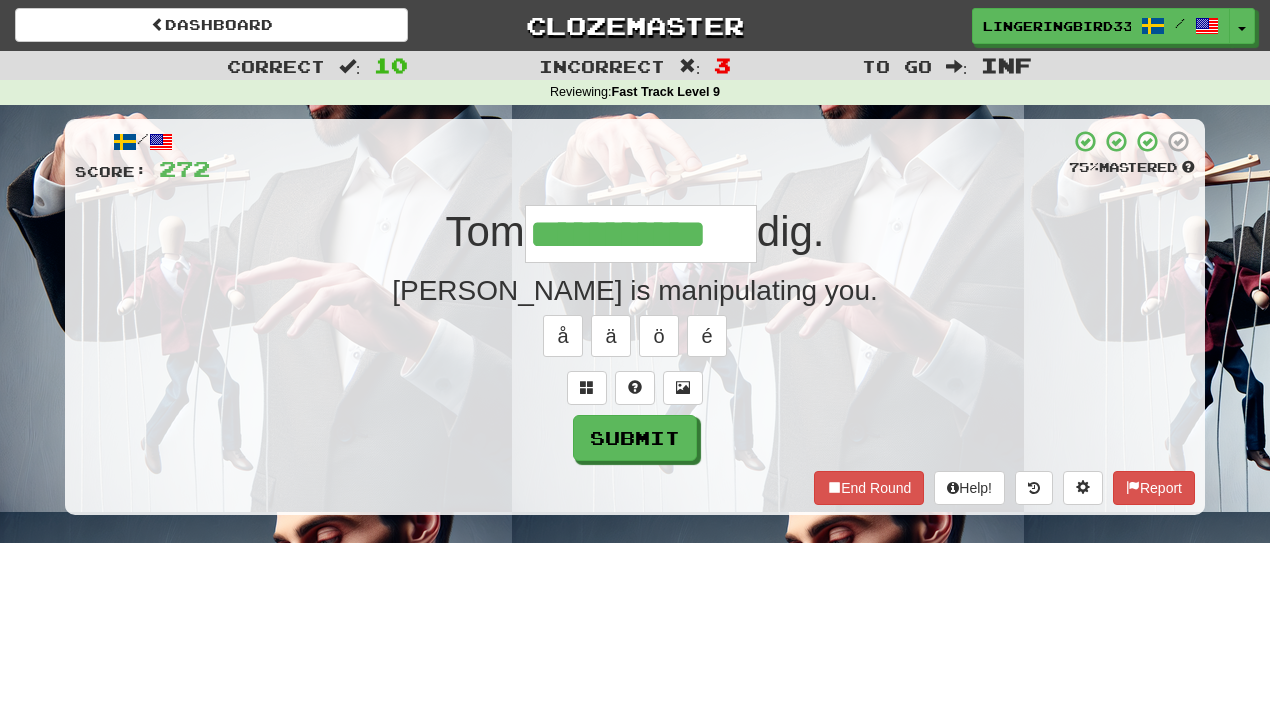 type on "**********" 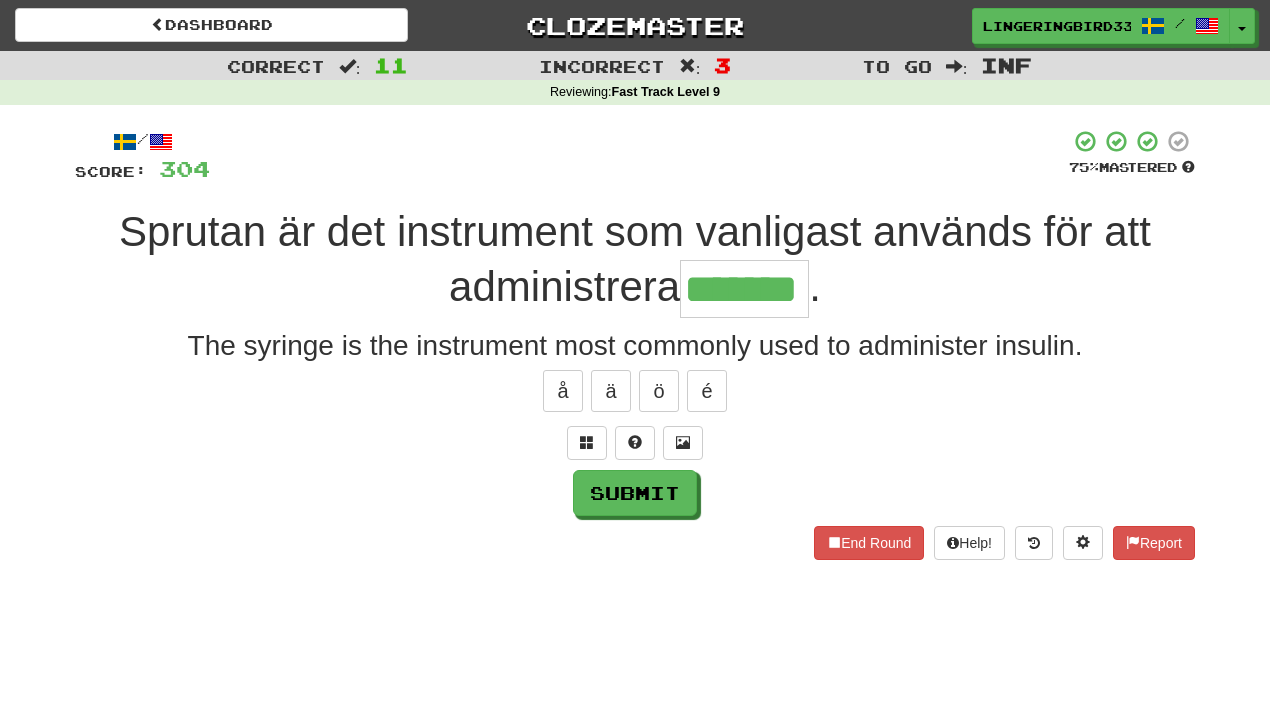 type on "*******" 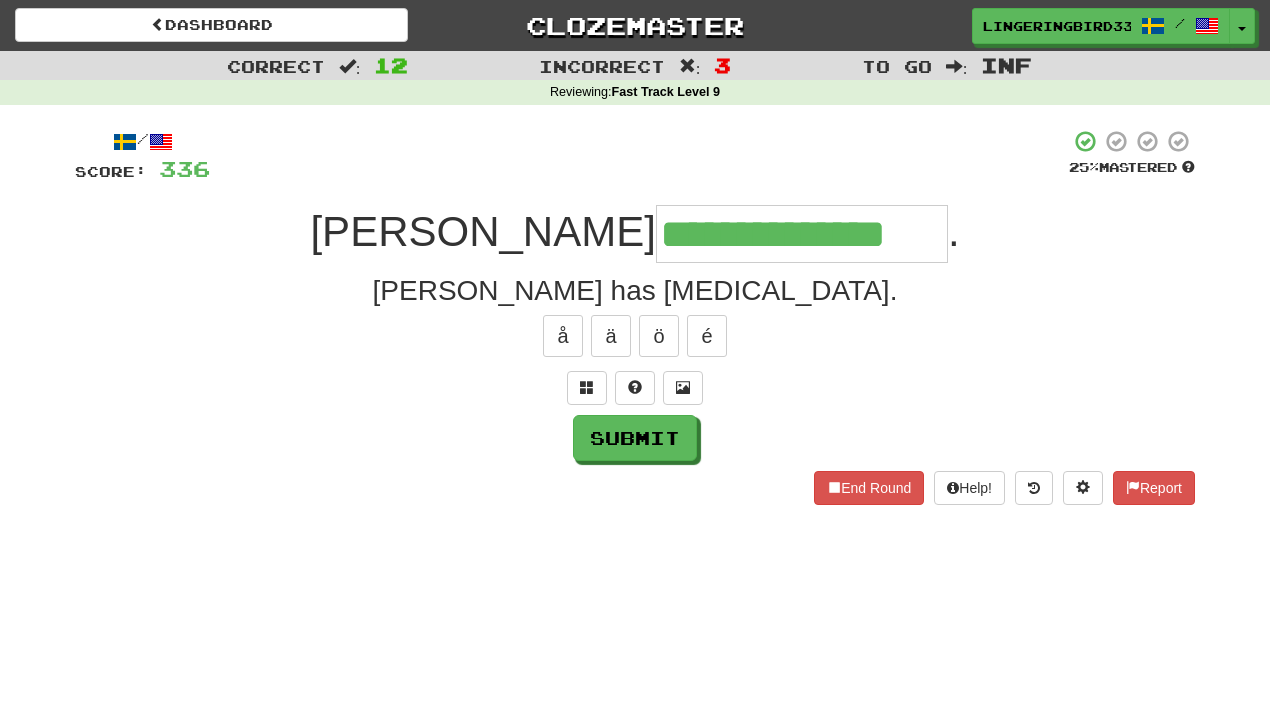 type on "**********" 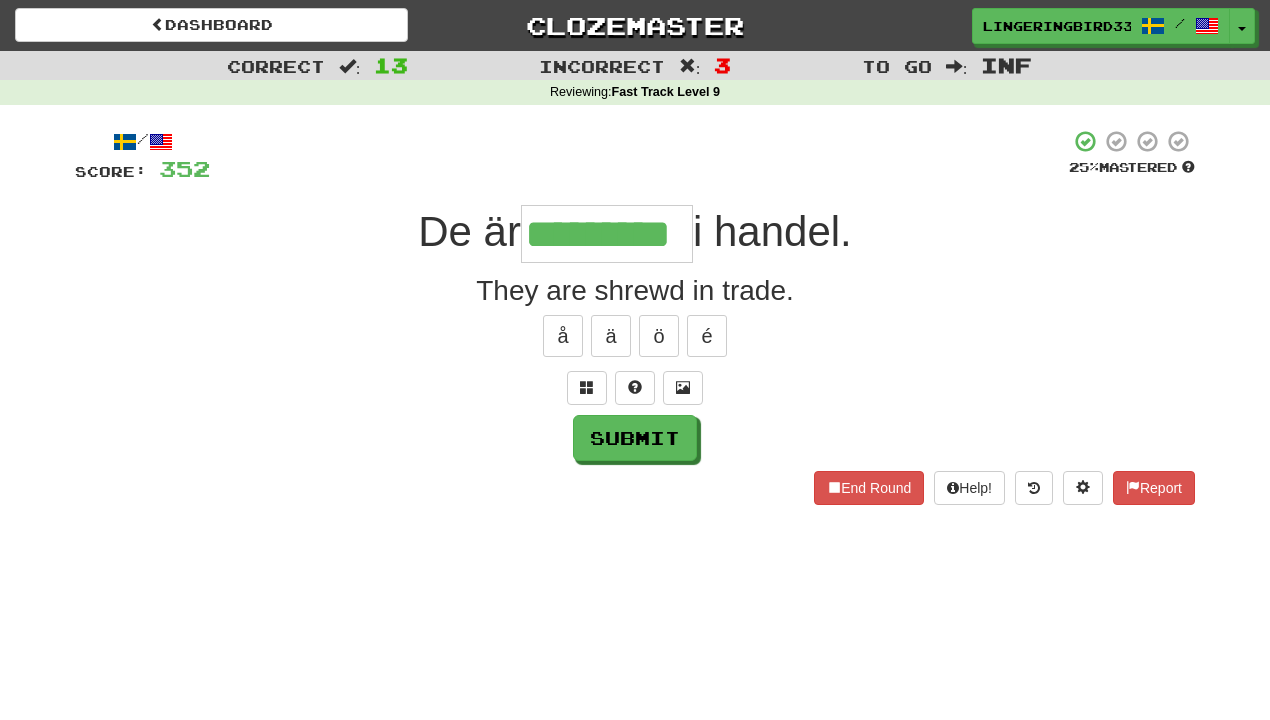 type on "*********" 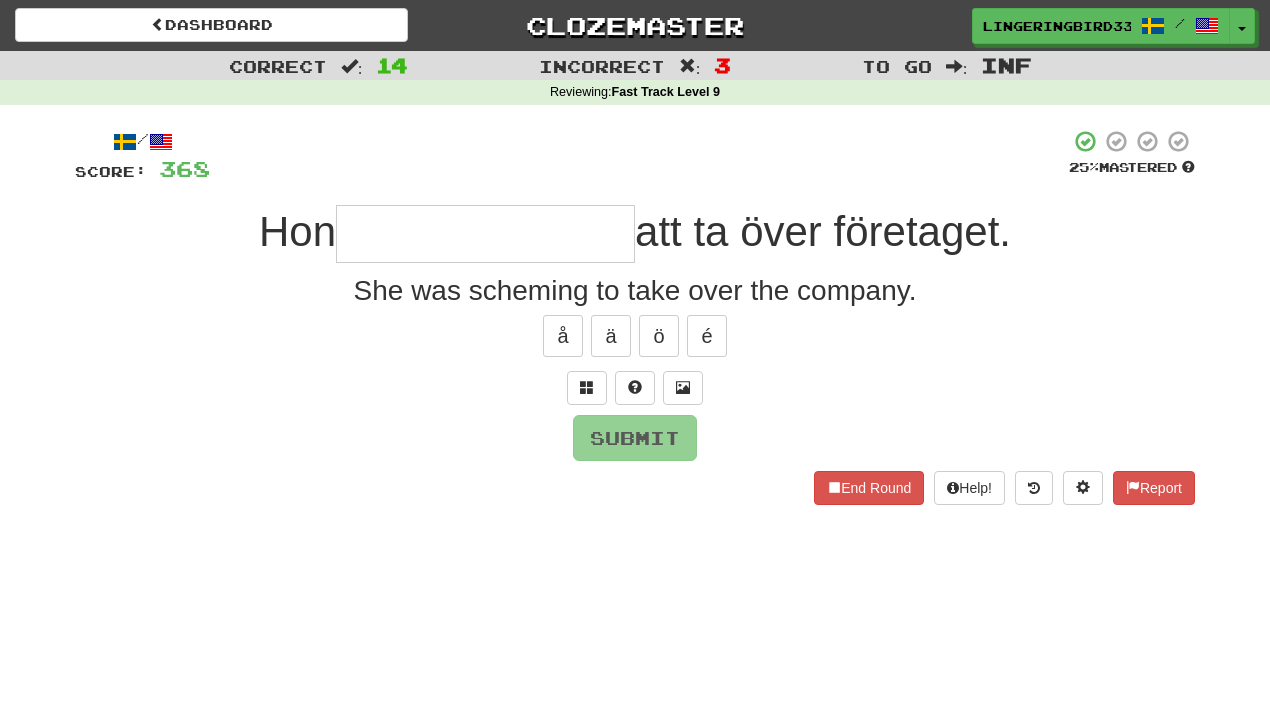 type on "**********" 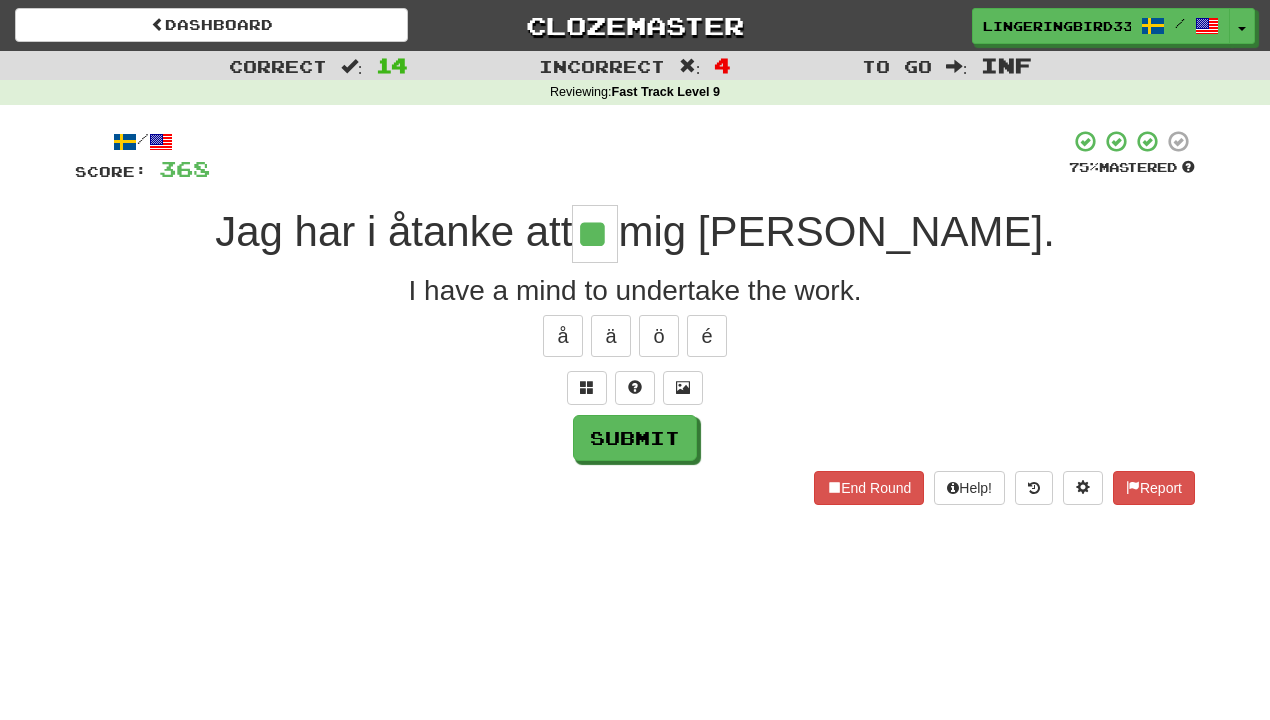 type on "**" 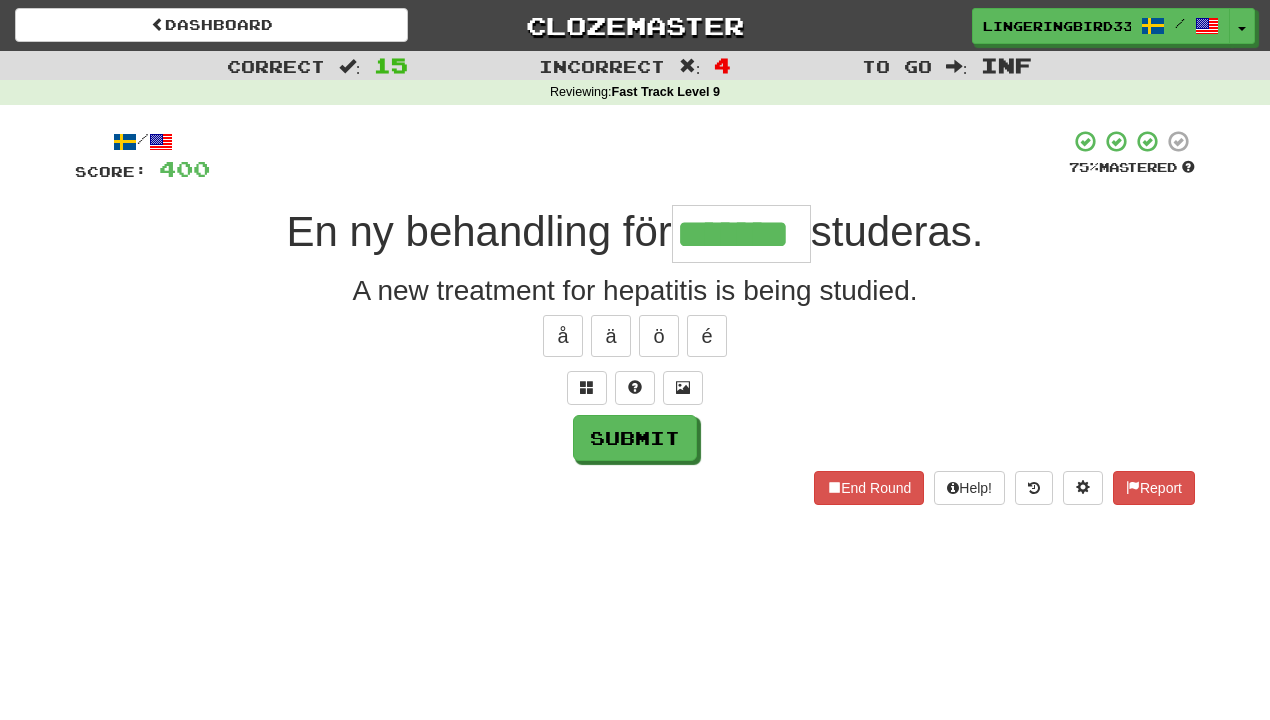 type on "*******" 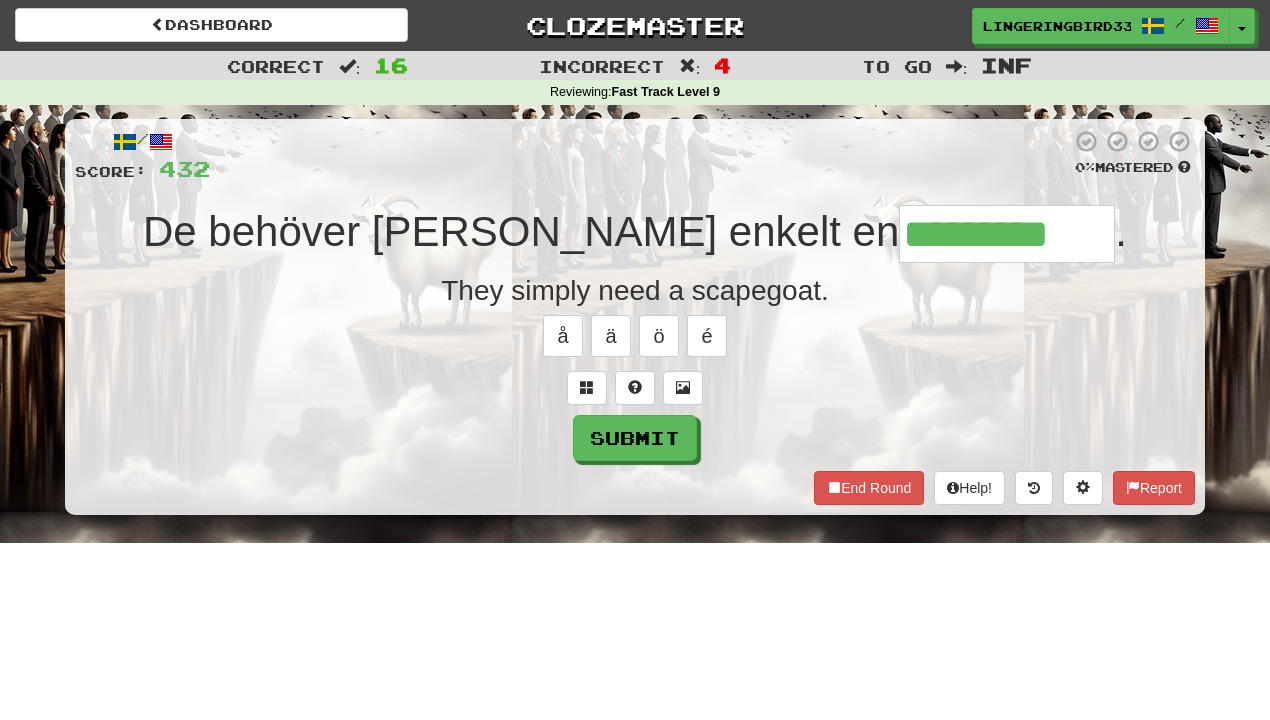 type on "*********" 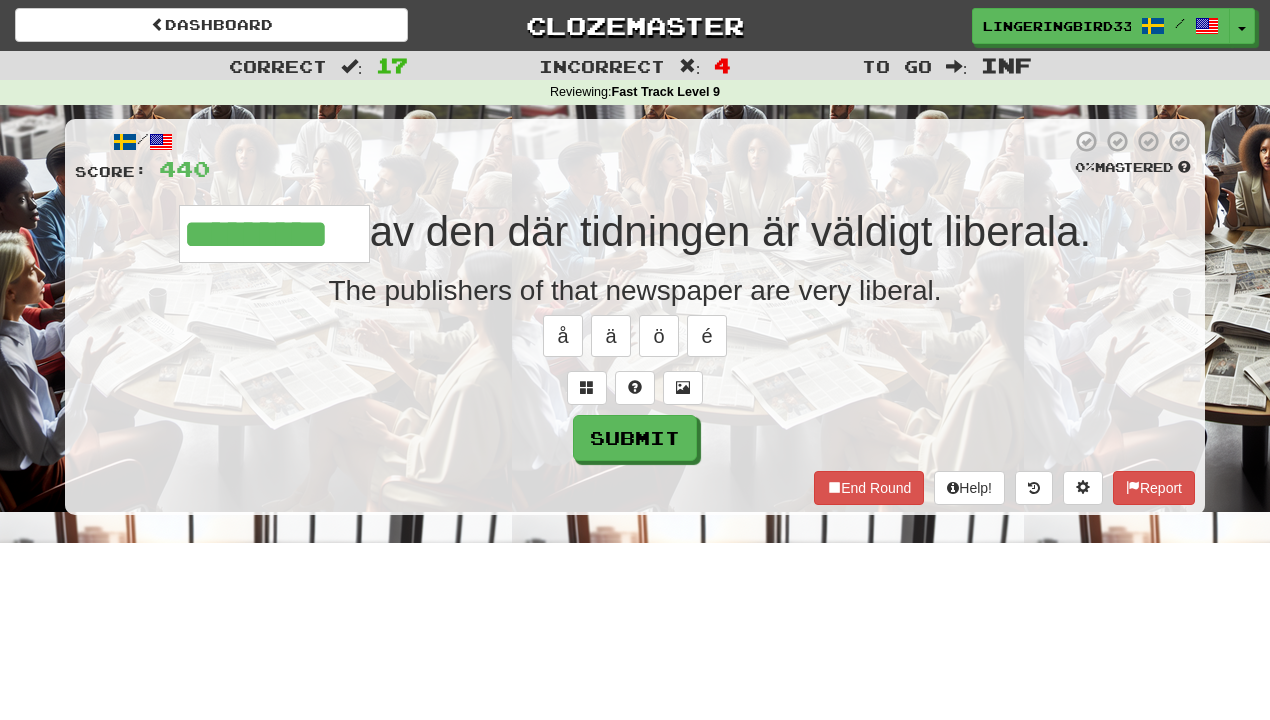 type on "*********" 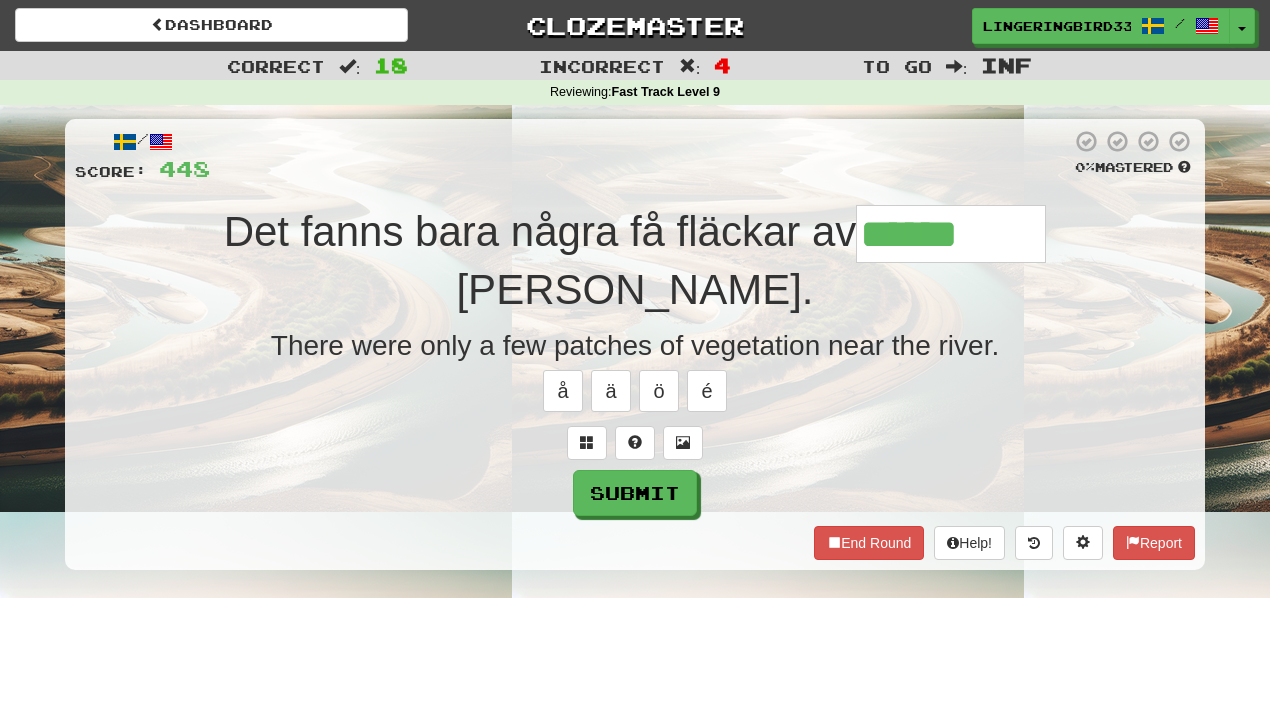 type on "**********" 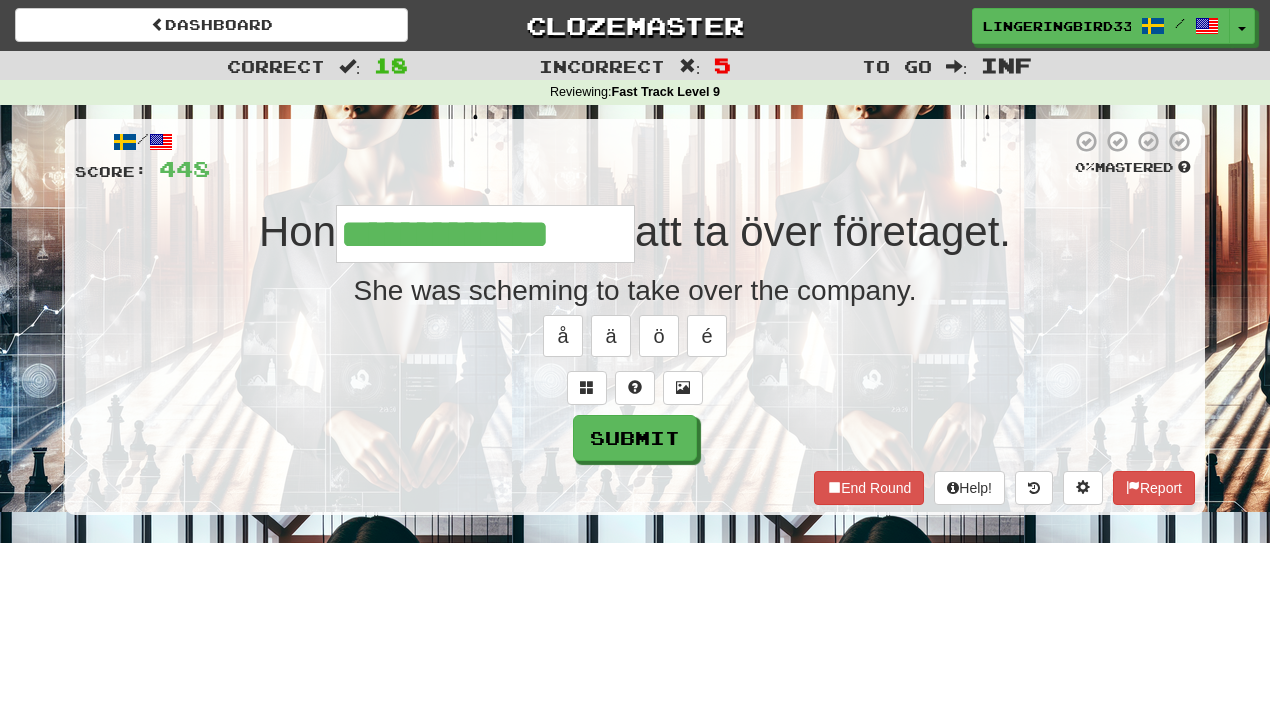 type on "**********" 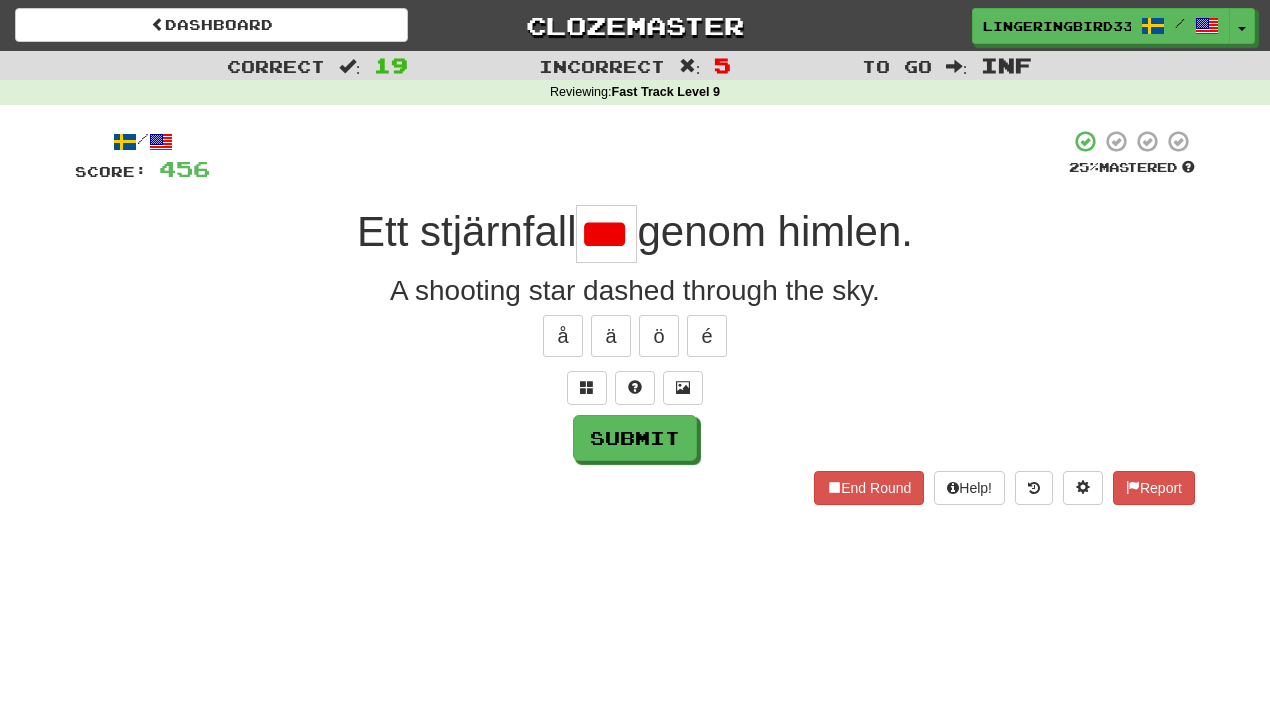 scroll, scrollTop: 0, scrollLeft: 0, axis: both 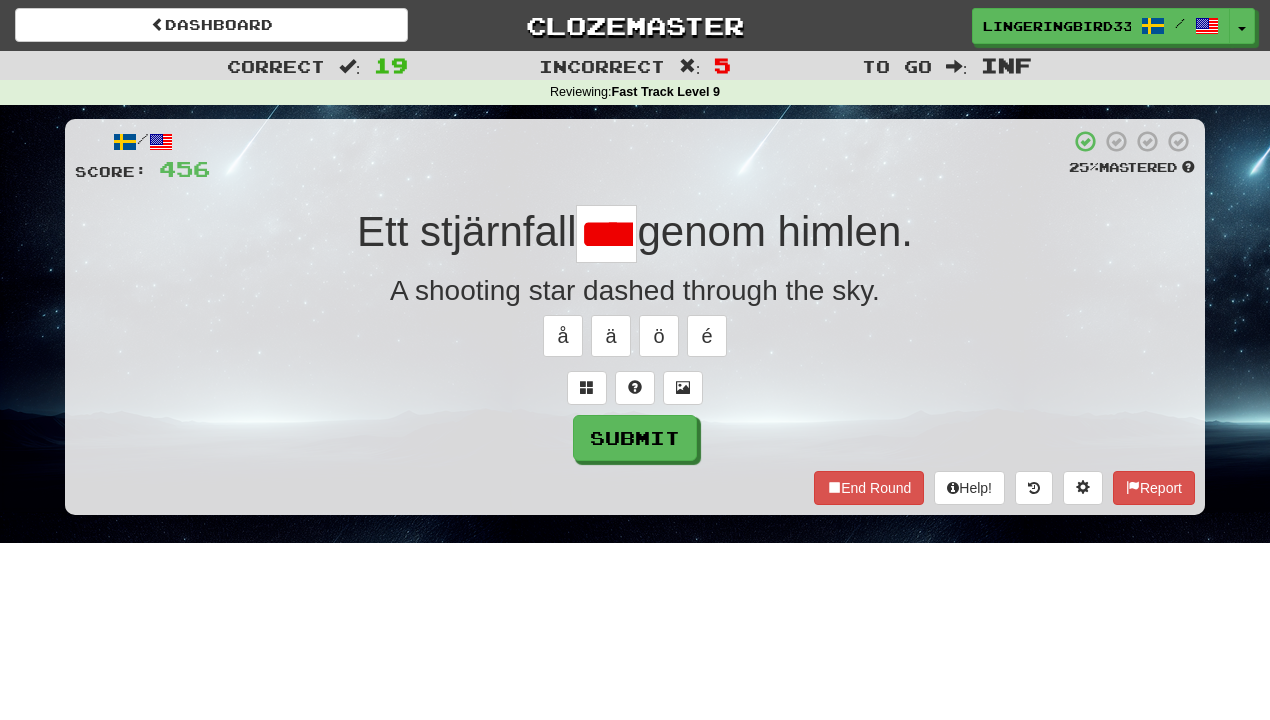 type on "***" 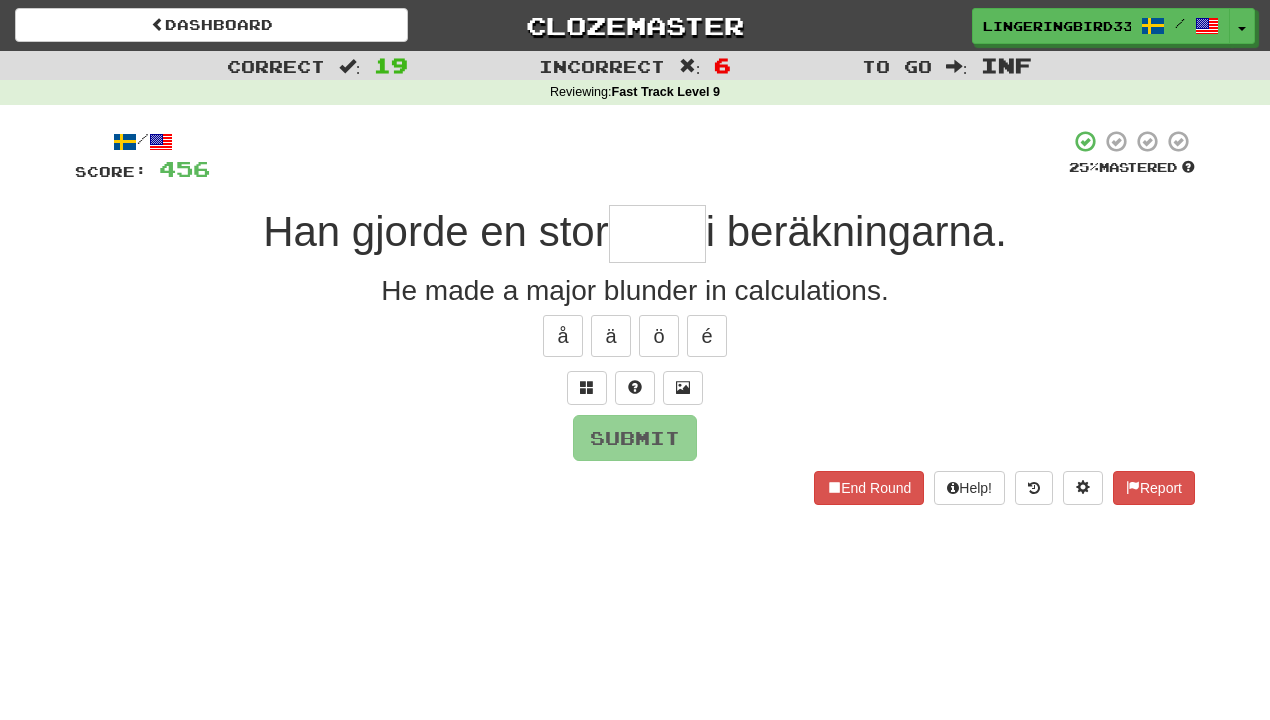 type on "****" 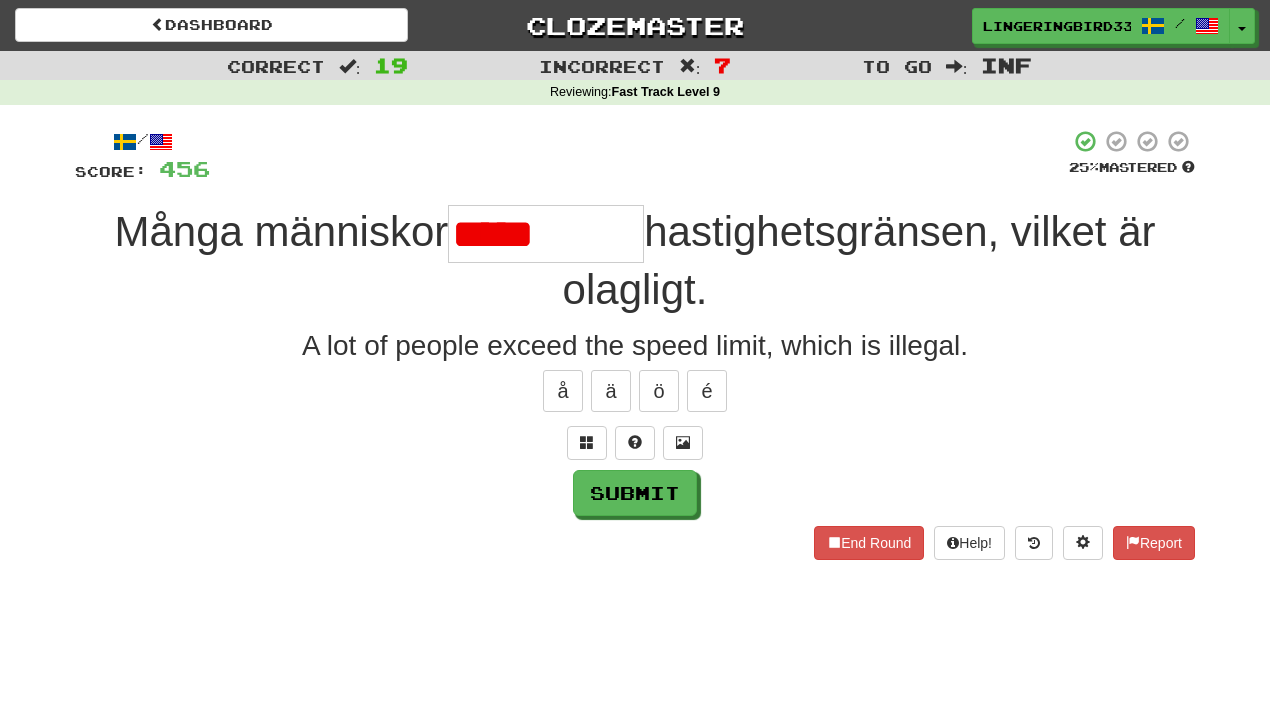 type on "**********" 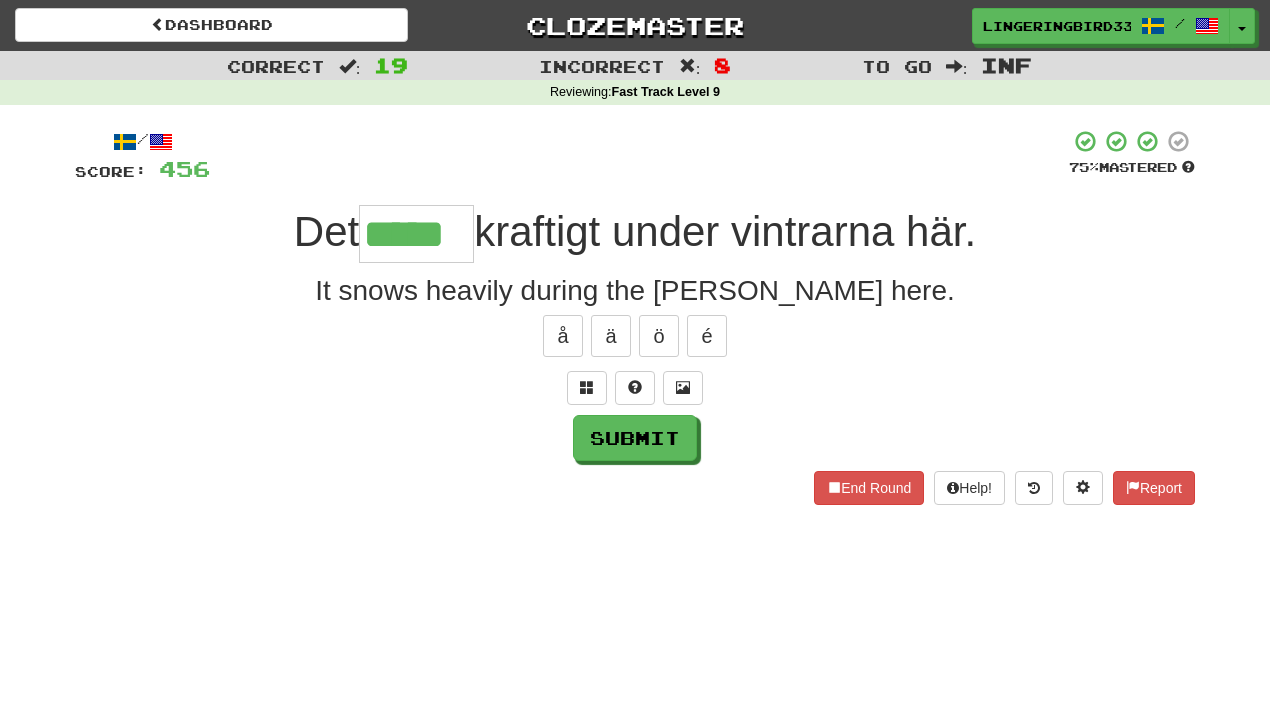 type on "*****" 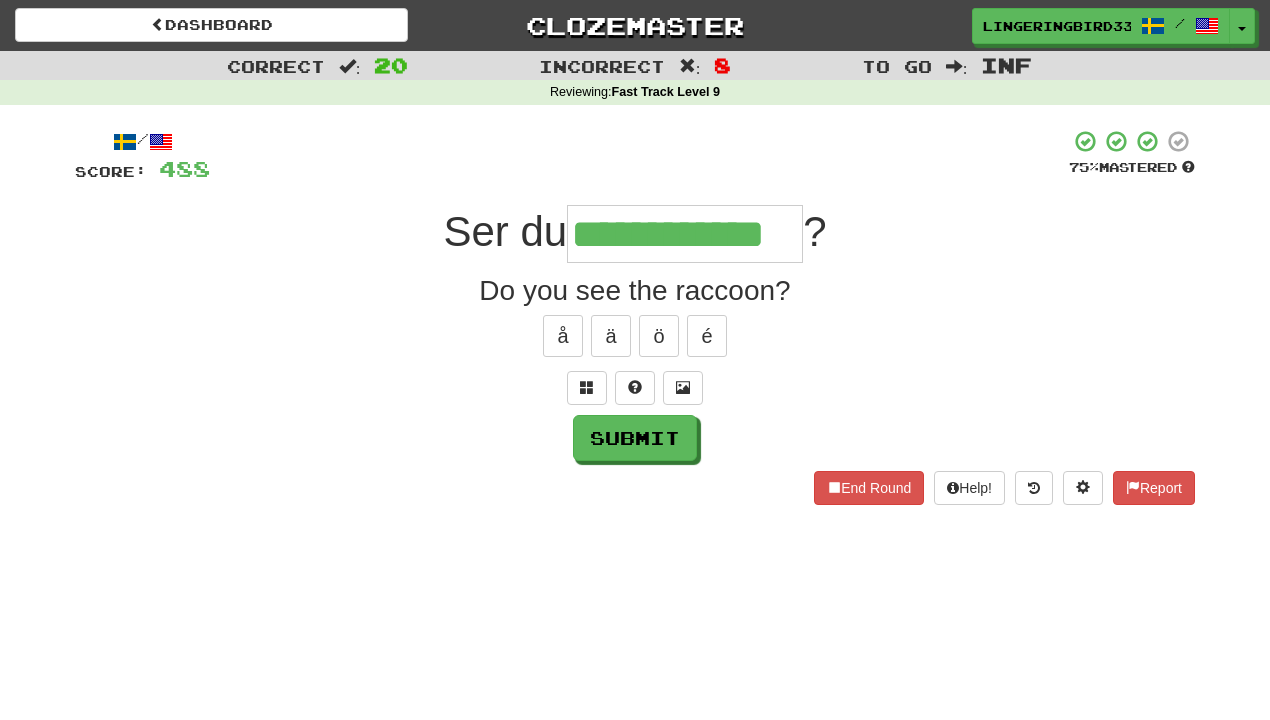 type on "**********" 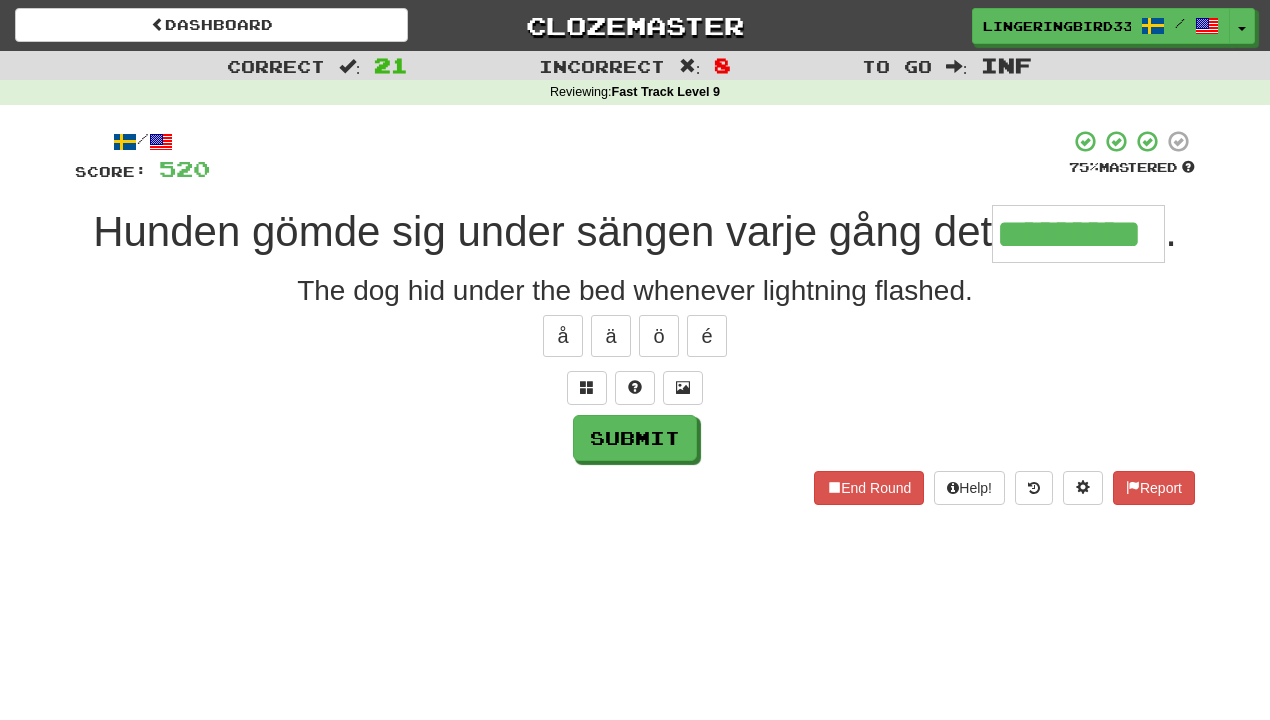 type on "*********" 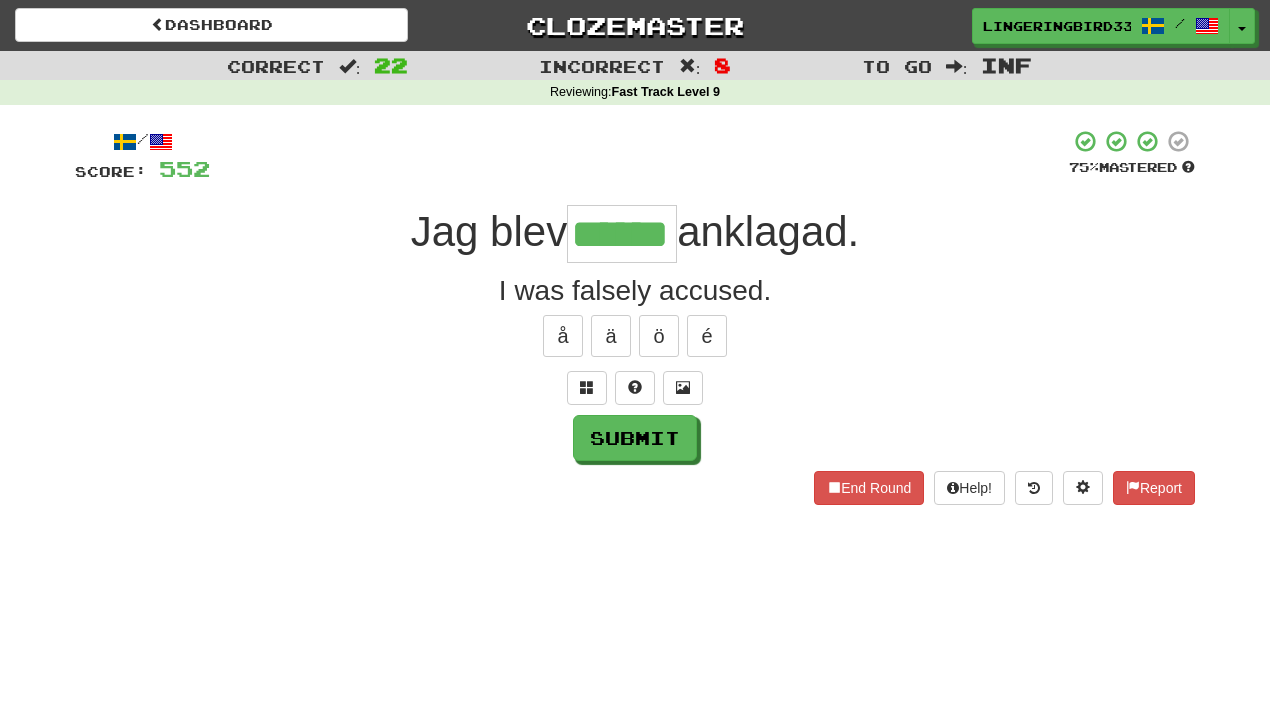 type on "******" 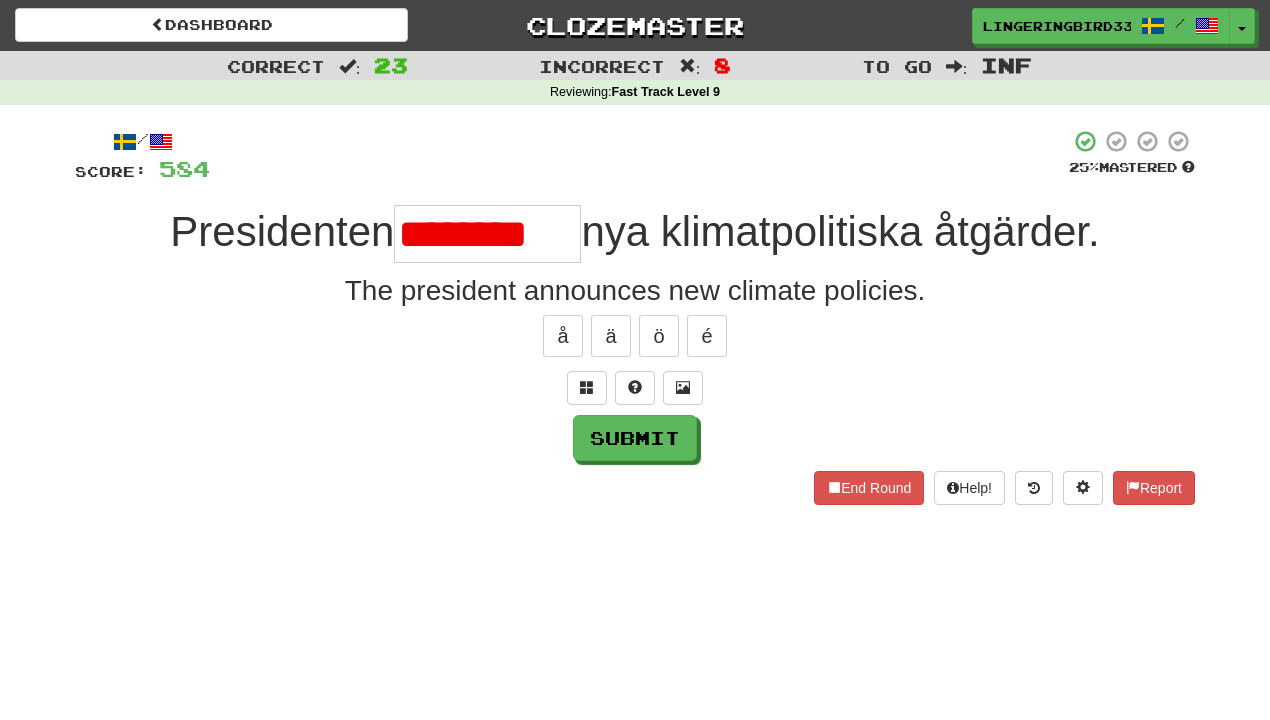 scroll, scrollTop: 0, scrollLeft: 0, axis: both 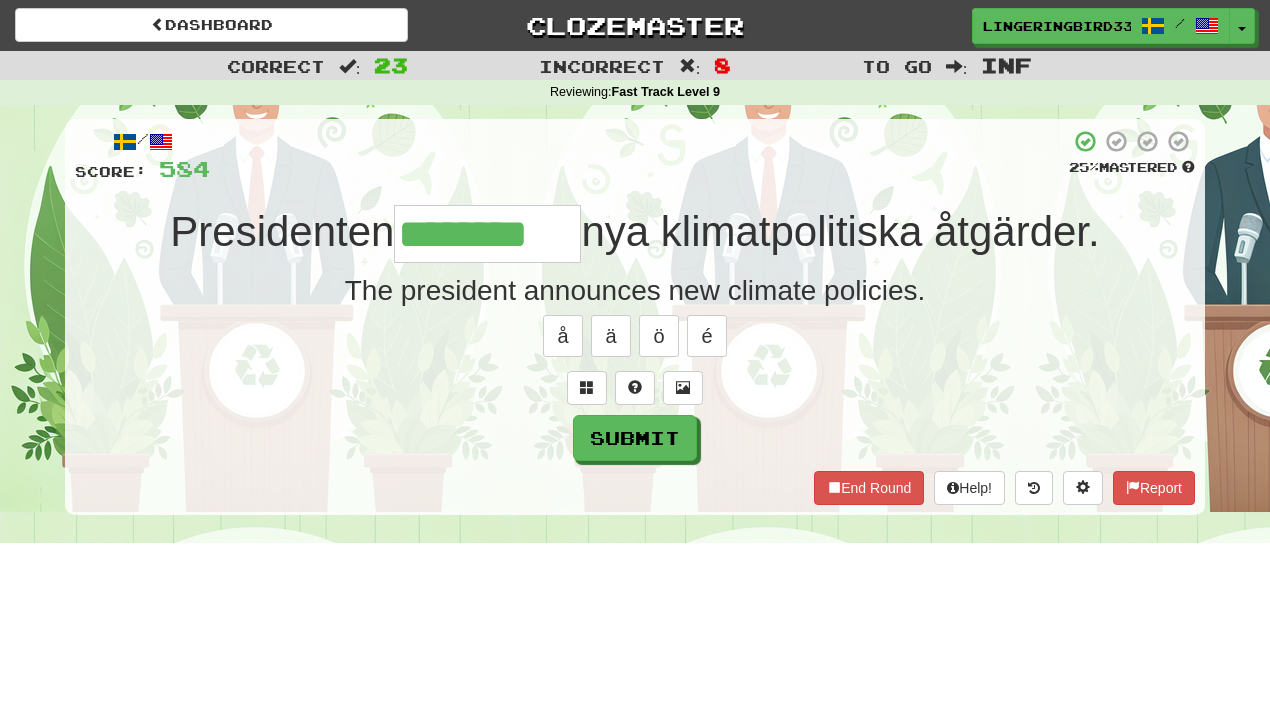 type on "********" 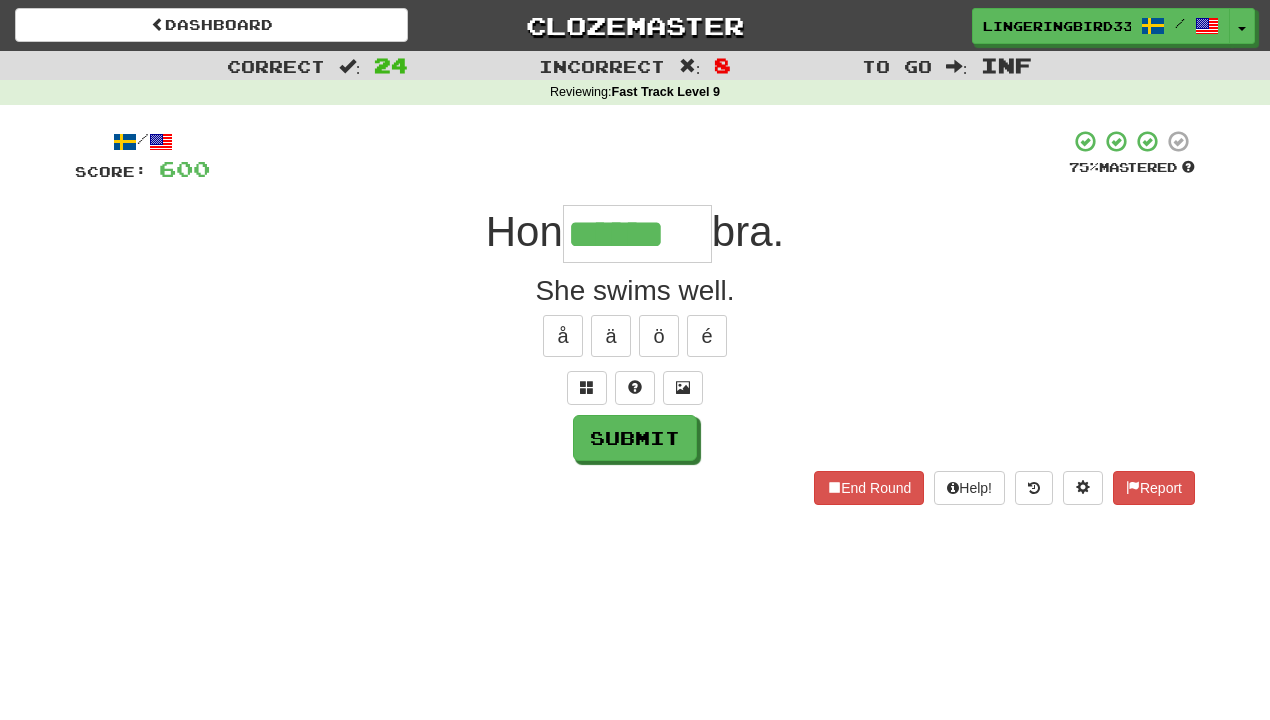 type on "******" 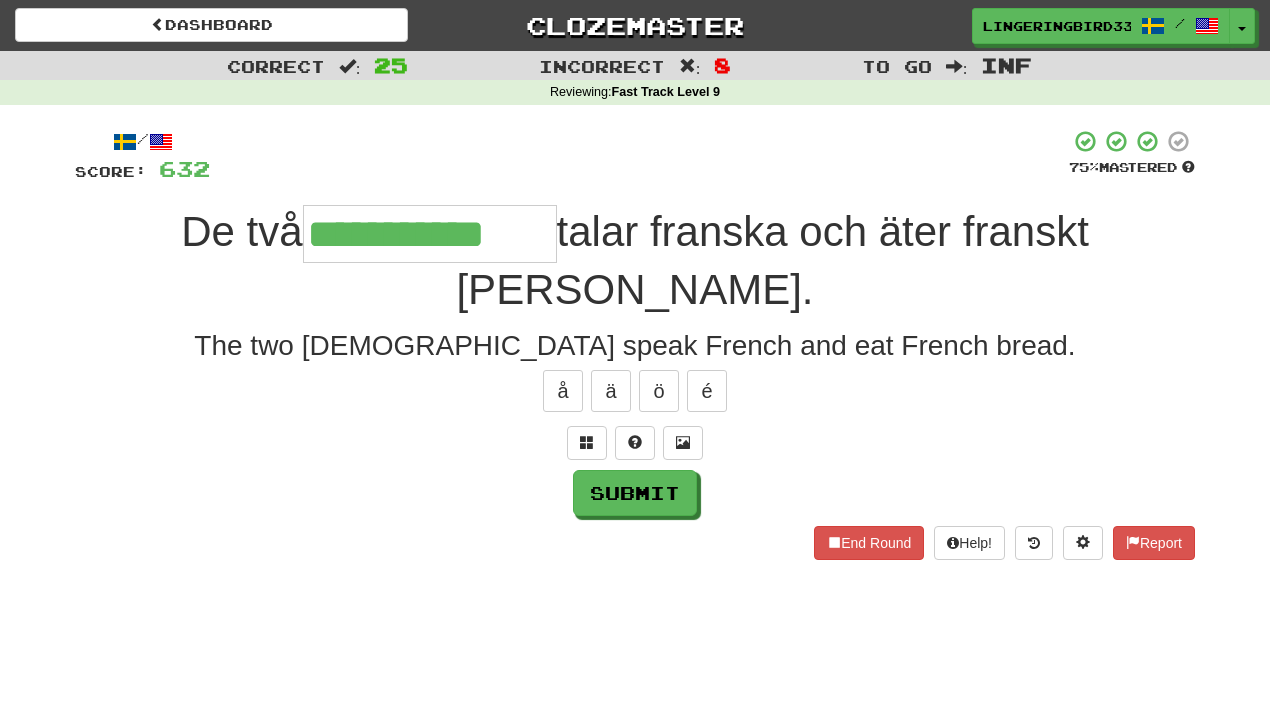 type on "**********" 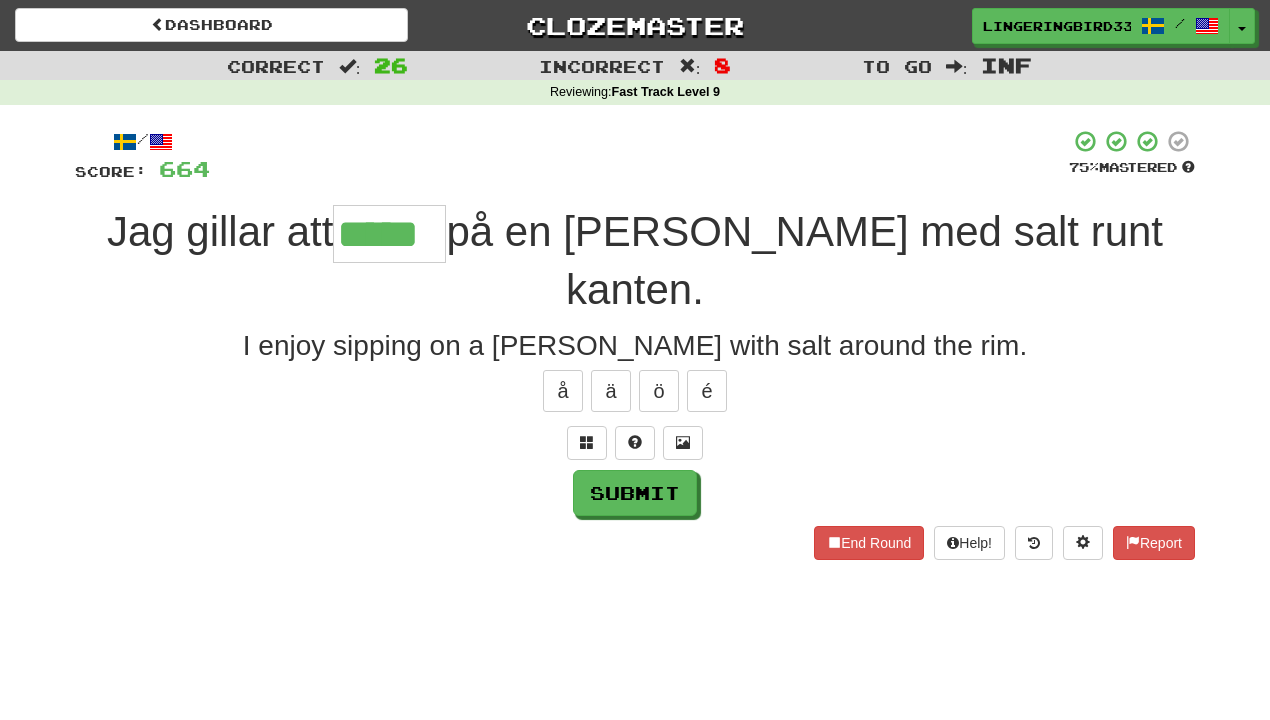 type on "*****" 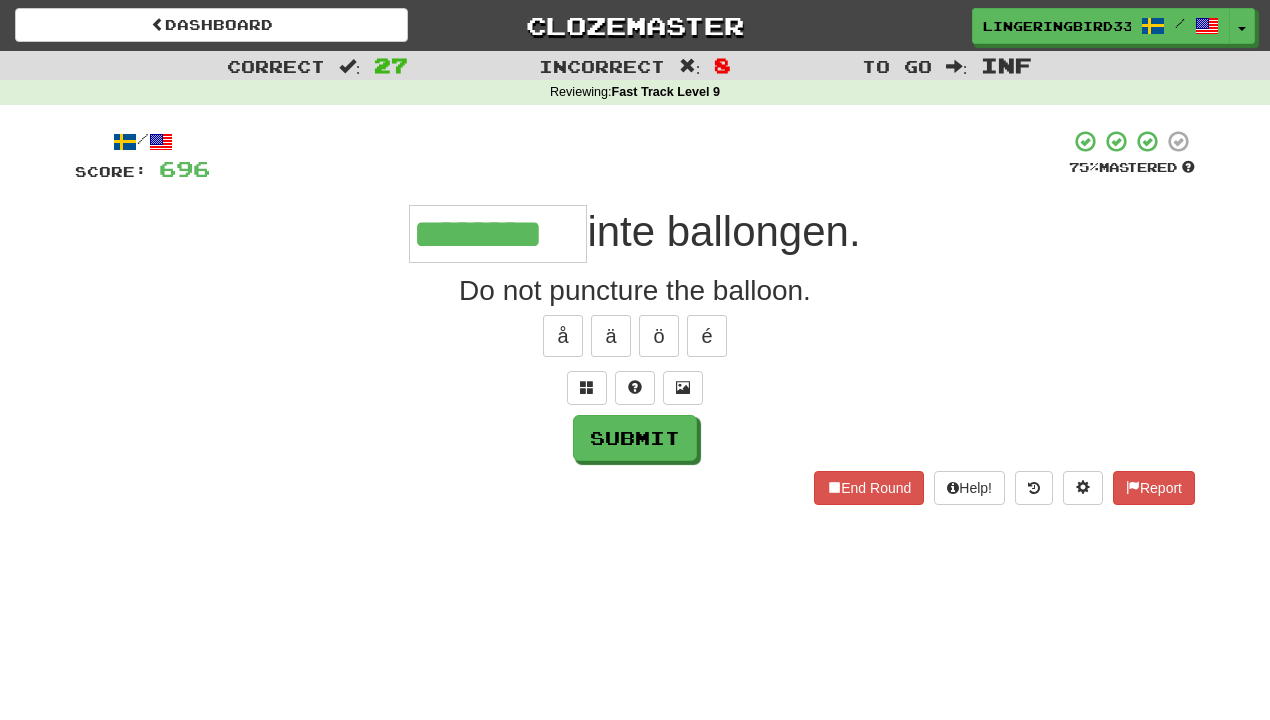 type on "********" 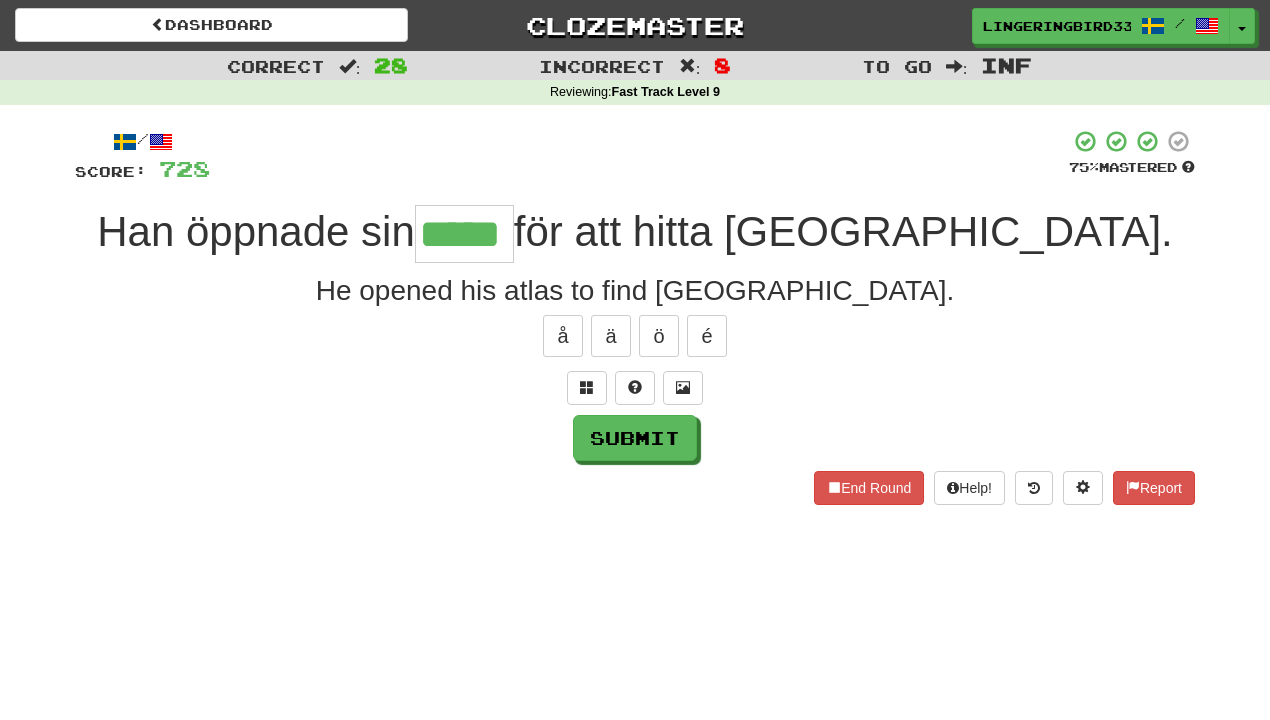 type on "*****" 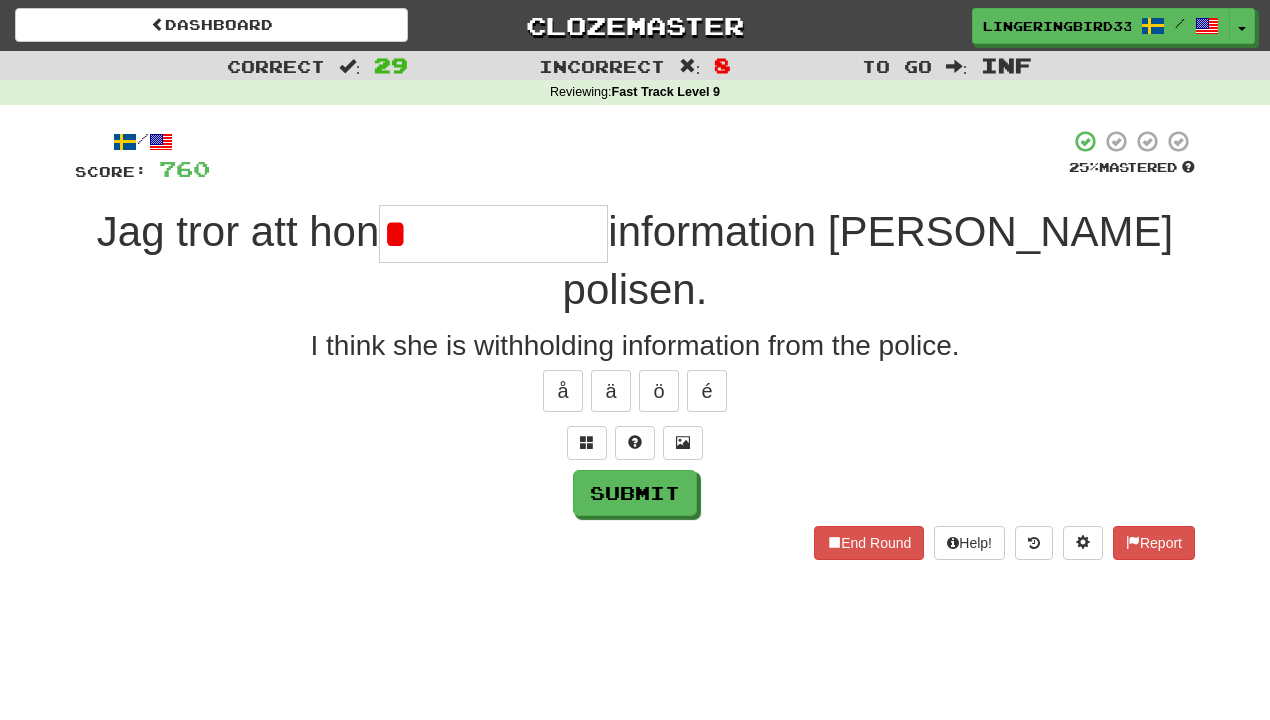 type on "**********" 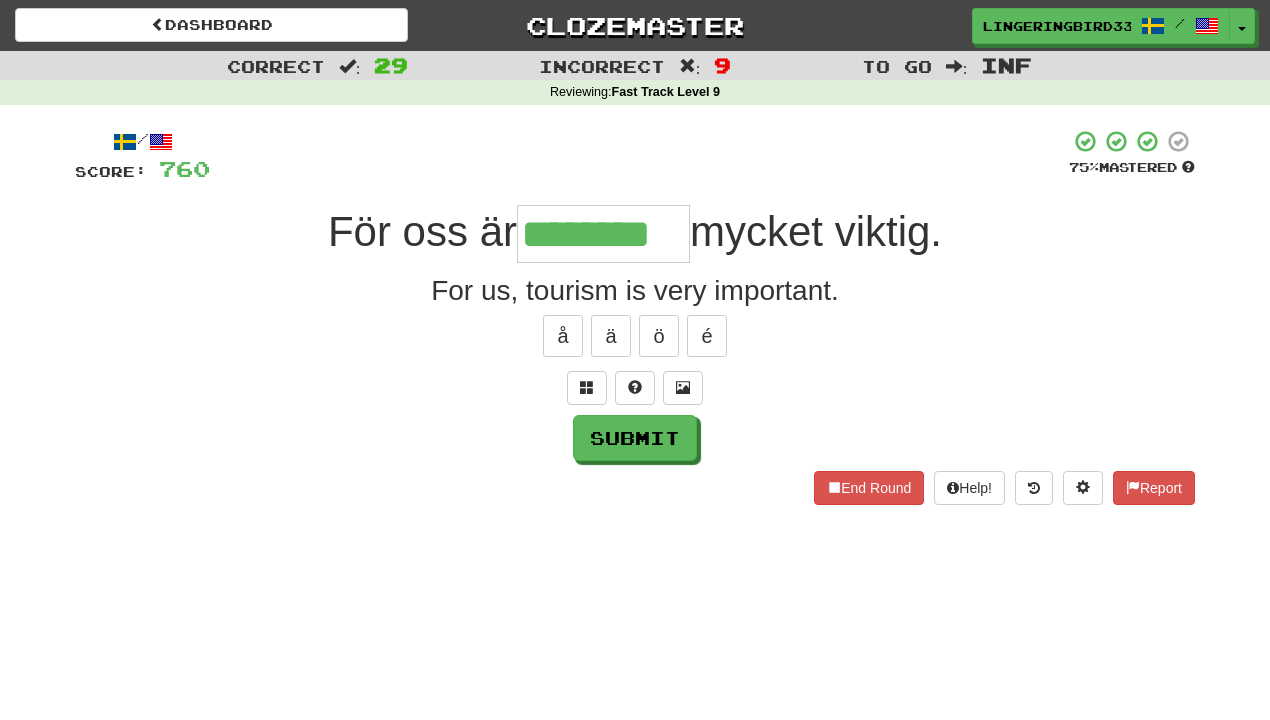 type on "********" 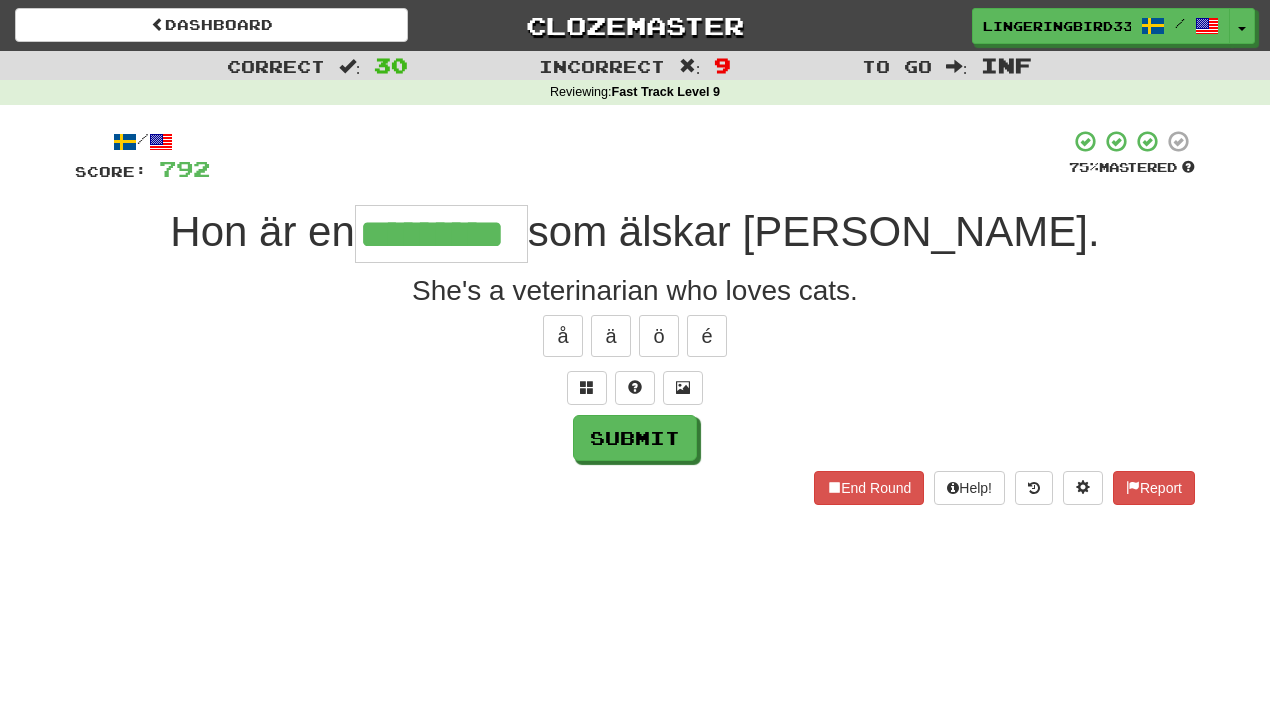 type on "*********" 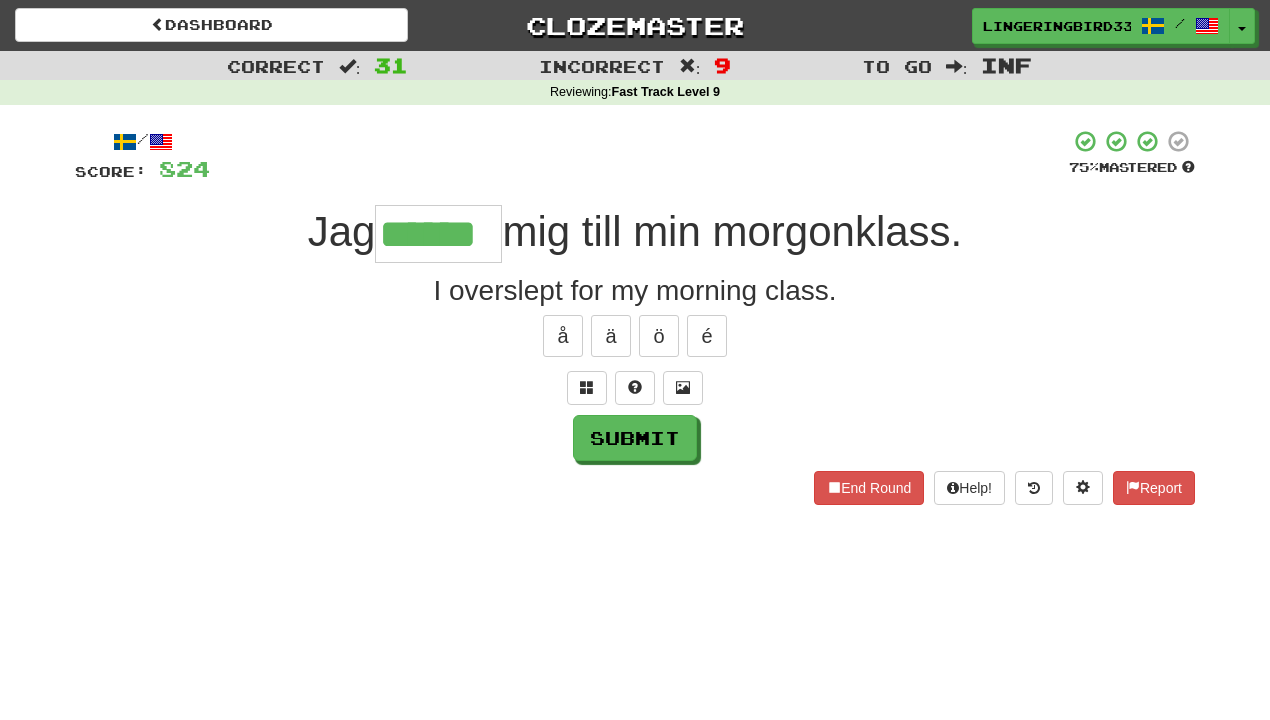 type on "******" 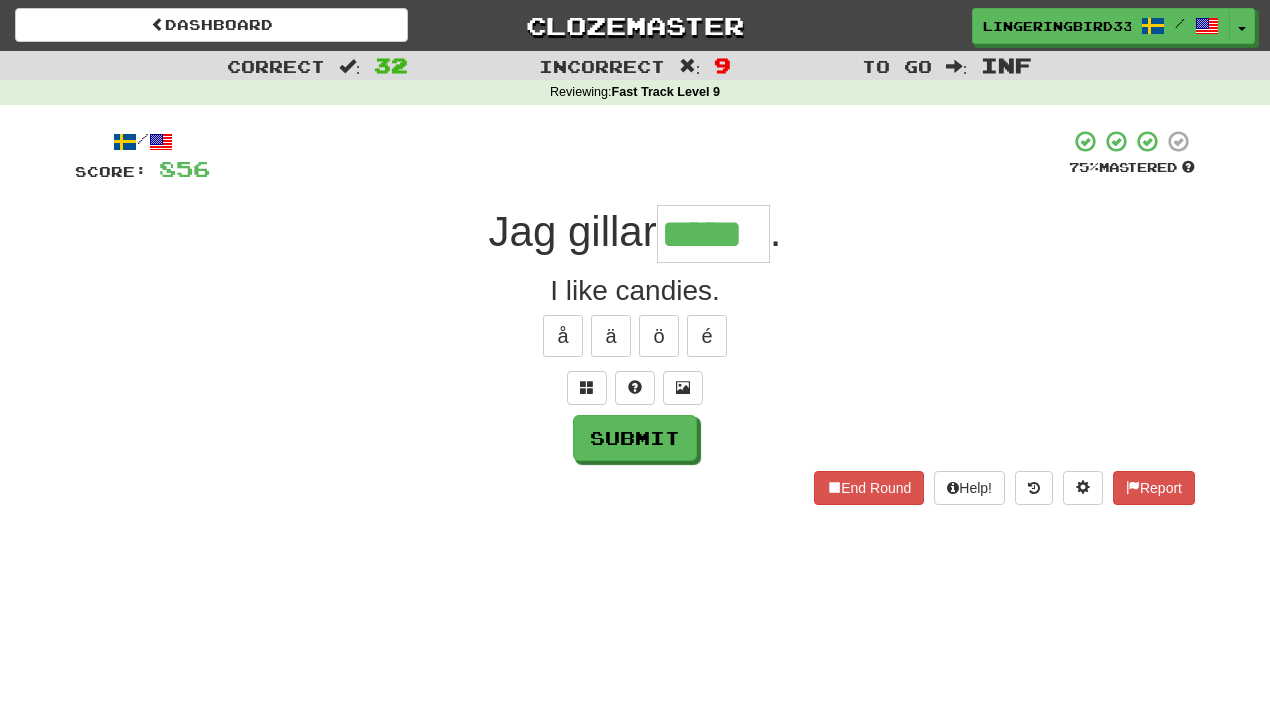 type on "*****" 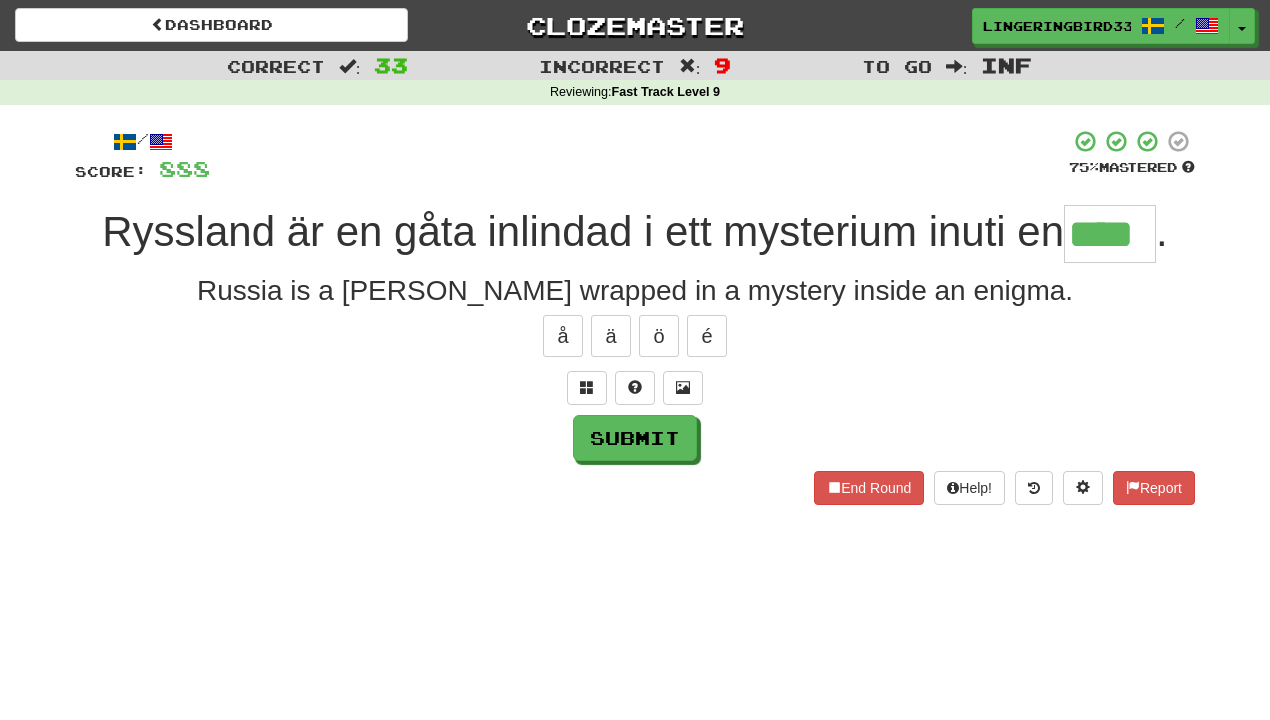 type on "****" 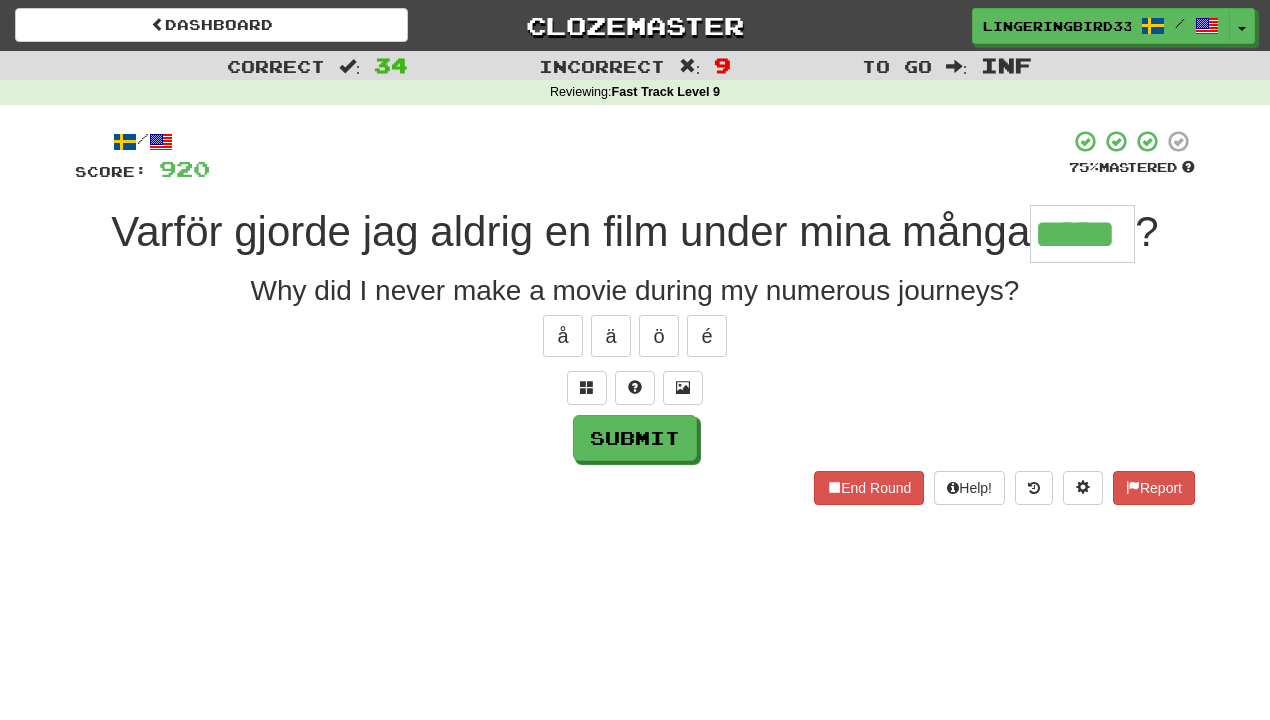 type on "*****" 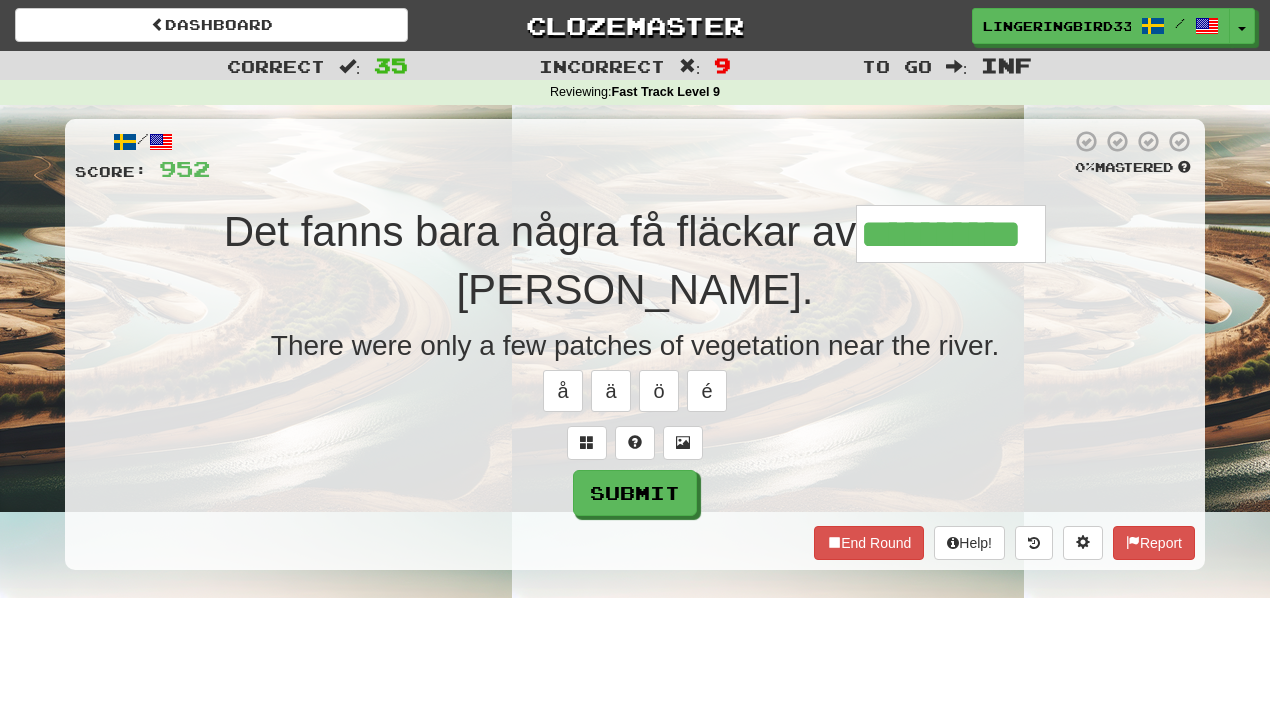 type on "**********" 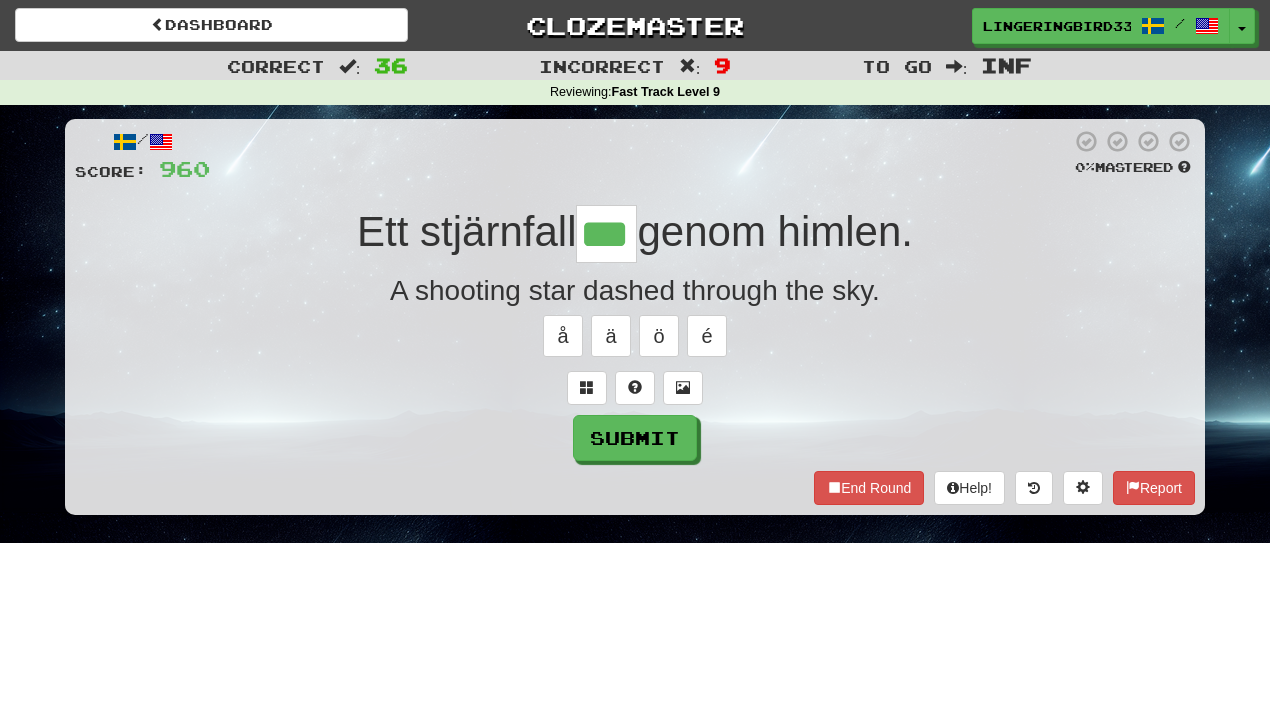type on "***" 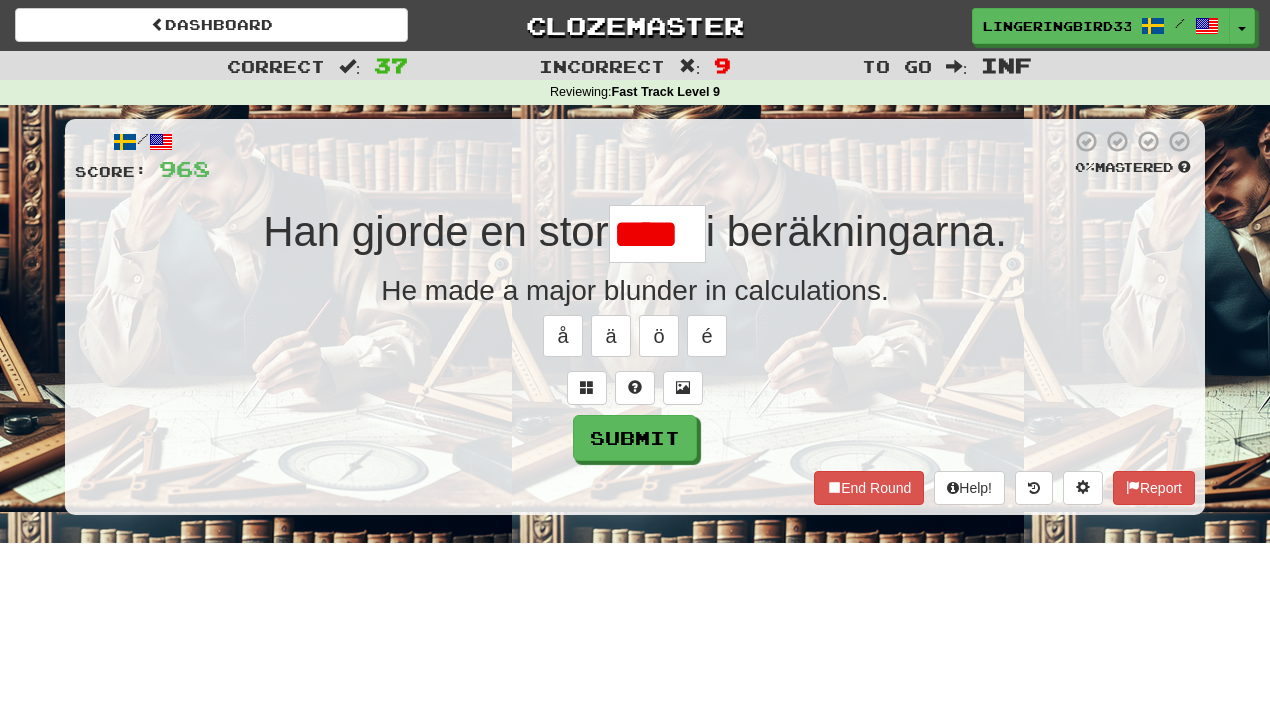 scroll, scrollTop: 0, scrollLeft: 0, axis: both 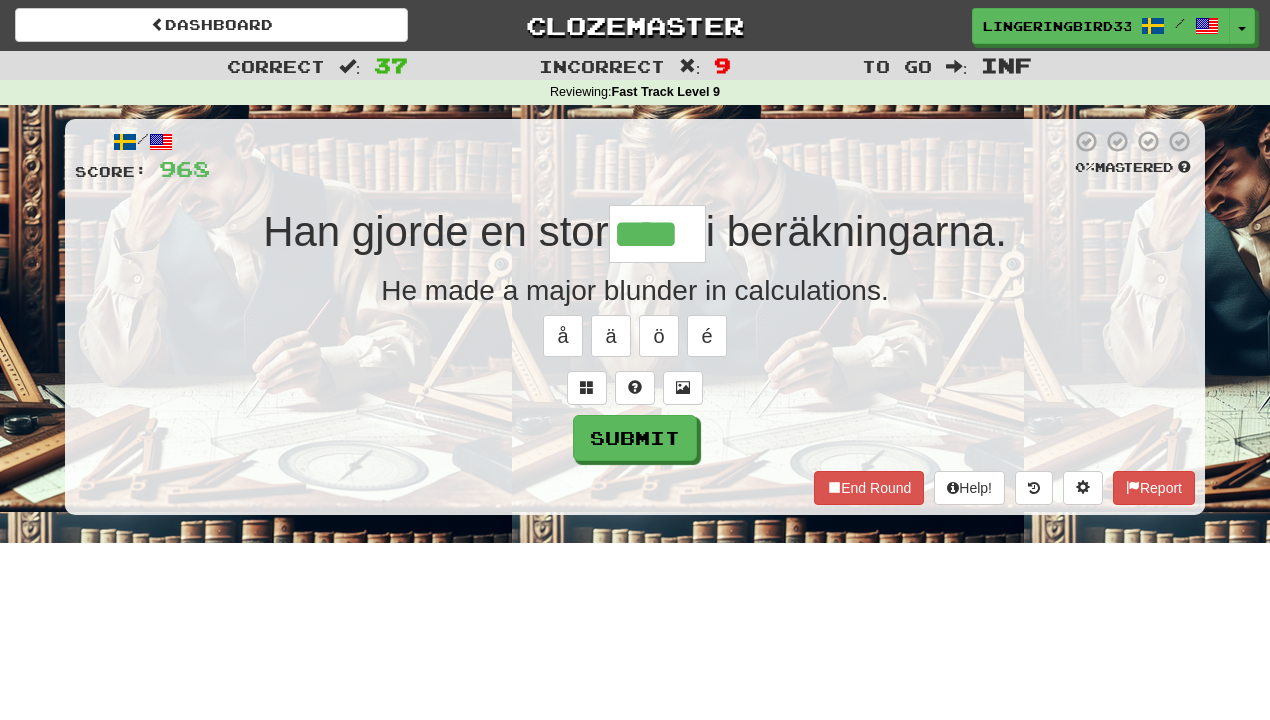 type on "****" 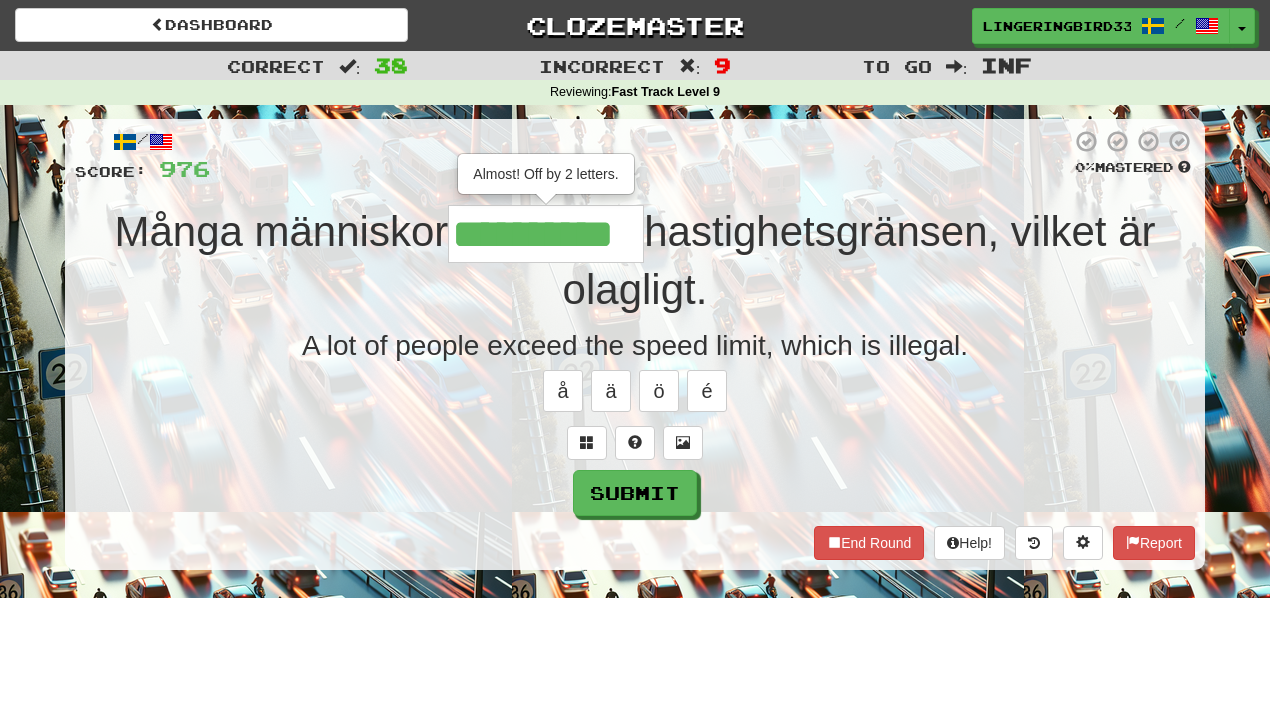 type on "**********" 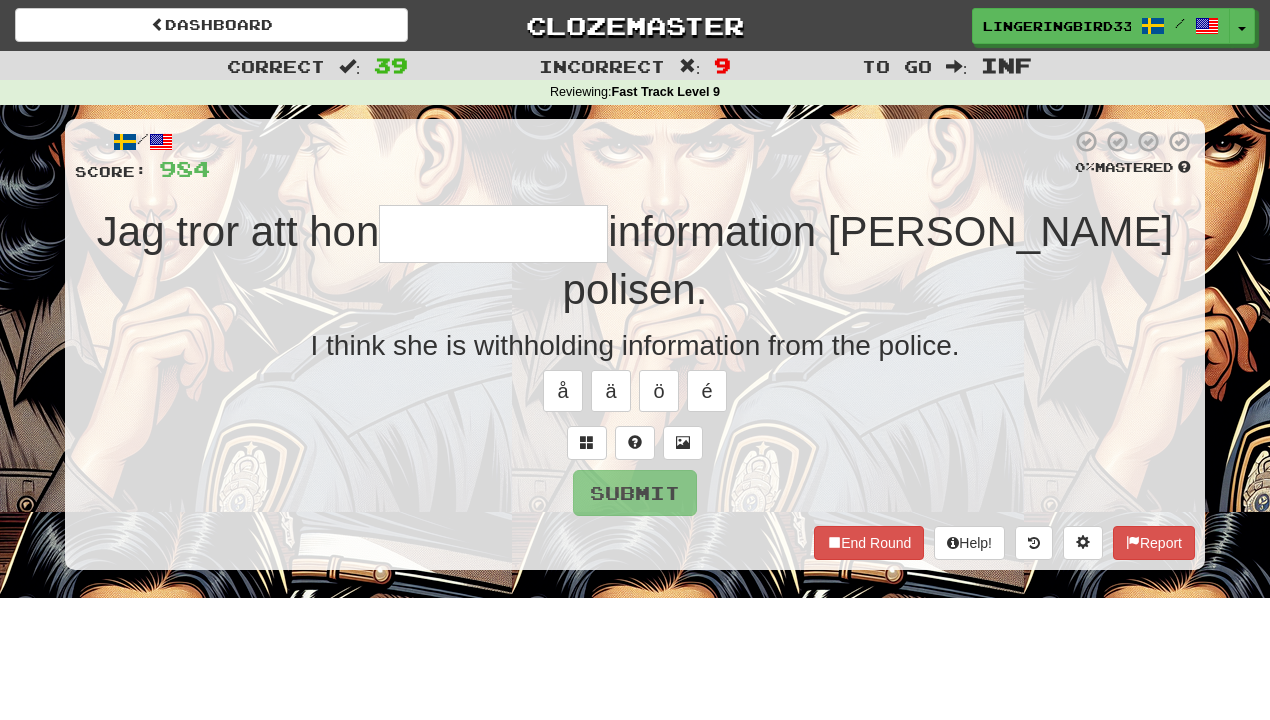 type on "**********" 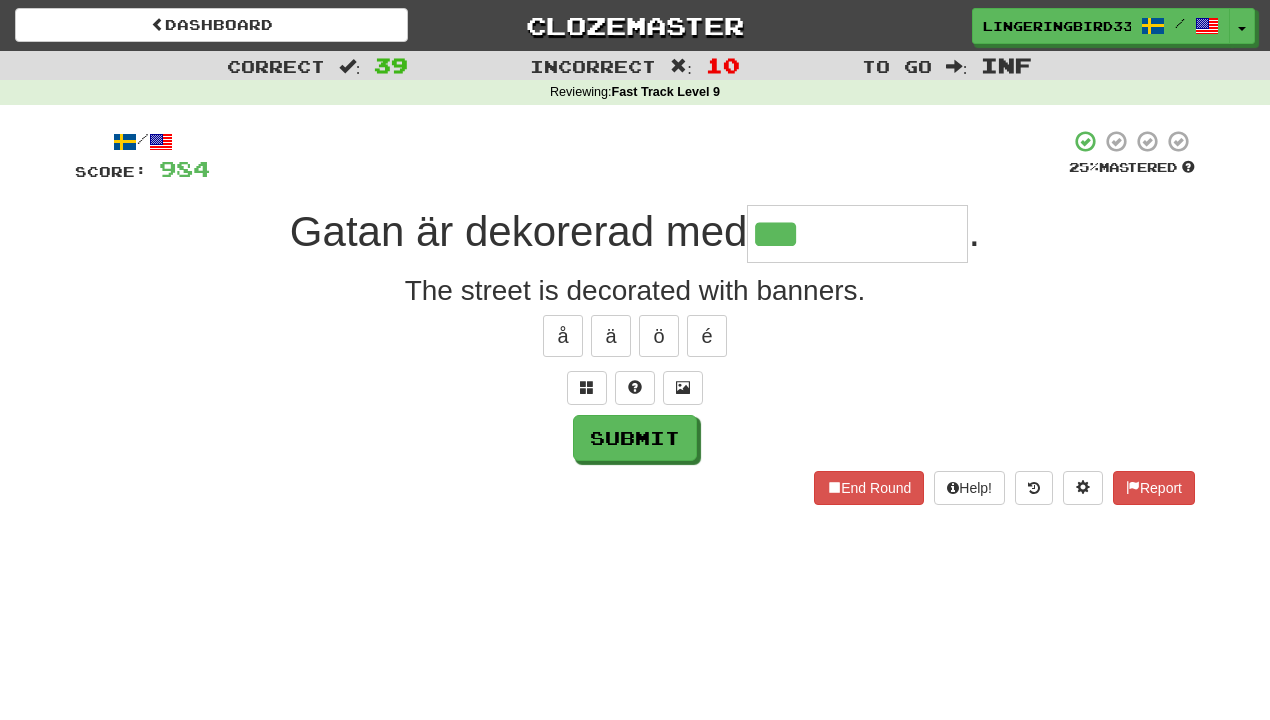type on "**********" 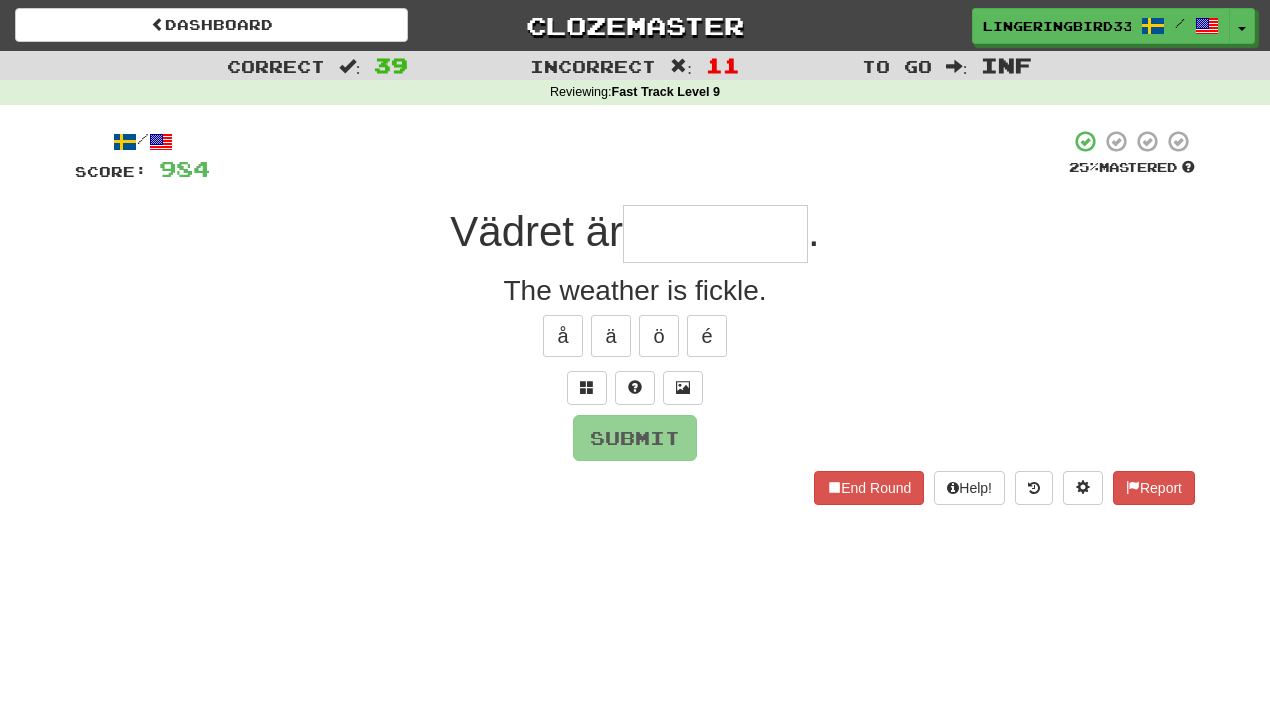 type on "*********" 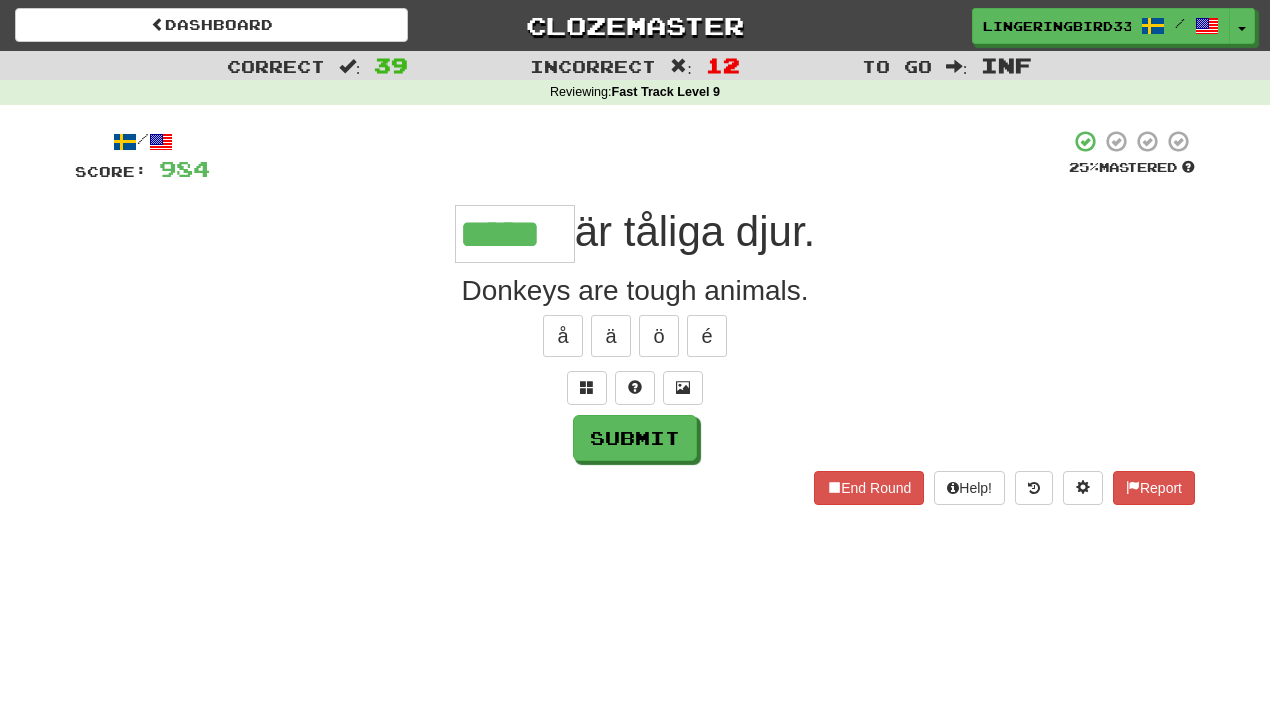 type on "*****" 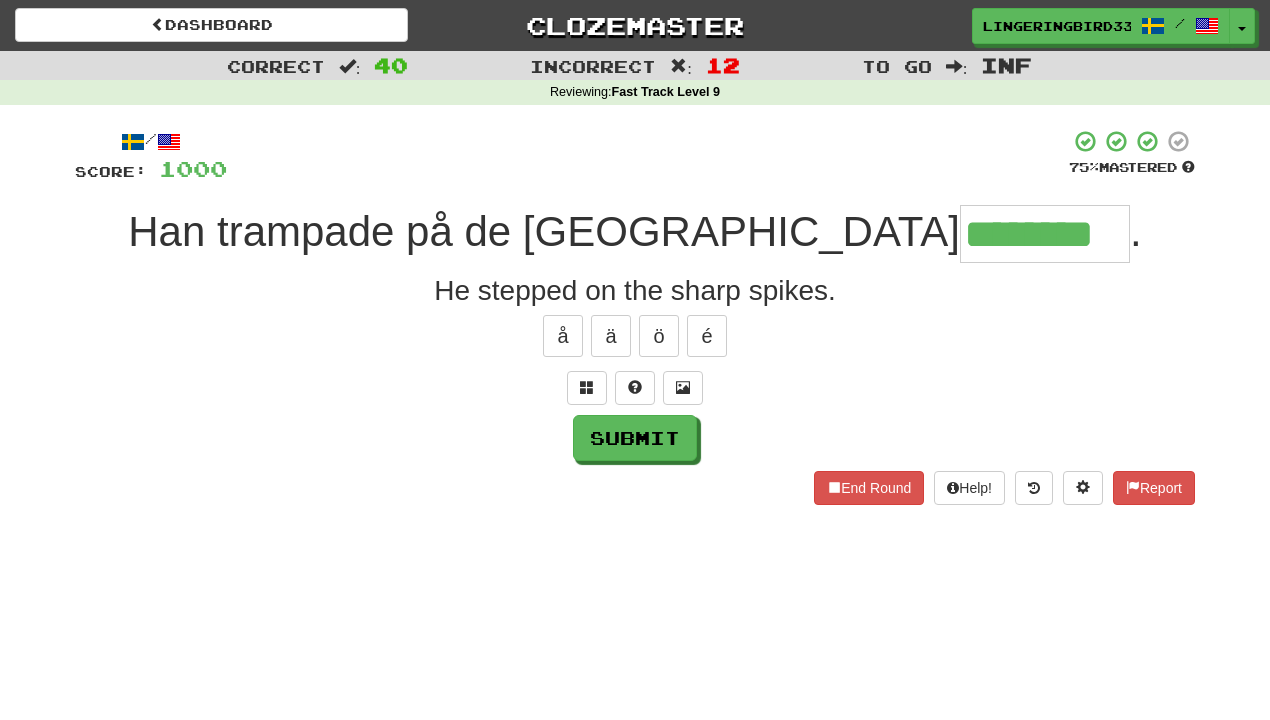 type on "********" 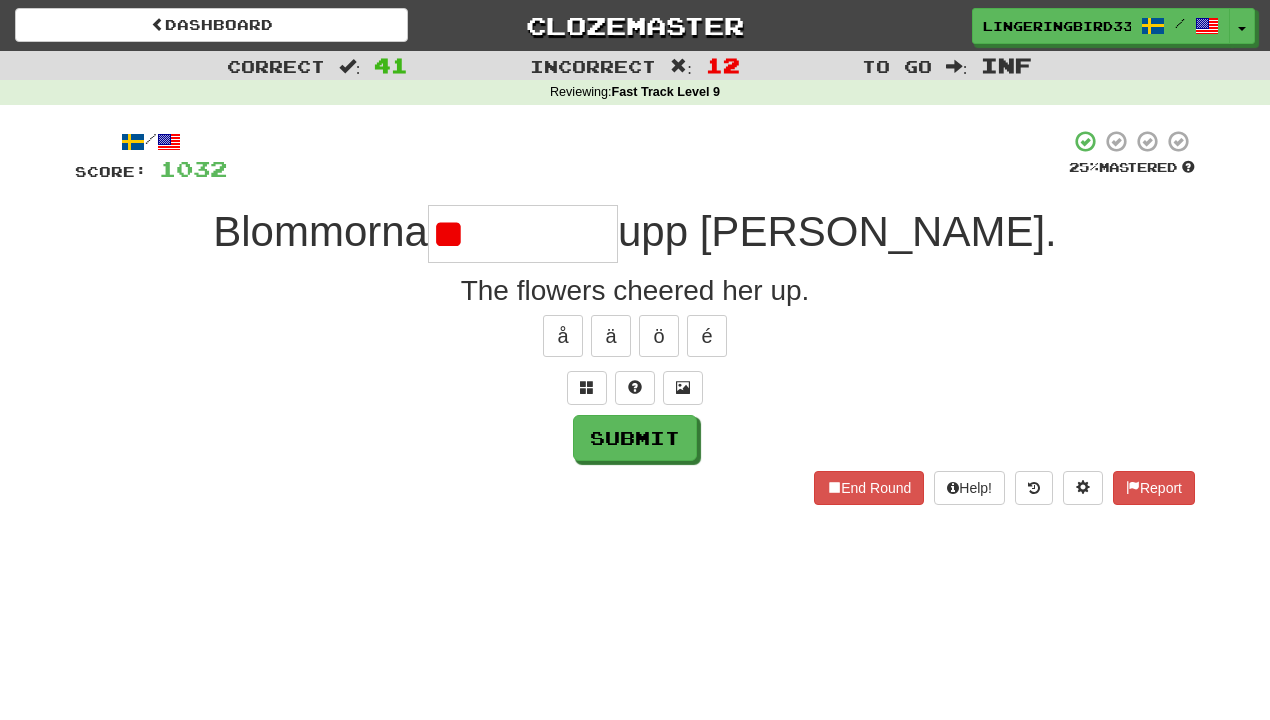 type on "*" 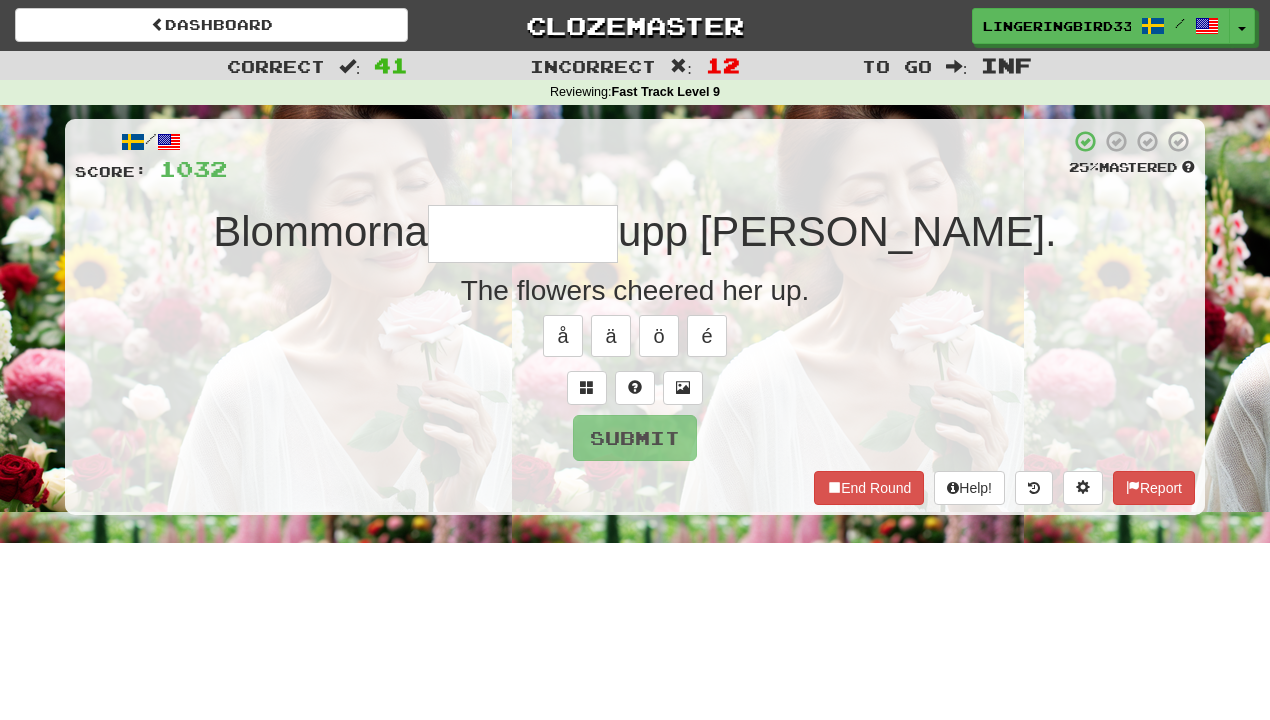type on "********" 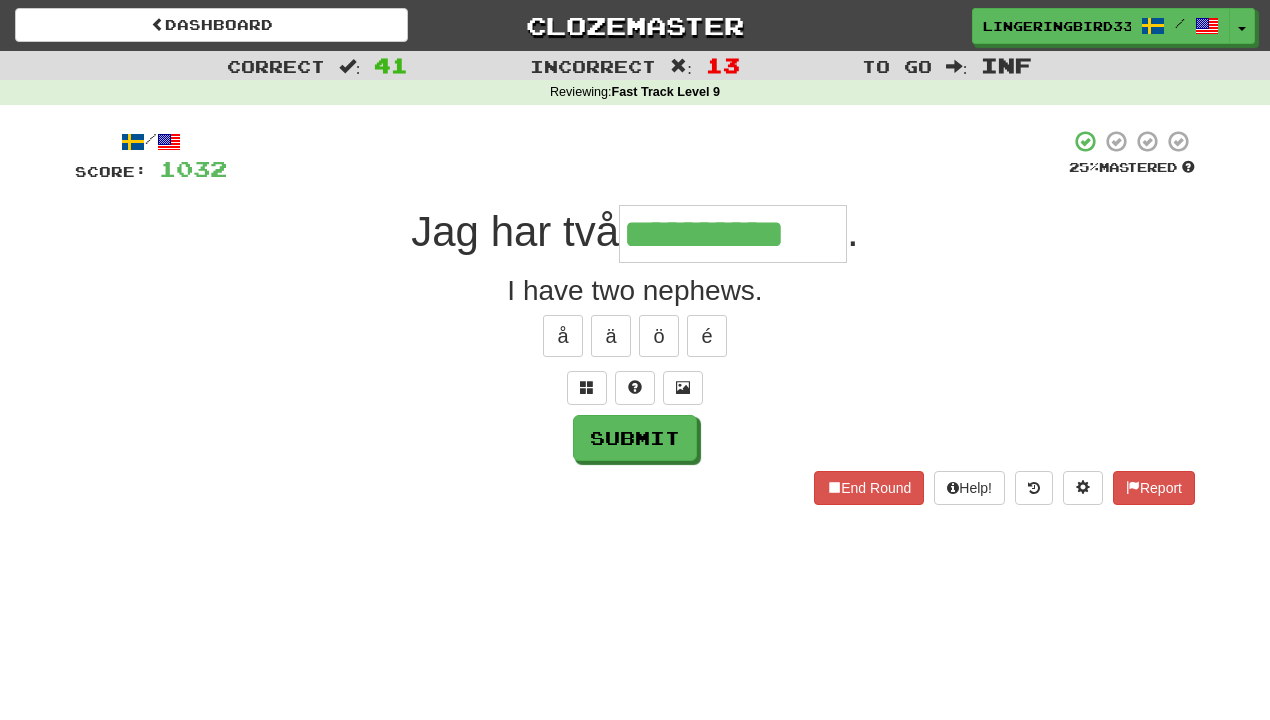 type on "**********" 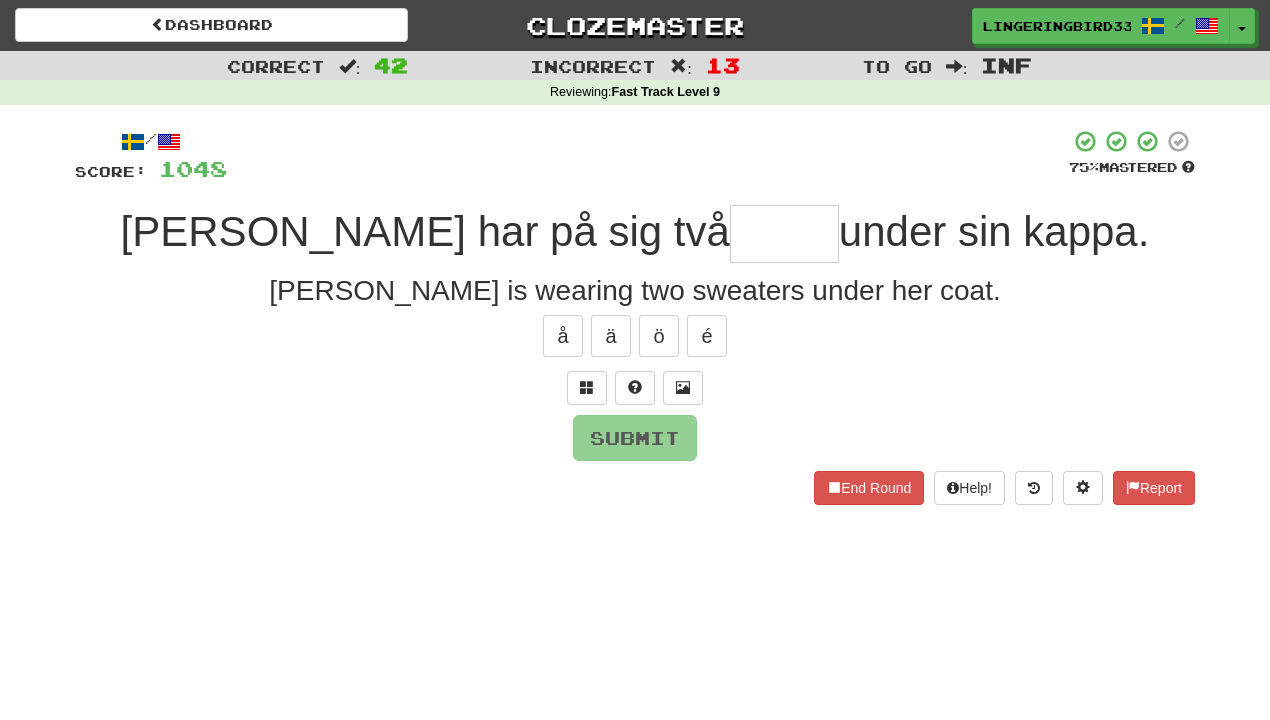 type on "*" 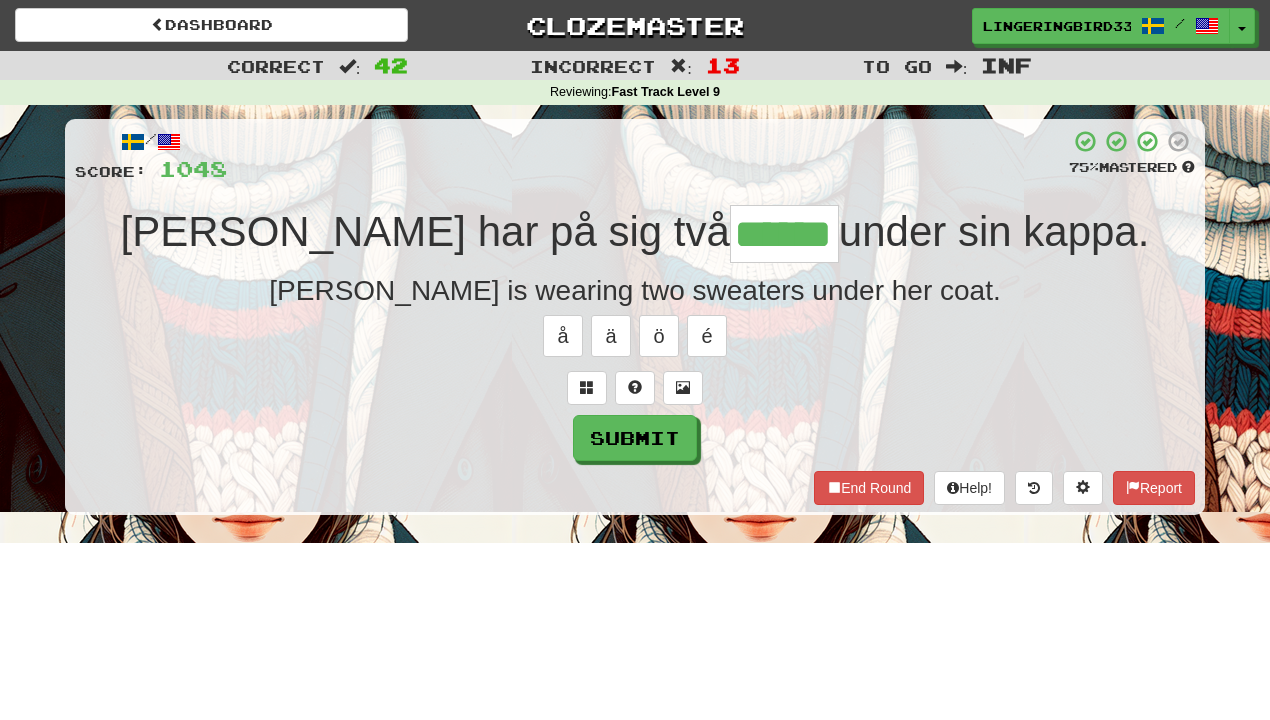 type on "******" 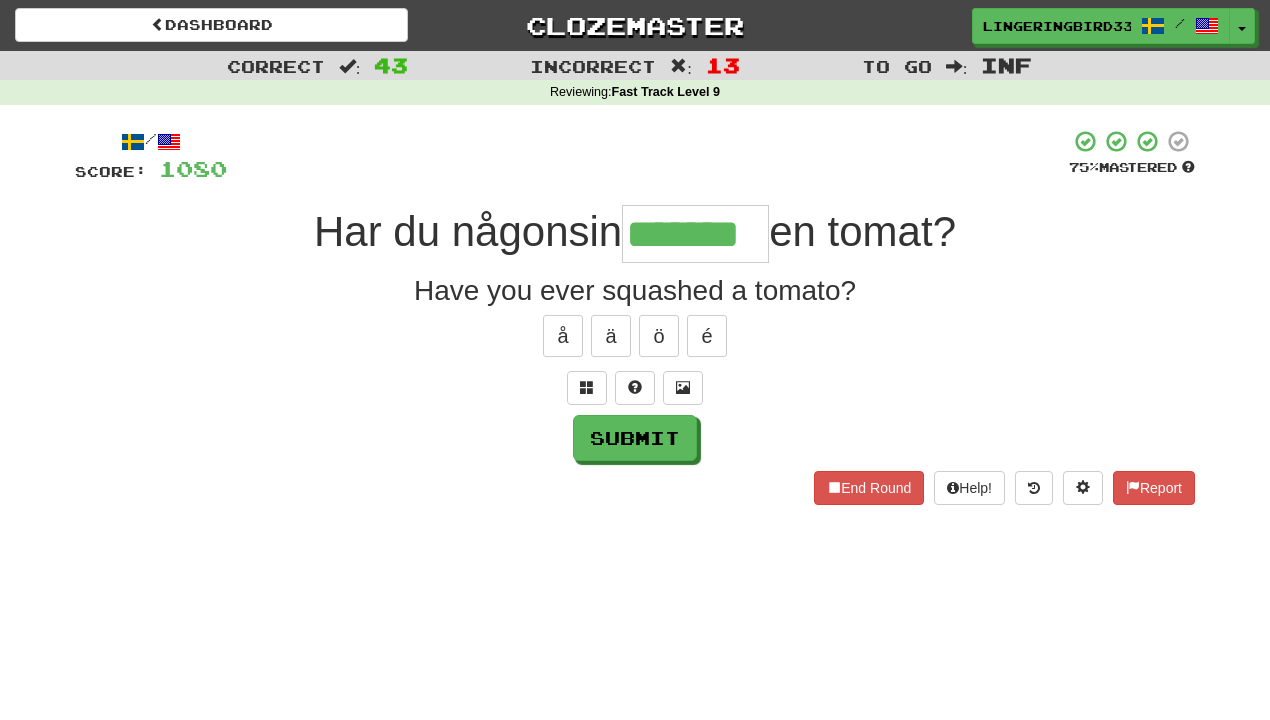 type on "*******" 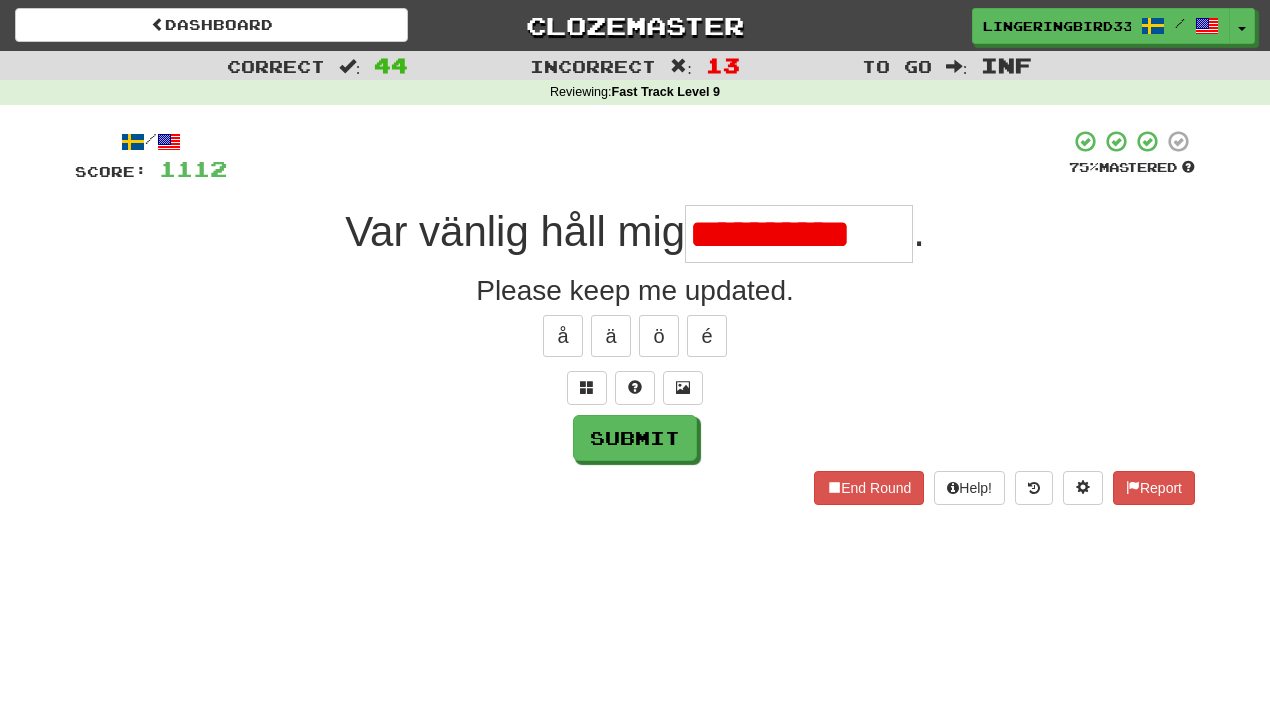 scroll, scrollTop: 0, scrollLeft: 0, axis: both 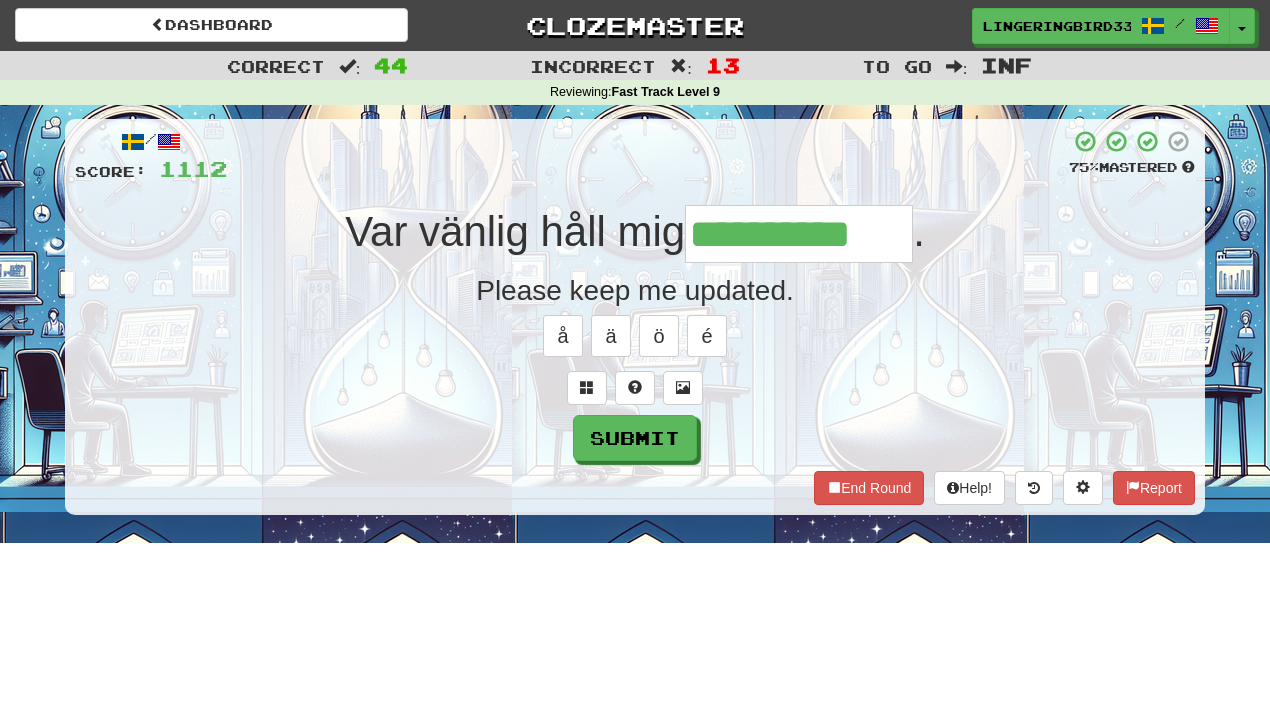 type on "**********" 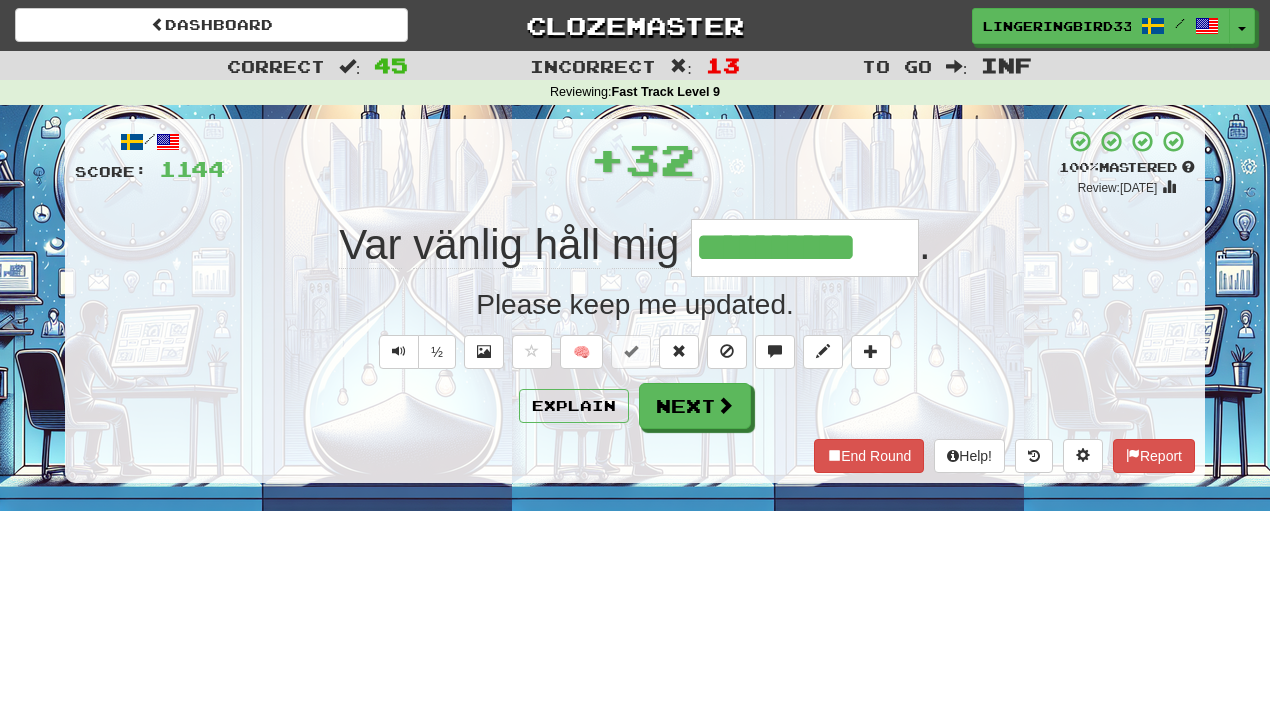 type 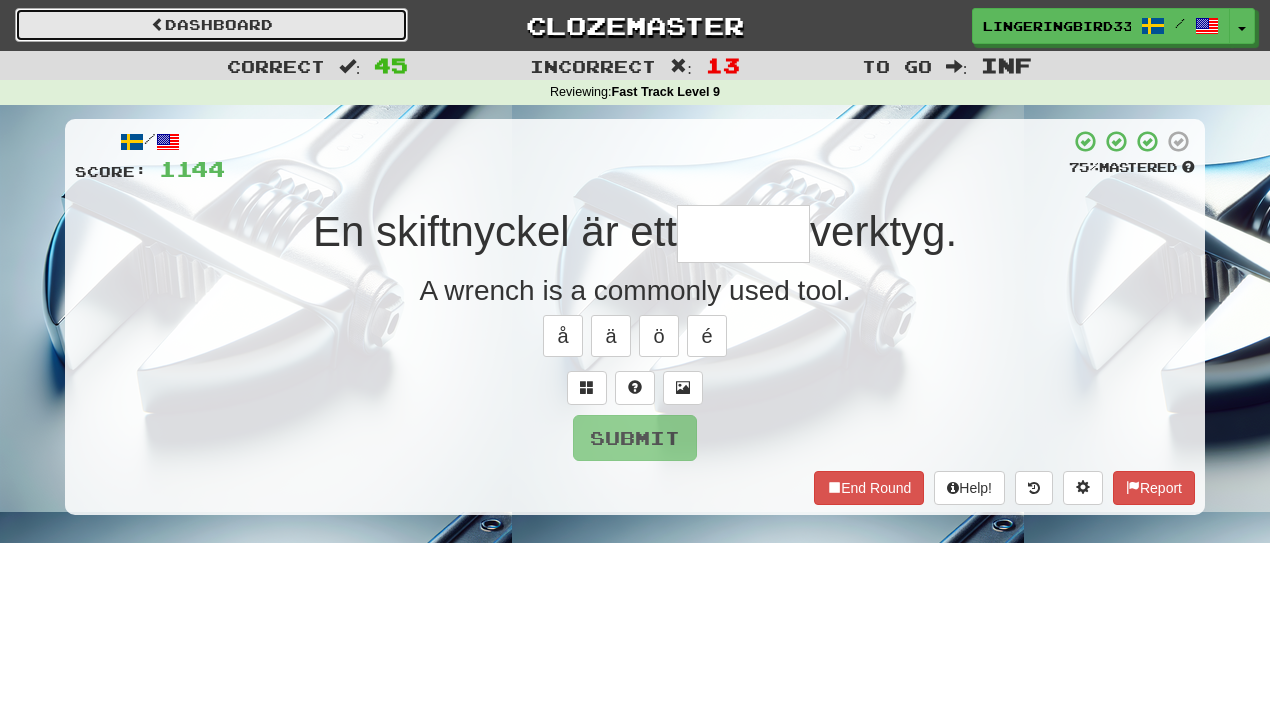 click on "Dashboard" at bounding box center [211, 25] 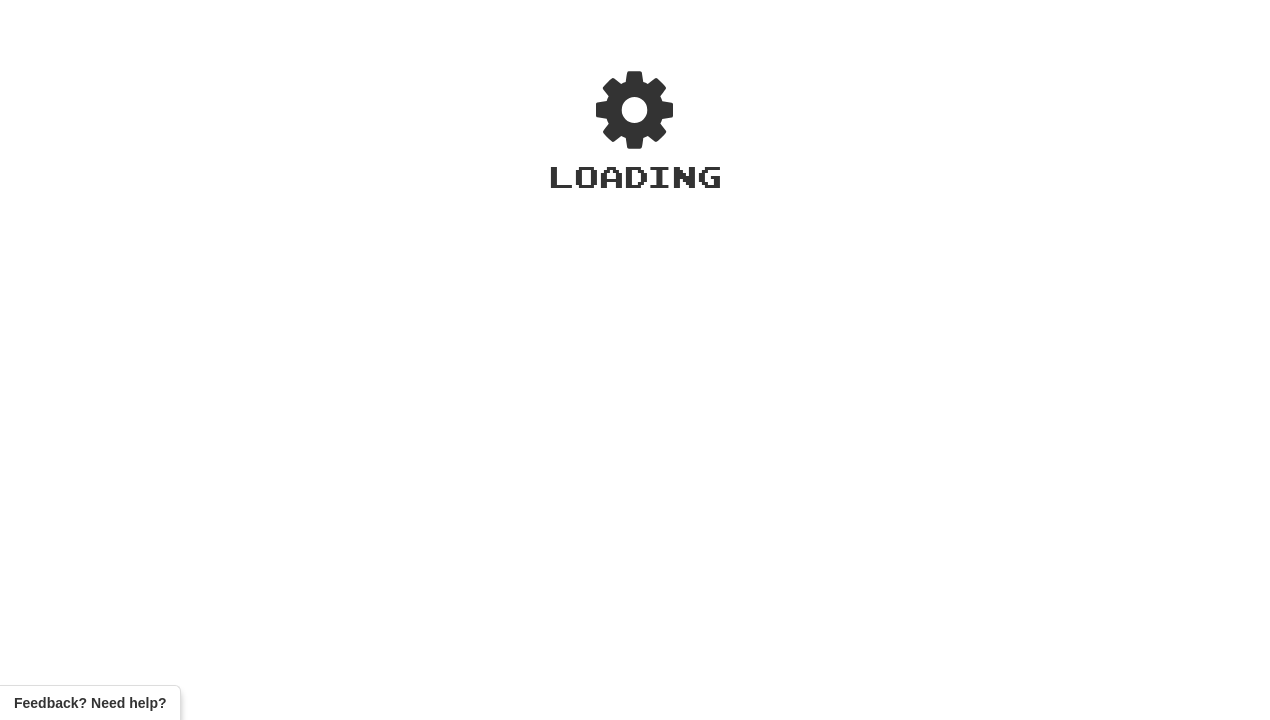 scroll, scrollTop: 0, scrollLeft: 0, axis: both 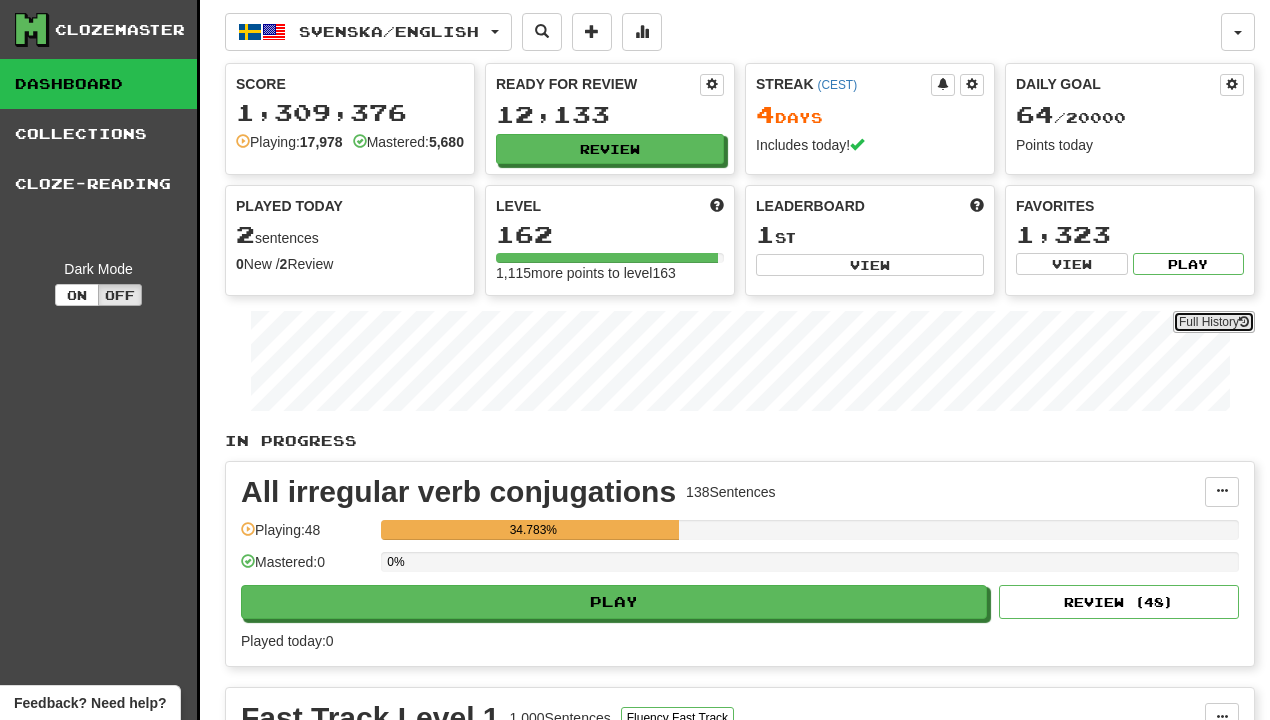 click on "Full History" at bounding box center [1214, 322] 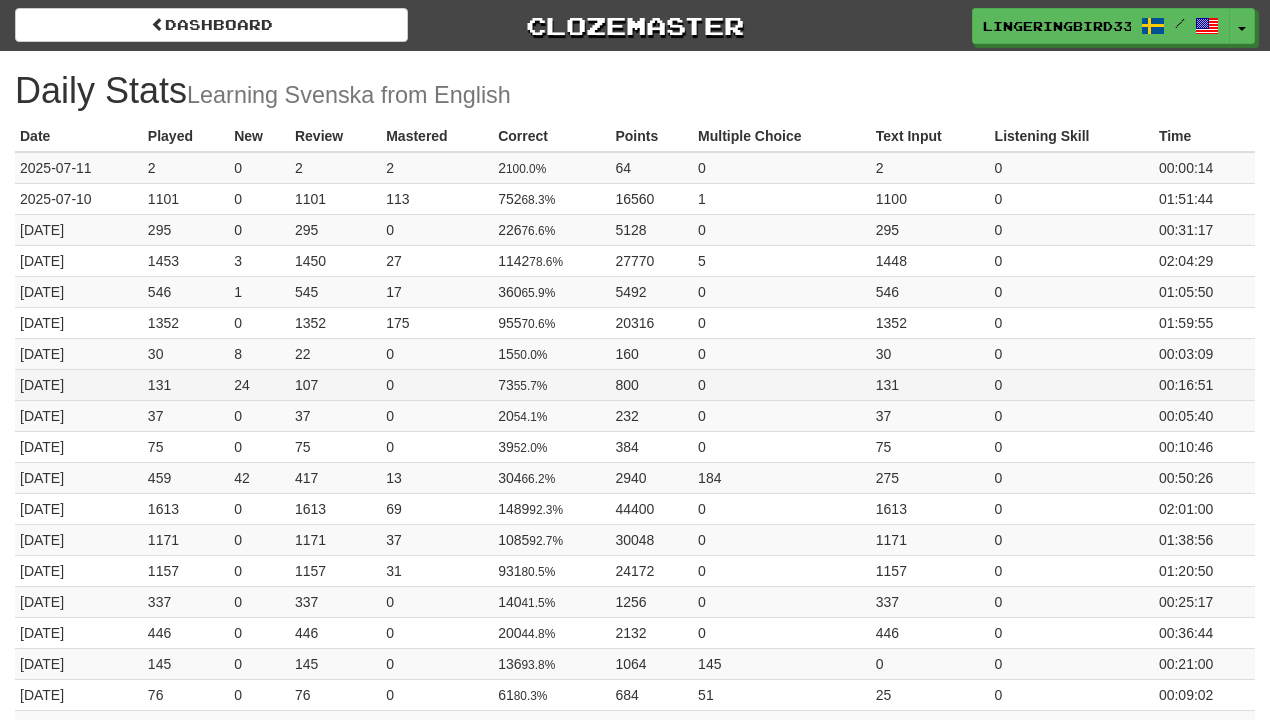 scroll, scrollTop: 0, scrollLeft: 0, axis: both 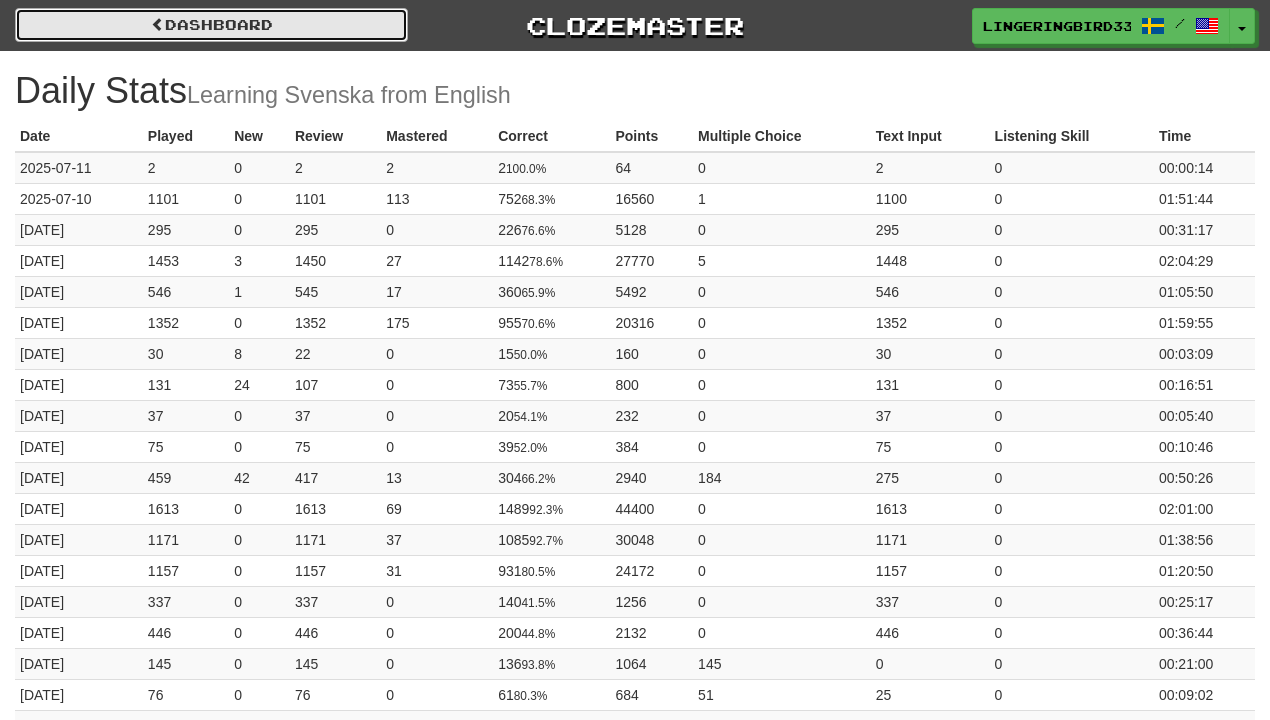 click on "Dashboard" at bounding box center (211, 25) 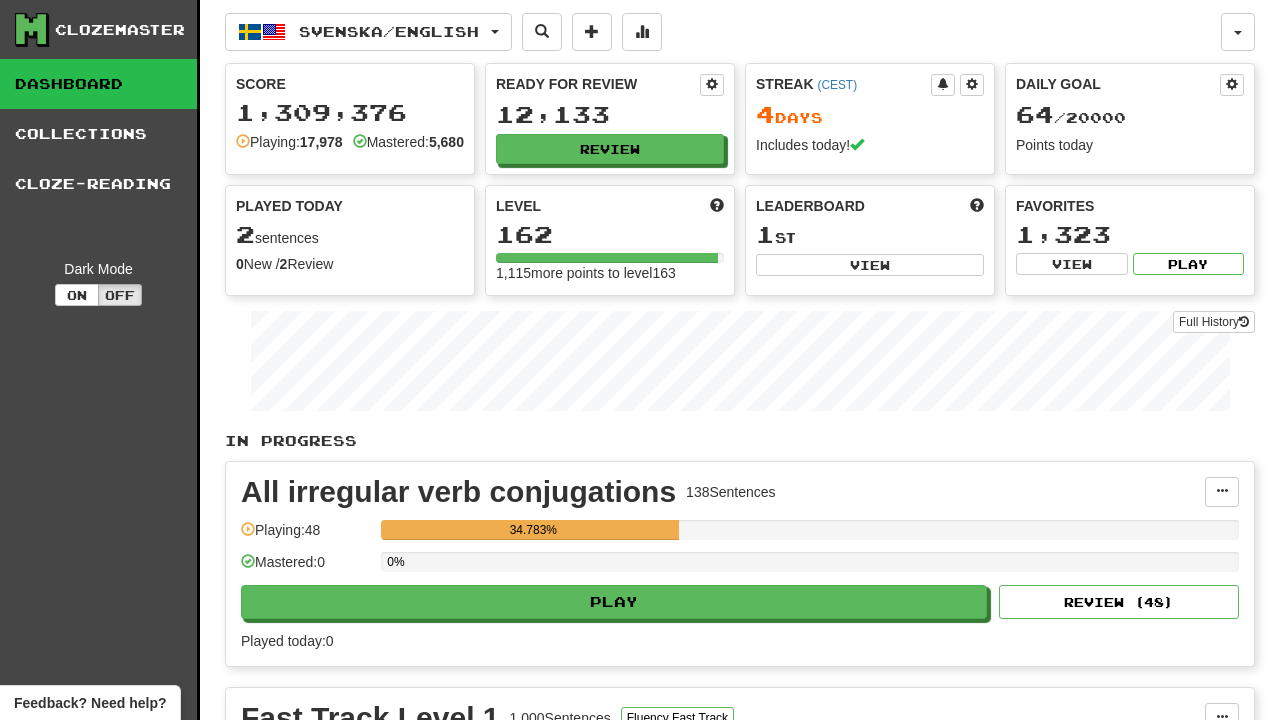 scroll, scrollTop: 0, scrollLeft: 0, axis: both 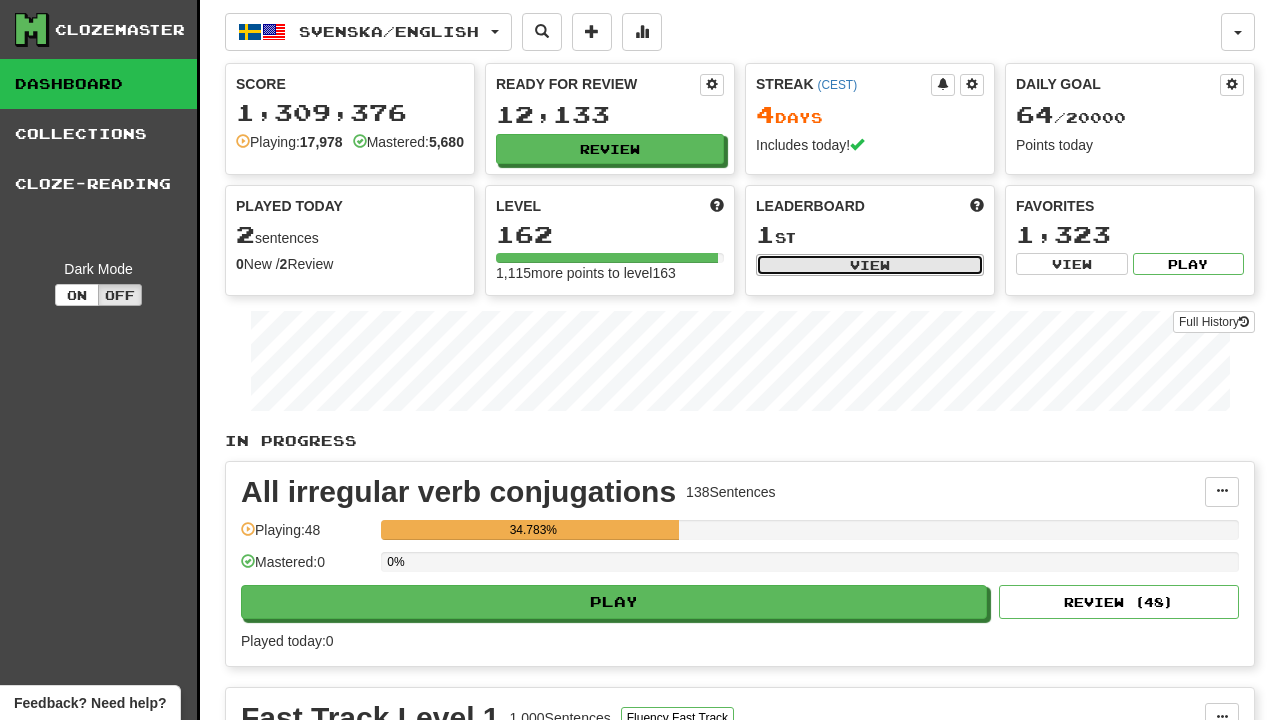 click on "View" at bounding box center (870, 265) 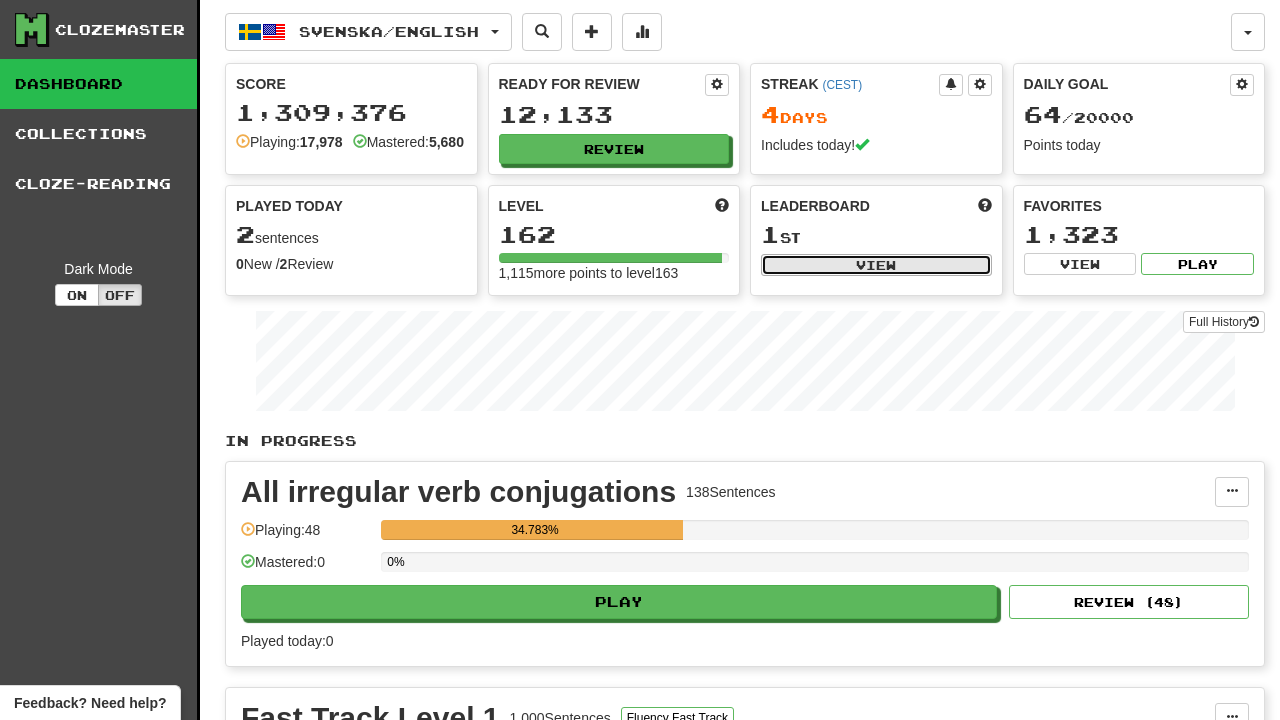 select on "**********" 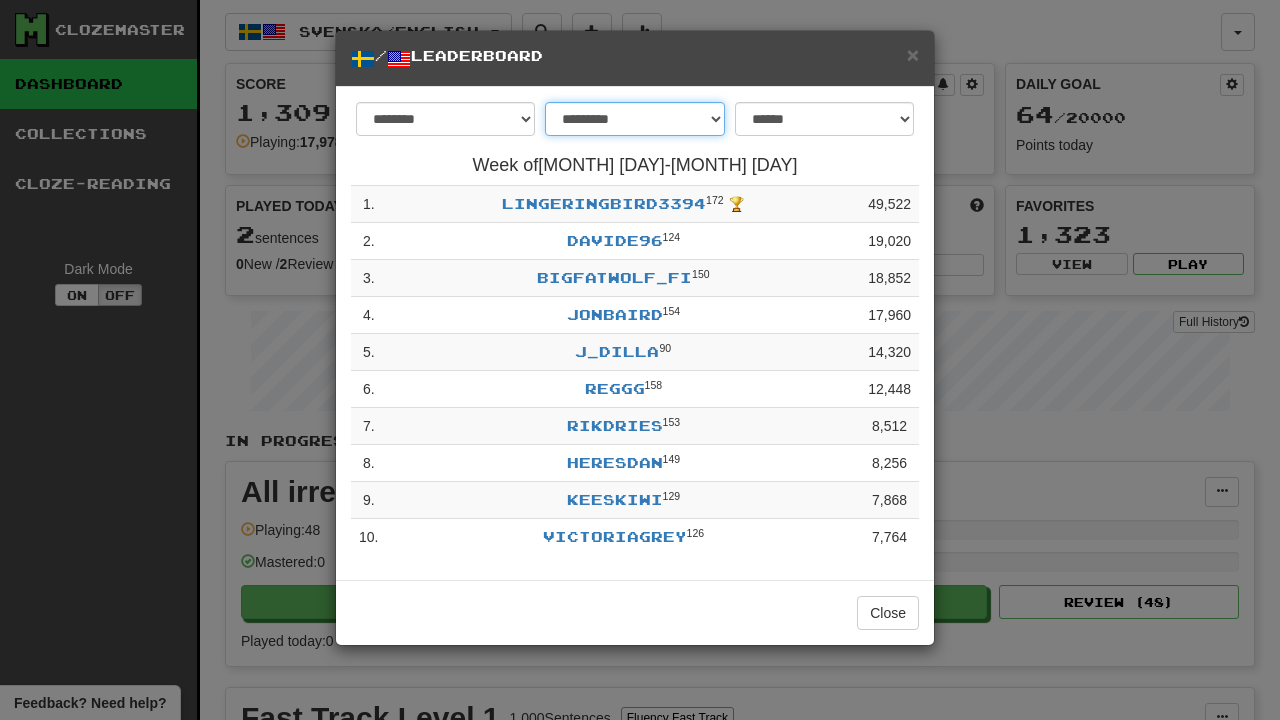 click on "**********" at bounding box center [634, 119] 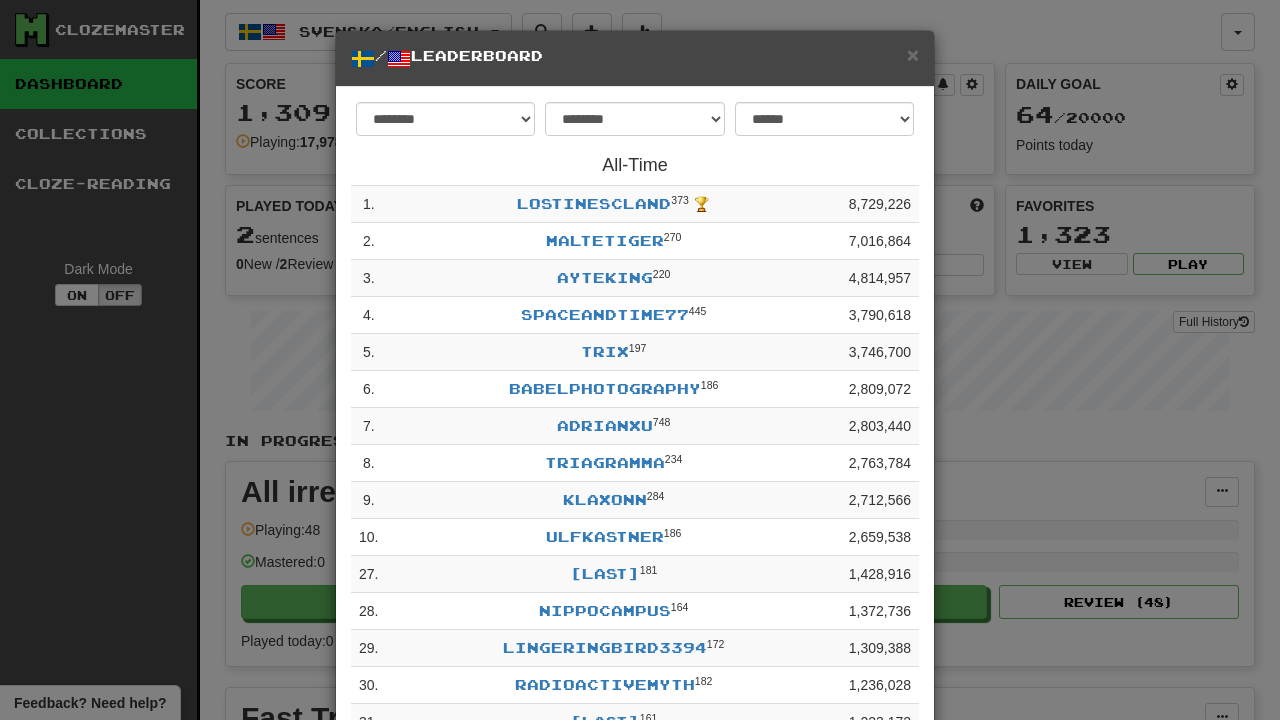scroll, scrollTop: 0, scrollLeft: 0, axis: both 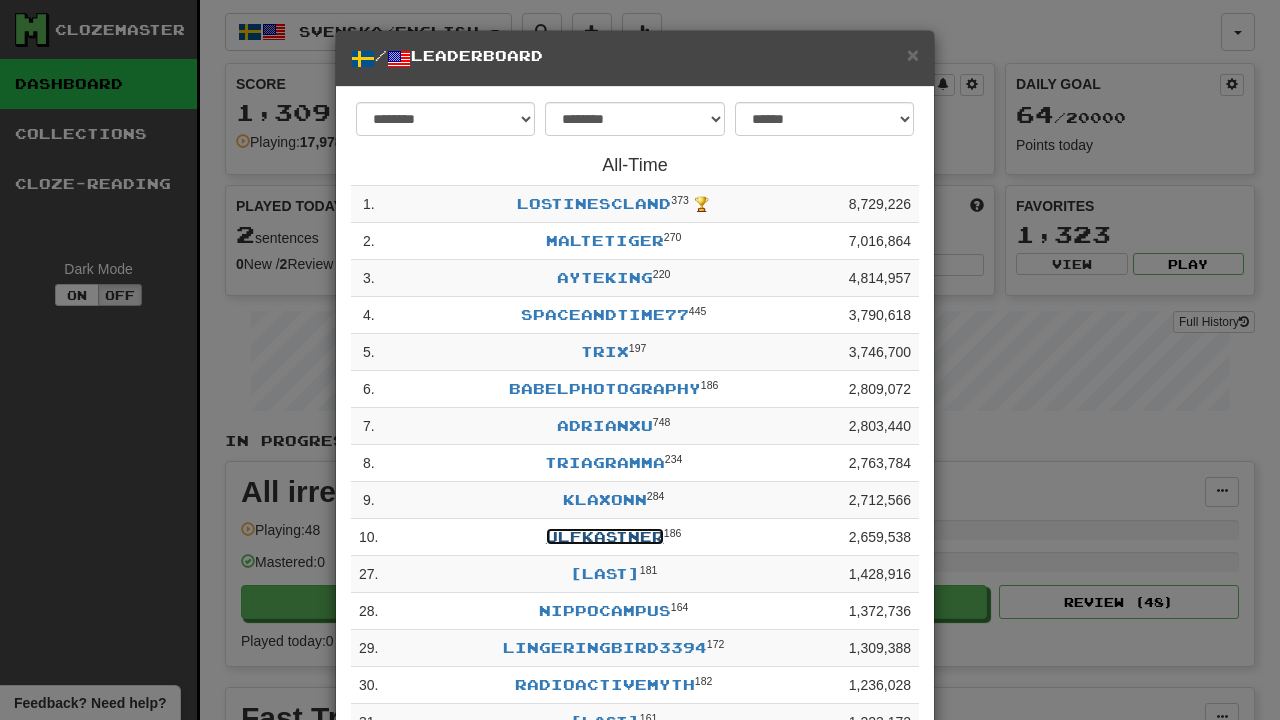 click on "ulfkastner" at bounding box center [605, 536] 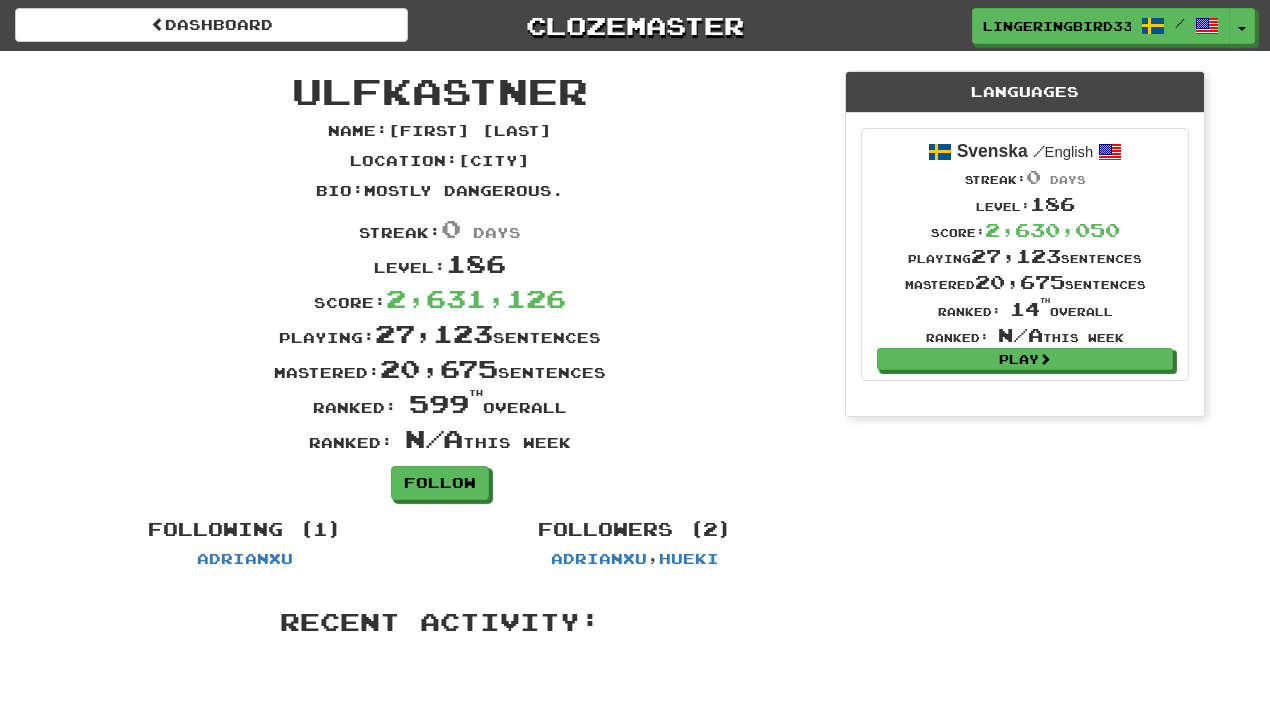 scroll, scrollTop: 0, scrollLeft: 0, axis: both 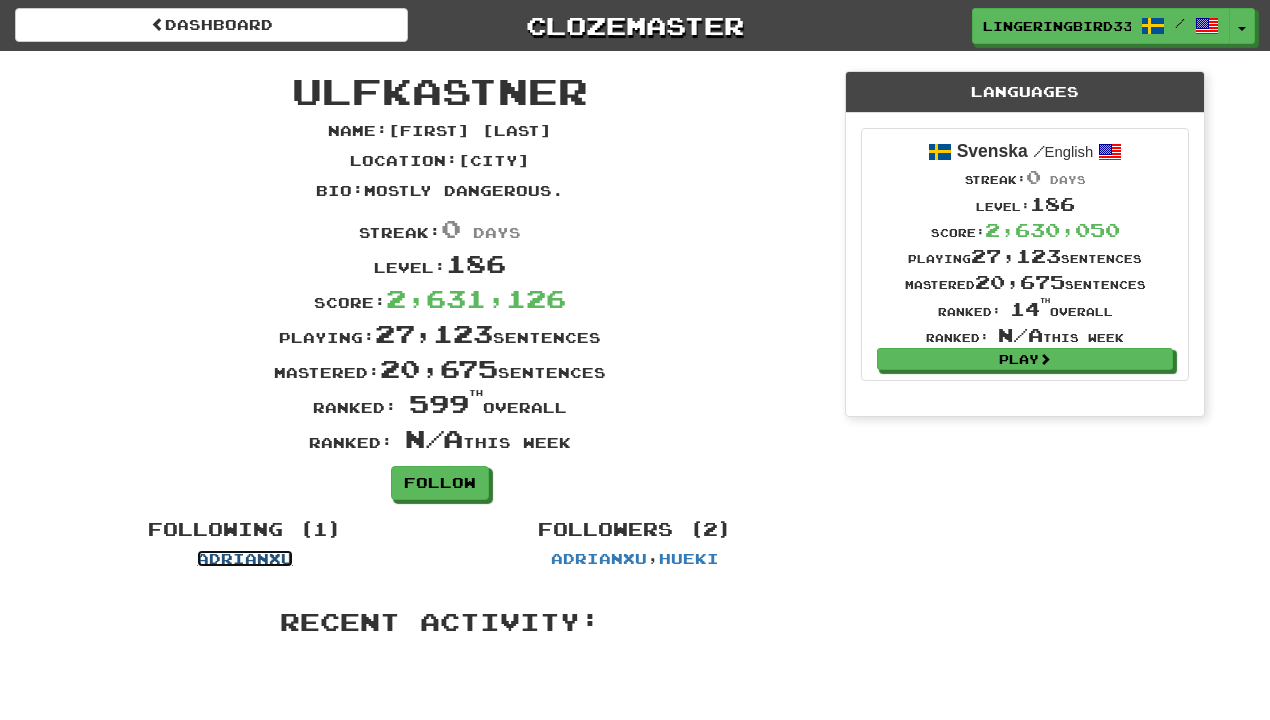 click on "Adrianxu" at bounding box center (245, 558) 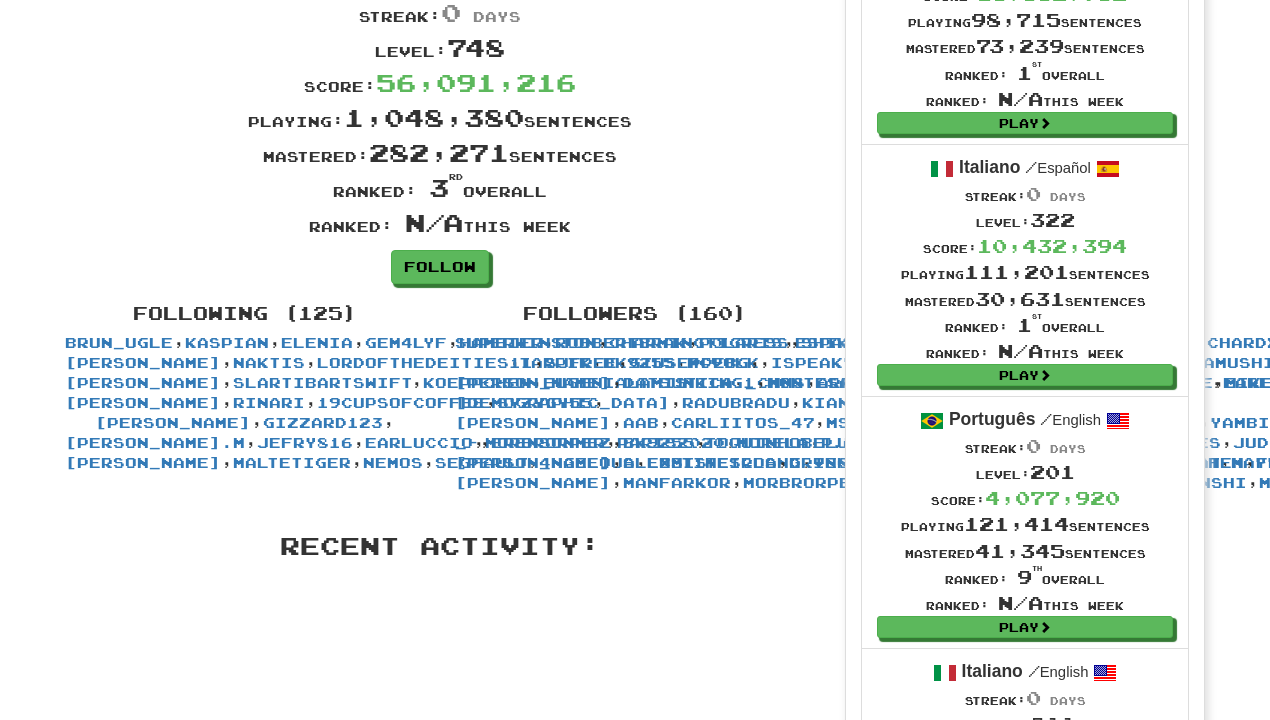 scroll, scrollTop: 0, scrollLeft: 0, axis: both 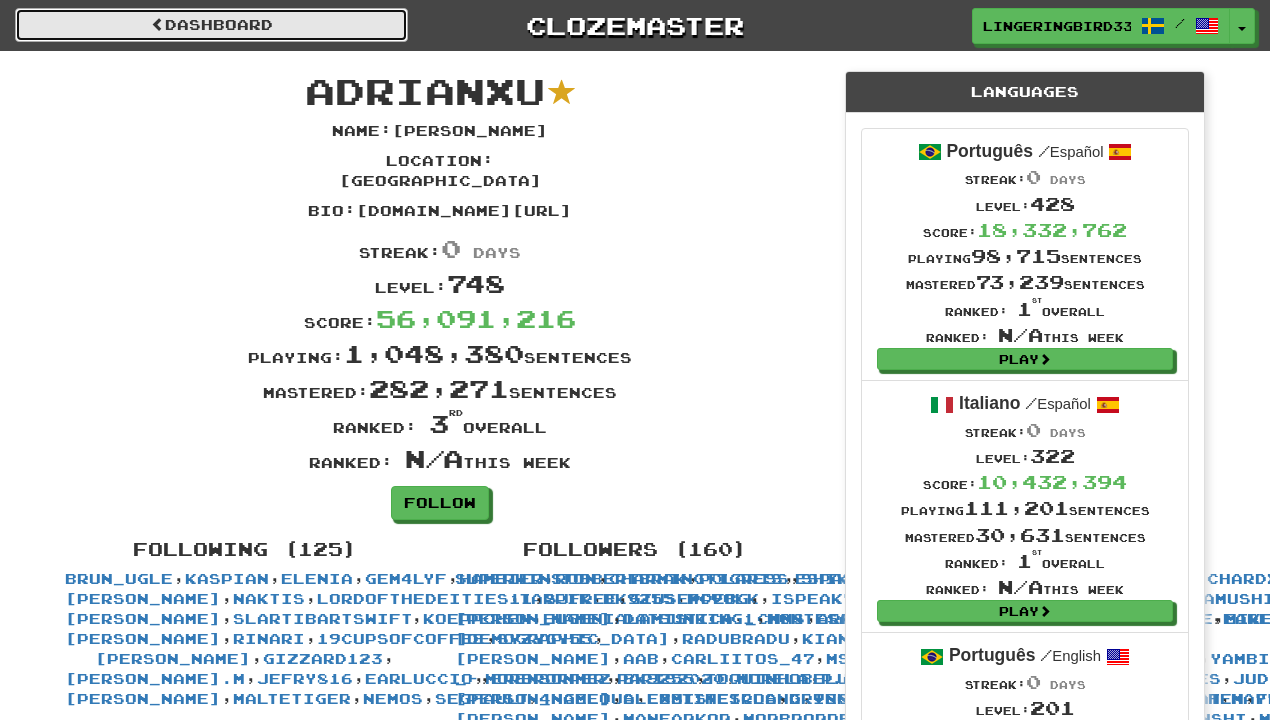 click on "Dashboard" at bounding box center (211, 25) 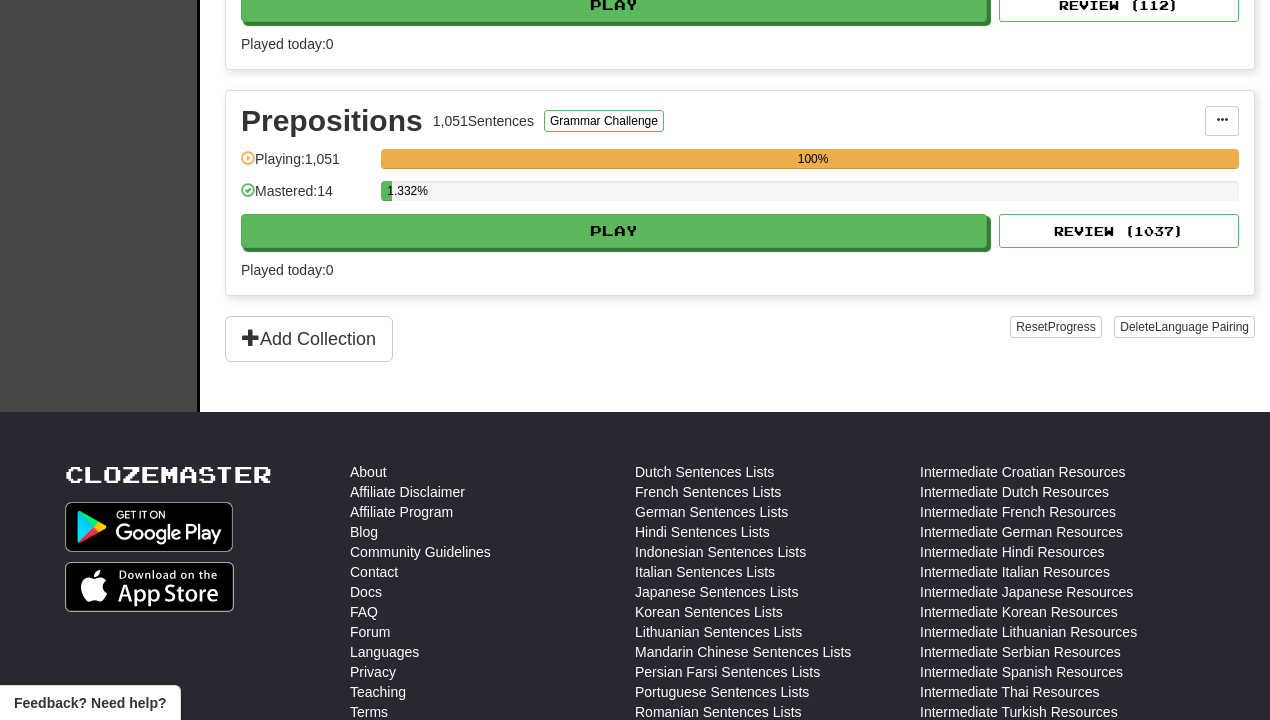 scroll, scrollTop: 3310, scrollLeft: 0, axis: vertical 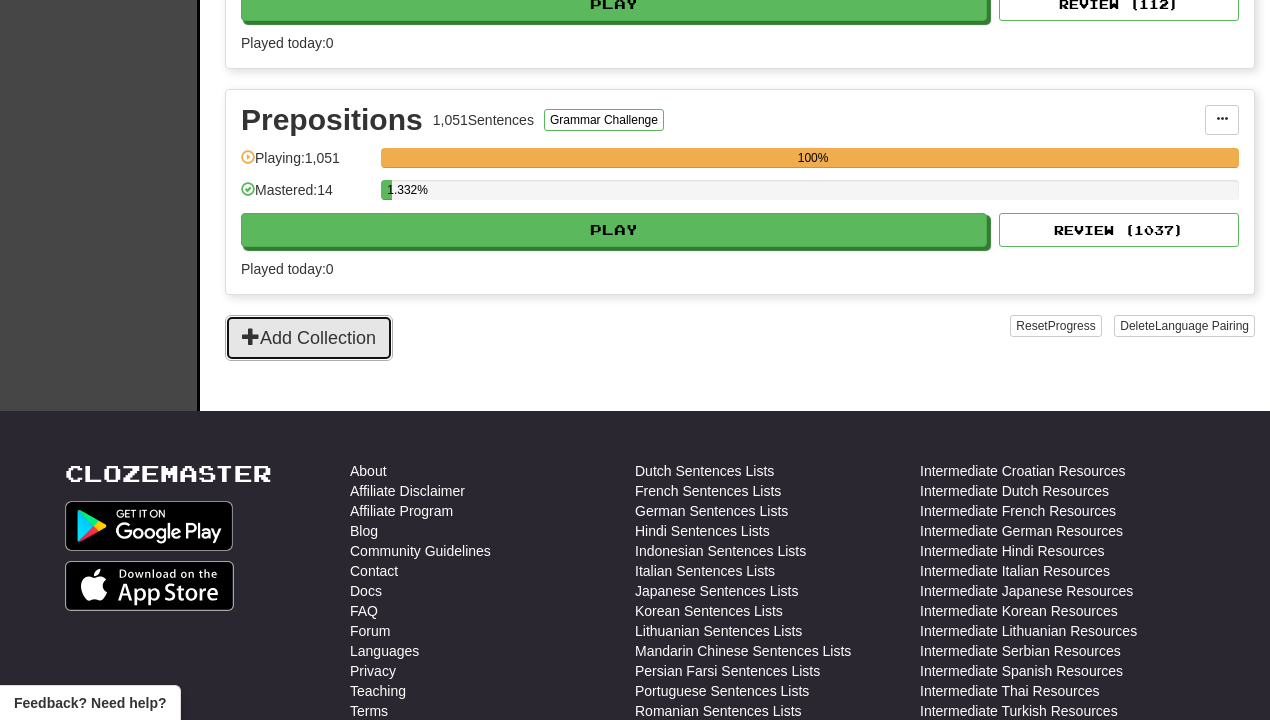 click on "Add Collection" at bounding box center [309, 338] 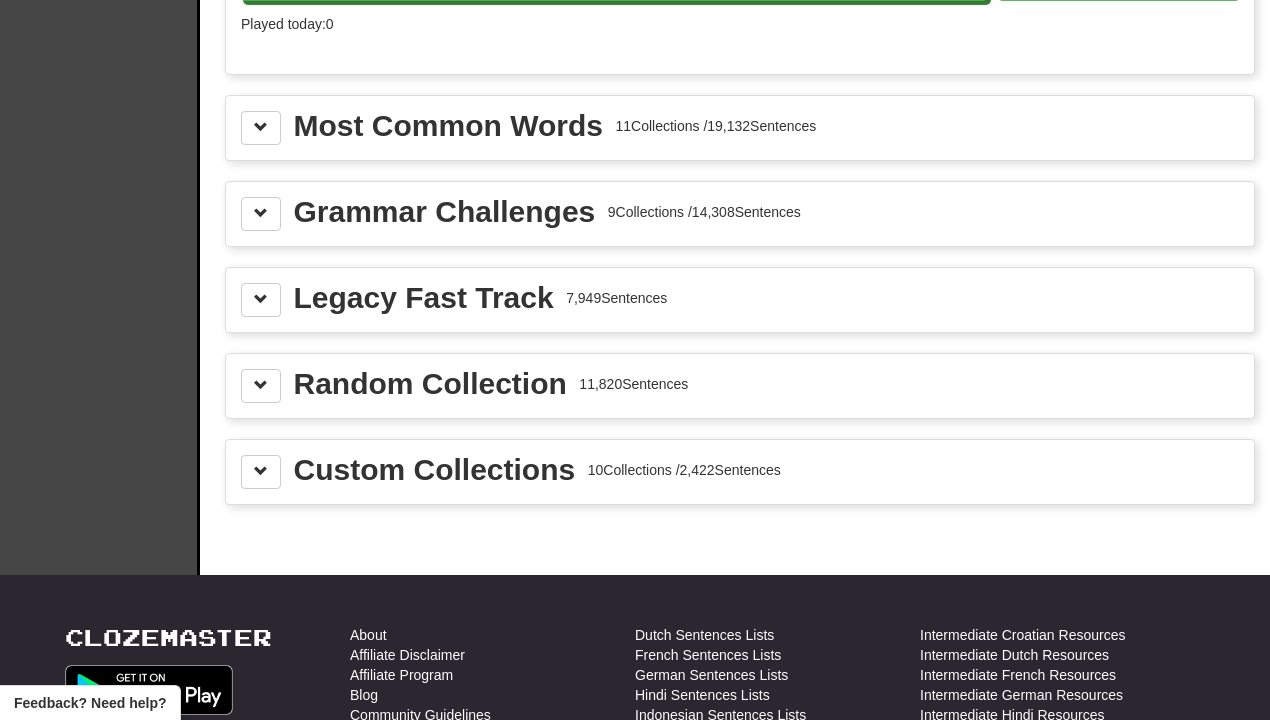 scroll, scrollTop: 2360, scrollLeft: 0, axis: vertical 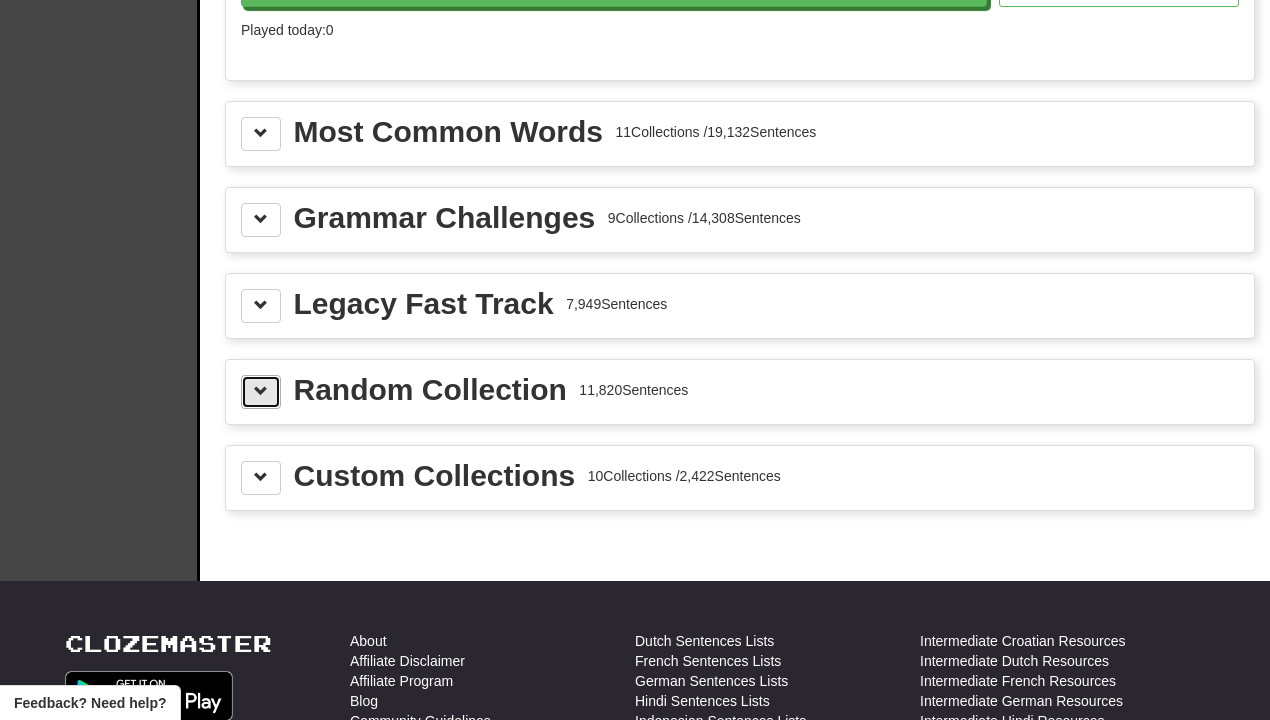click at bounding box center [261, 392] 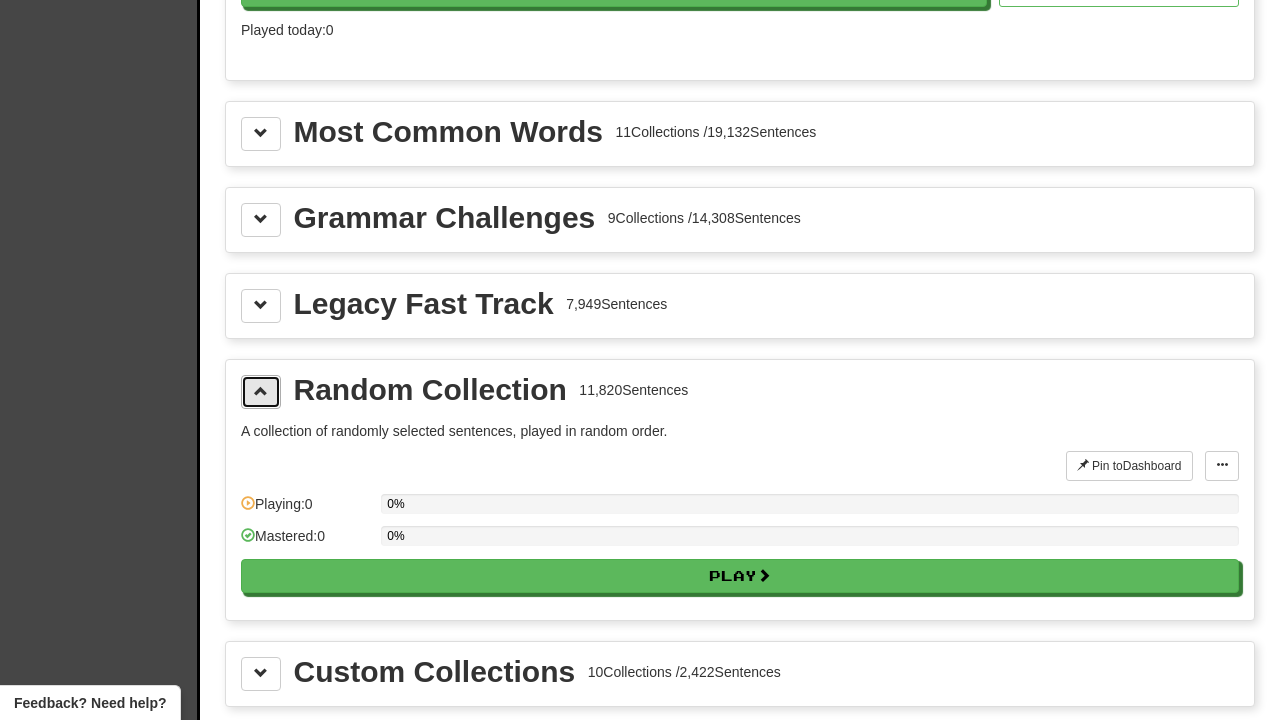 click at bounding box center (261, 391) 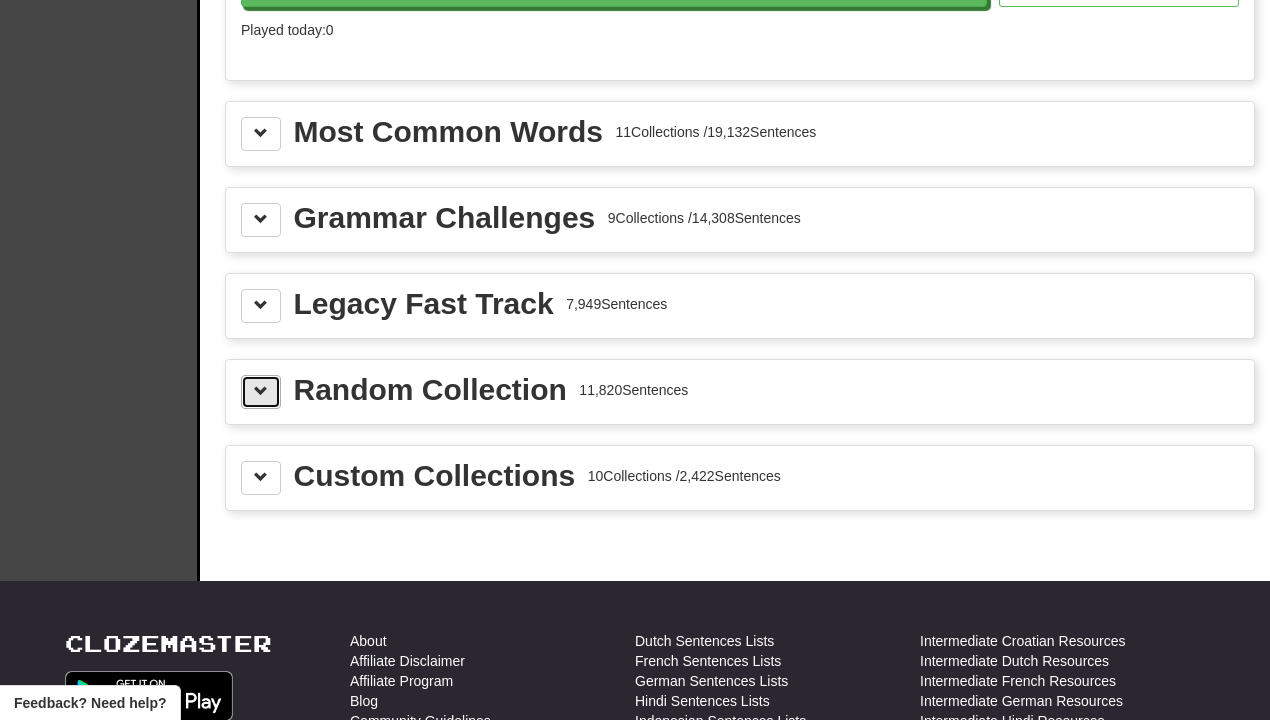 click at bounding box center (261, 391) 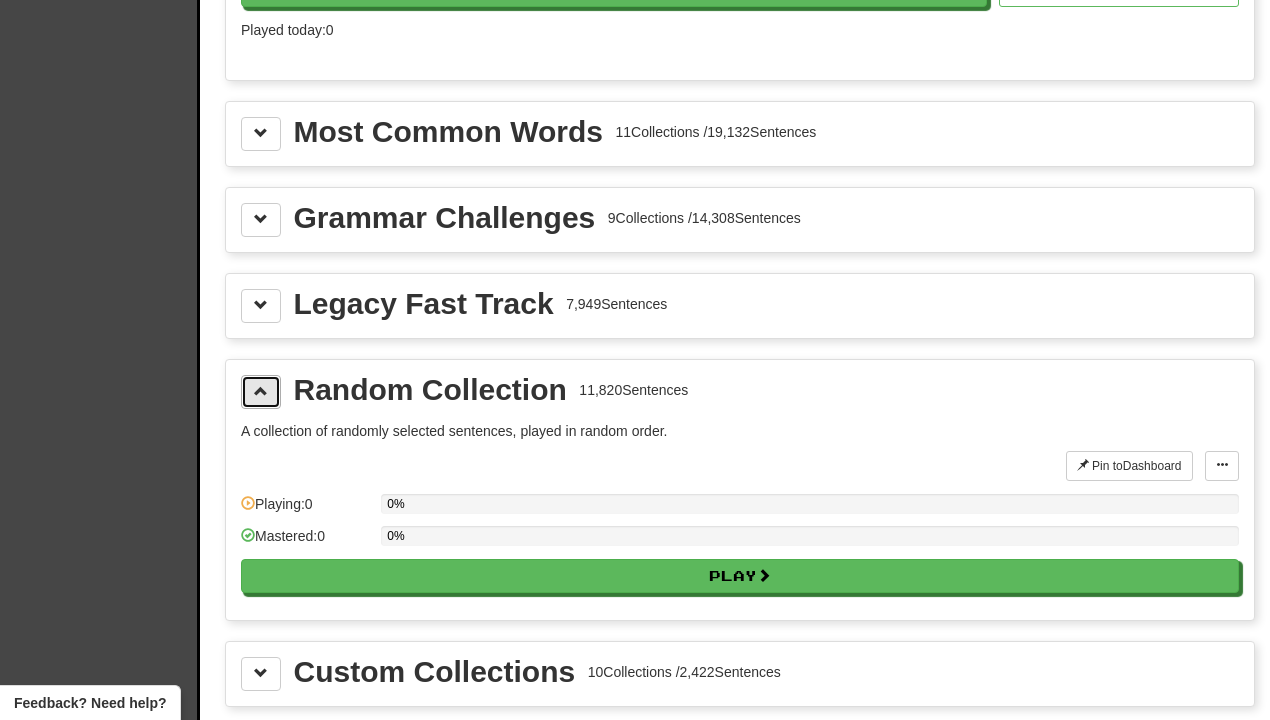 click at bounding box center [261, 391] 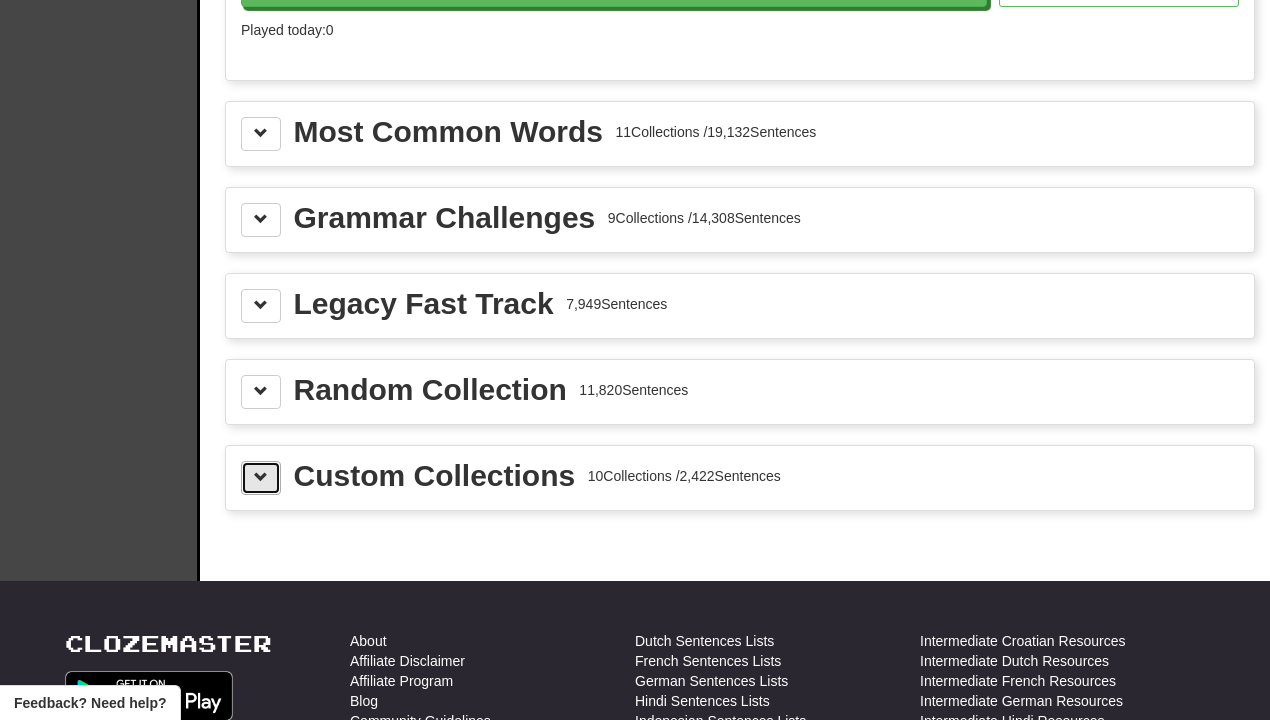 click at bounding box center (261, 478) 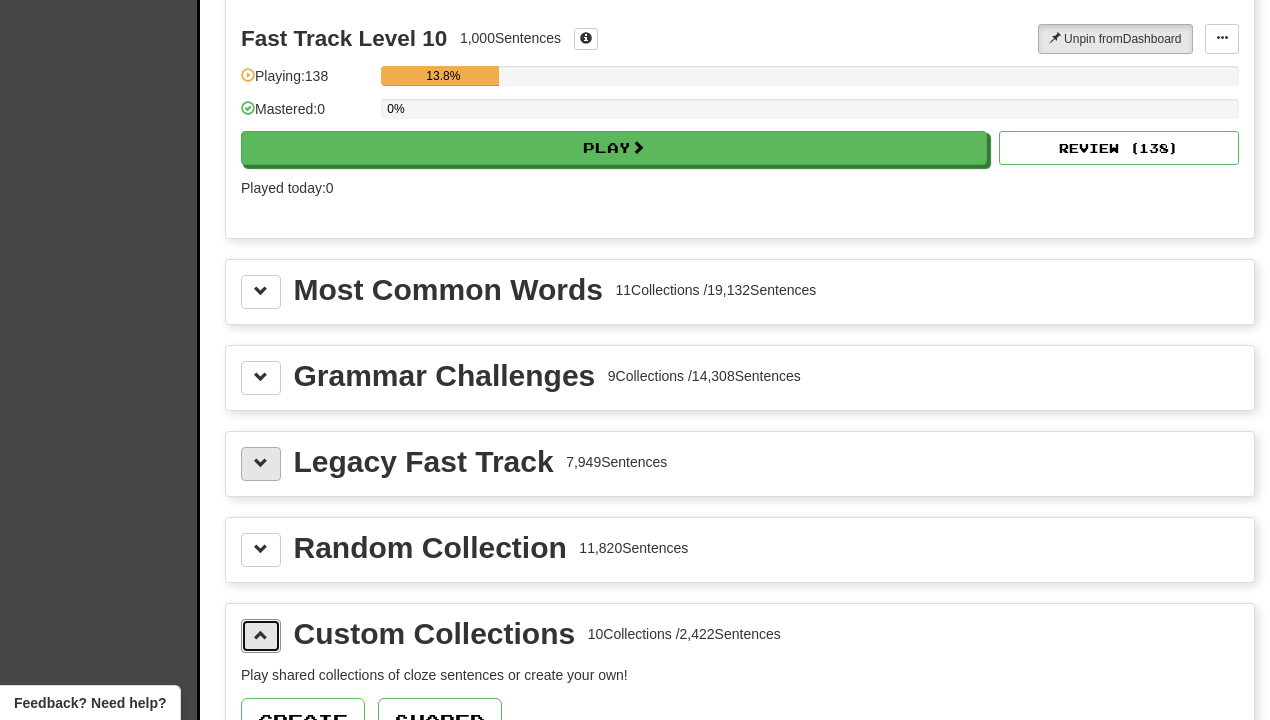 scroll, scrollTop: 2201, scrollLeft: 0, axis: vertical 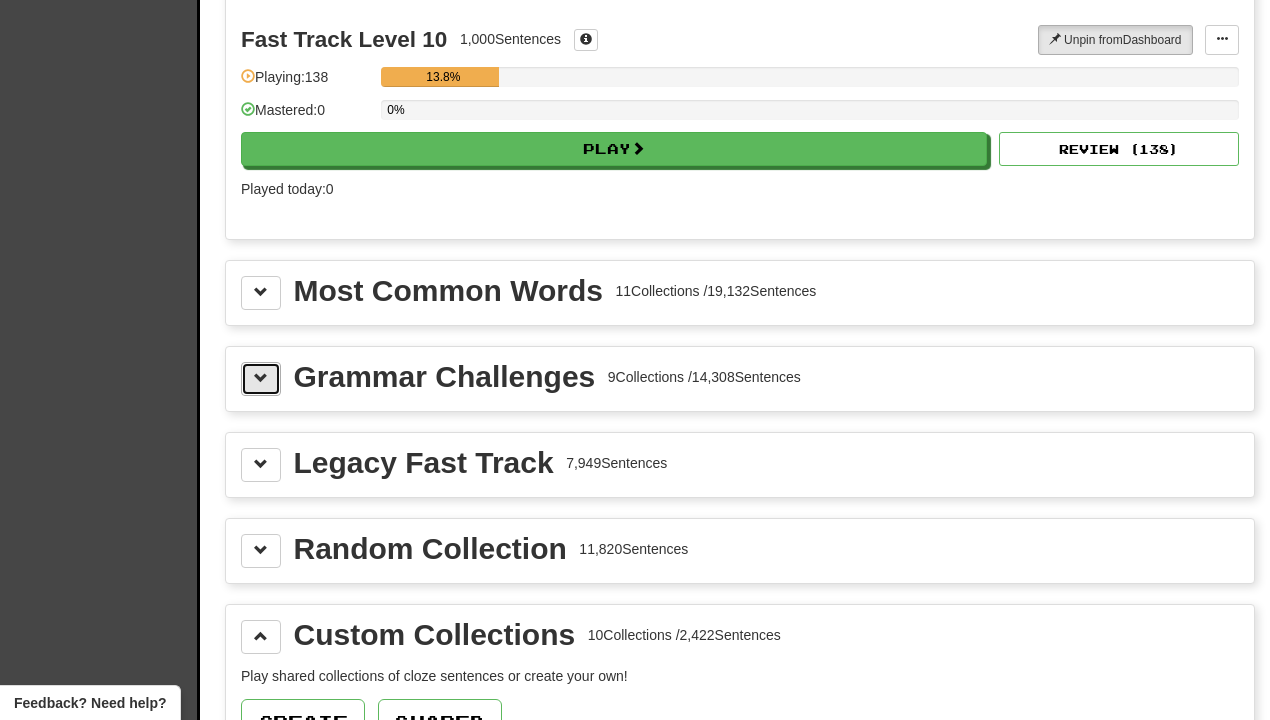 click at bounding box center (261, 378) 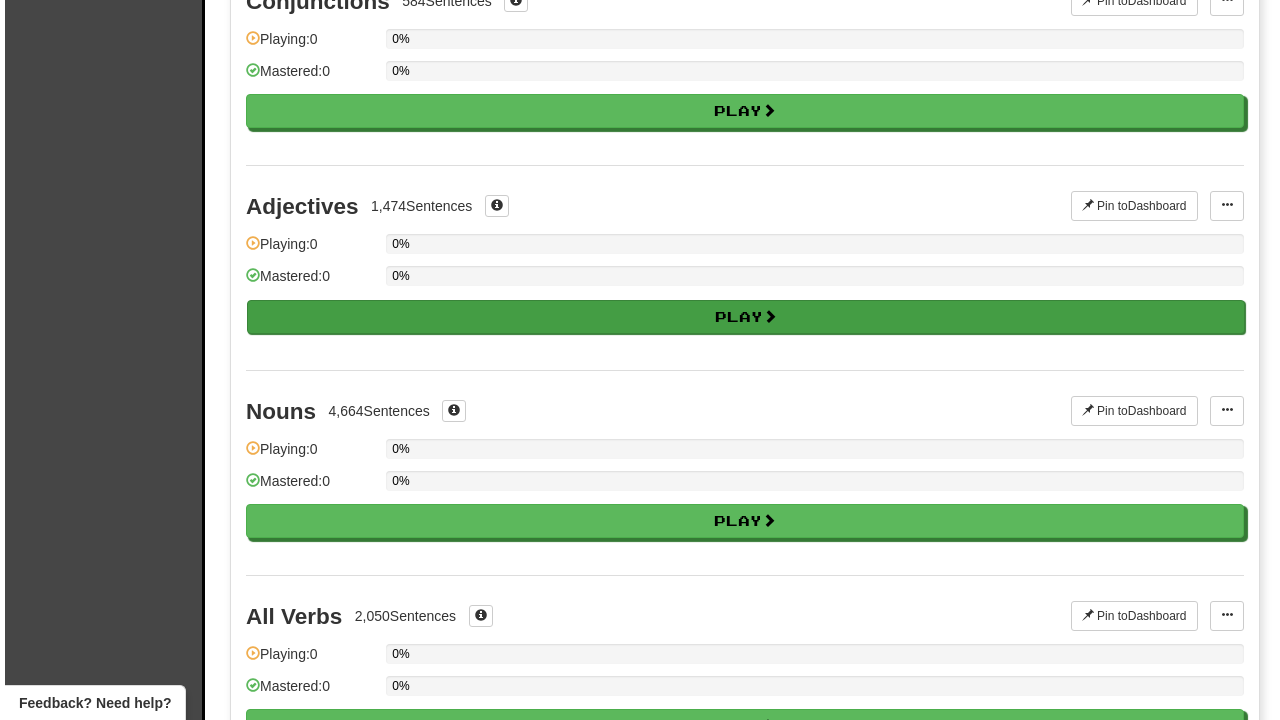 scroll, scrollTop: 3697, scrollLeft: 0, axis: vertical 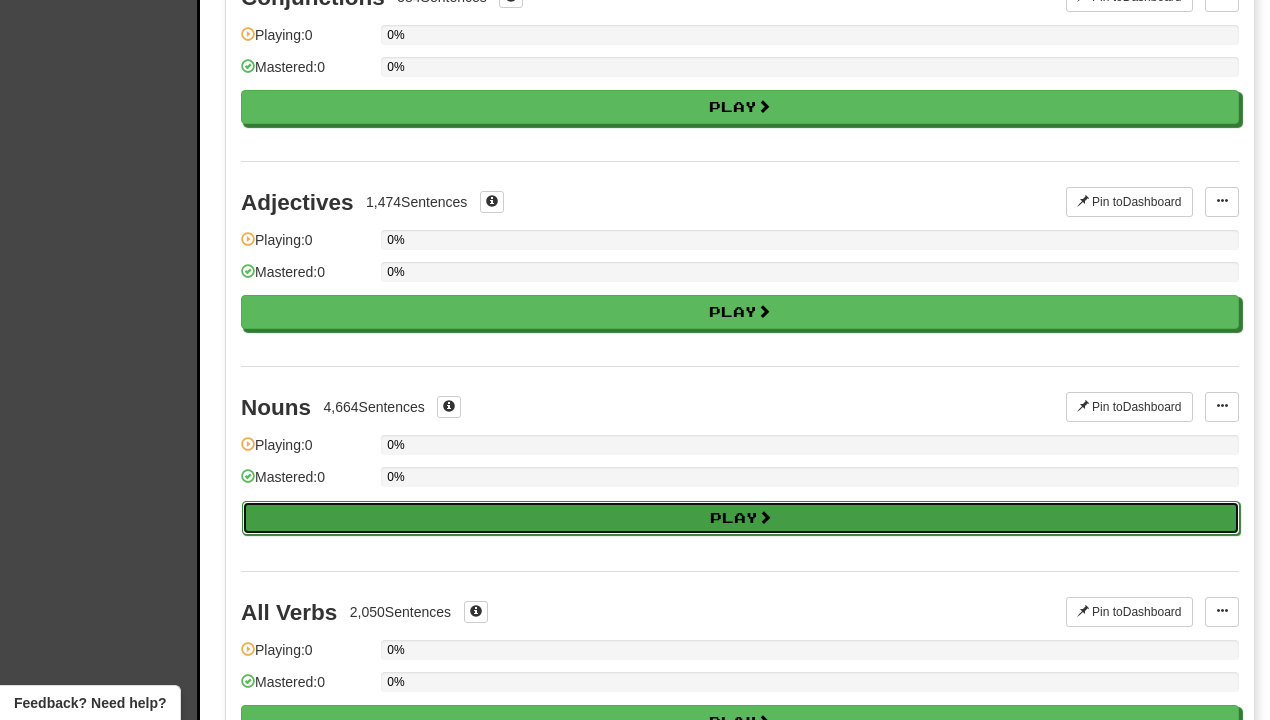 click on "Play" at bounding box center (741, 518) 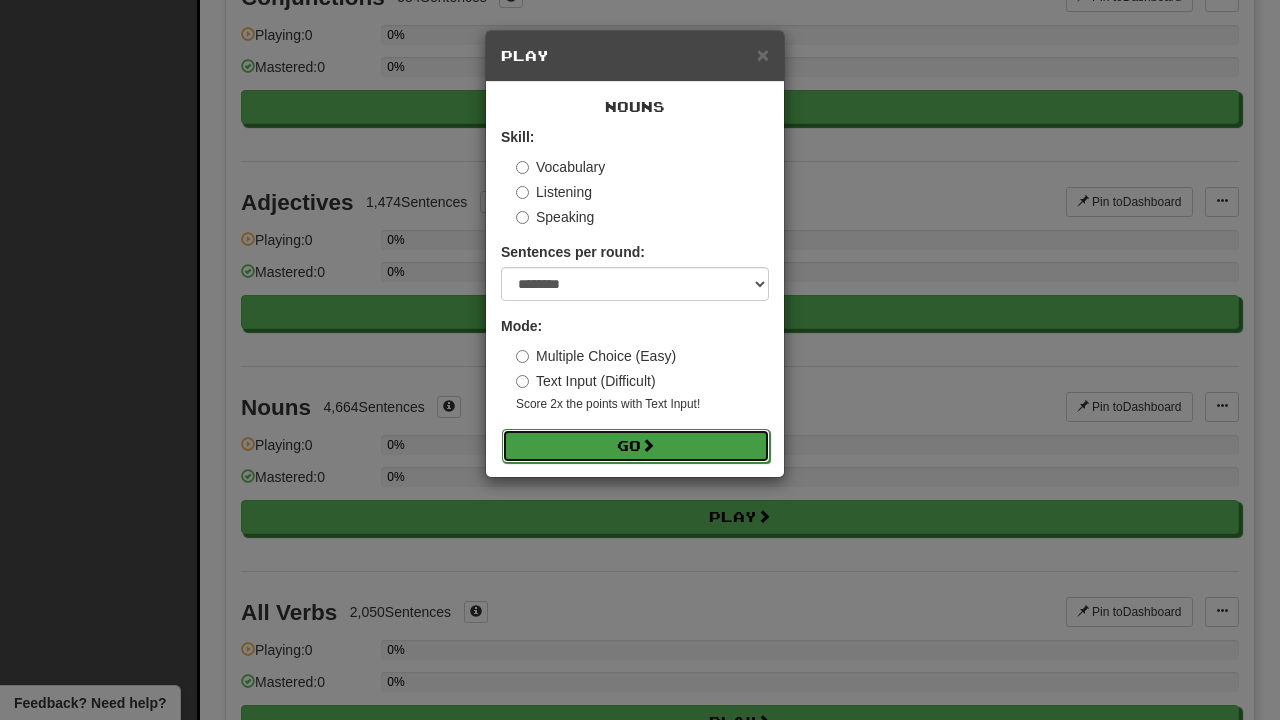 click on "Go" at bounding box center (636, 446) 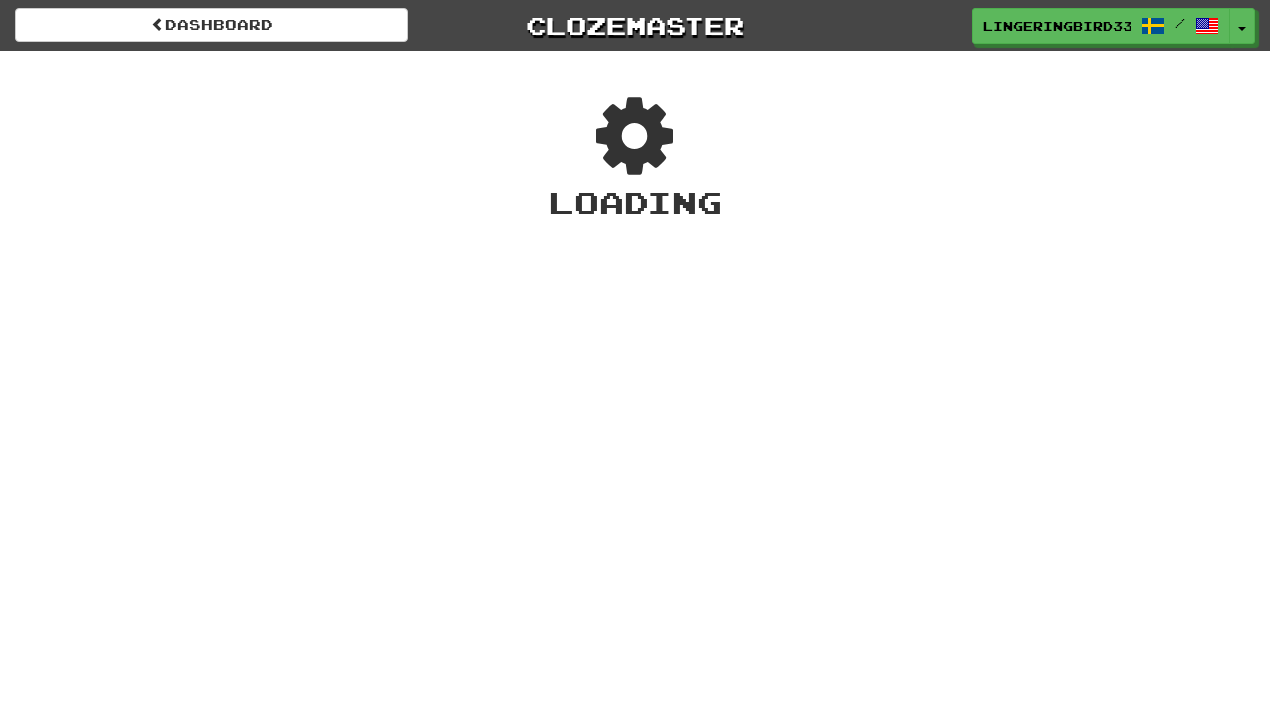 scroll, scrollTop: 0, scrollLeft: 0, axis: both 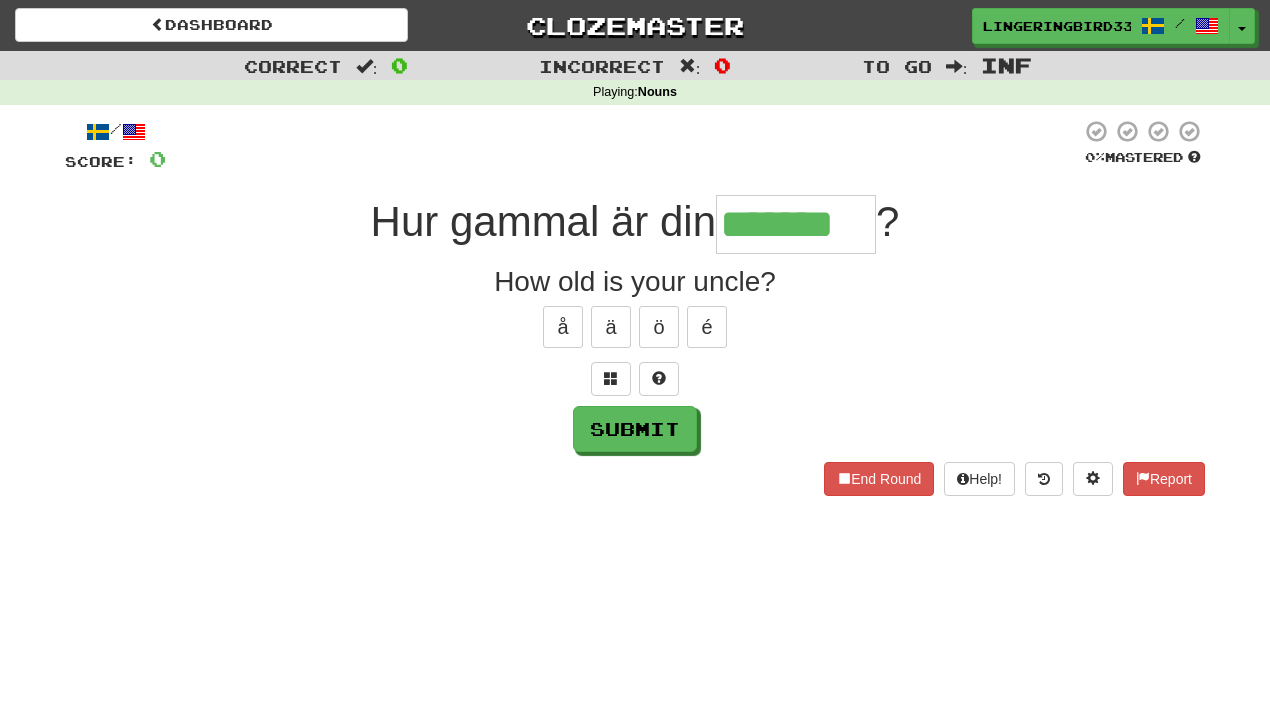 type on "*******" 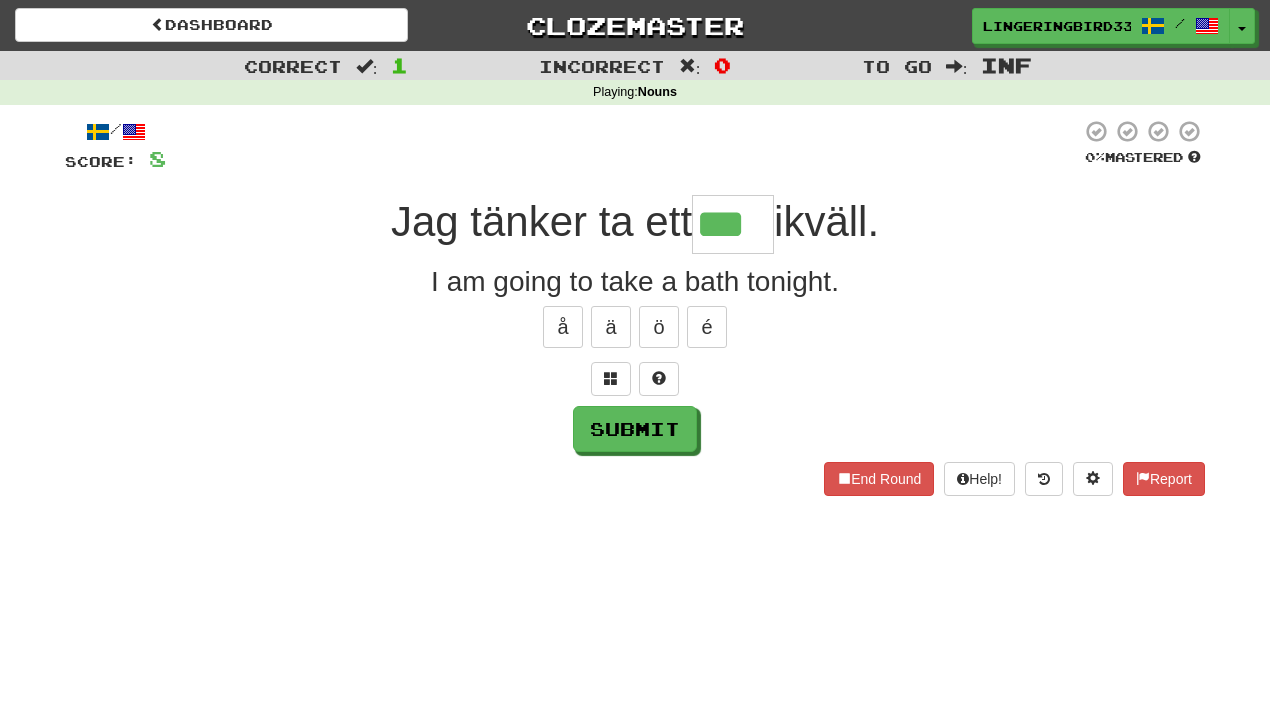 type on "***" 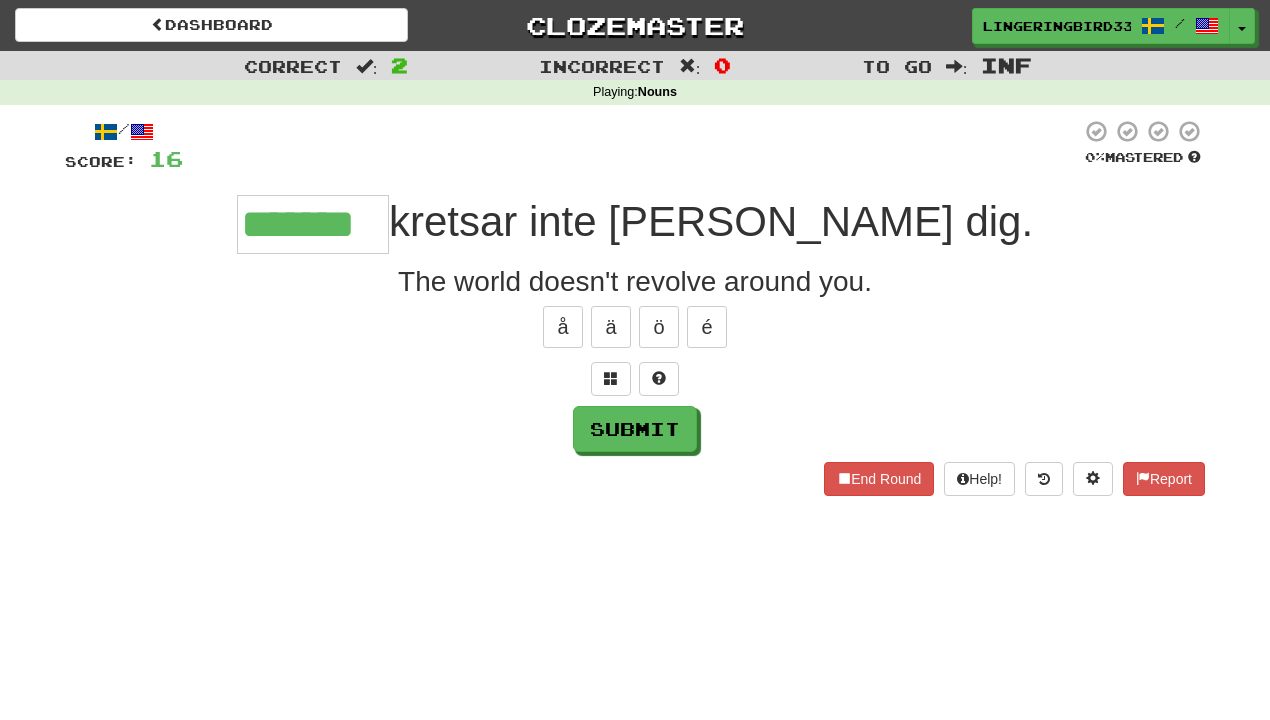 type on "*******" 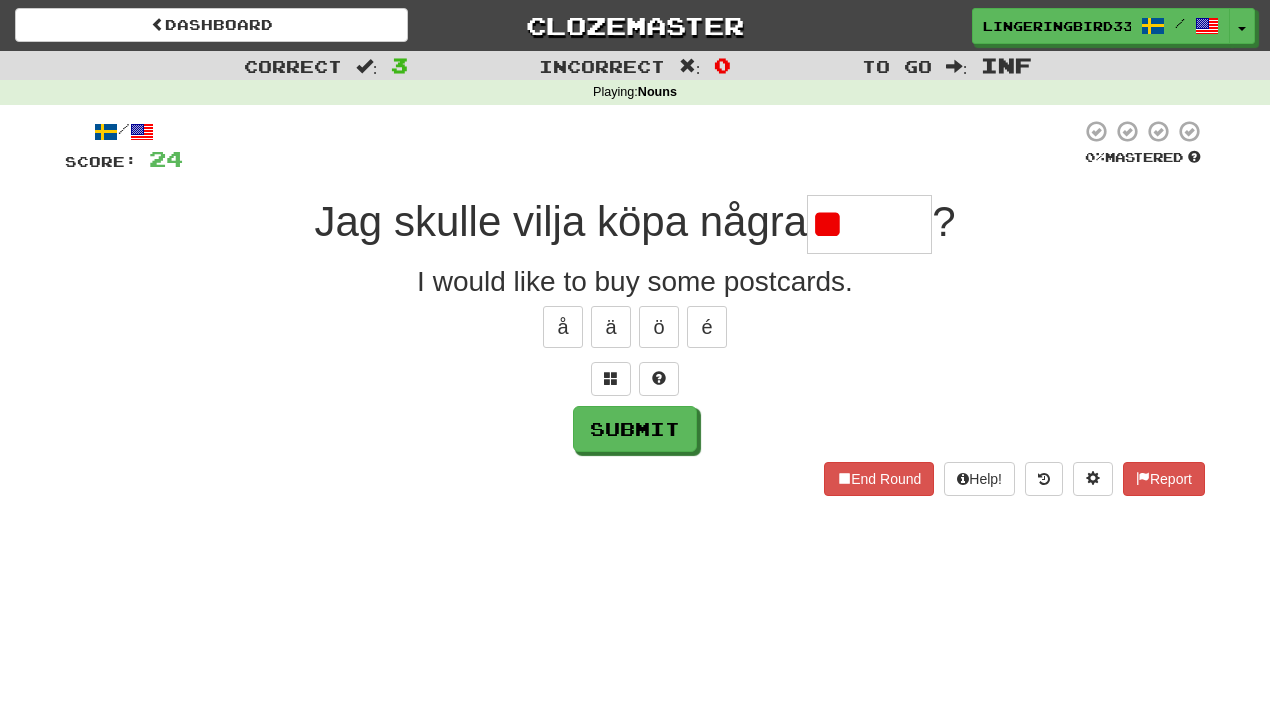 type on "*" 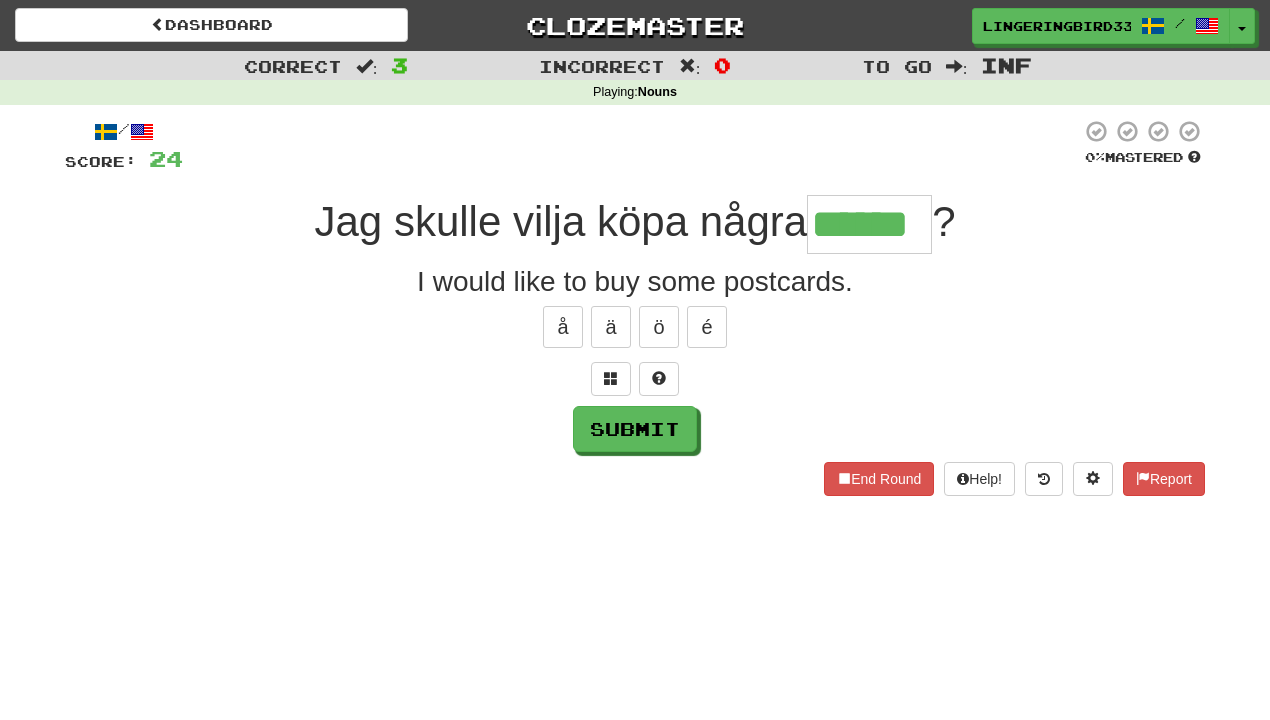 type on "******" 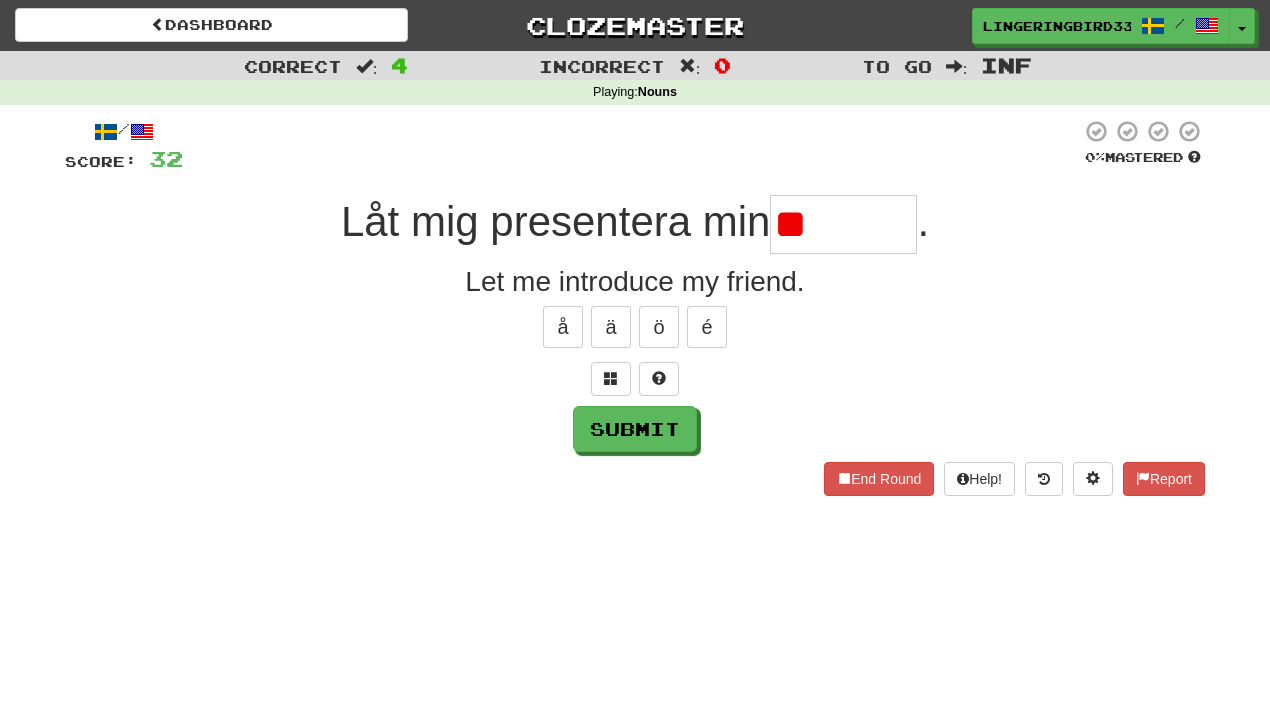type on "*" 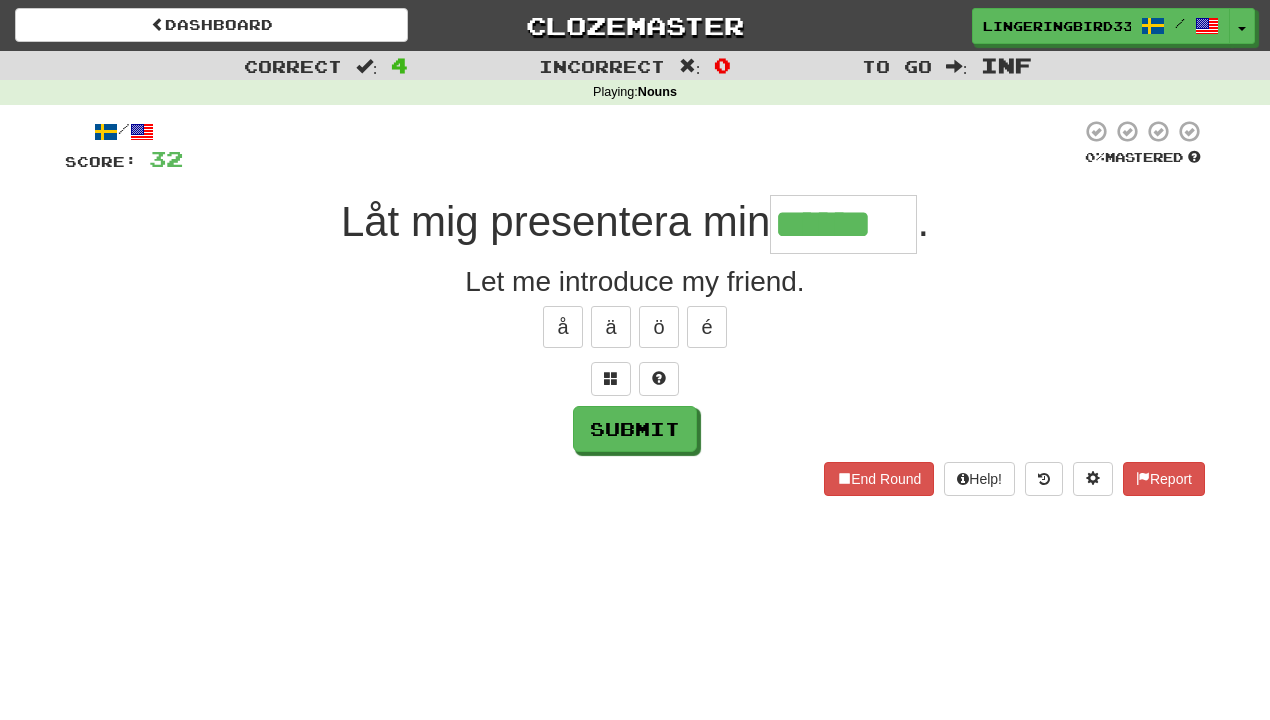 type on "******" 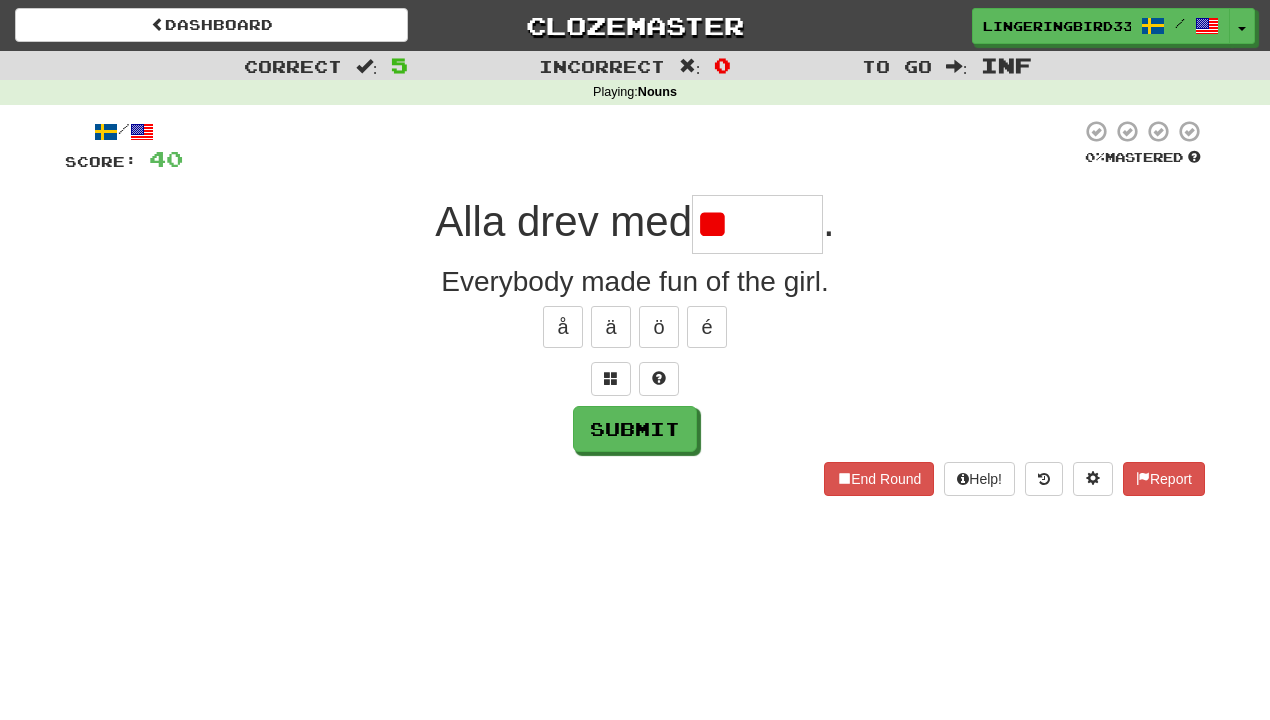 type on "*" 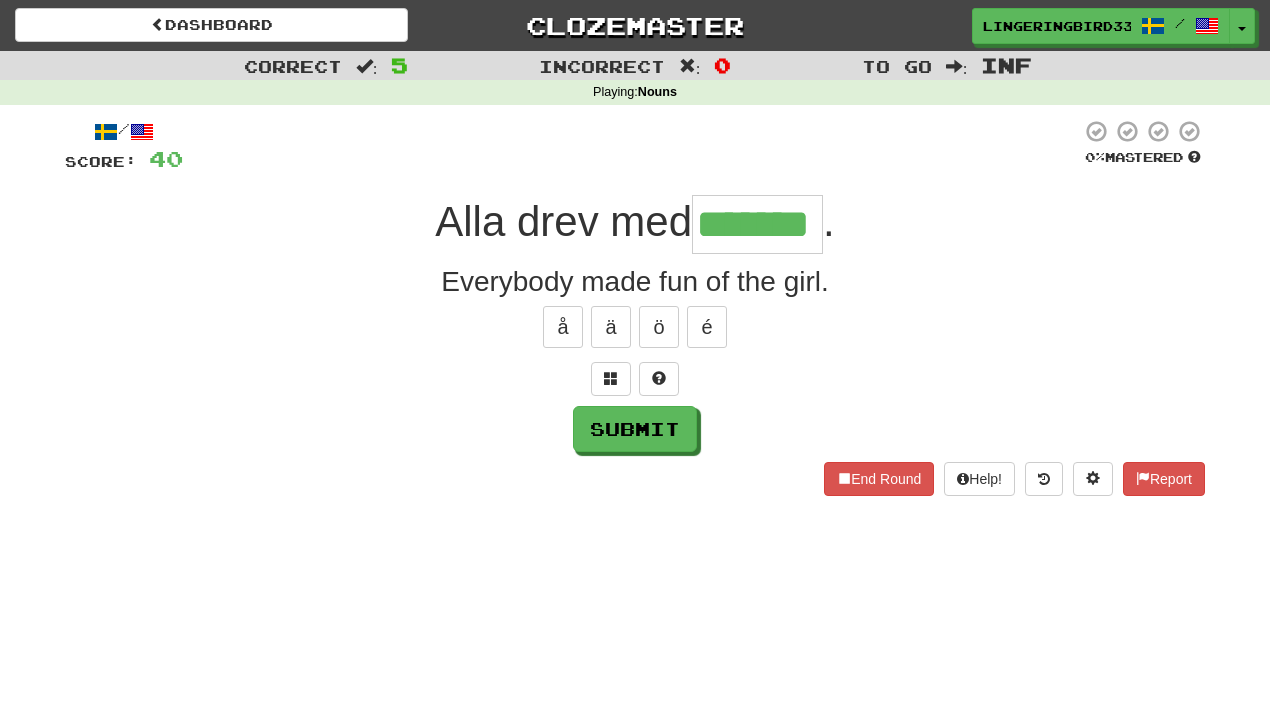 type on "*******" 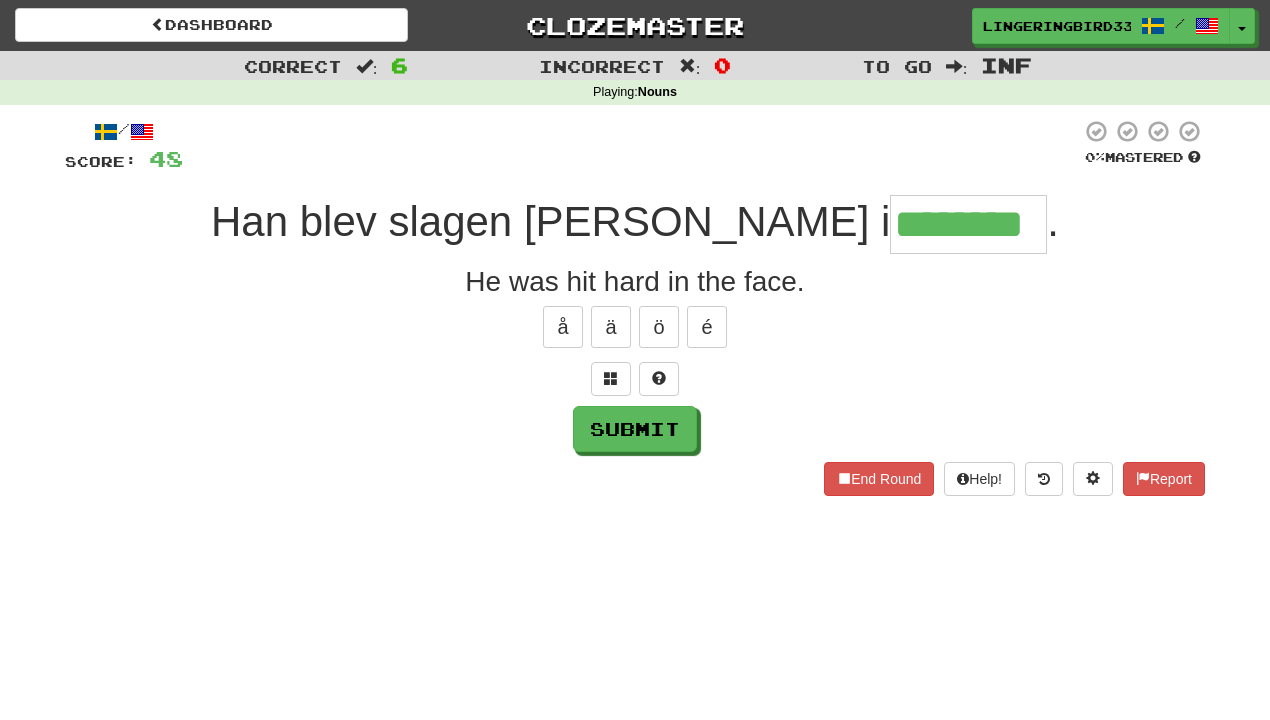 type on "********" 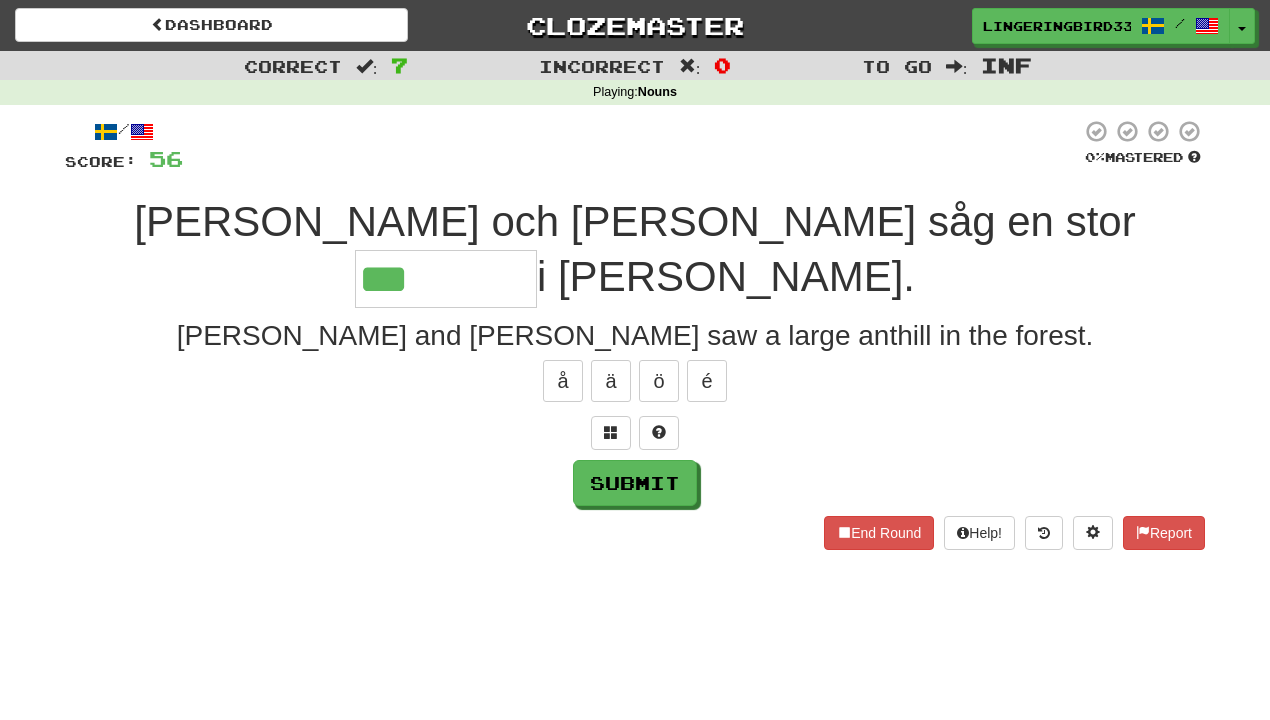 type on "********" 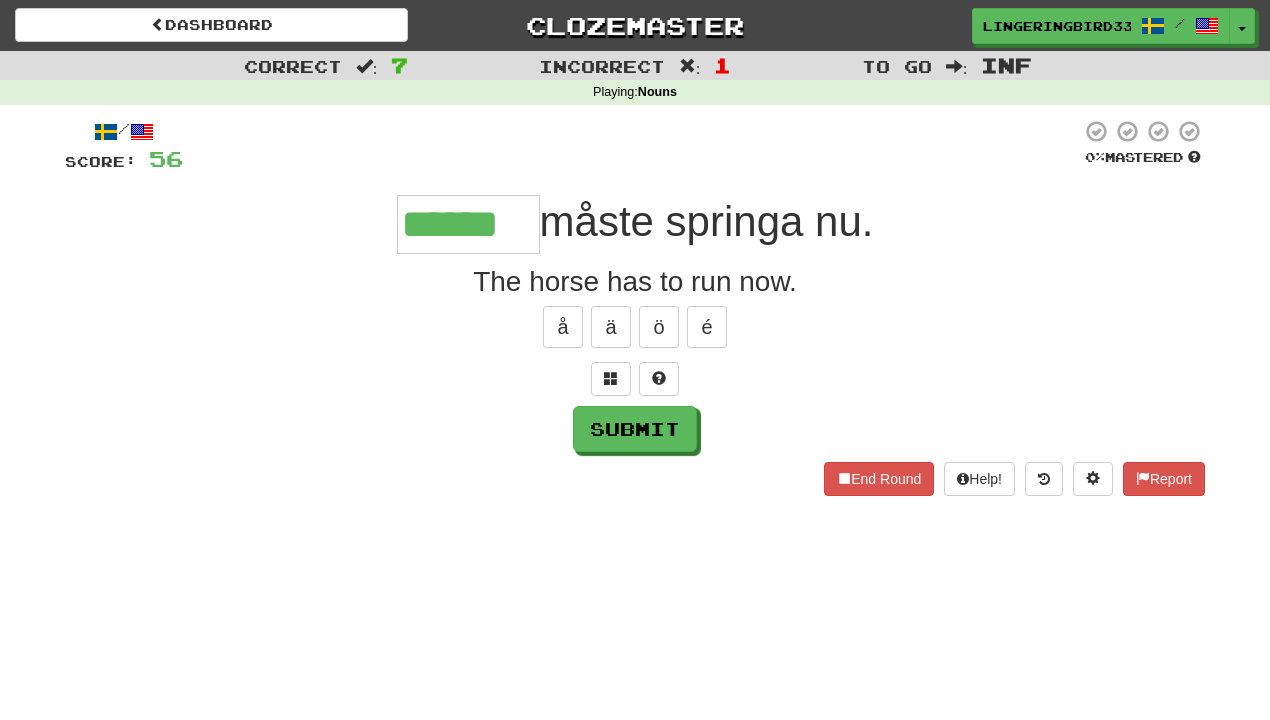 type on "******" 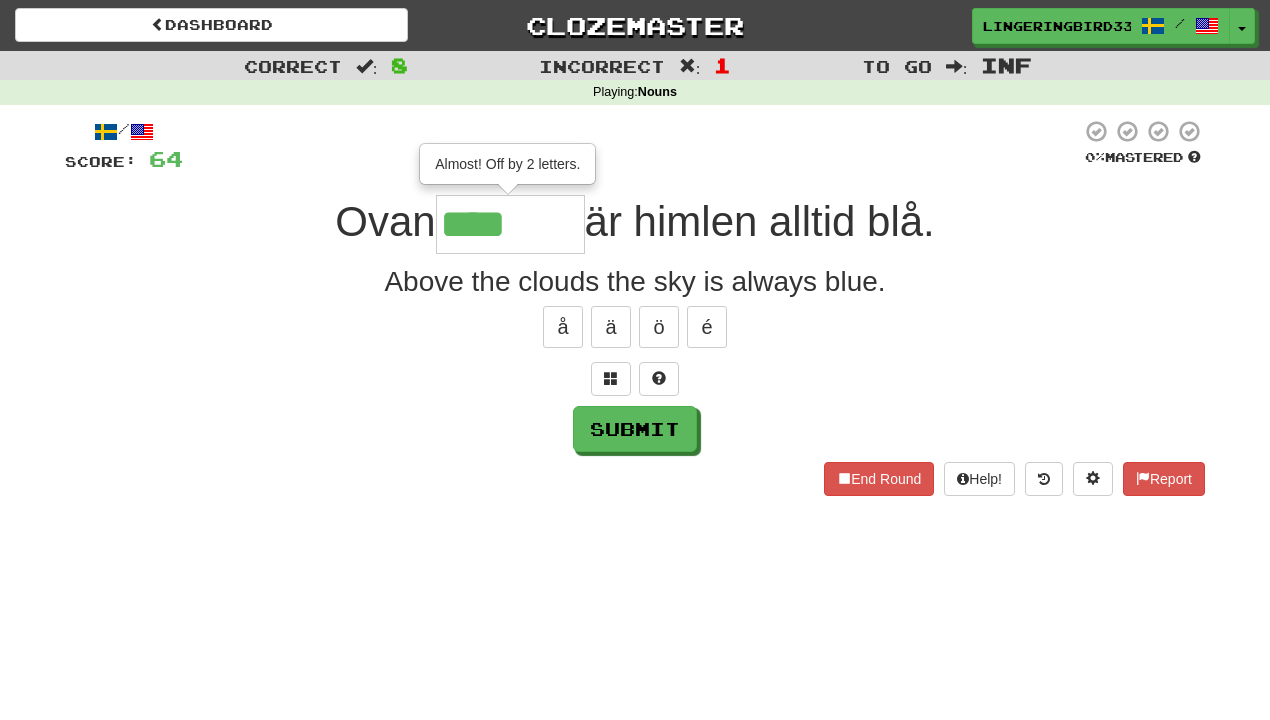 type on "******" 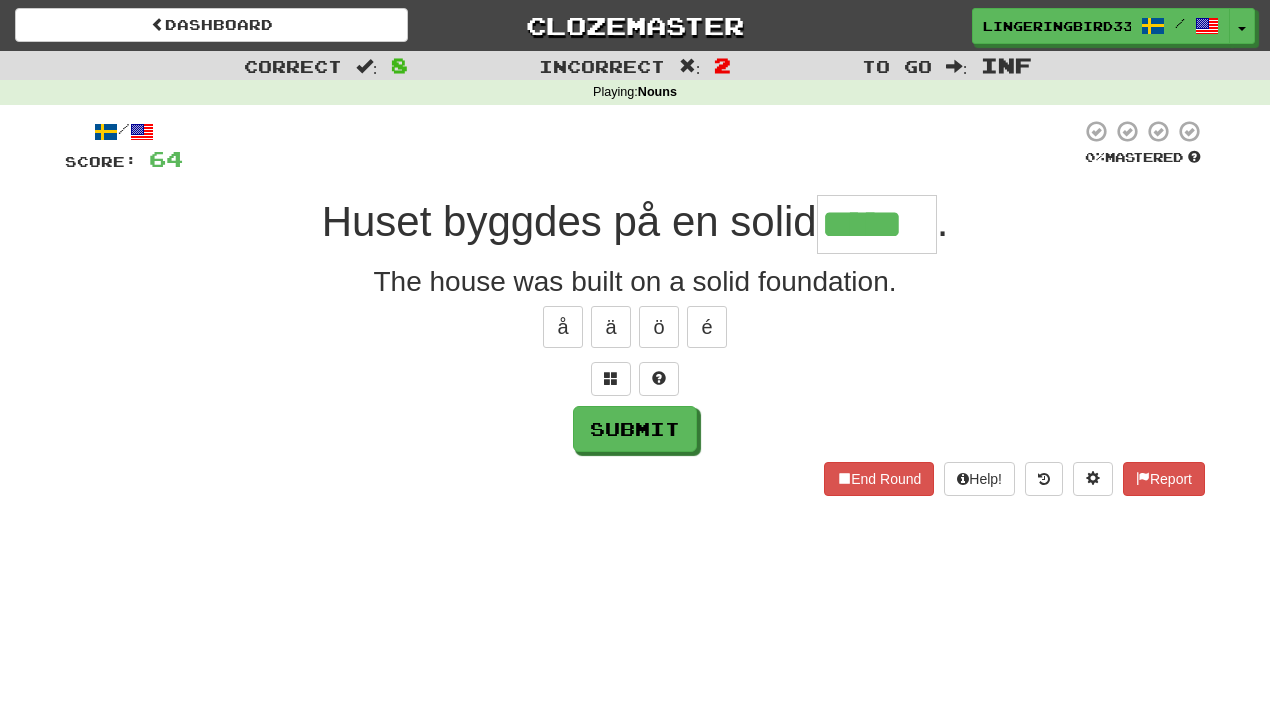 type on "*****" 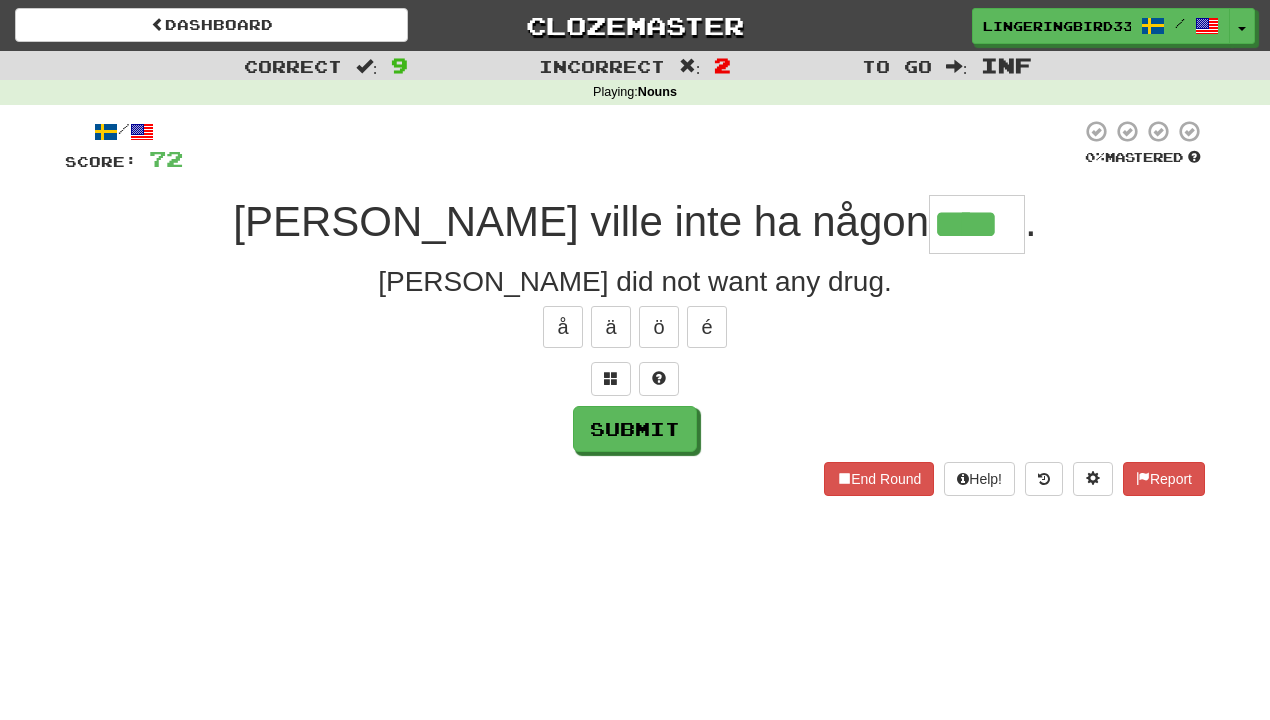 type on "****" 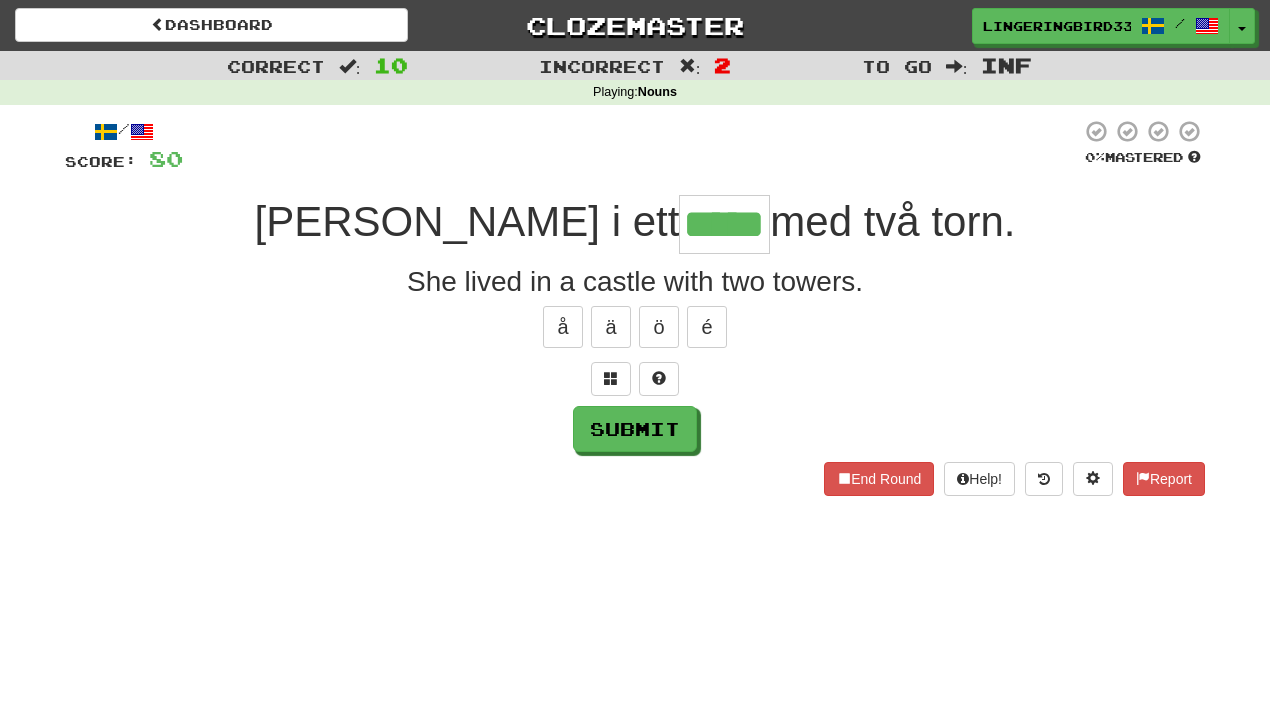 type on "*****" 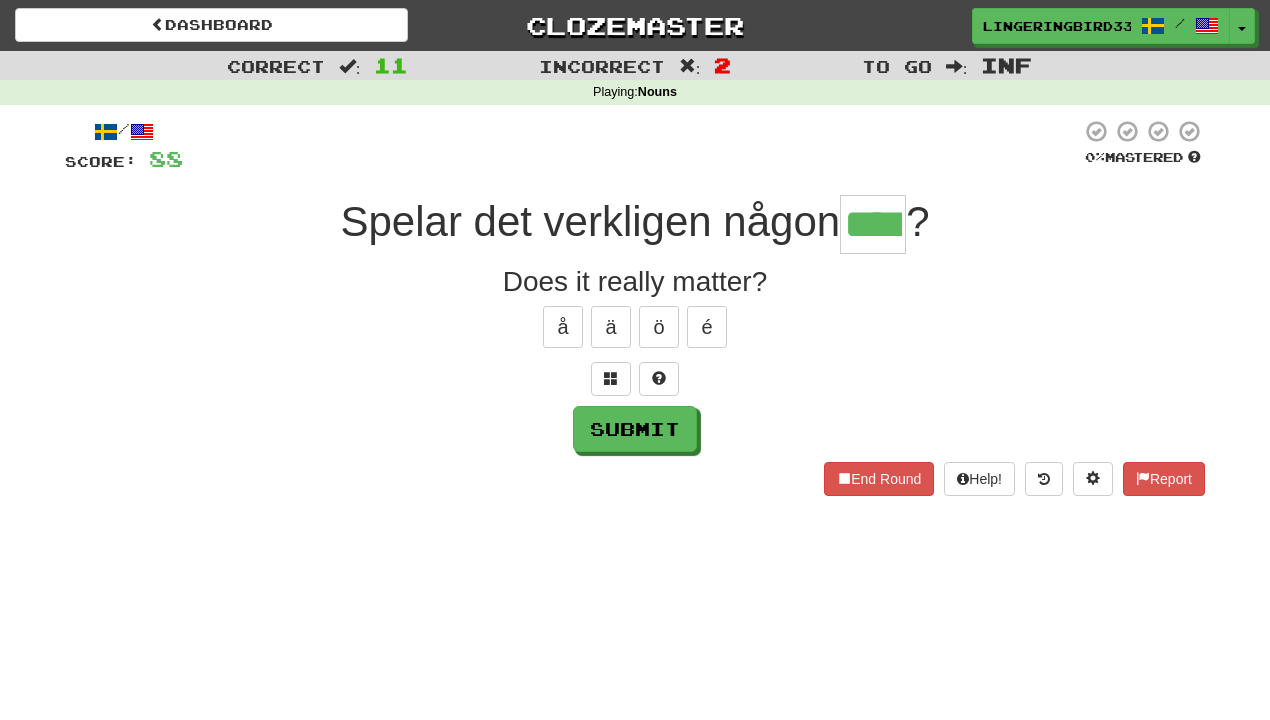 type on "****" 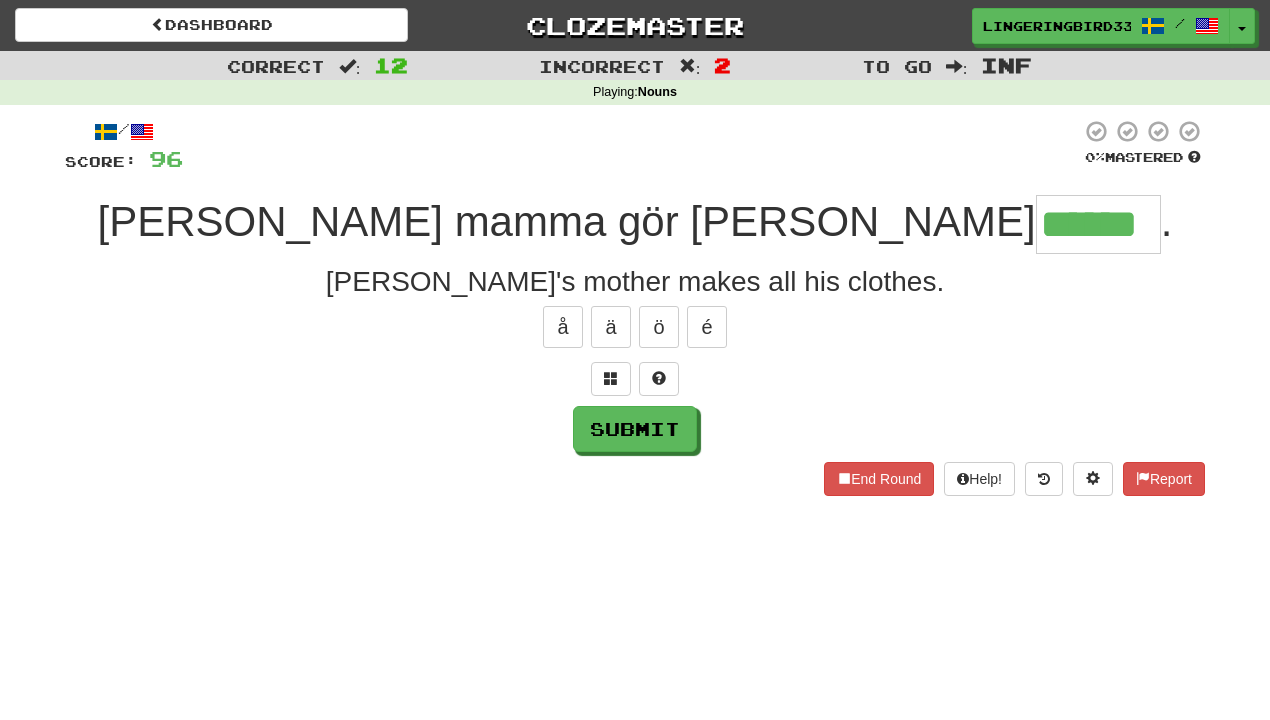 type on "******" 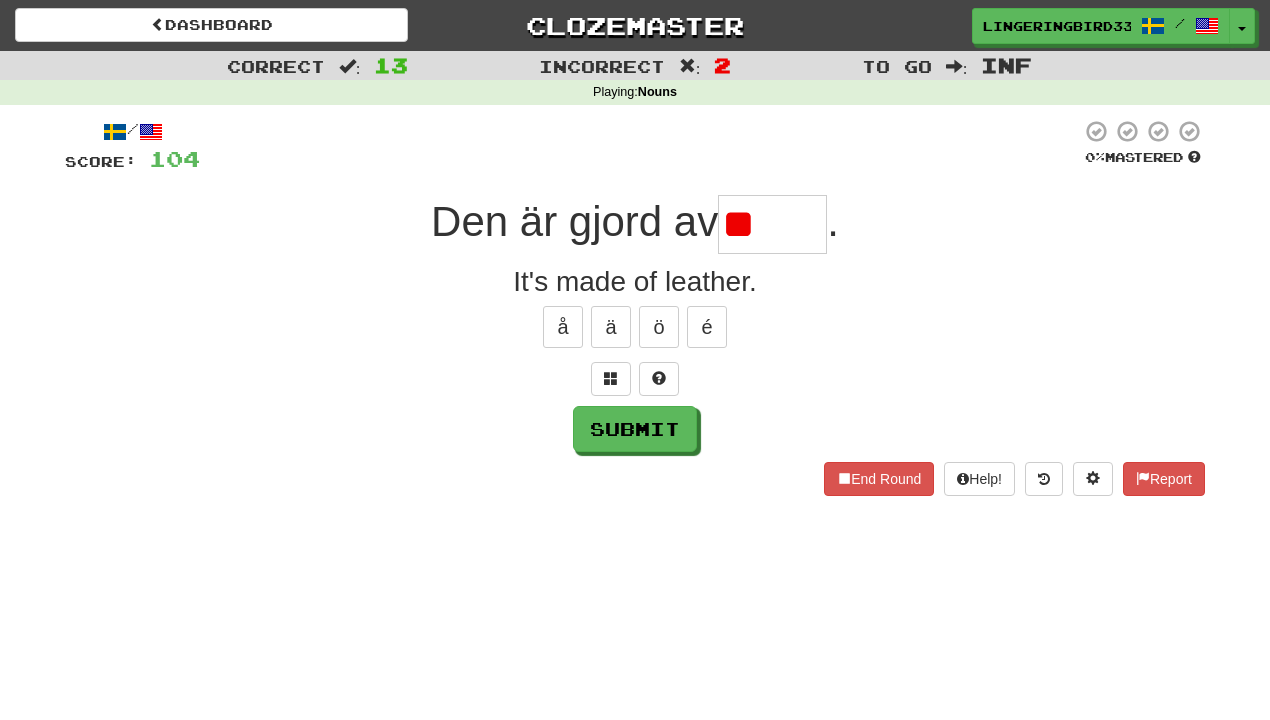 type on "*" 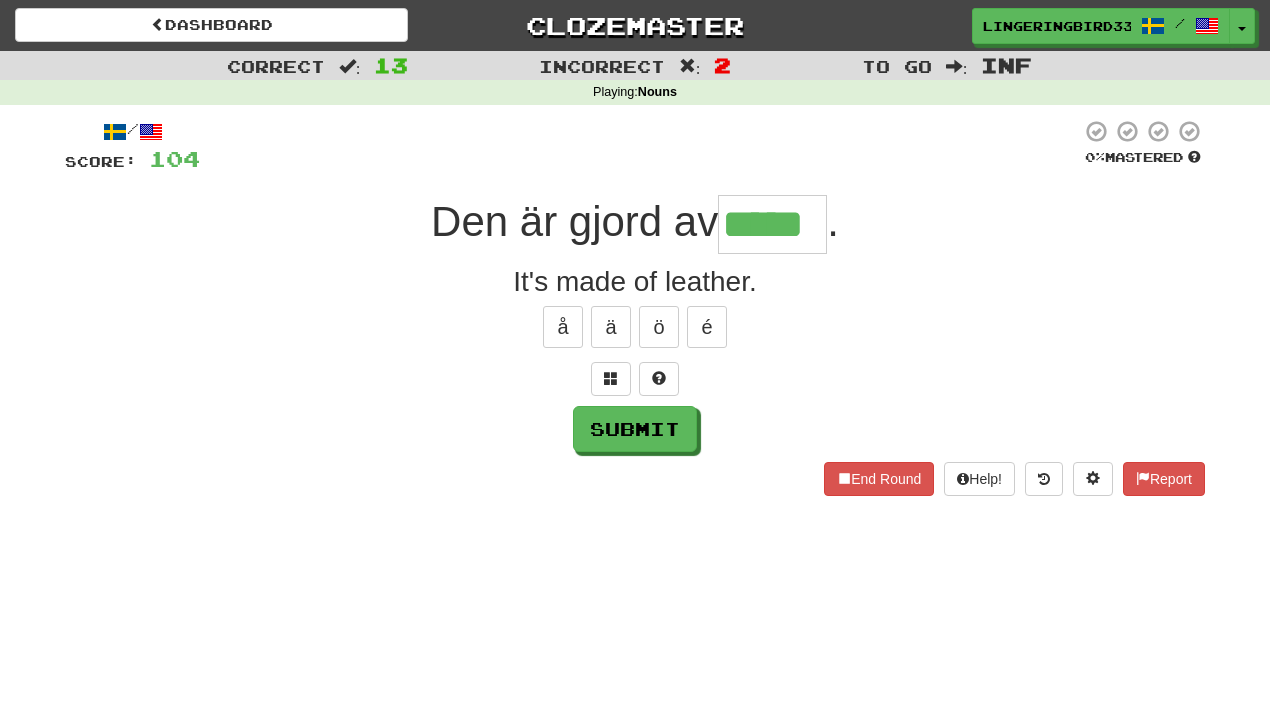 type on "*****" 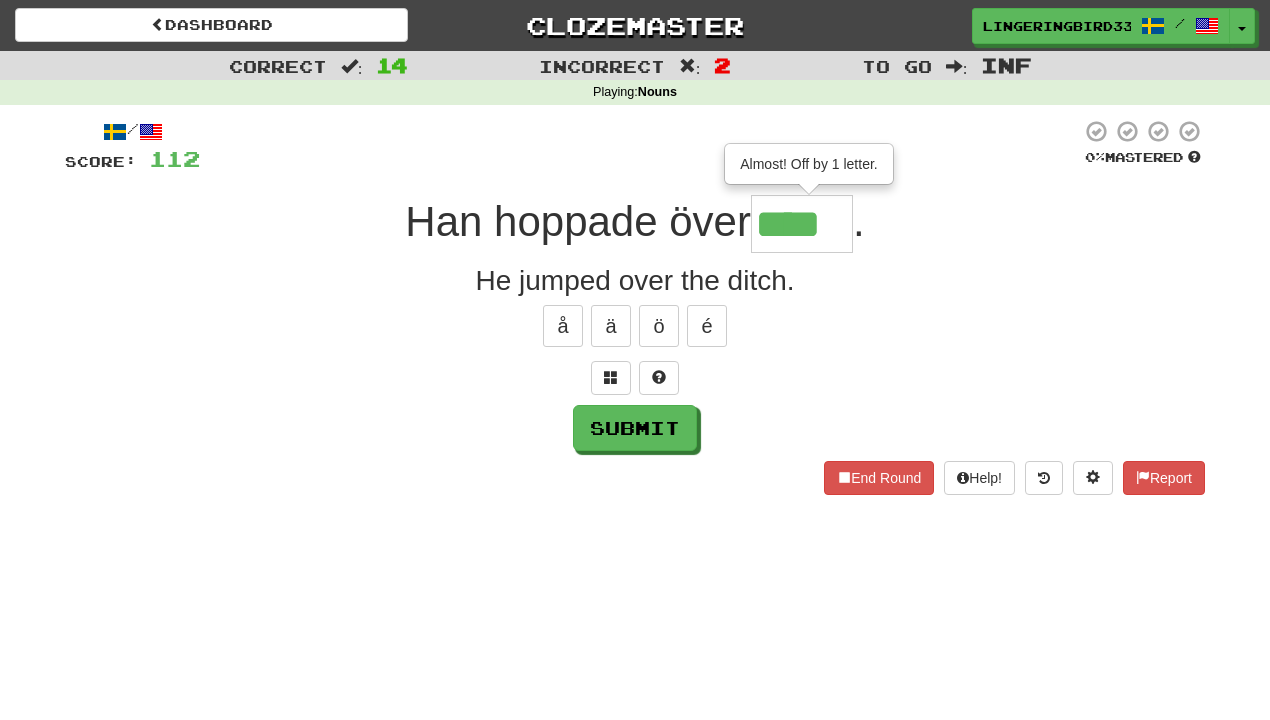 scroll, scrollTop: 0, scrollLeft: 0, axis: both 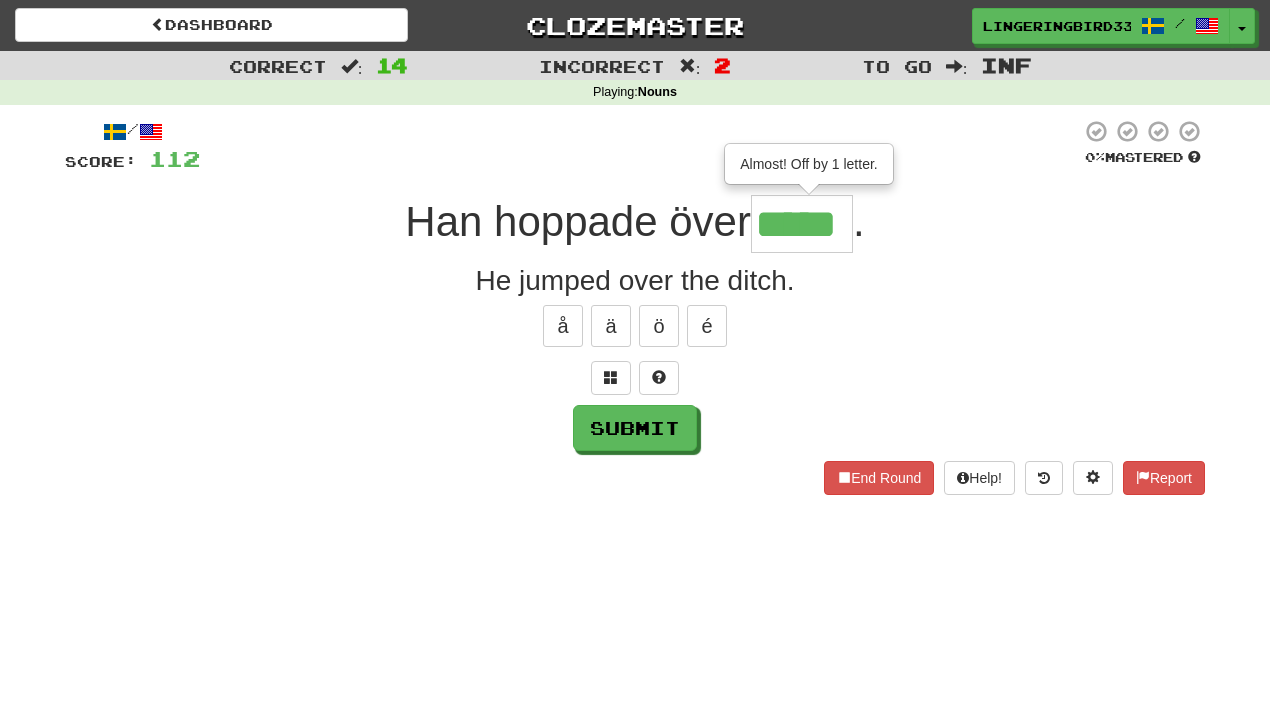 type on "*****" 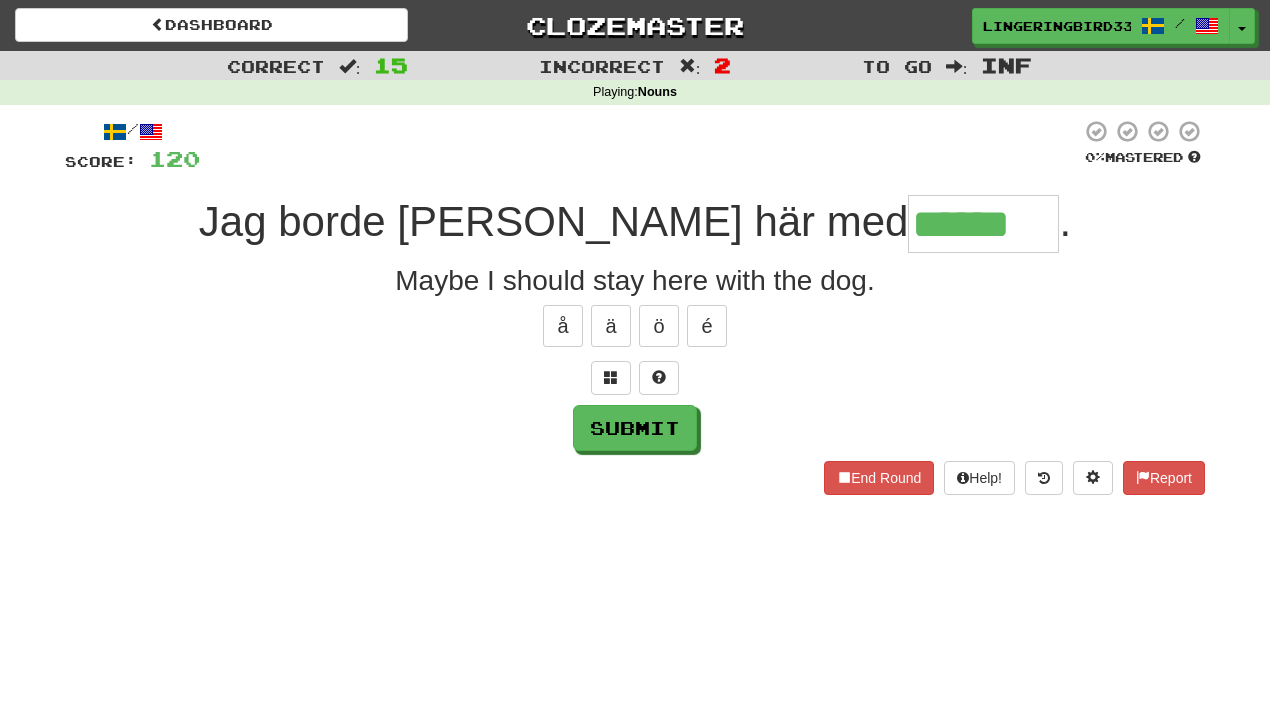 type on "******" 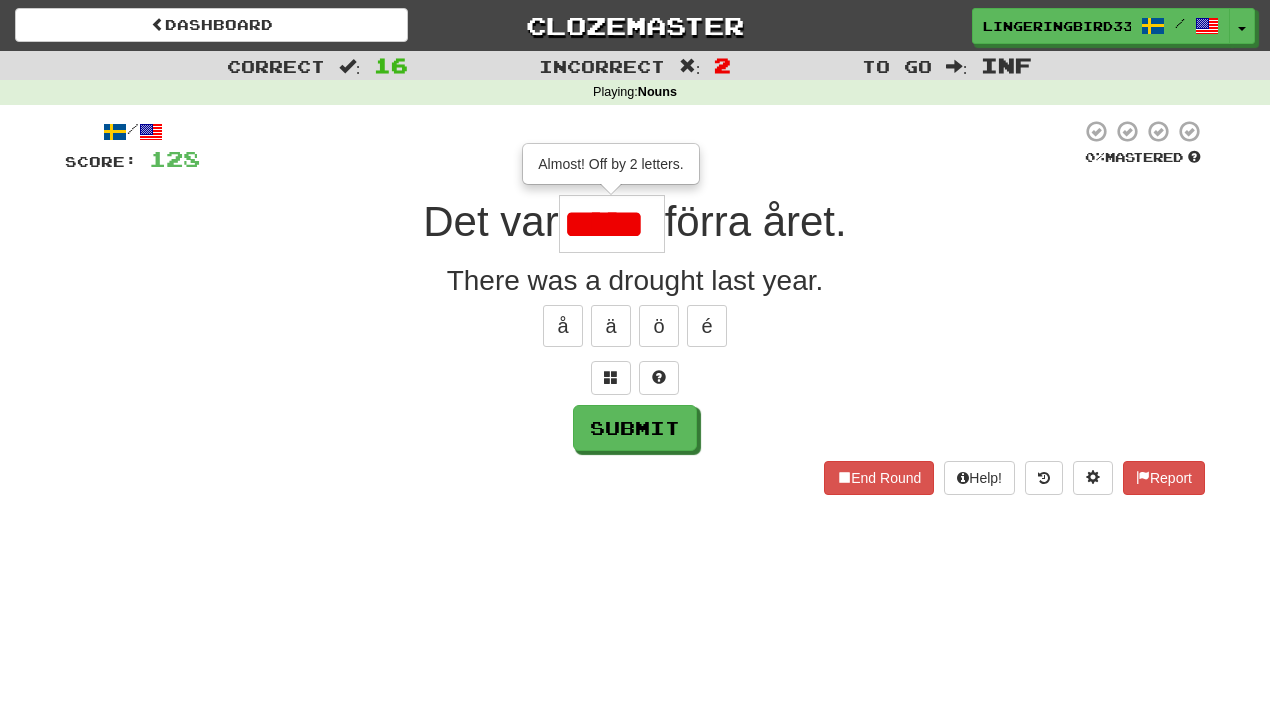 type on "*****" 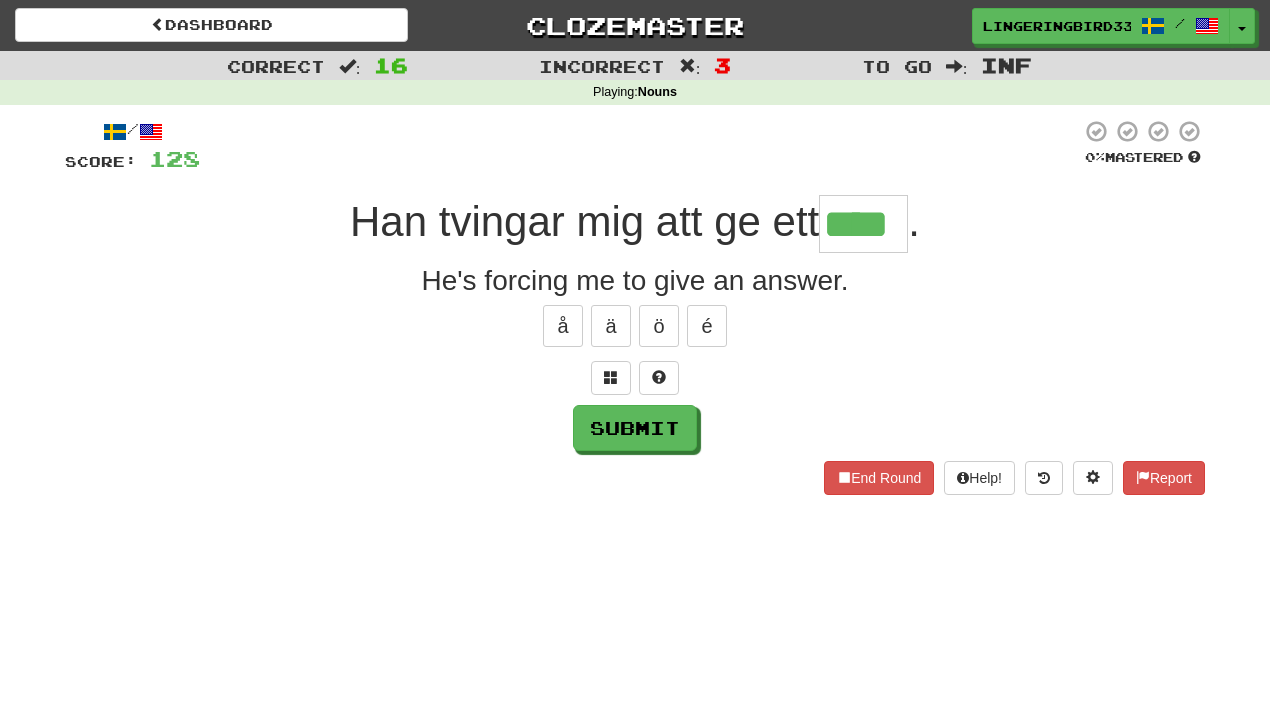 type on "****" 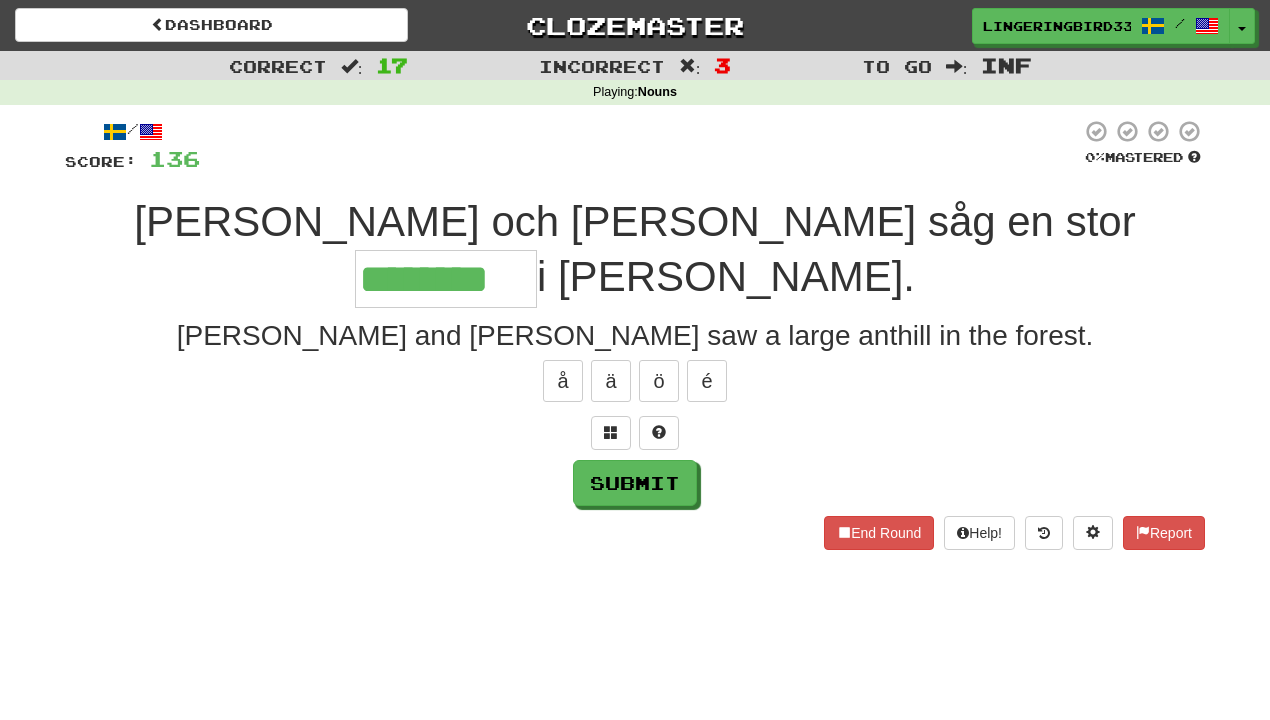 type on "********" 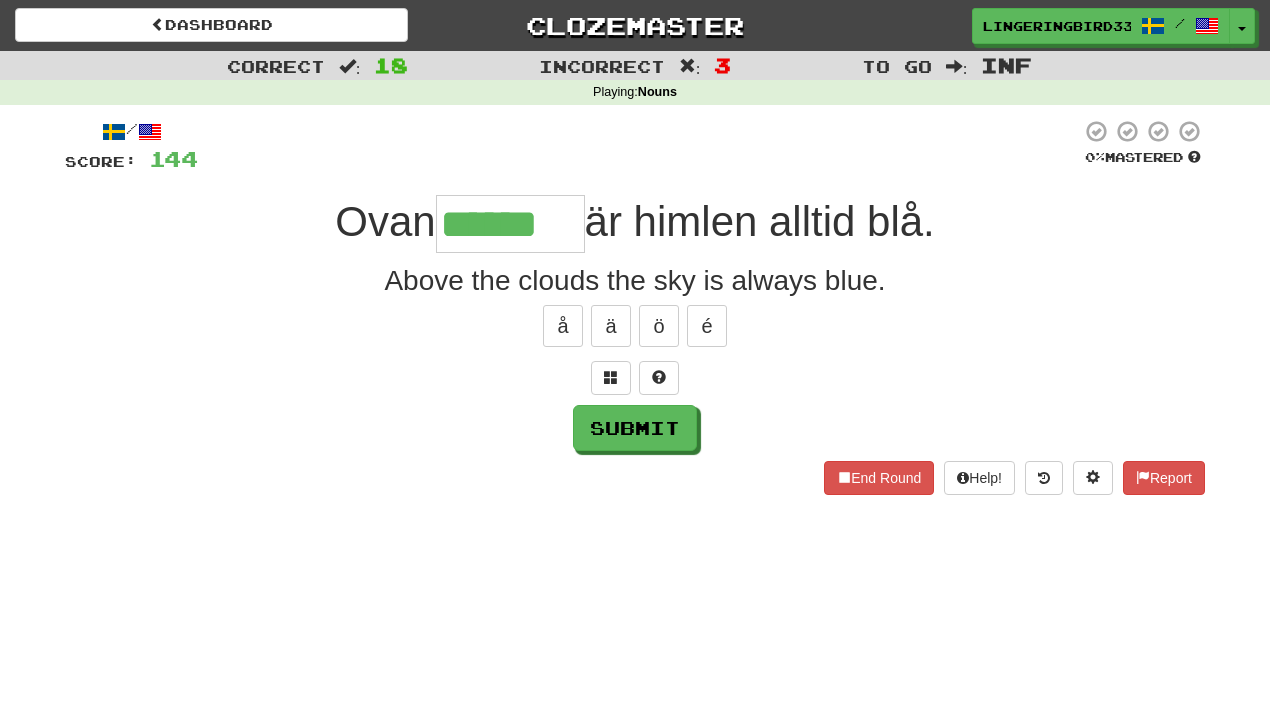 type on "******" 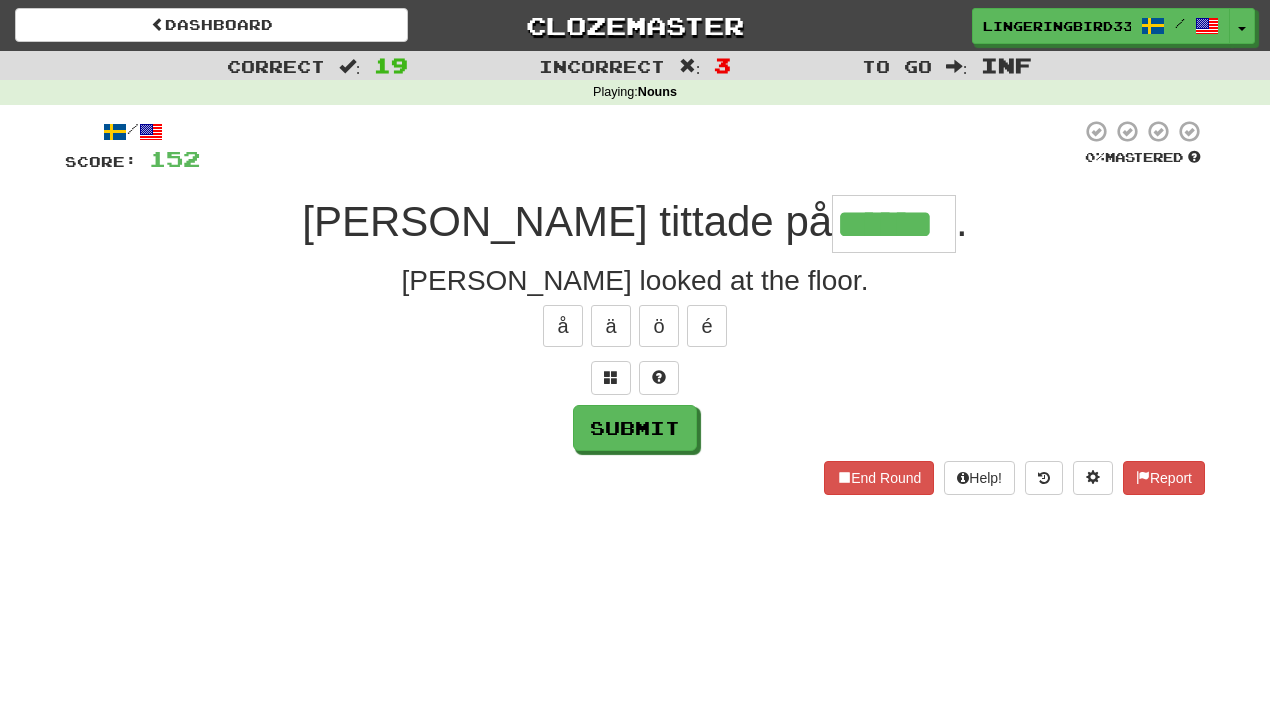 type on "******" 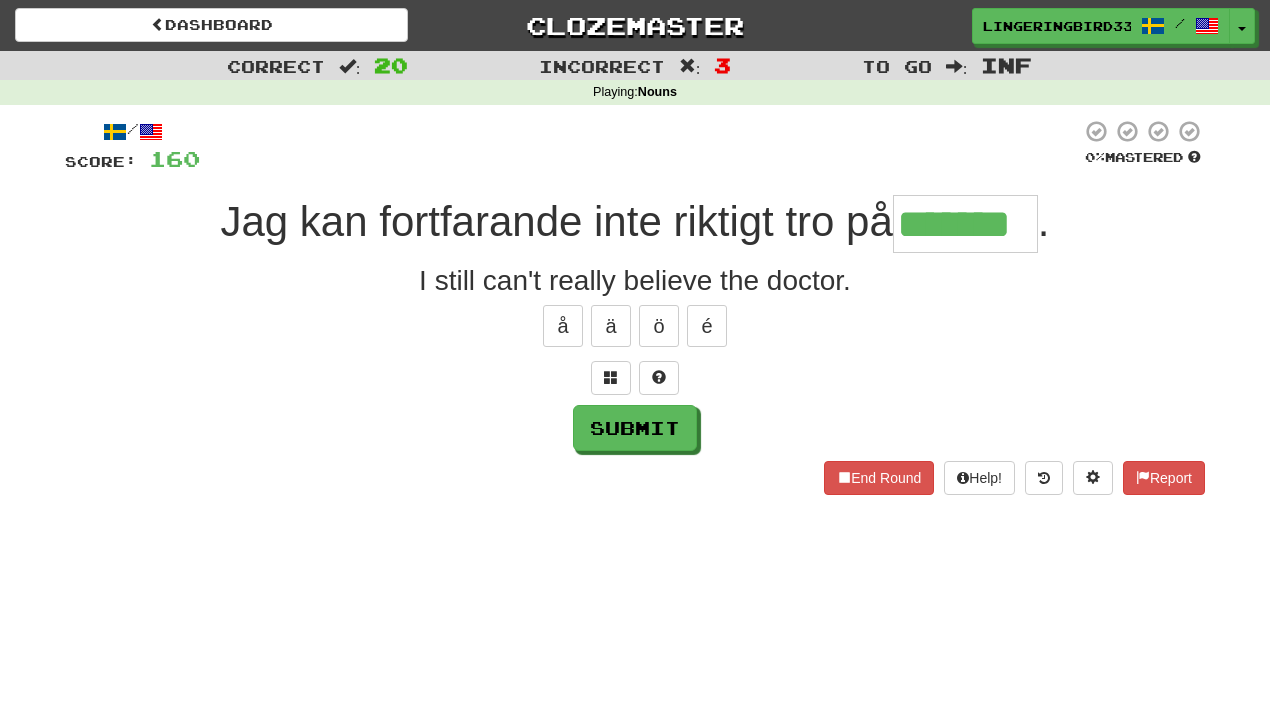 type on "*******" 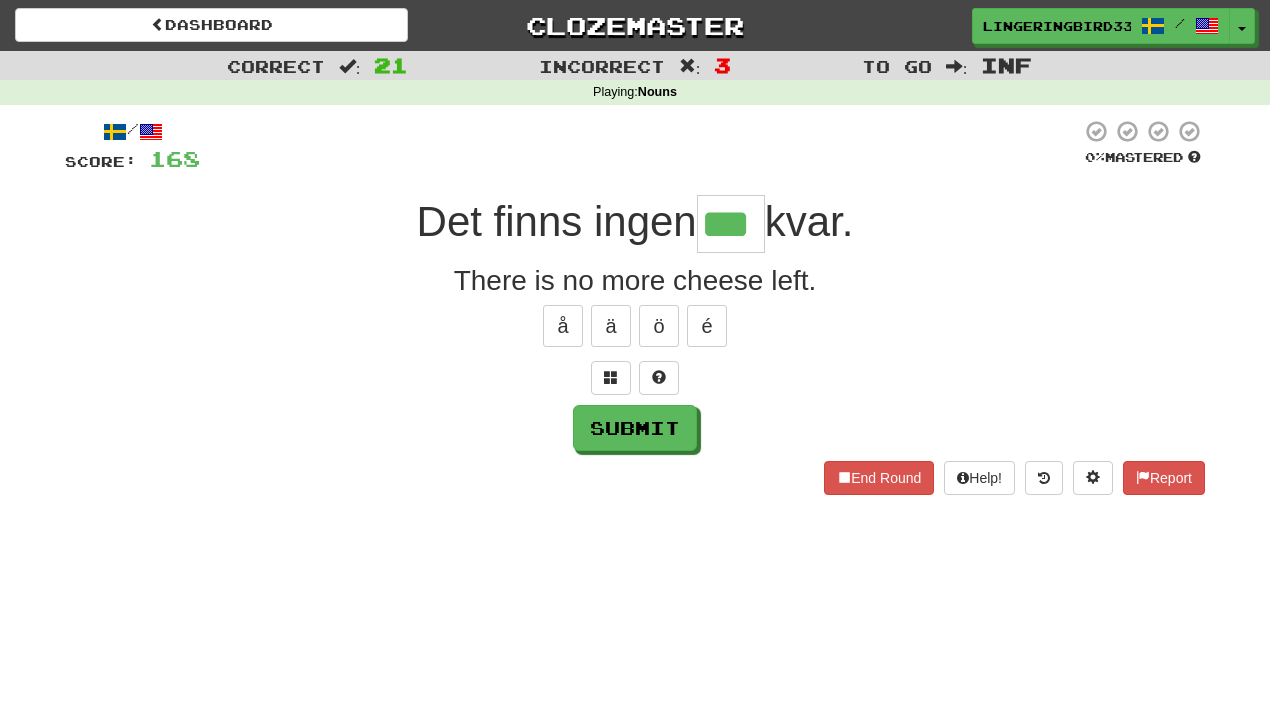 type on "***" 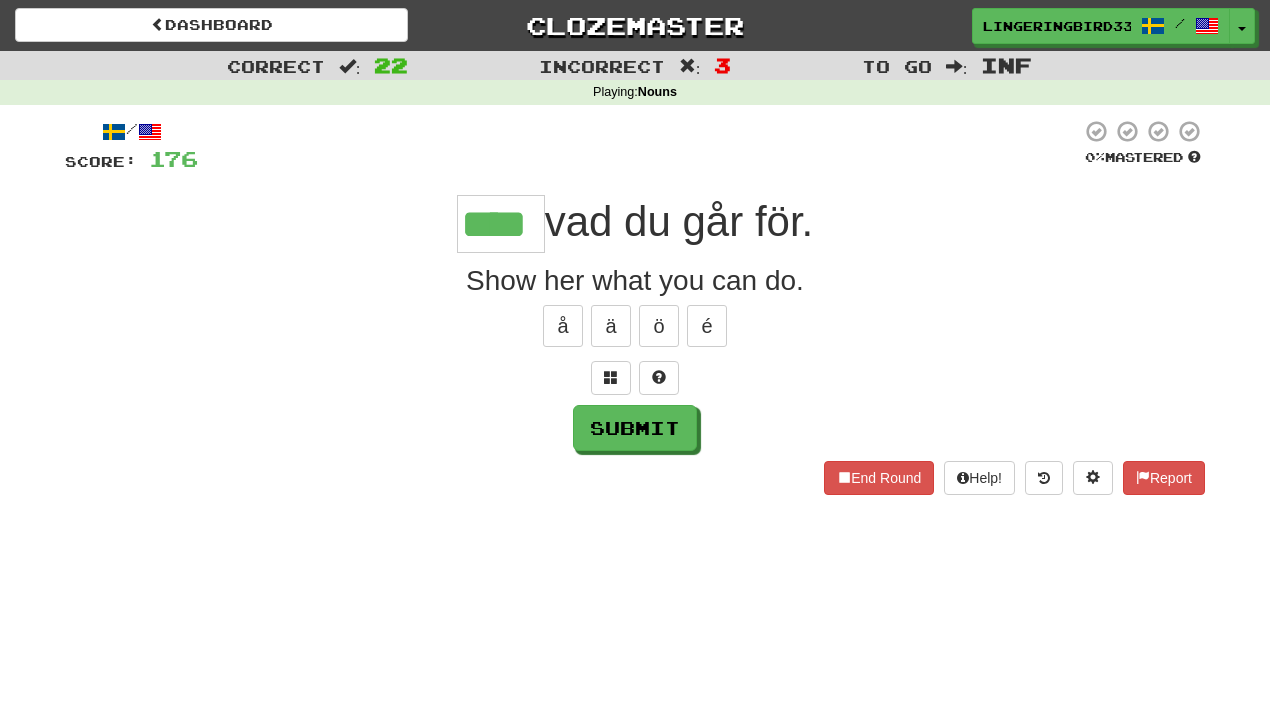 type on "****" 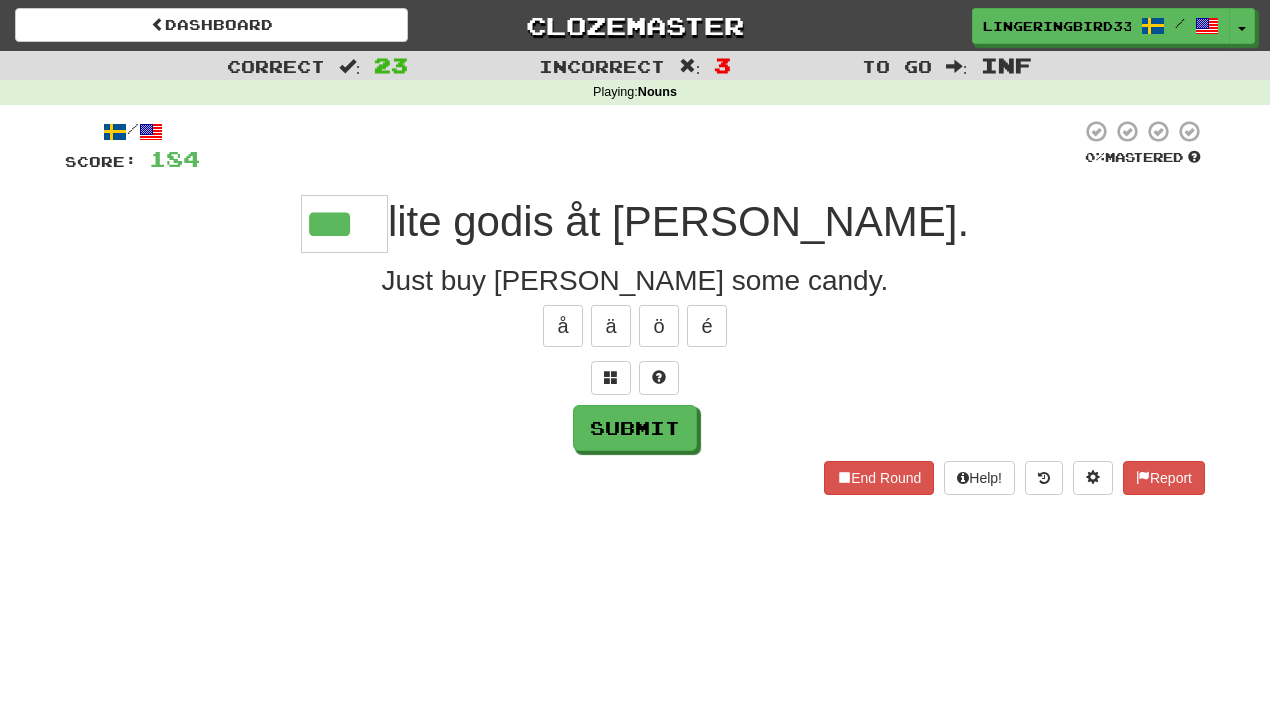 scroll, scrollTop: 0, scrollLeft: 13, axis: horizontal 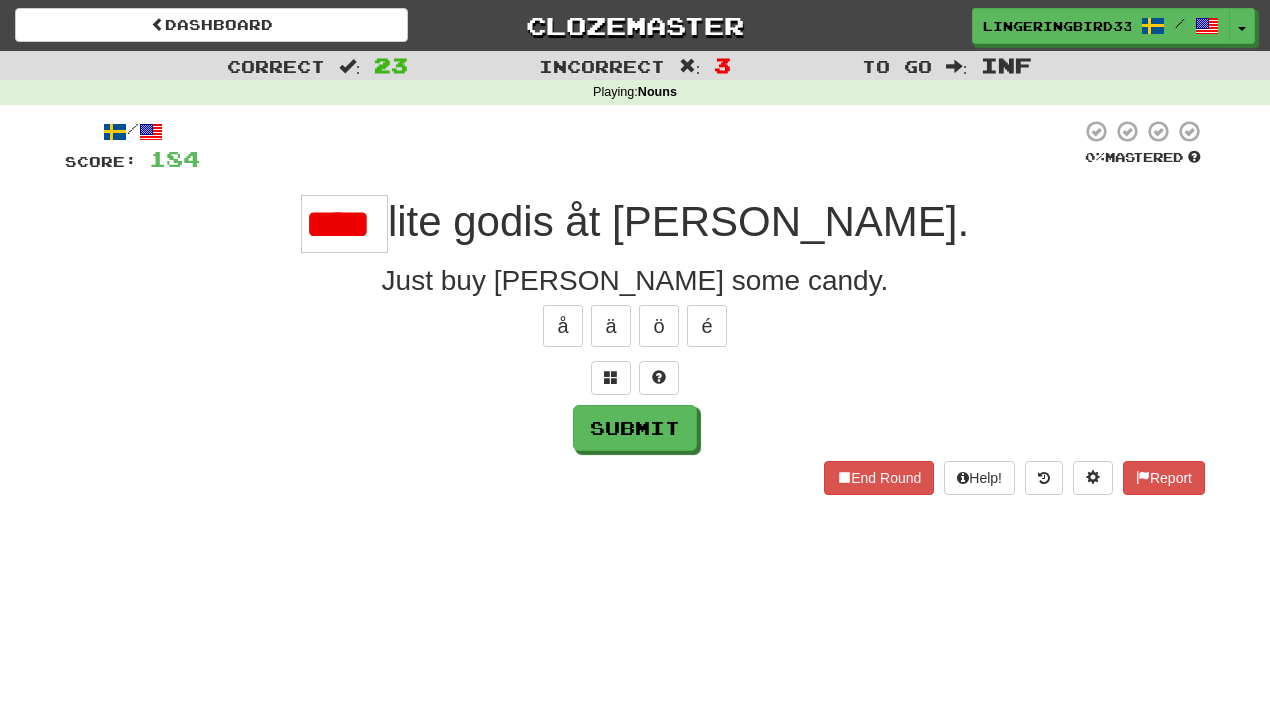 type on "***" 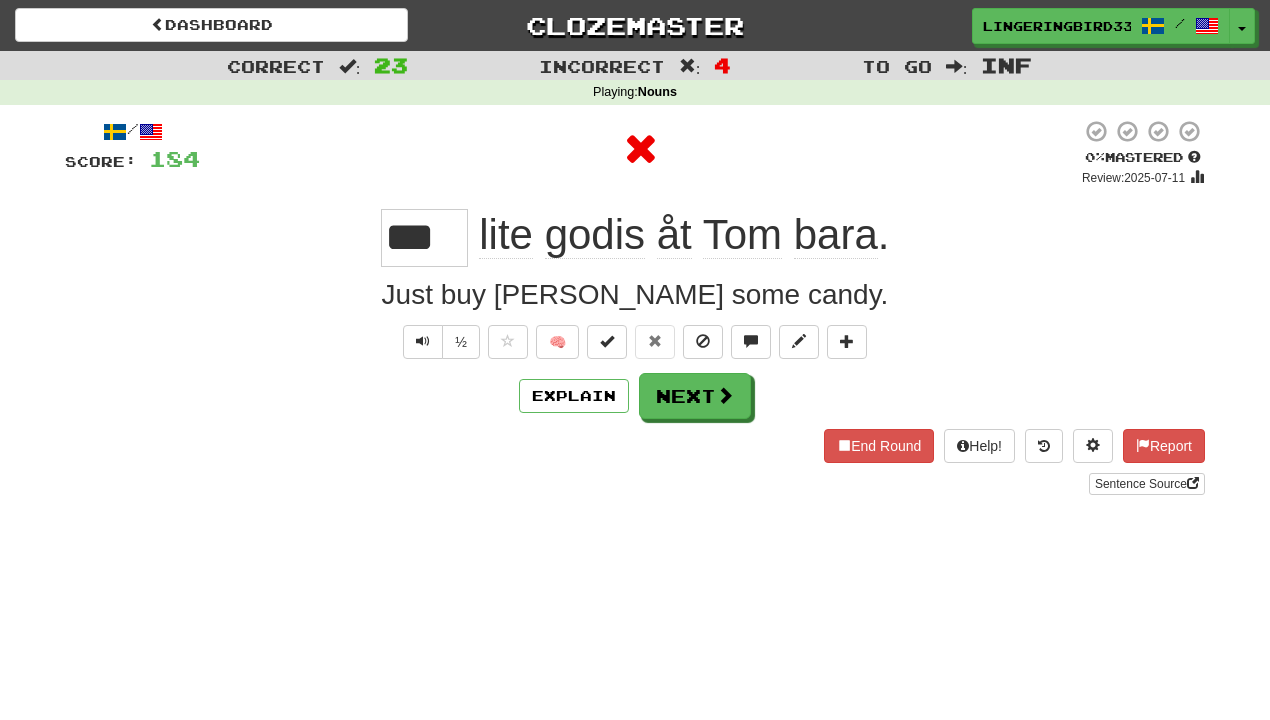 scroll, scrollTop: 0, scrollLeft: 0, axis: both 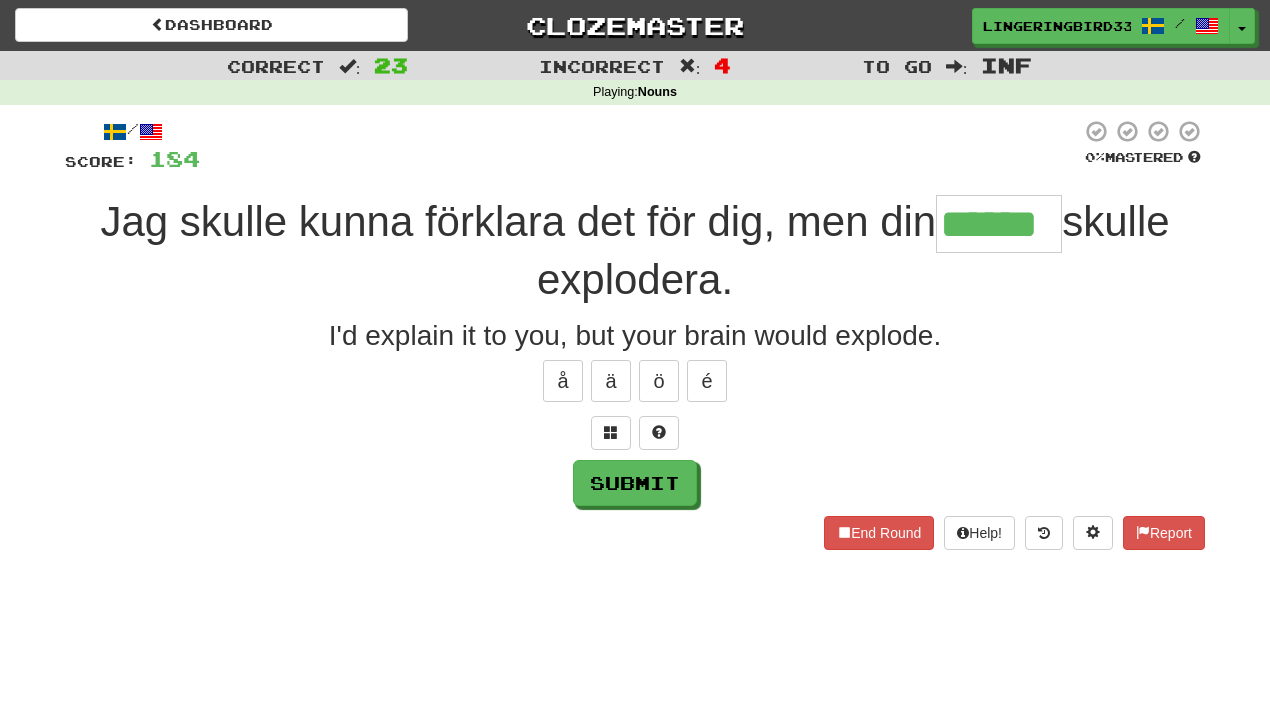 type on "******" 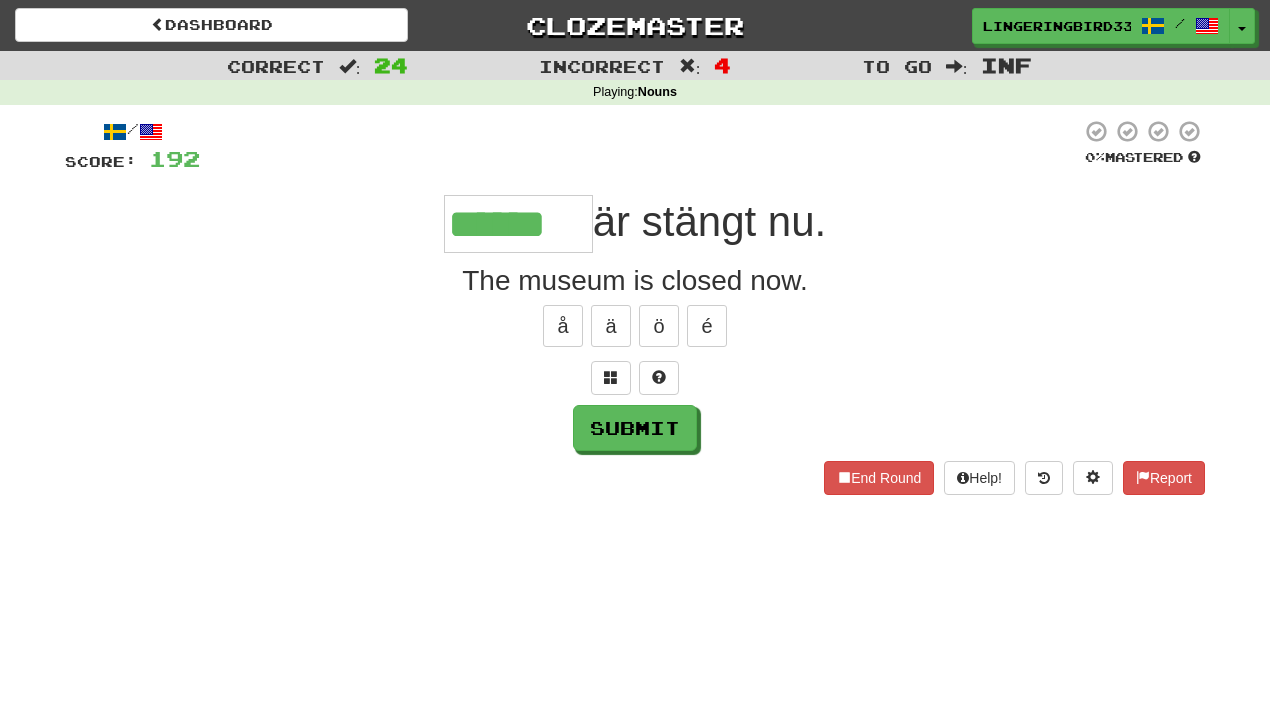 type on "******" 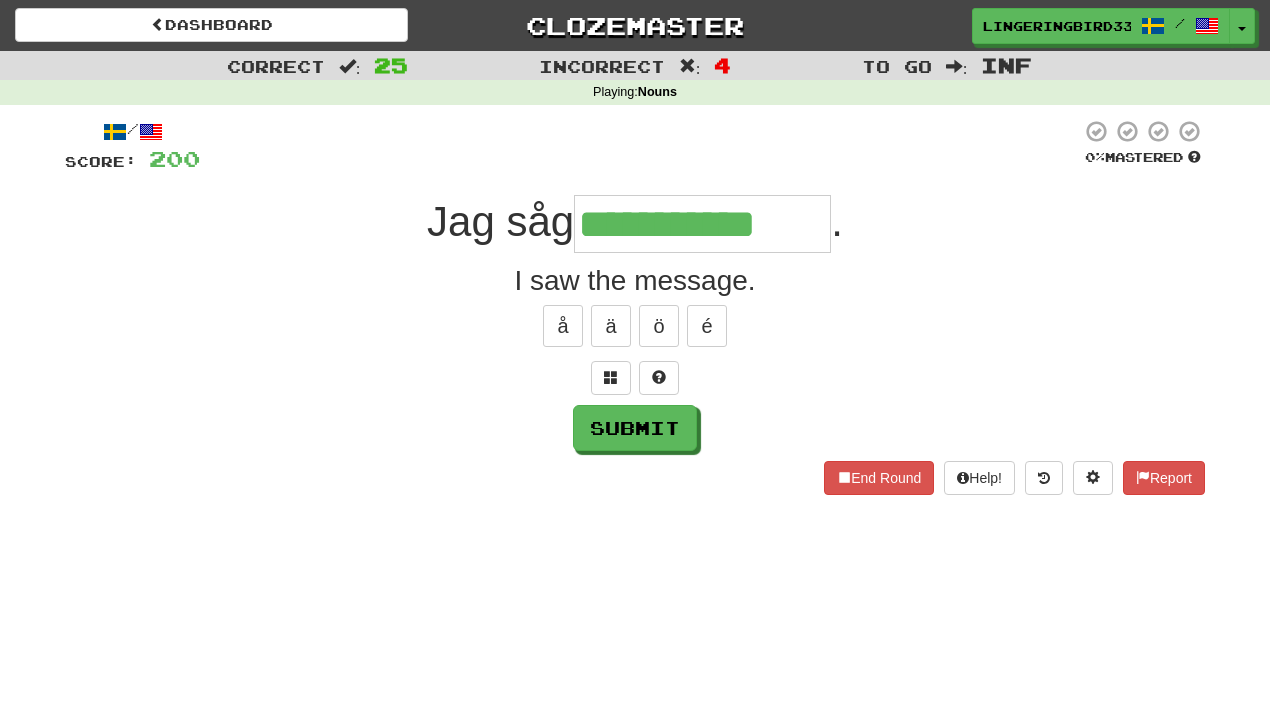 type on "**********" 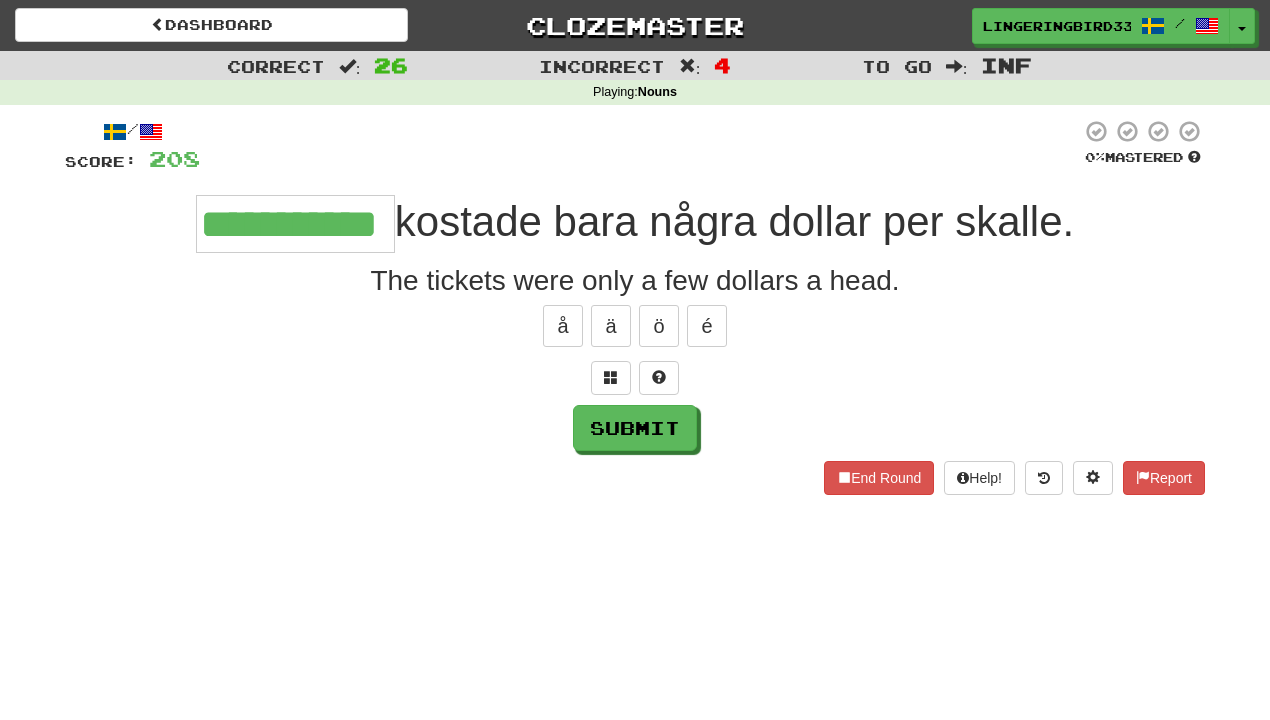 type on "**********" 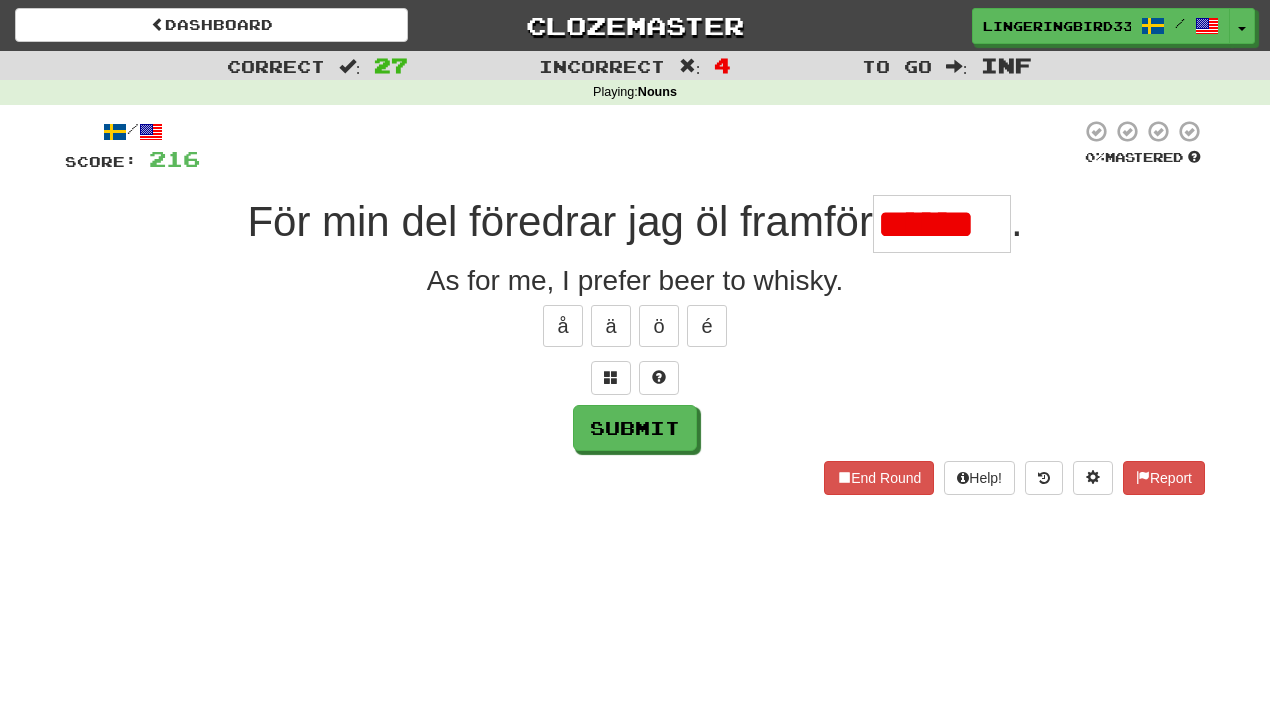 scroll, scrollTop: 0, scrollLeft: 0, axis: both 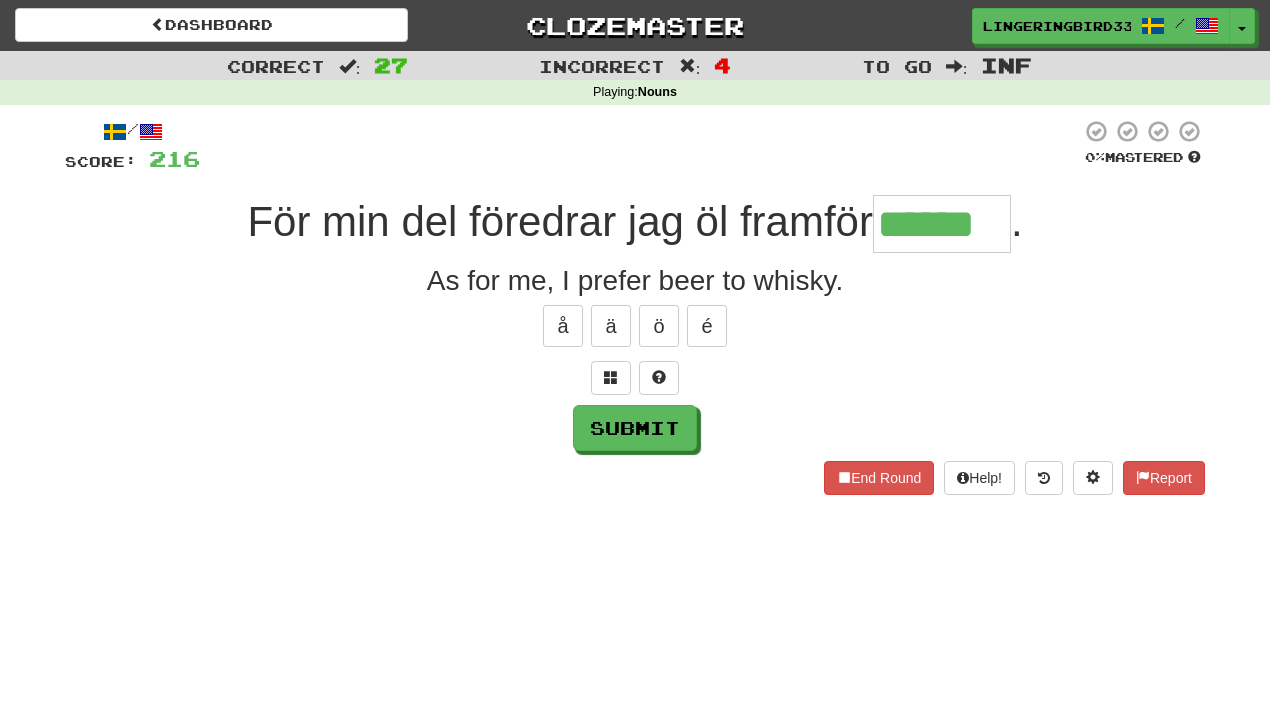 type on "******" 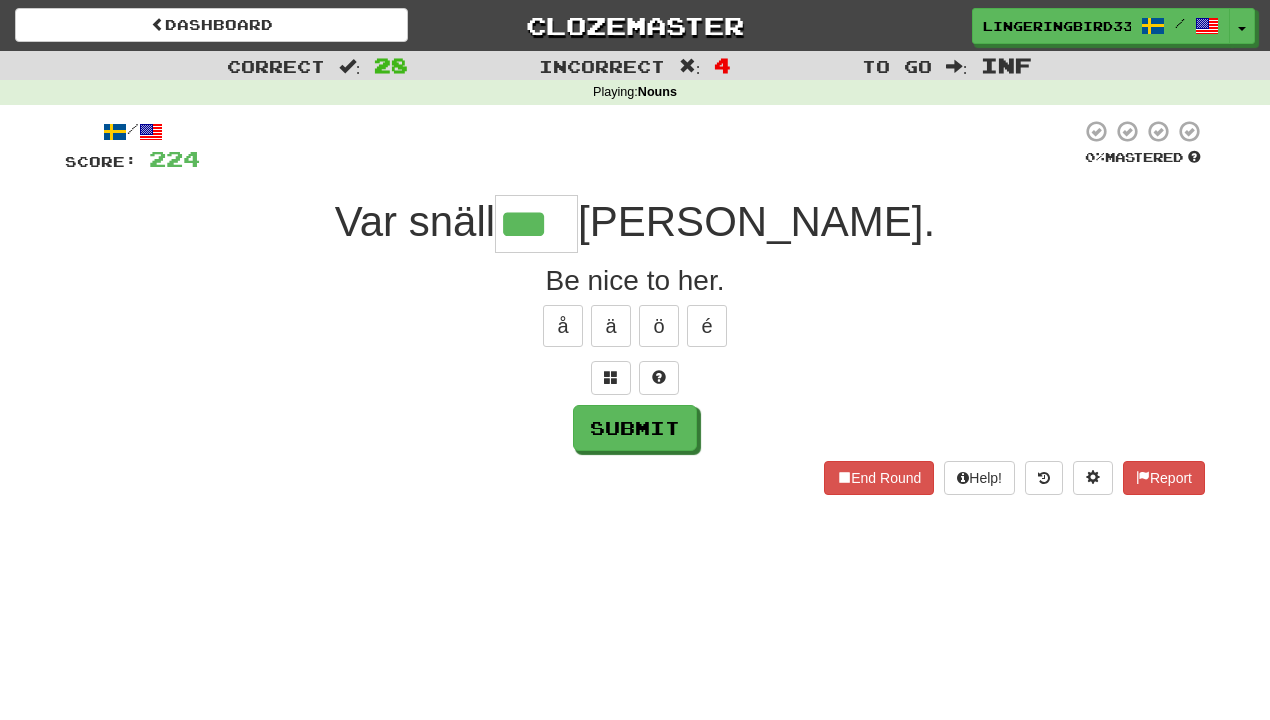 type on "***" 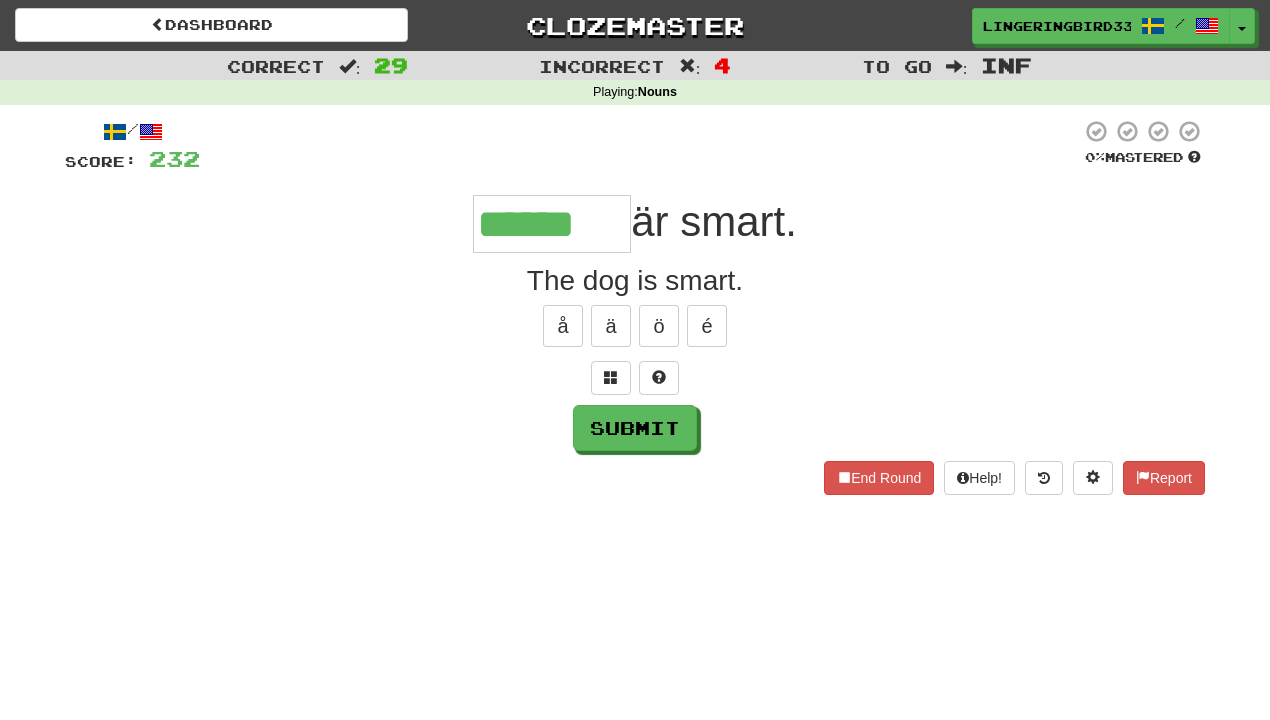 type on "******" 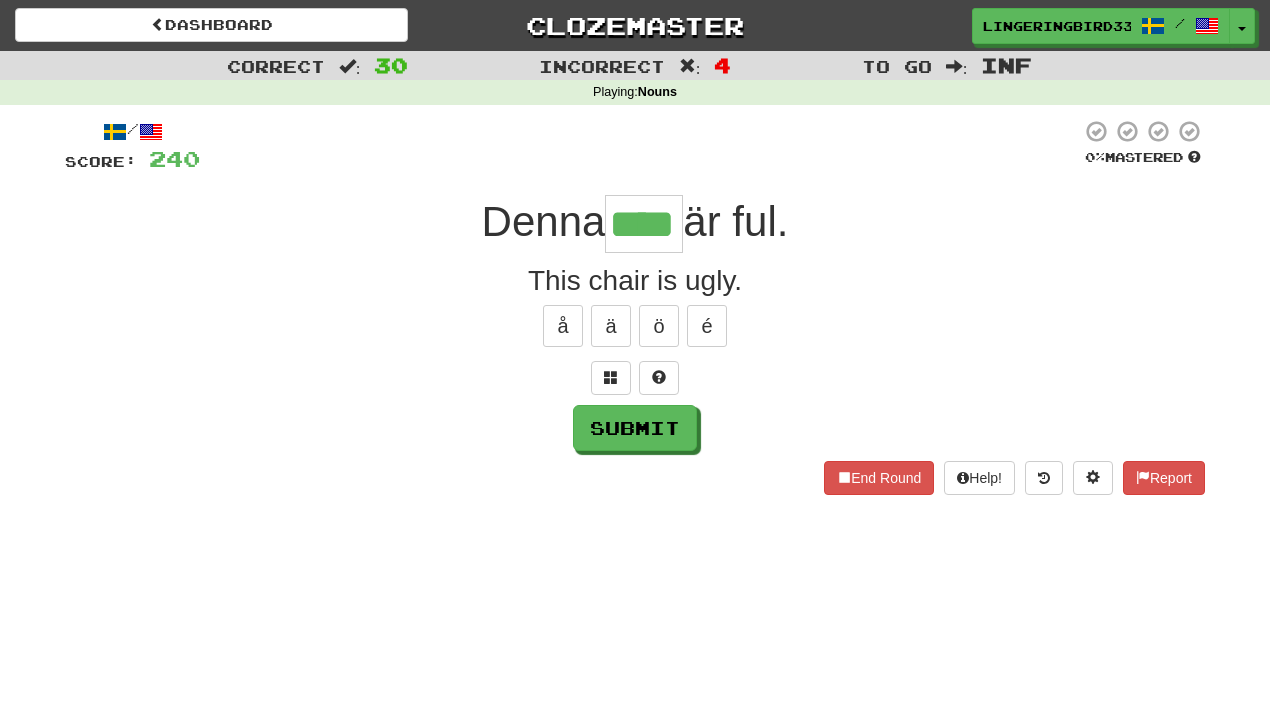 type on "****" 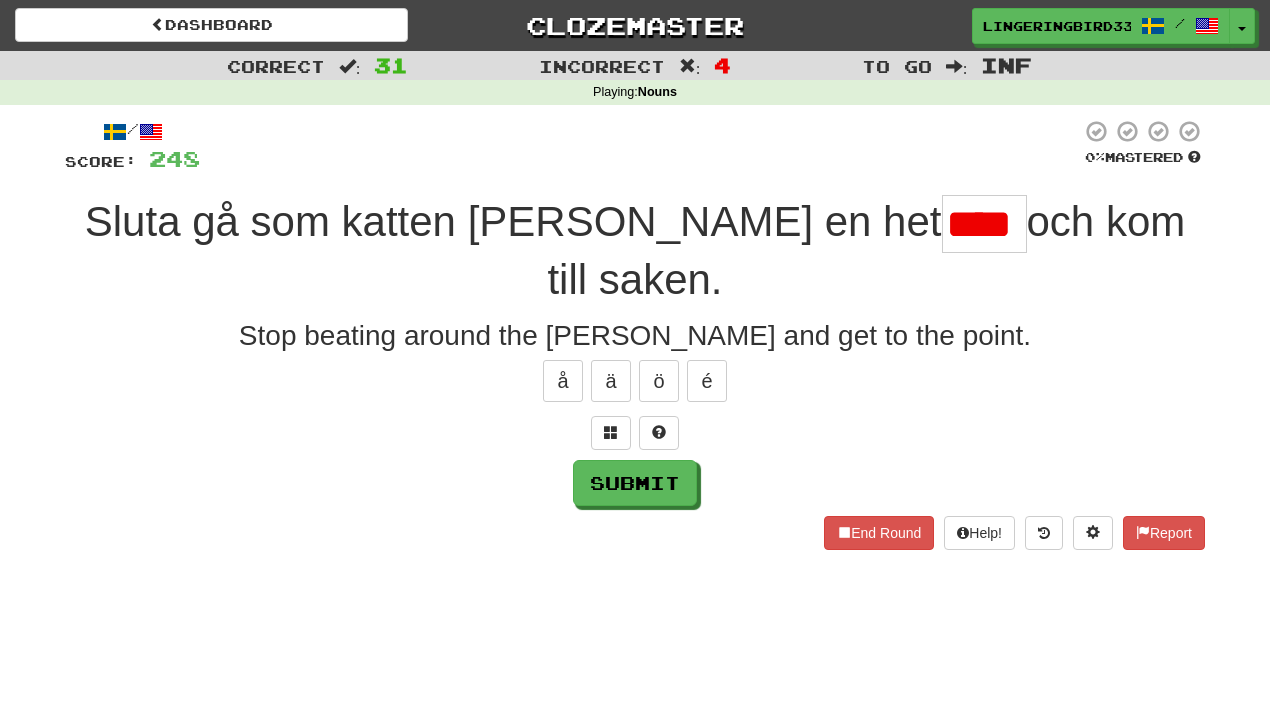 scroll, scrollTop: 0, scrollLeft: 13, axis: horizontal 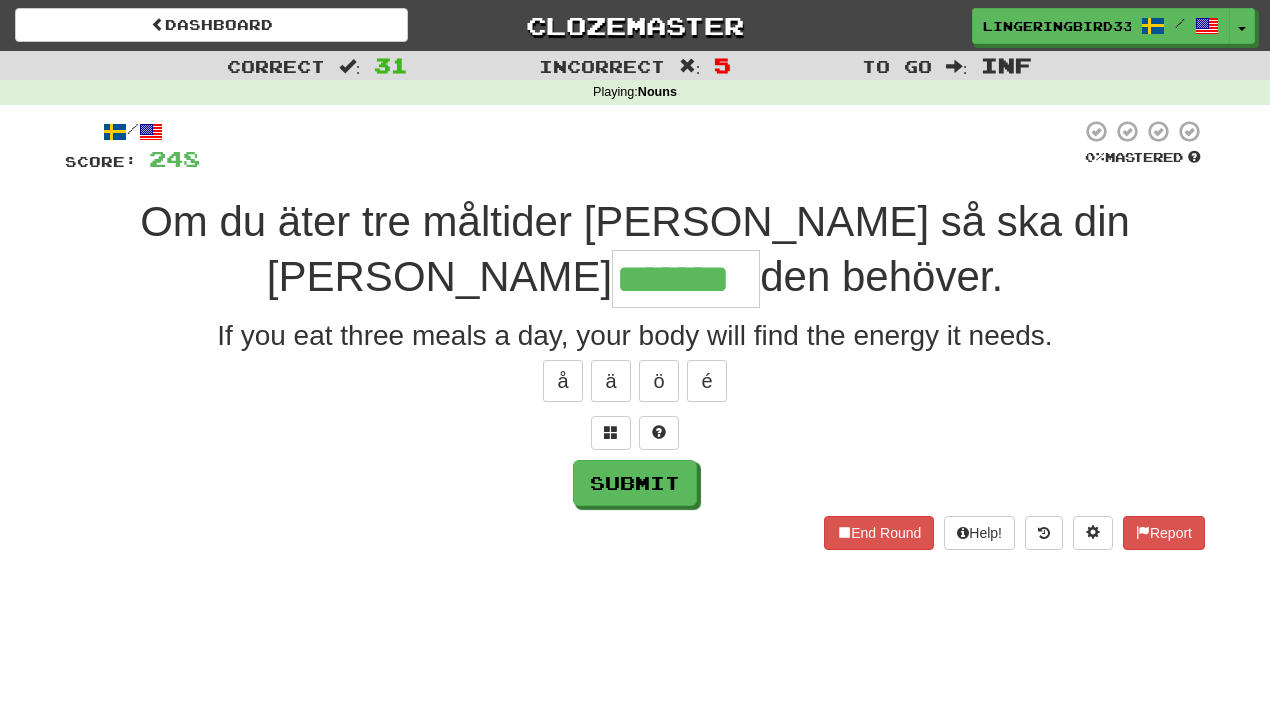 type on "*******" 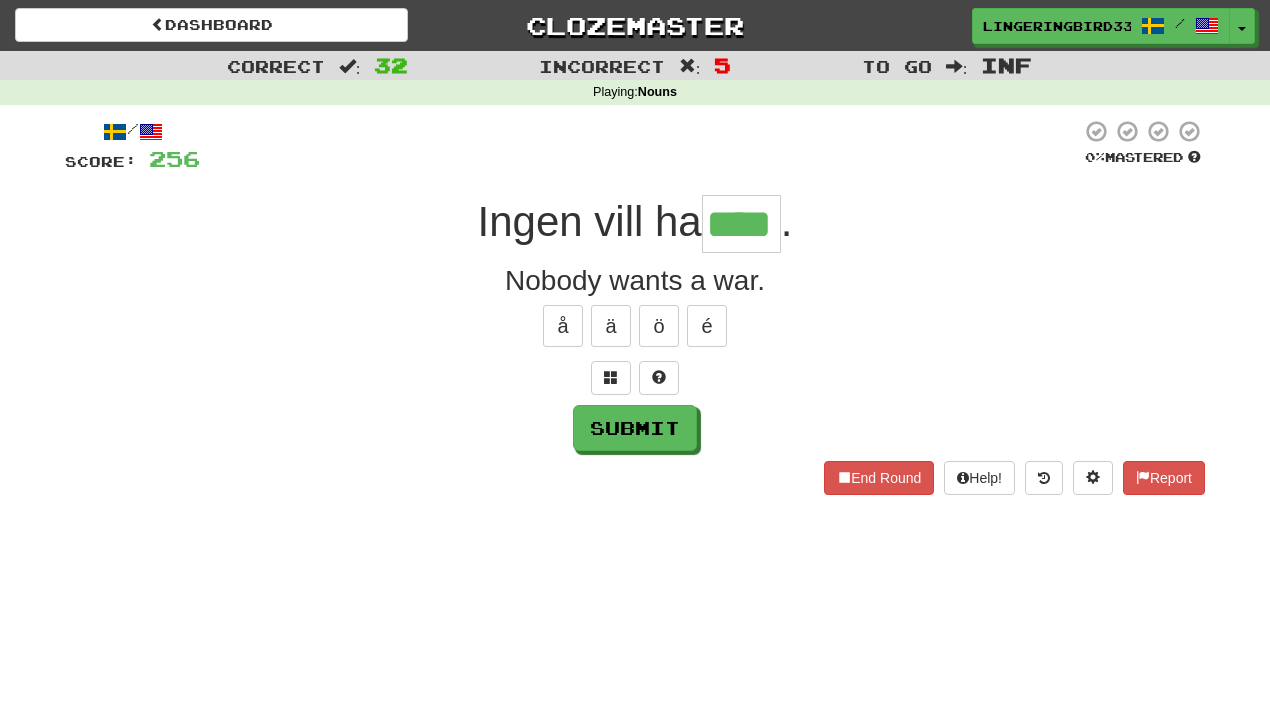 type on "****" 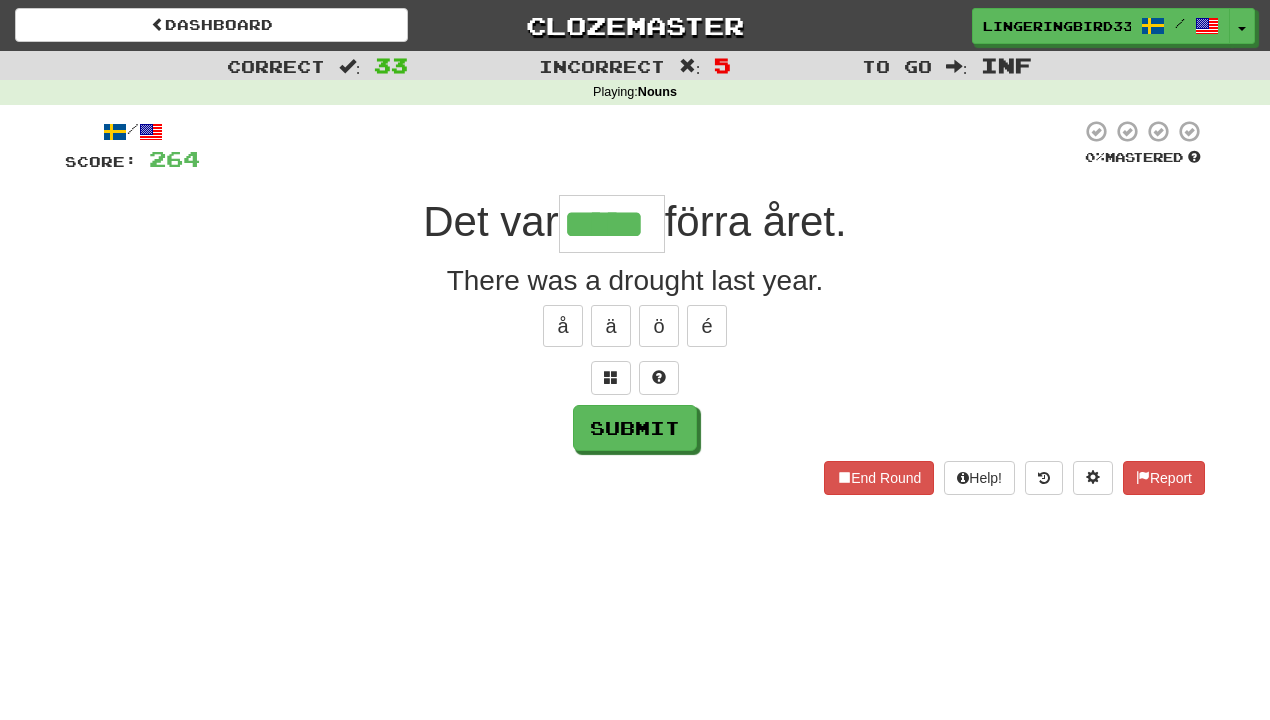 type on "*****" 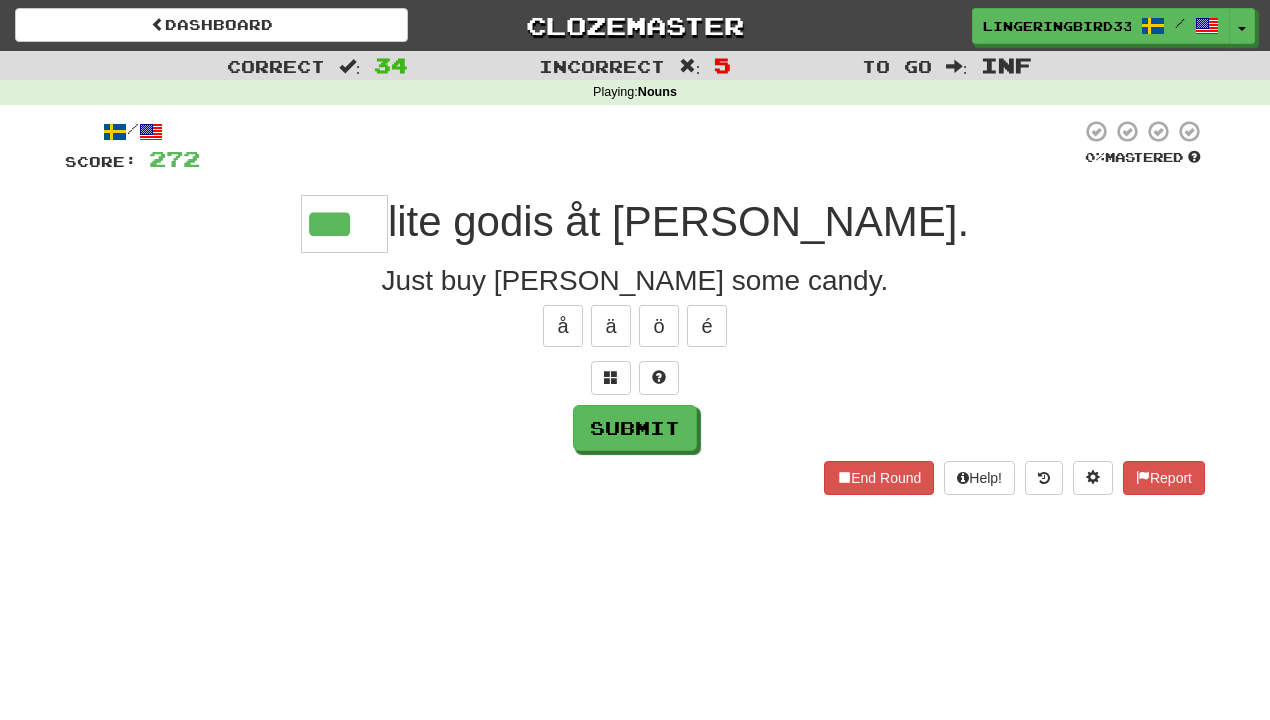 type on "***" 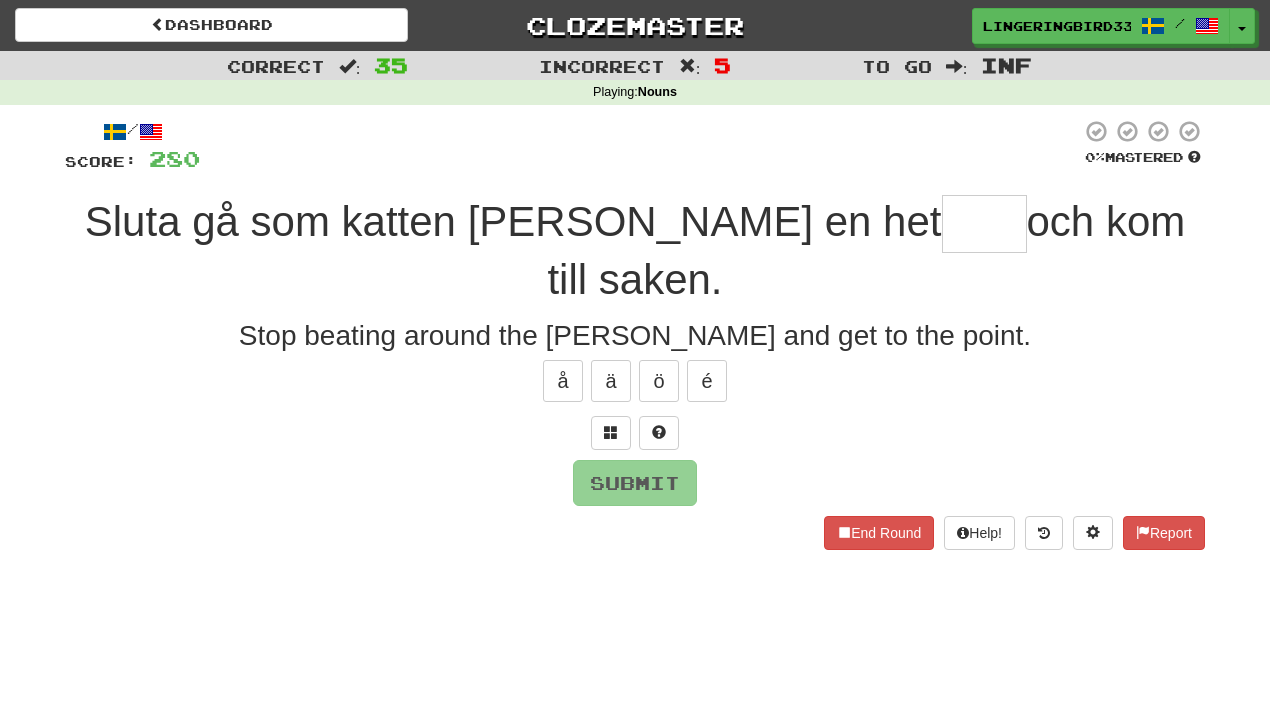 type on "****" 